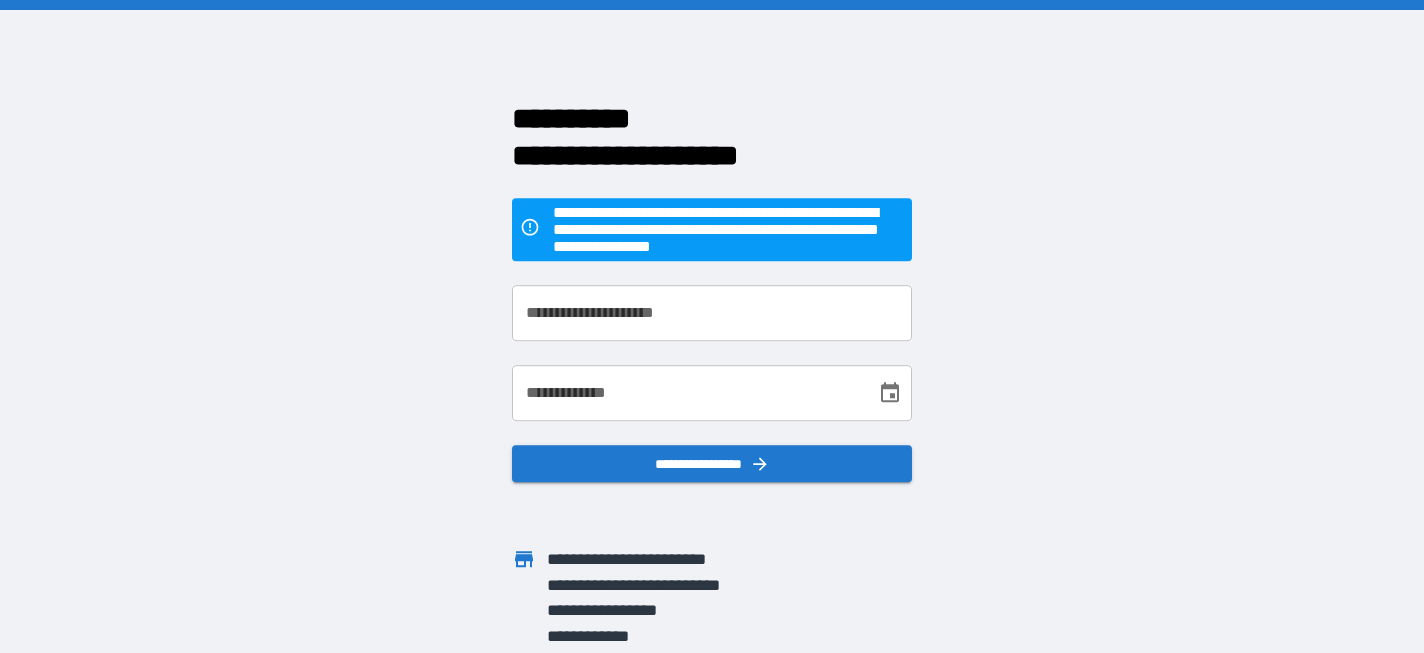 scroll, scrollTop: 0, scrollLeft: 0, axis: both 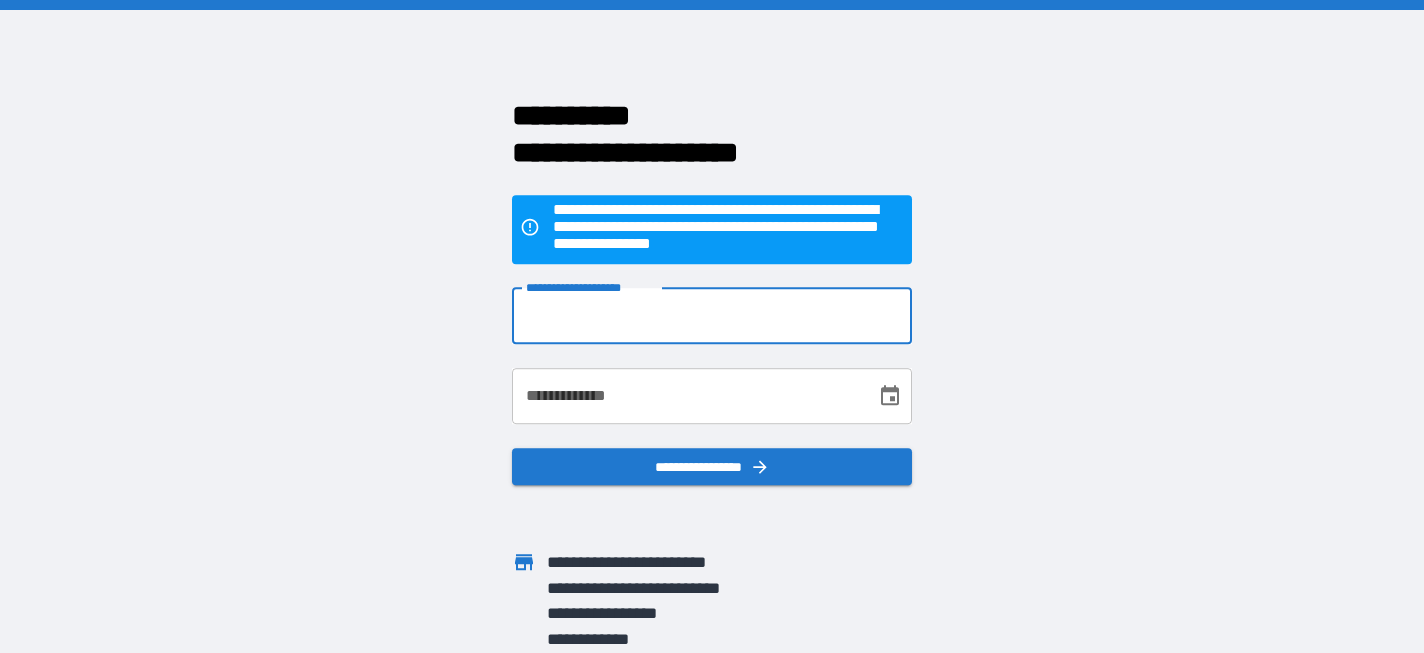 click on "**********" at bounding box center (712, 316) 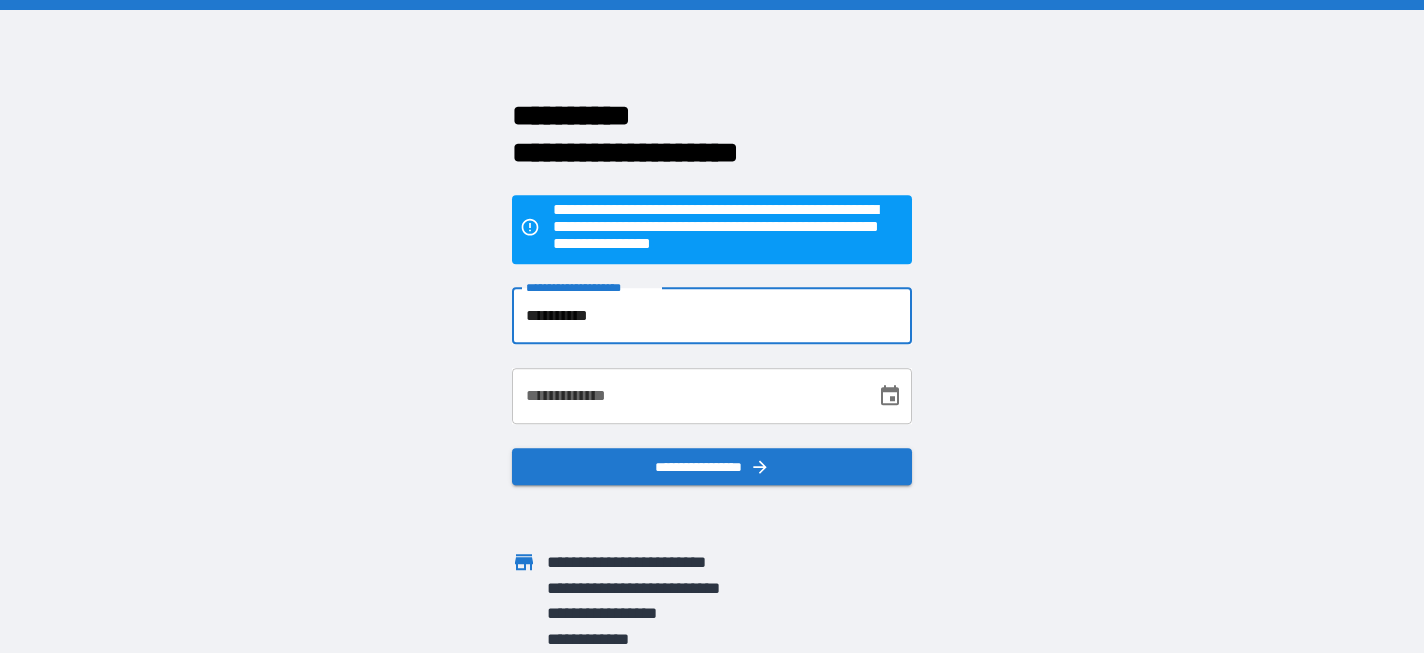type on "**********" 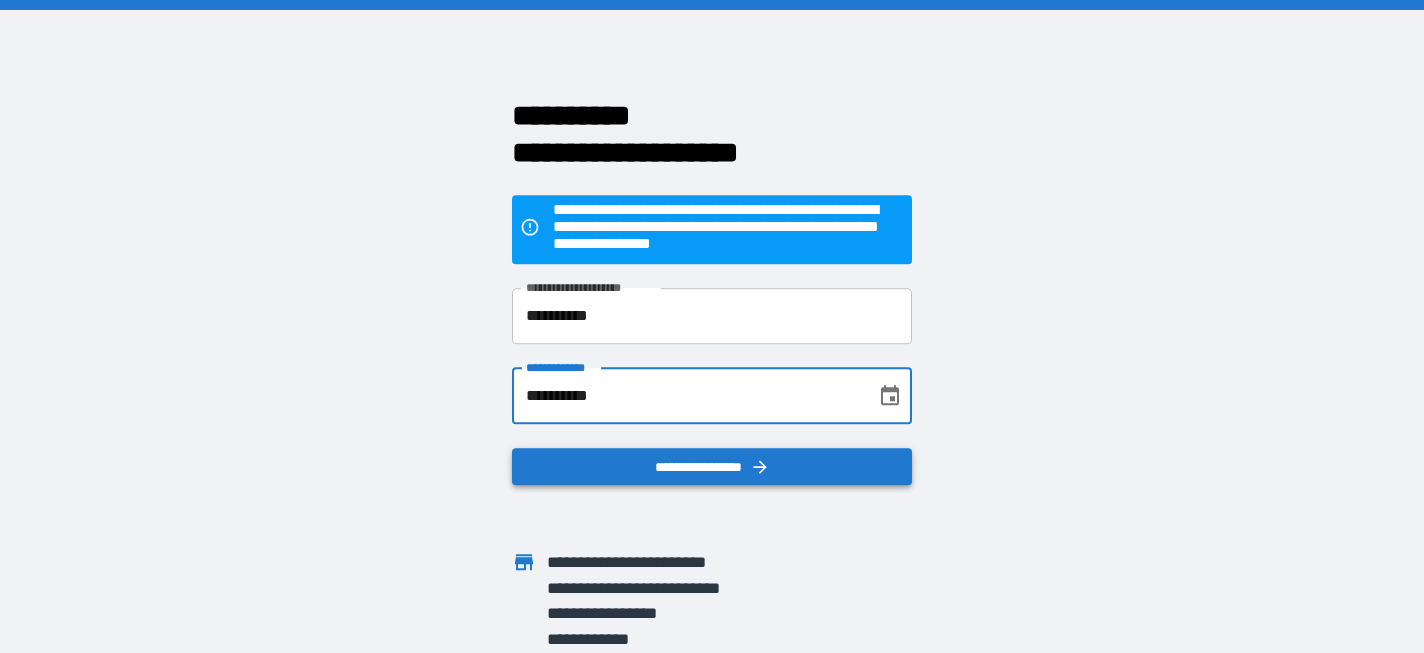 type on "**********" 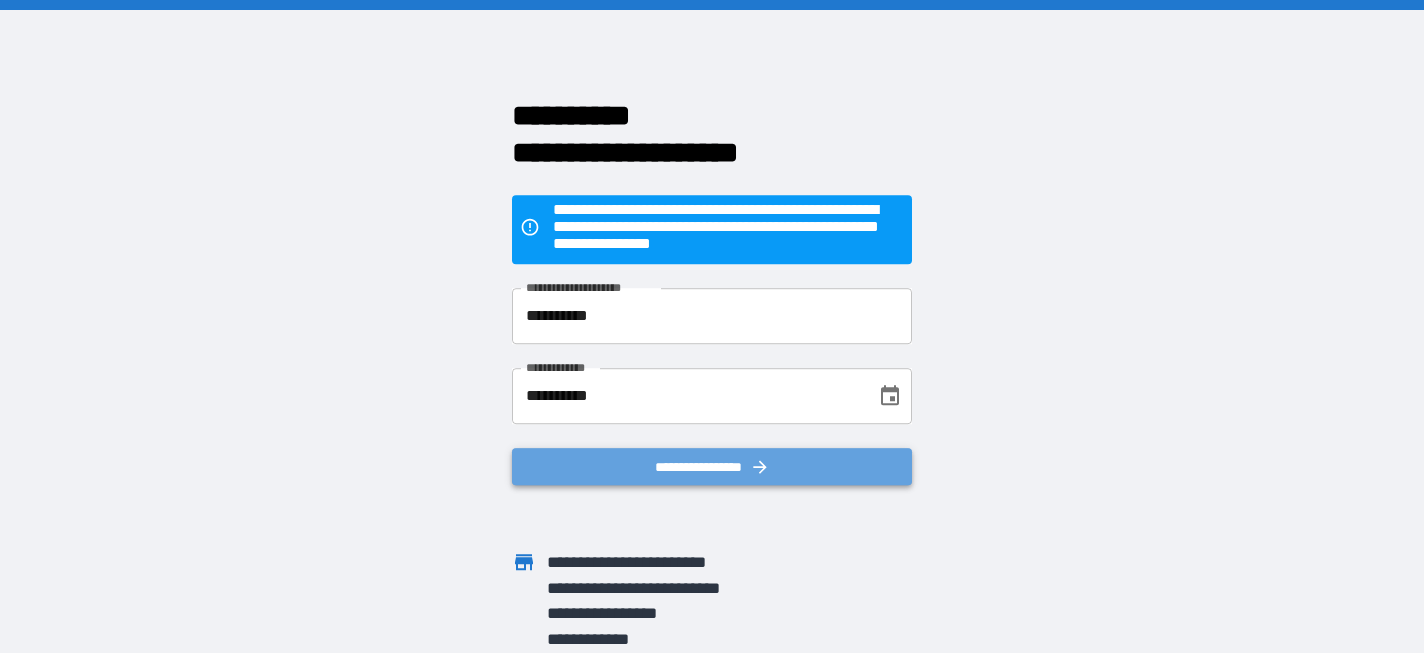 click on "**********" at bounding box center [712, 467] 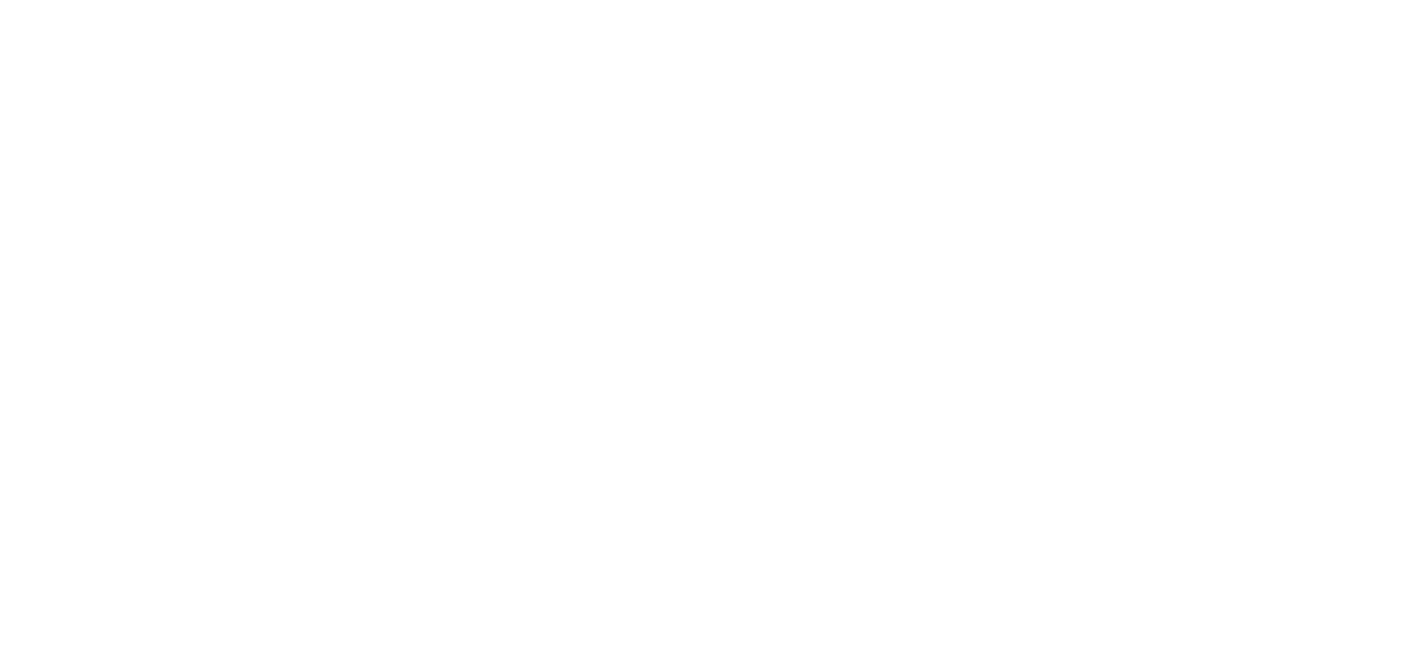scroll, scrollTop: 0, scrollLeft: 0, axis: both 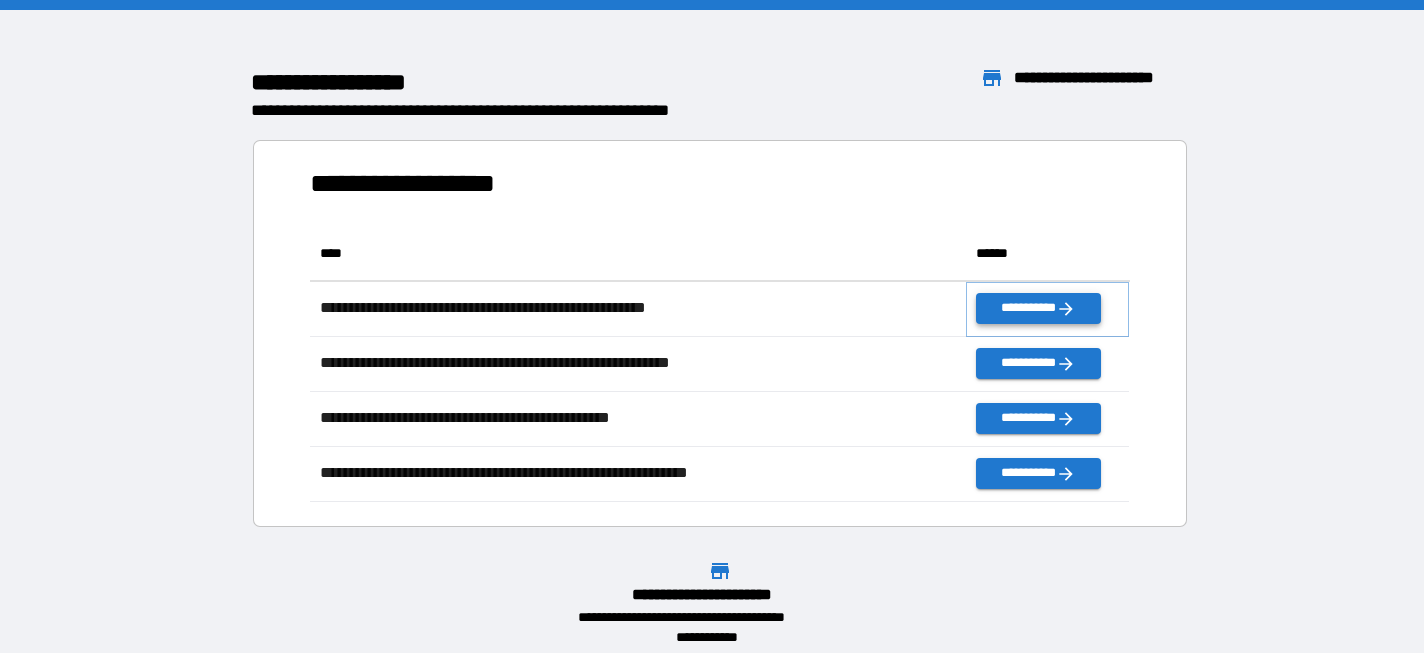 click on "**********" at bounding box center [1038, 308] 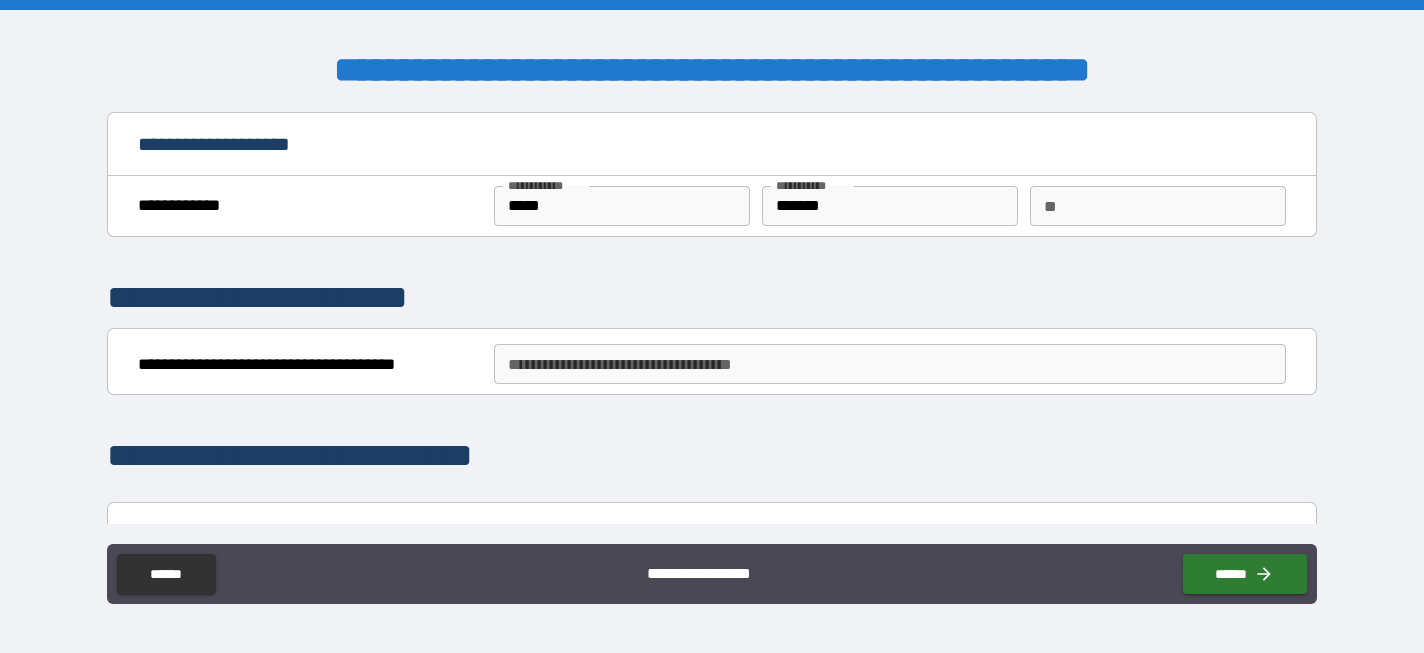 click on "**" at bounding box center [1158, 206] 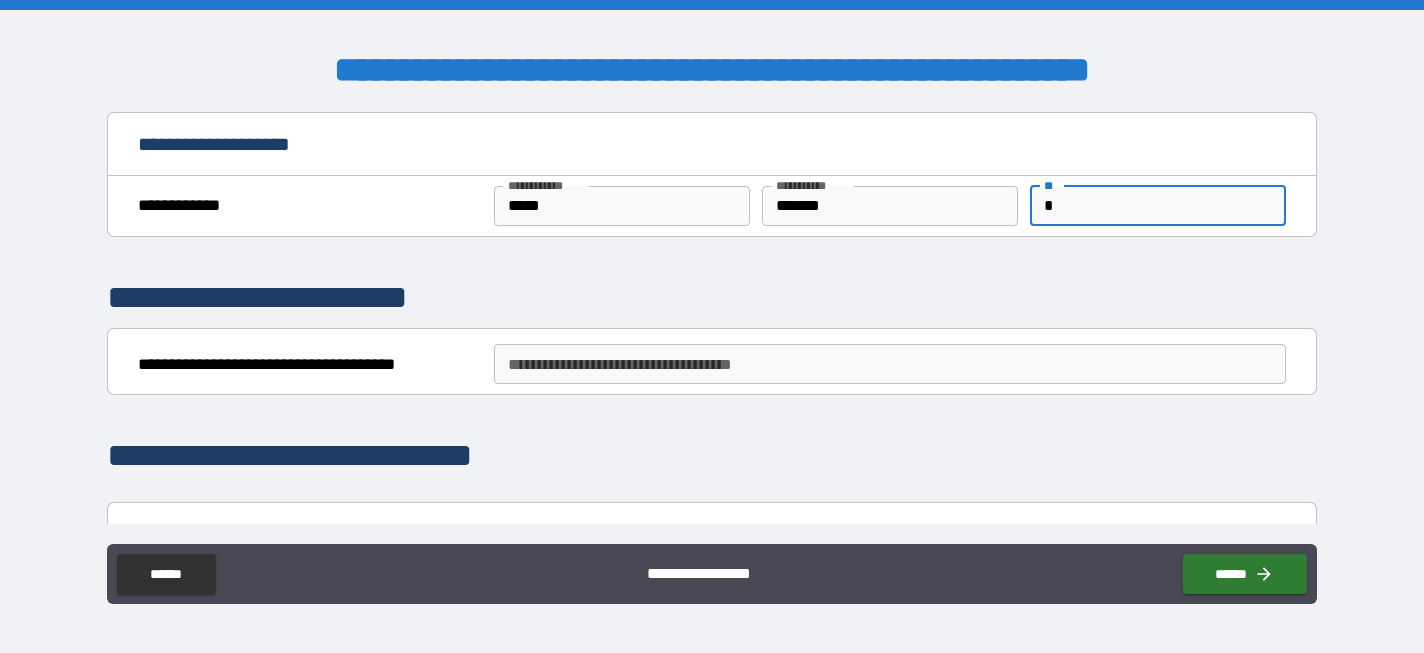 type on "*" 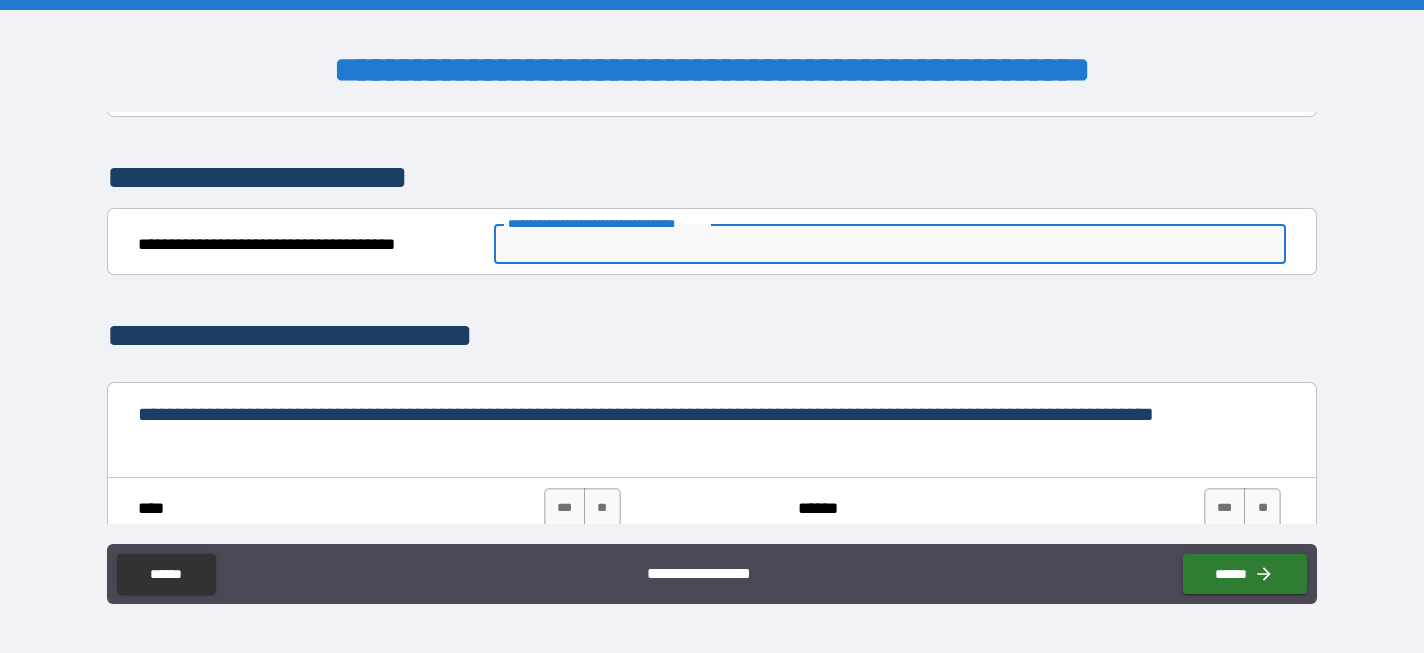 scroll, scrollTop: 146, scrollLeft: 0, axis: vertical 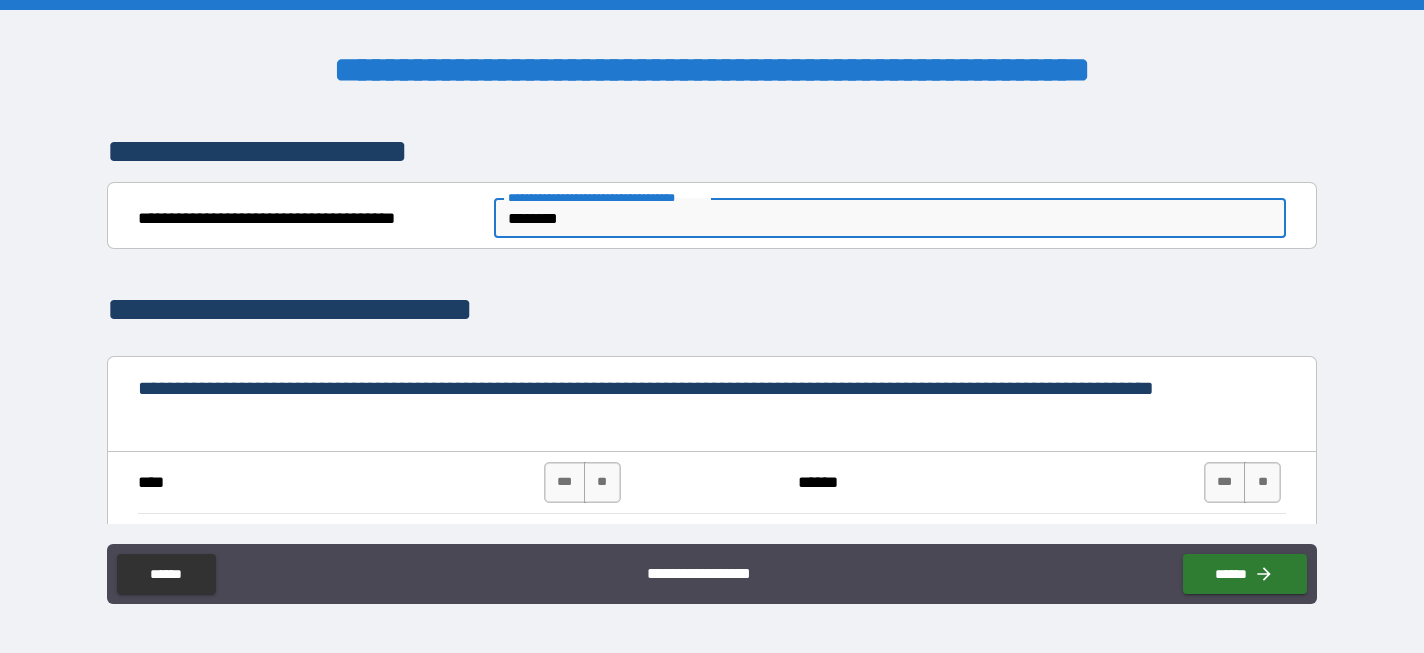 type on "********" 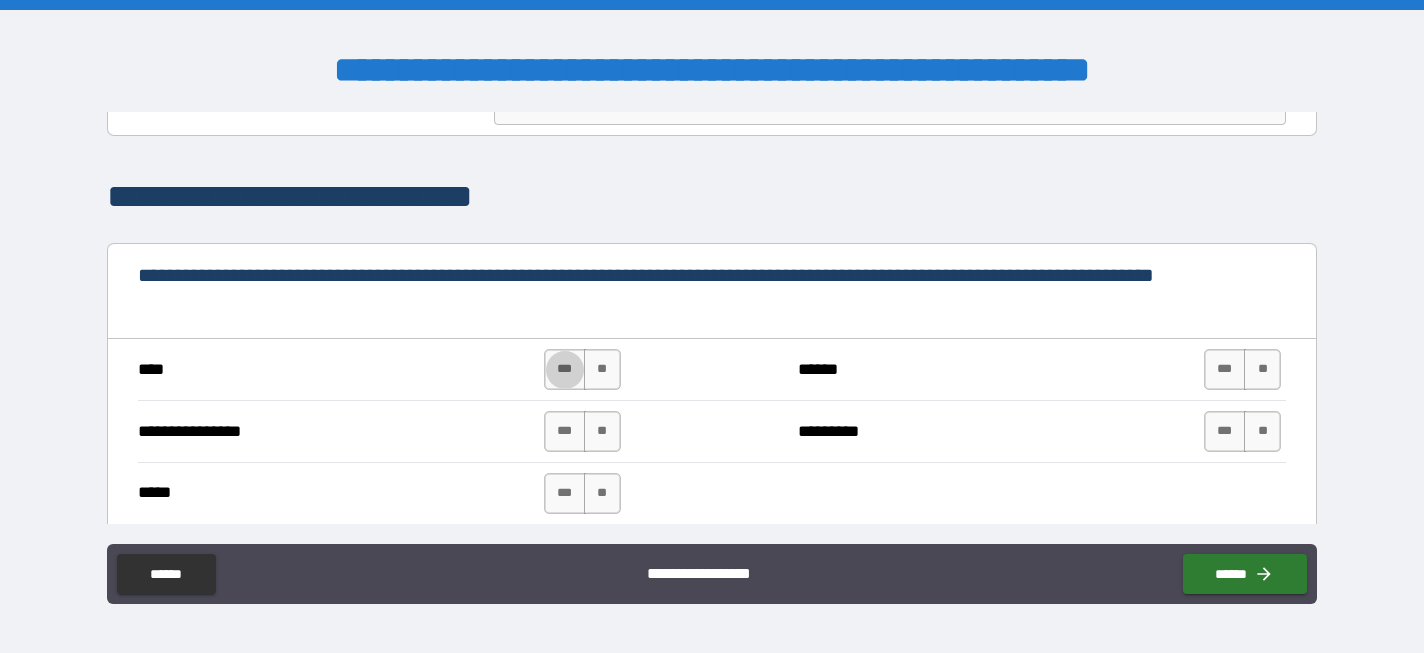 scroll, scrollTop: 323, scrollLeft: 0, axis: vertical 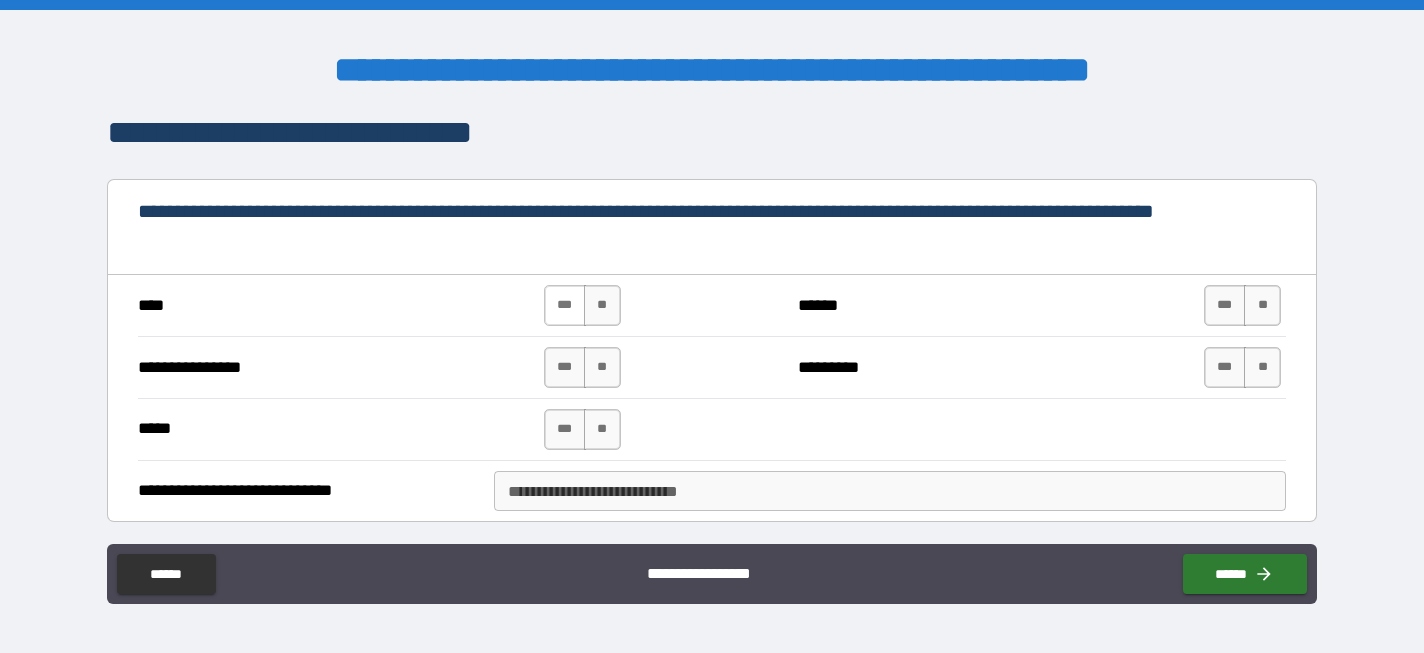 click on "***" at bounding box center (565, 305) 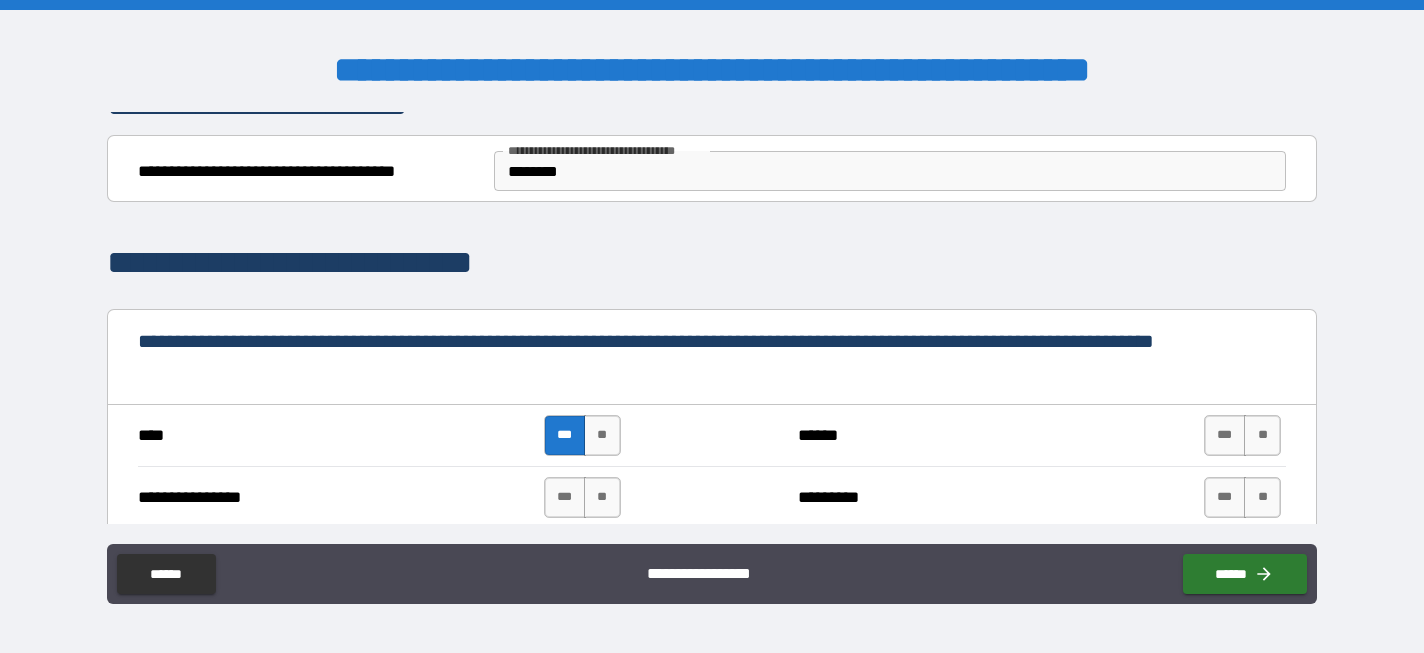 scroll, scrollTop: 126, scrollLeft: 0, axis: vertical 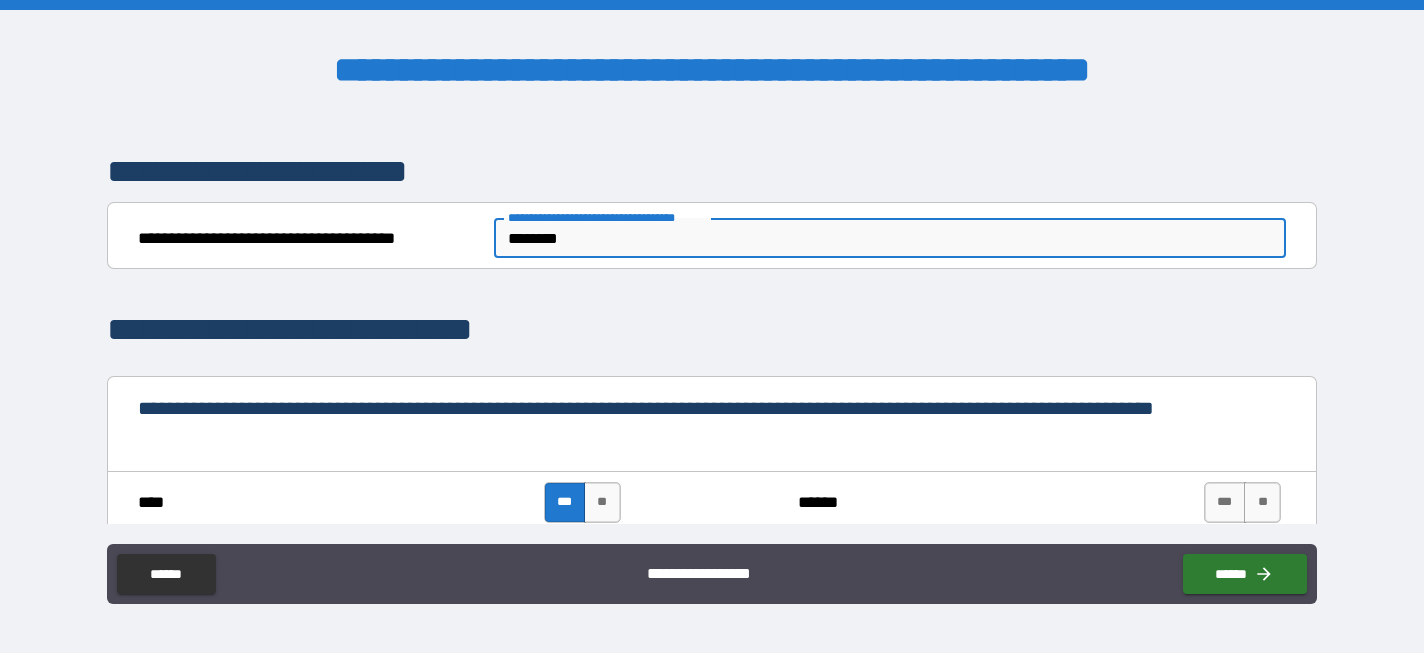 click on "********" at bounding box center (890, 238) 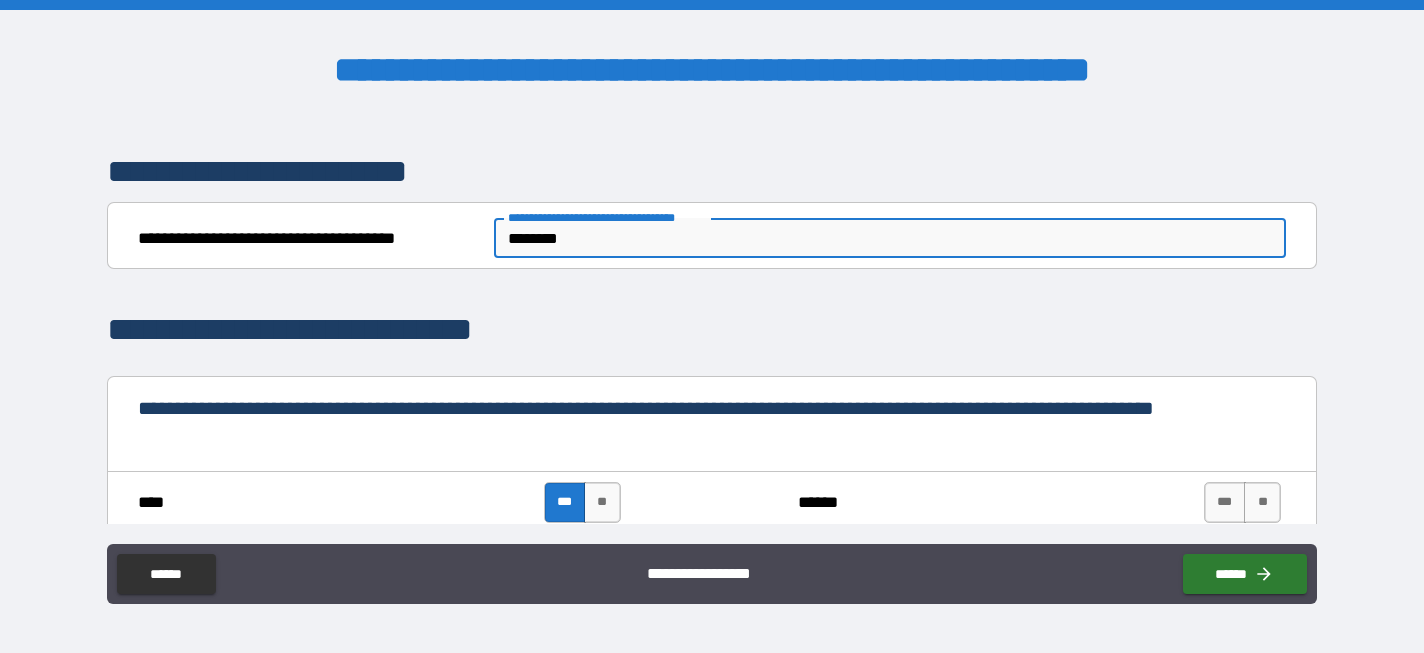 click on "********" at bounding box center [890, 238] 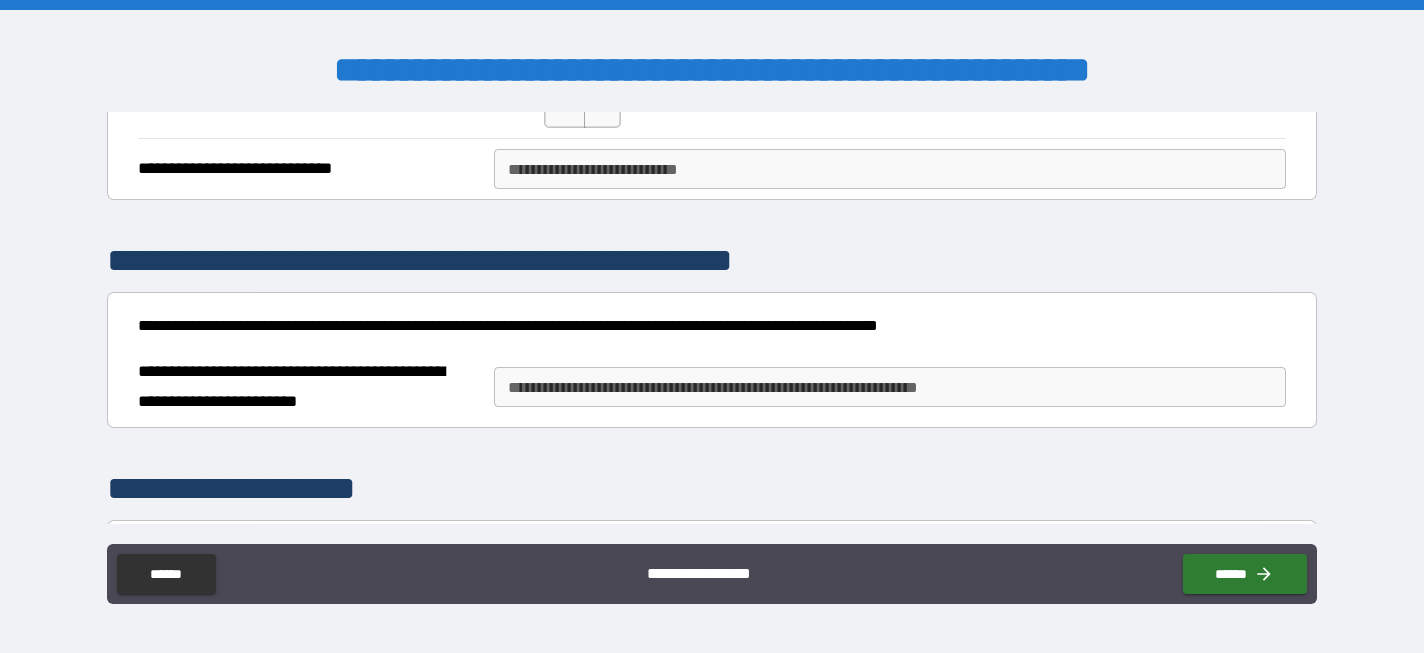 scroll, scrollTop: 573, scrollLeft: 0, axis: vertical 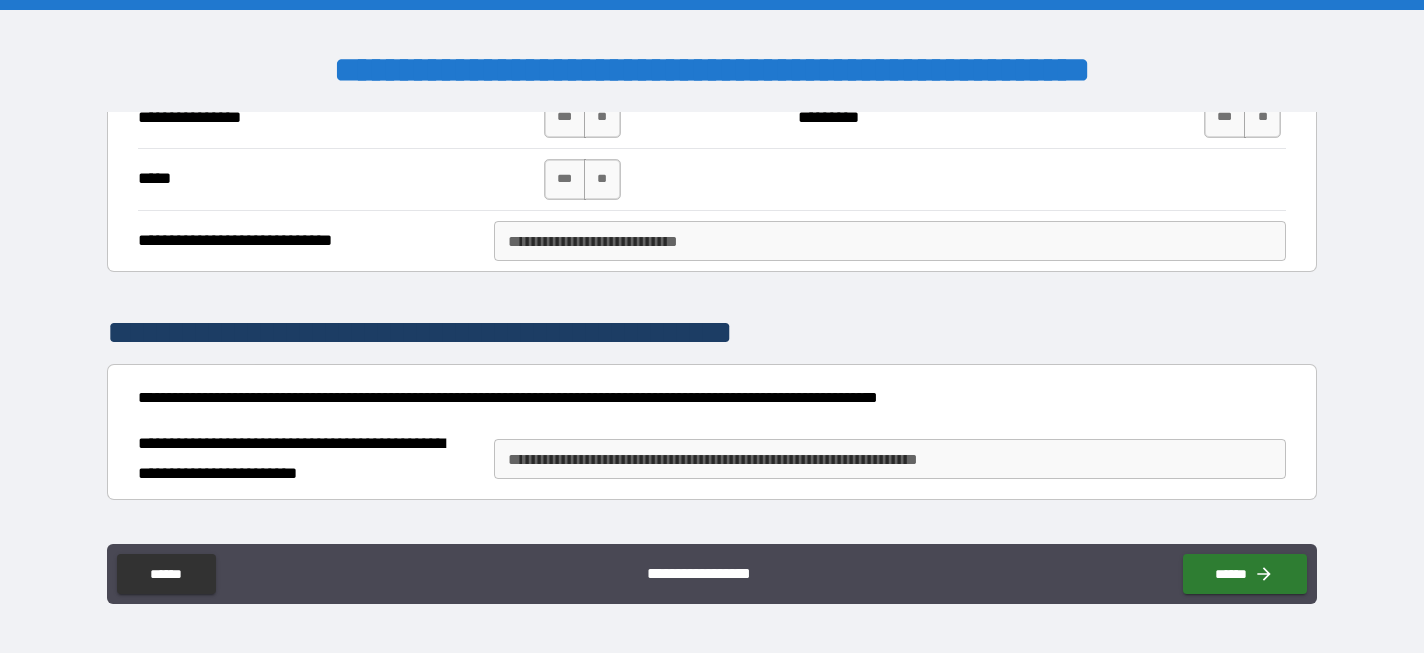 type on "**********" 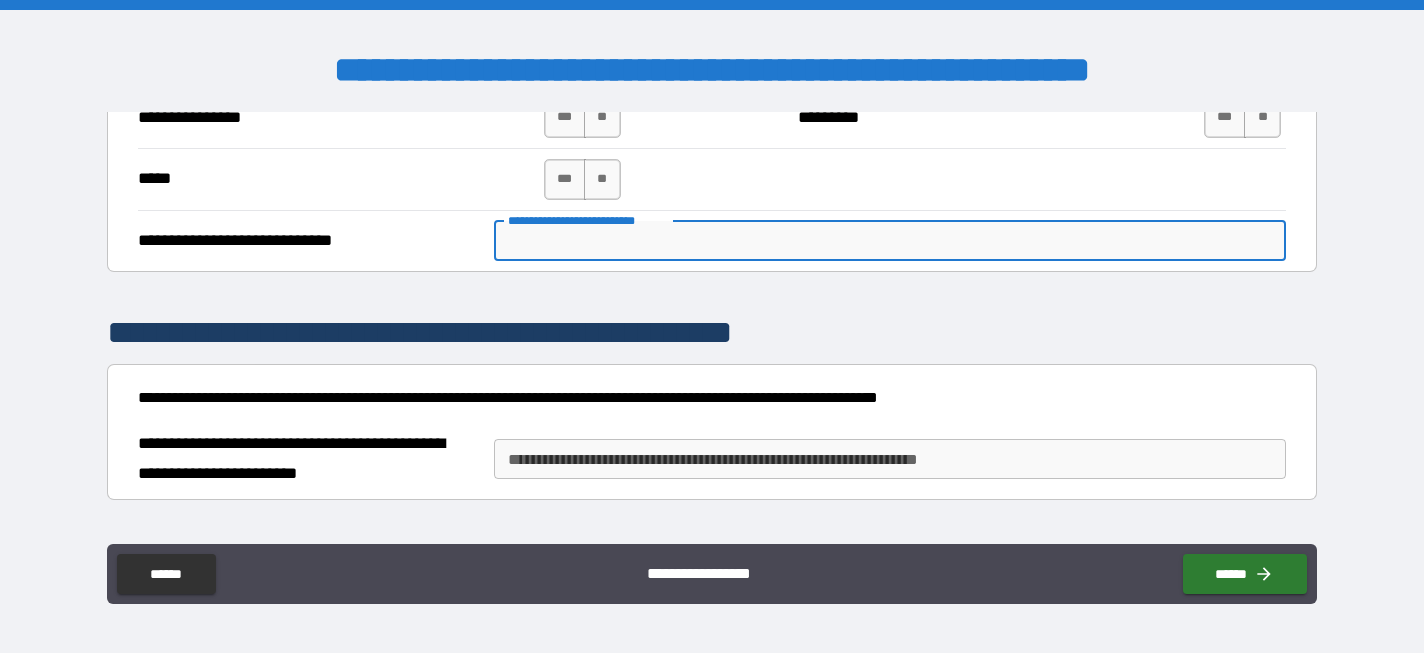 click on "**********" at bounding box center (890, 241) 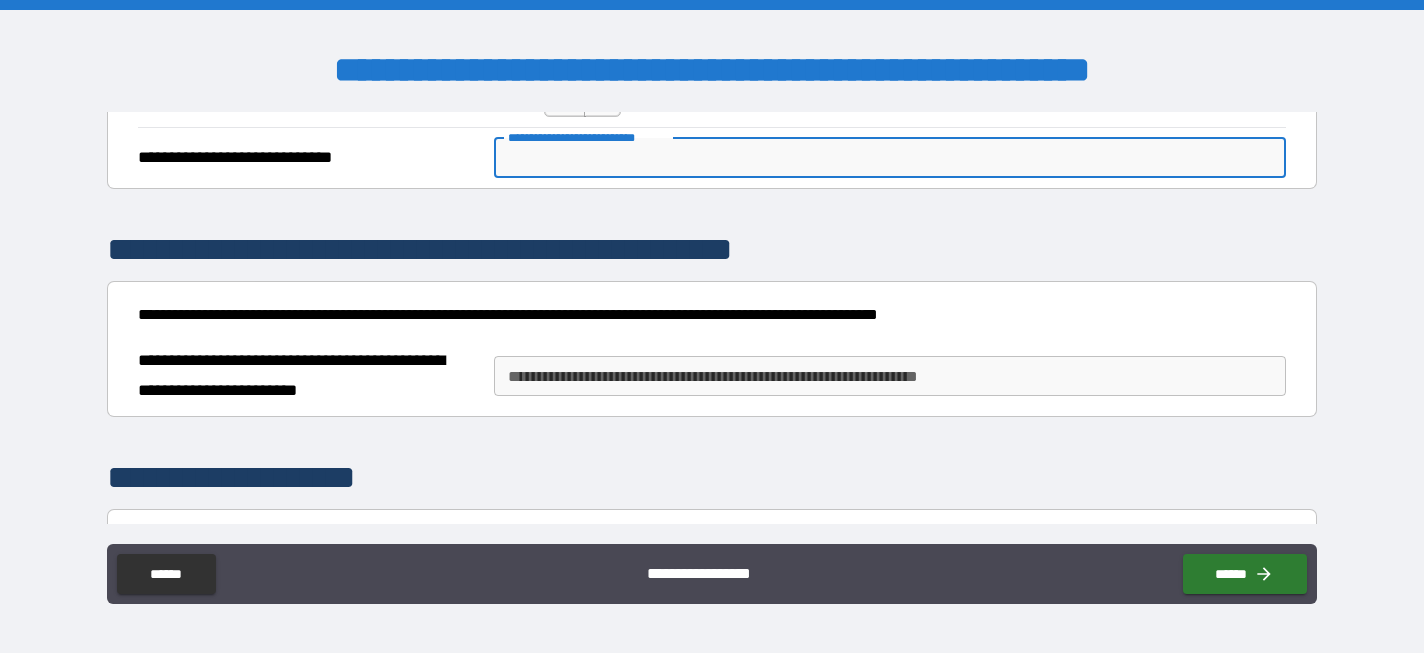 scroll, scrollTop: 717, scrollLeft: 0, axis: vertical 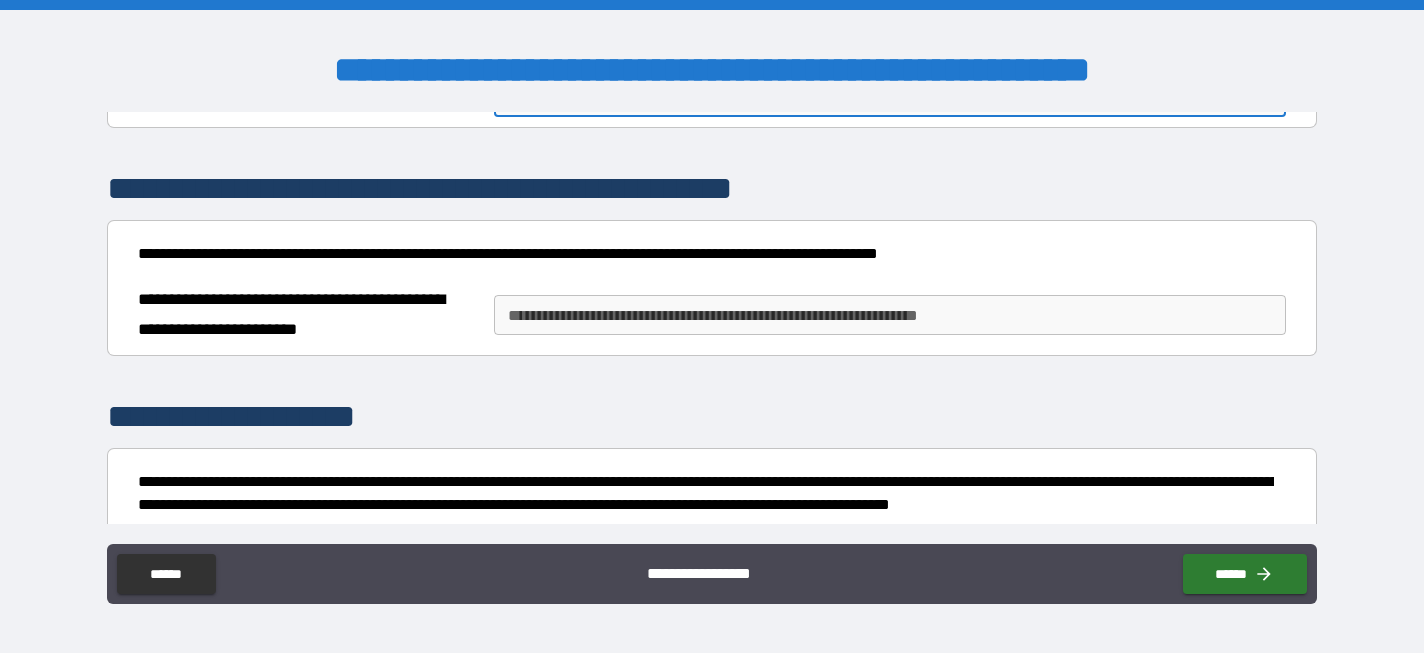 click on "**********" at bounding box center [890, 315] 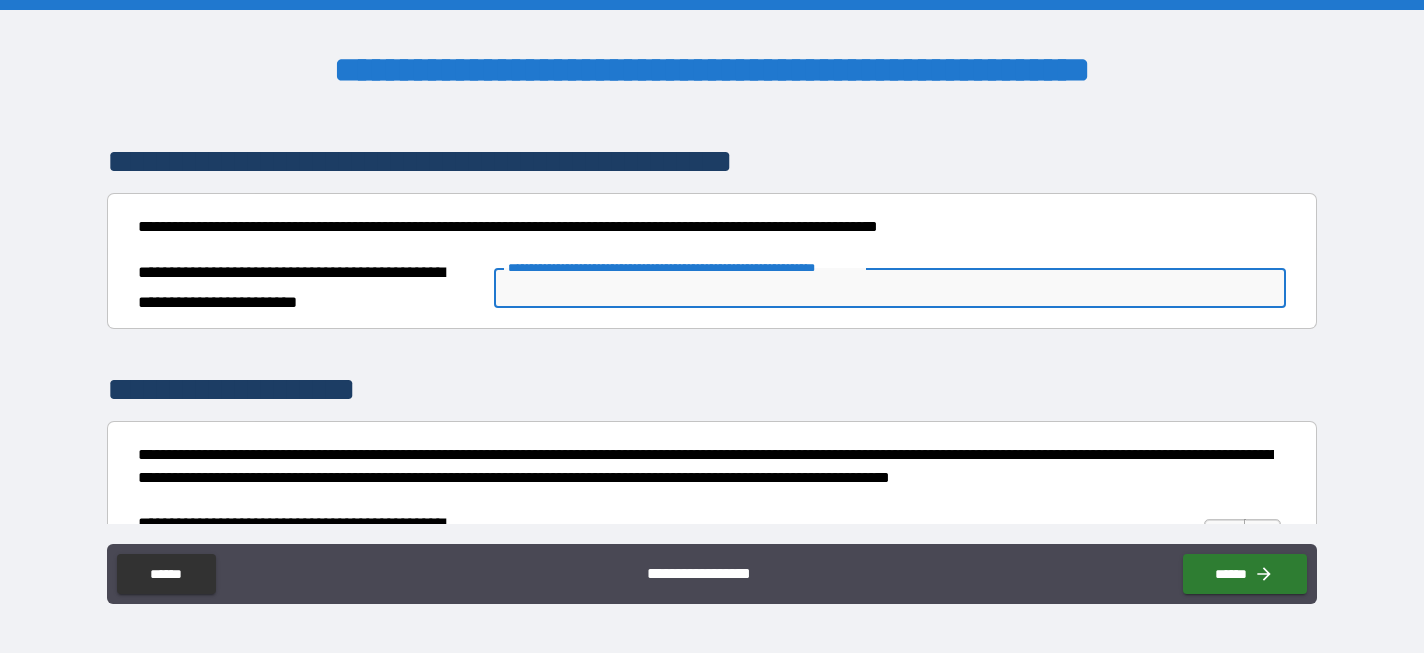 scroll, scrollTop: 756, scrollLeft: 0, axis: vertical 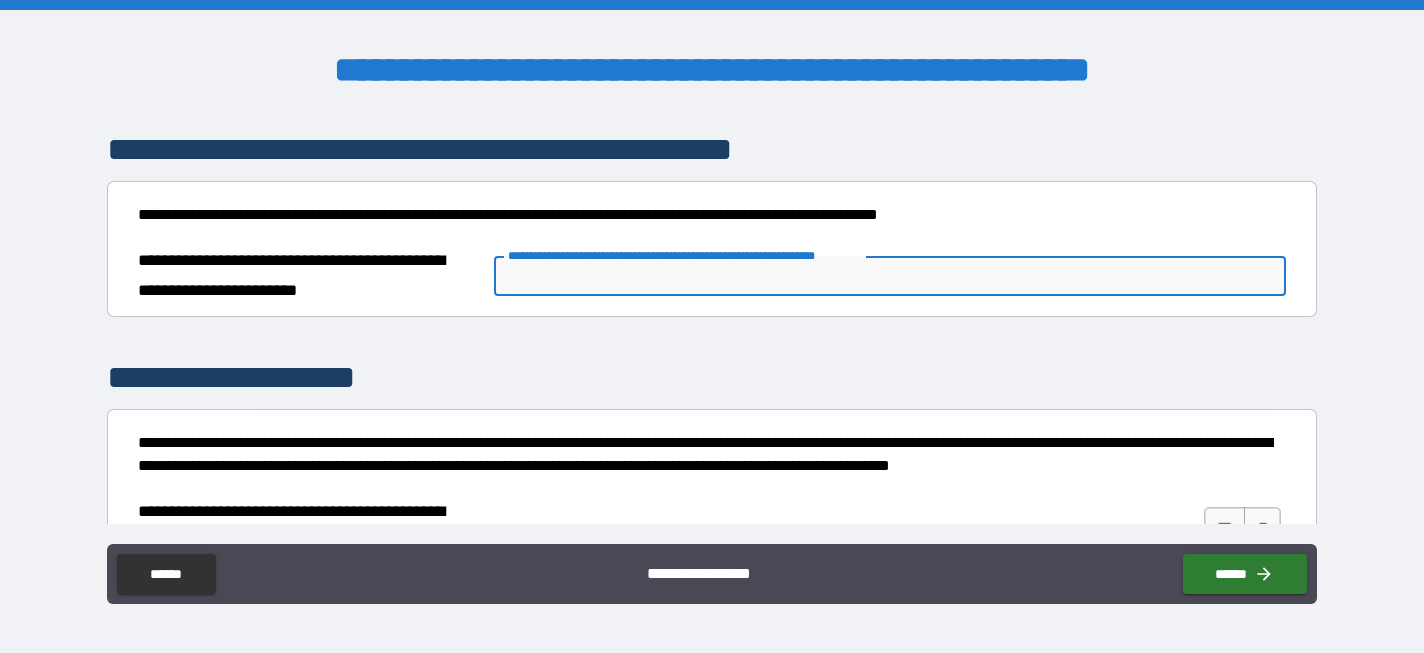 click on "**********" at bounding box center [712, 71] 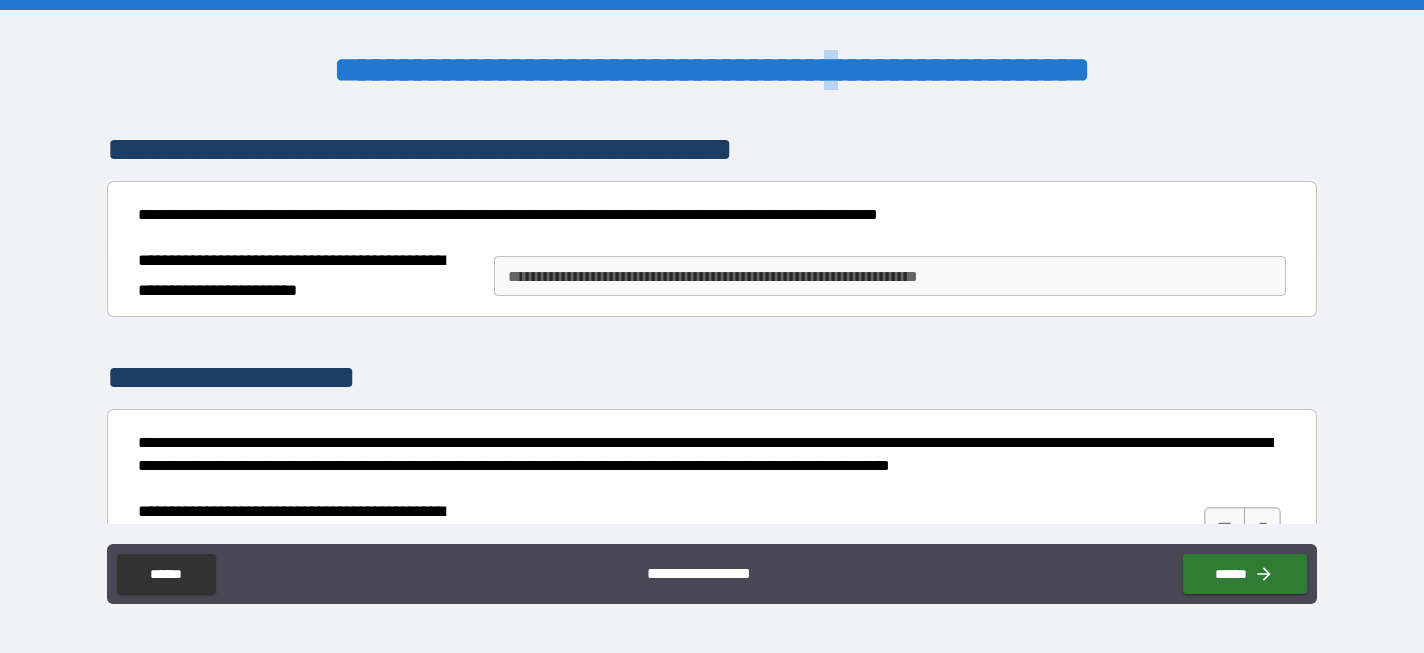 click on "**********" at bounding box center (712, 71) 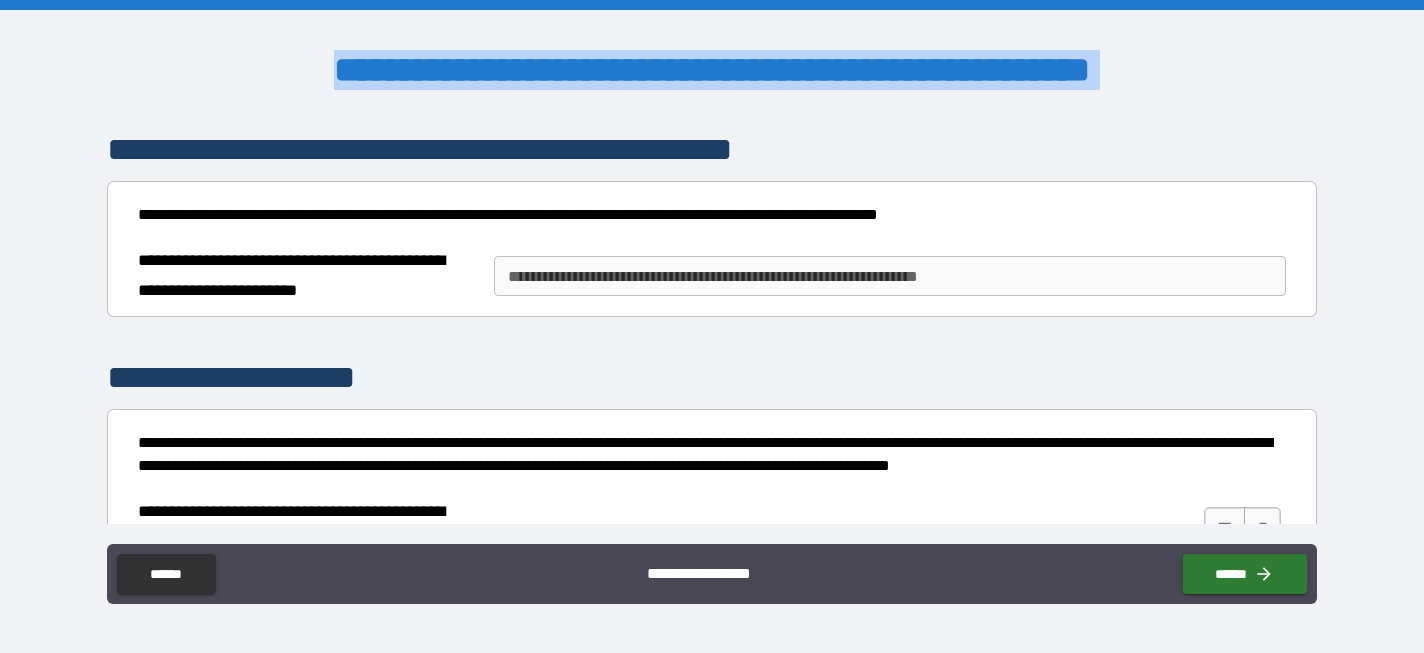 click on "**********" at bounding box center (712, 71) 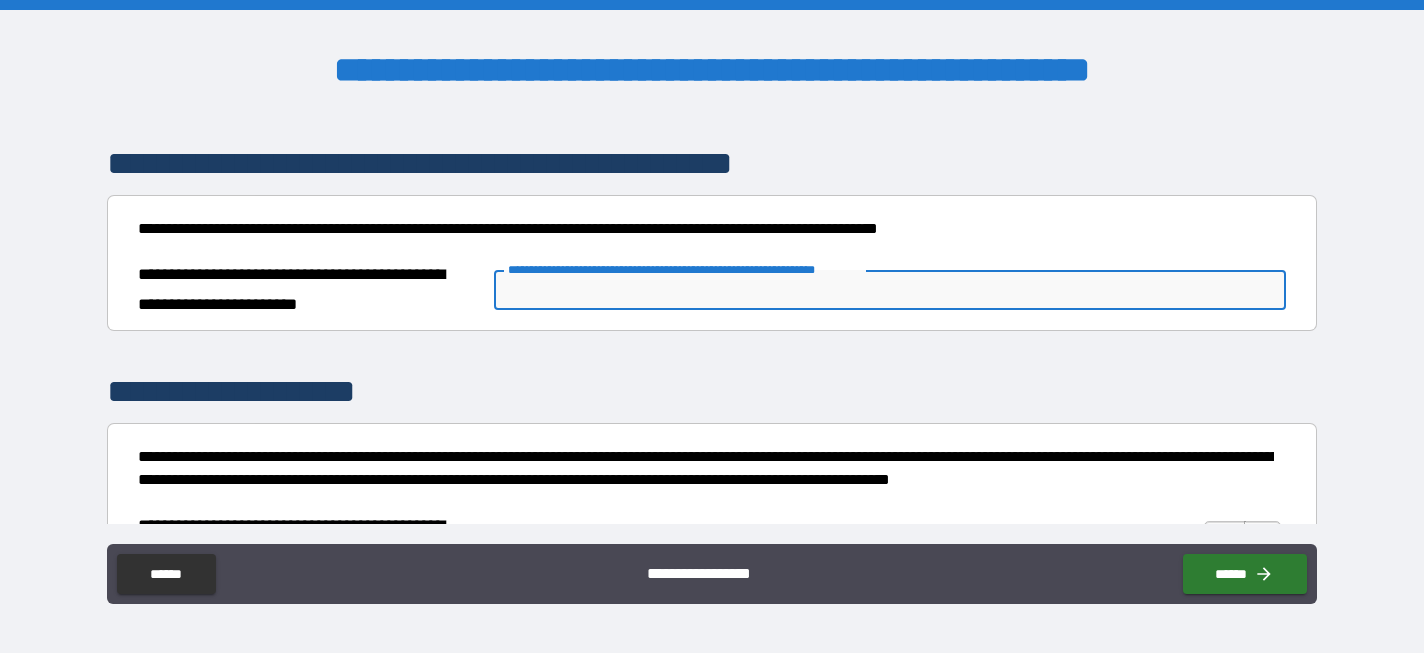 scroll, scrollTop: 737, scrollLeft: 0, axis: vertical 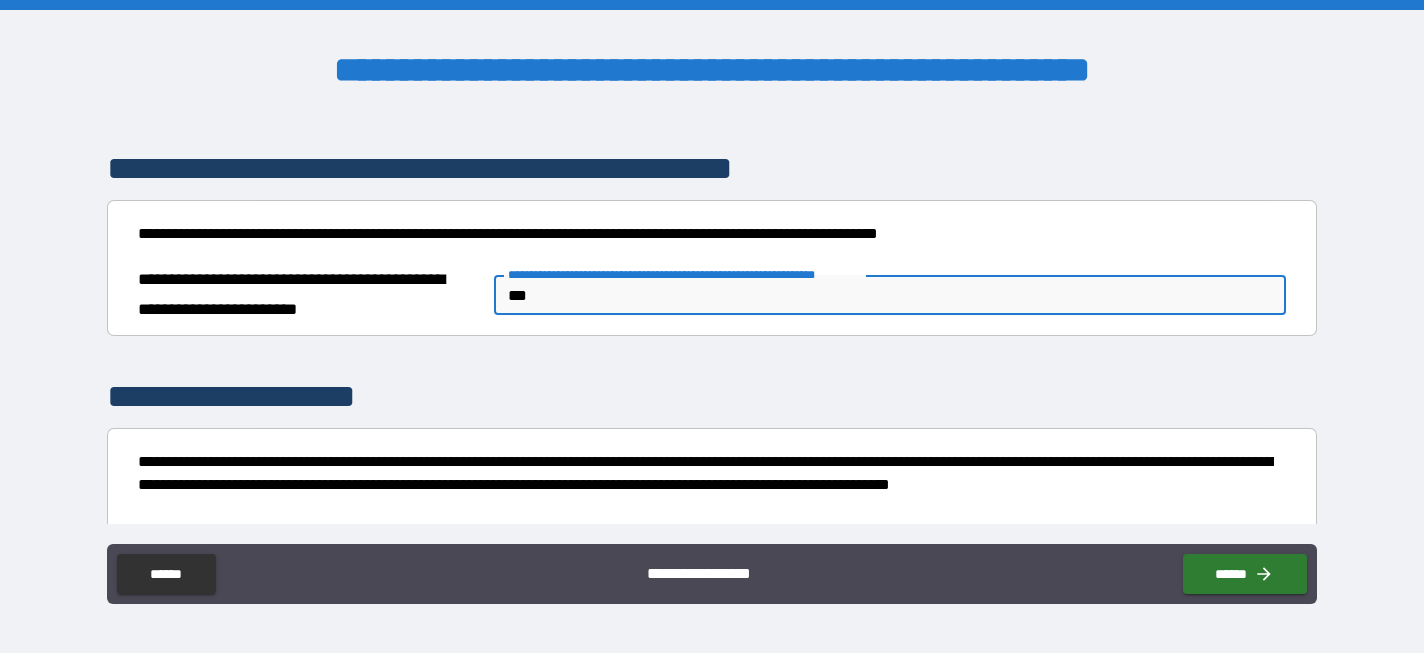 type on "***" 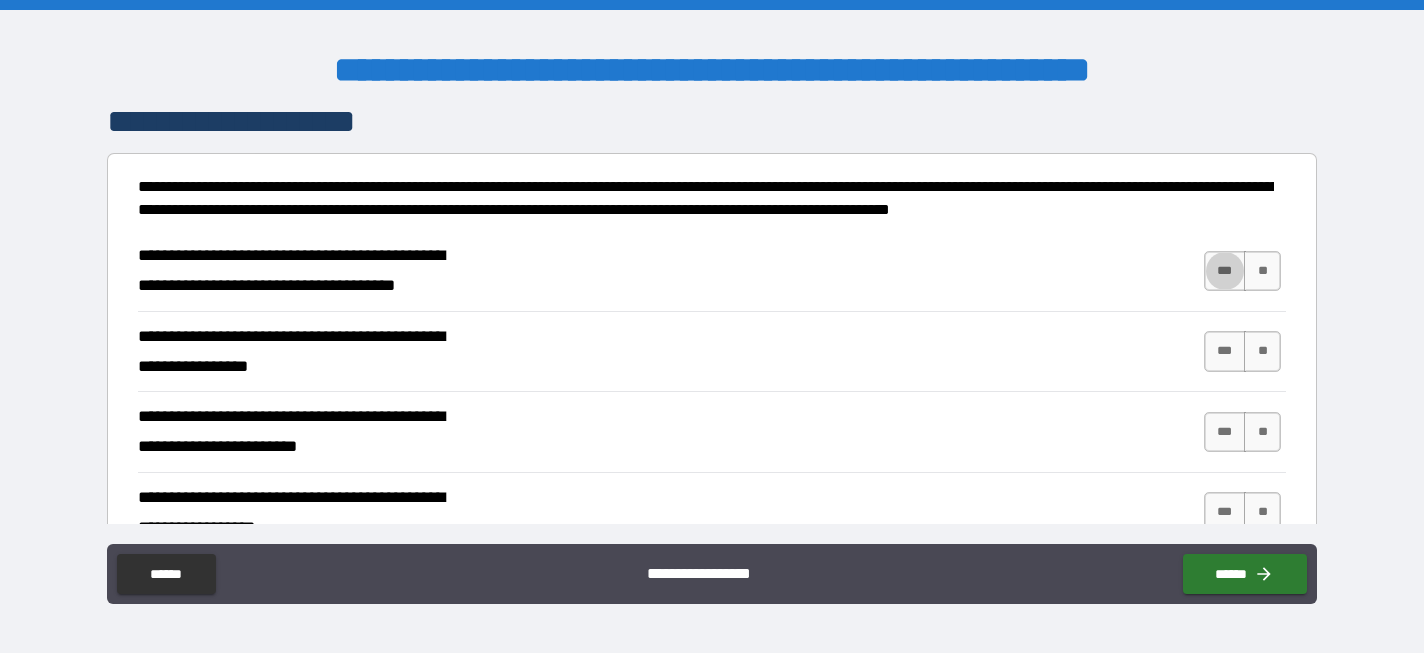 scroll, scrollTop: 1013, scrollLeft: 0, axis: vertical 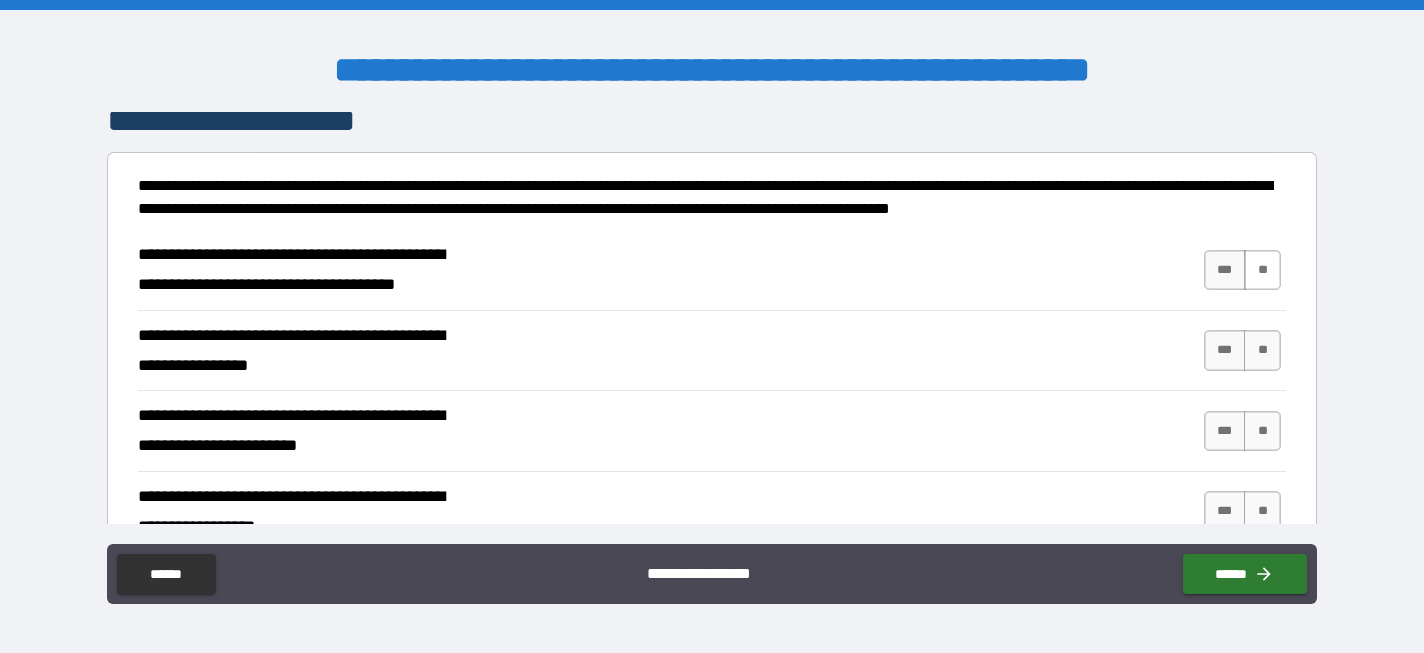 click on "**" at bounding box center [1262, 270] 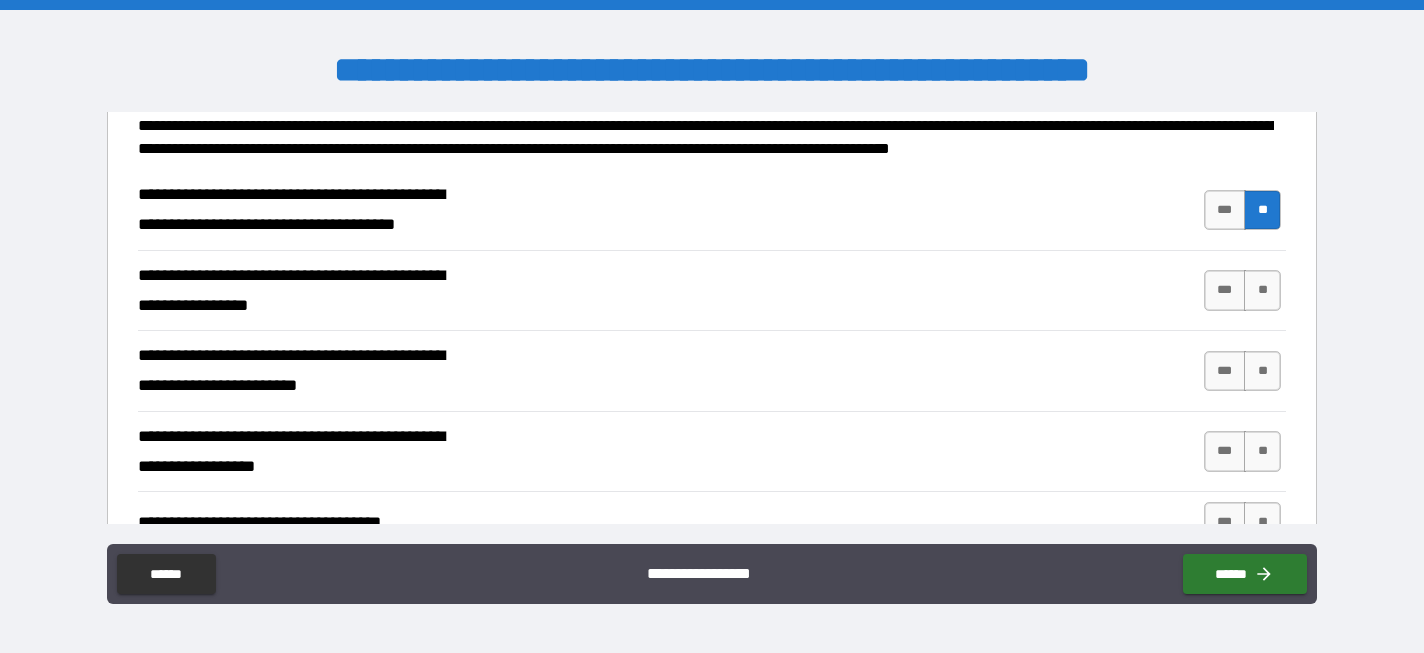 scroll, scrollTop: 1081, scrollLeft: 0, axis: vertical 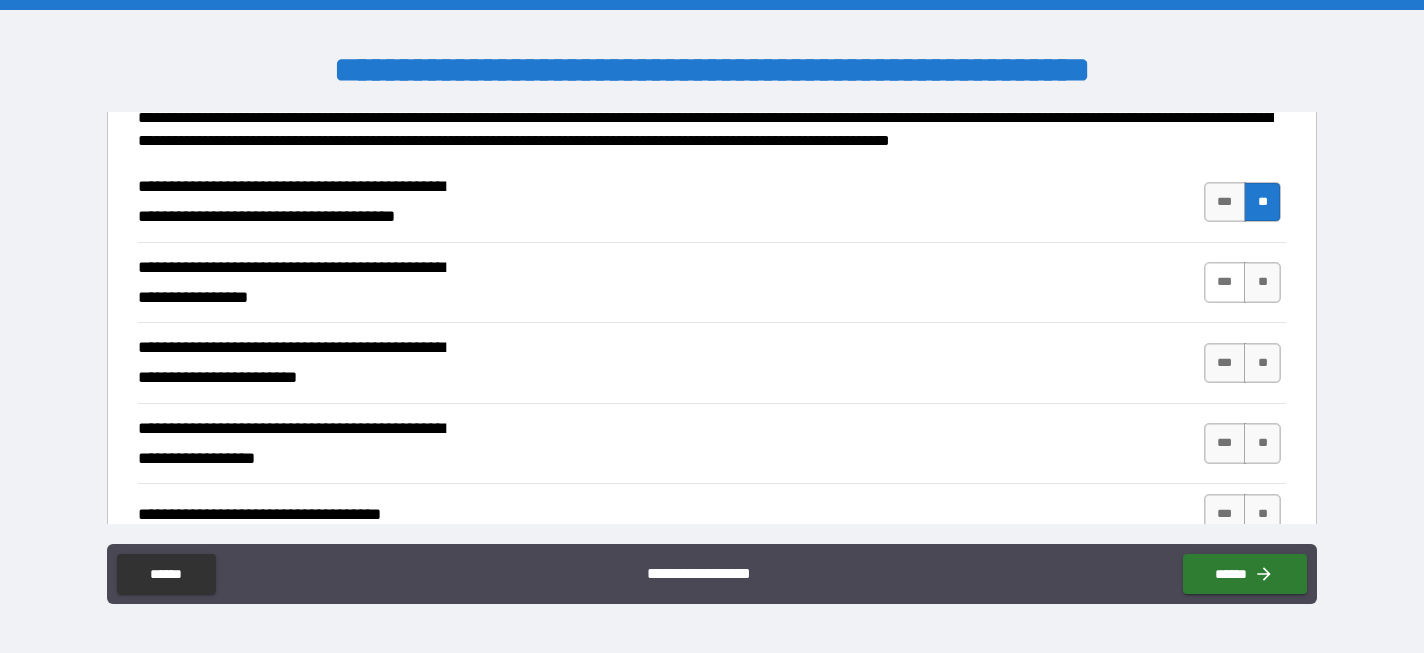 click on "***" at bounding box center [1225, 282] 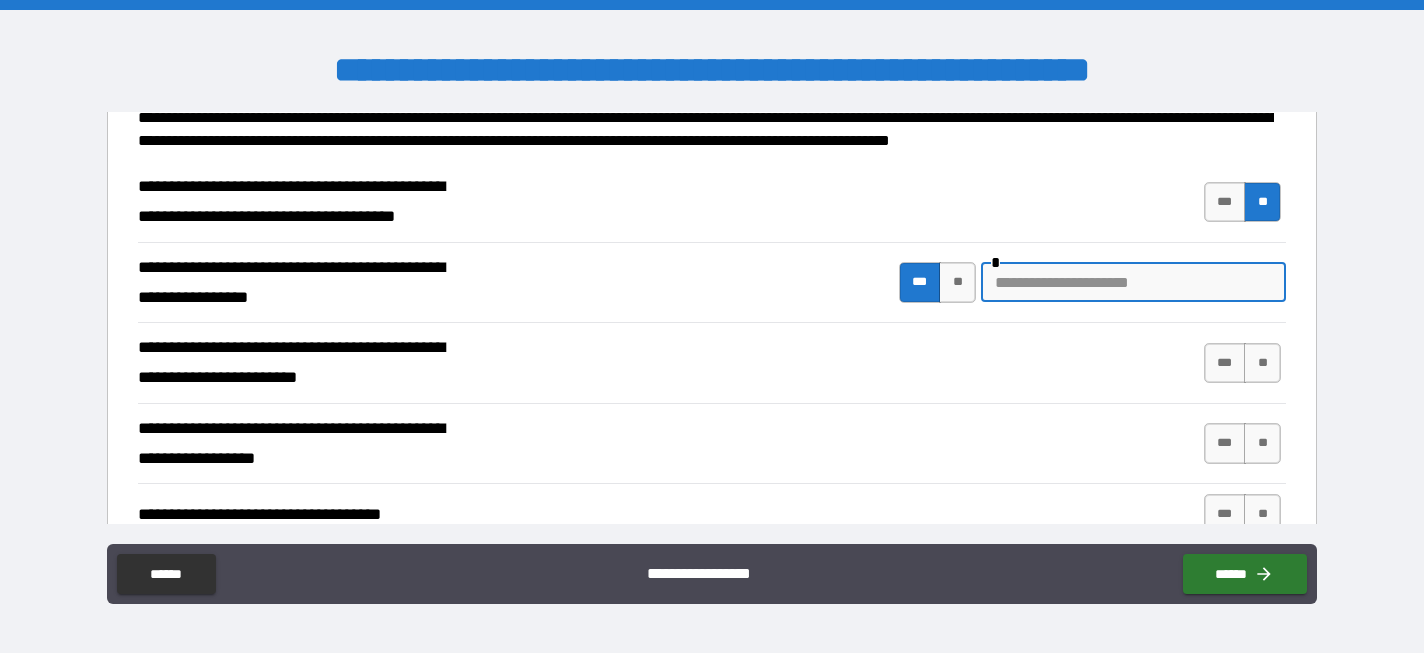 click at bounding box center [1133, 282] 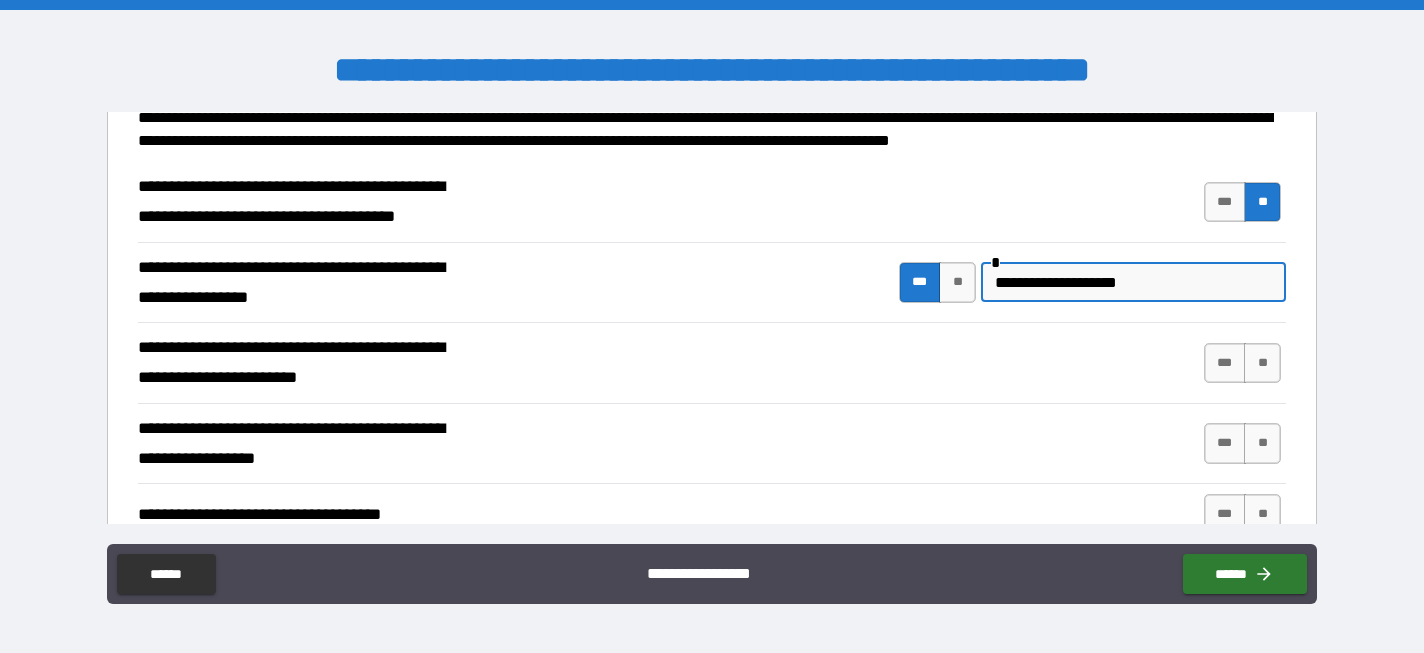 type on "**********" 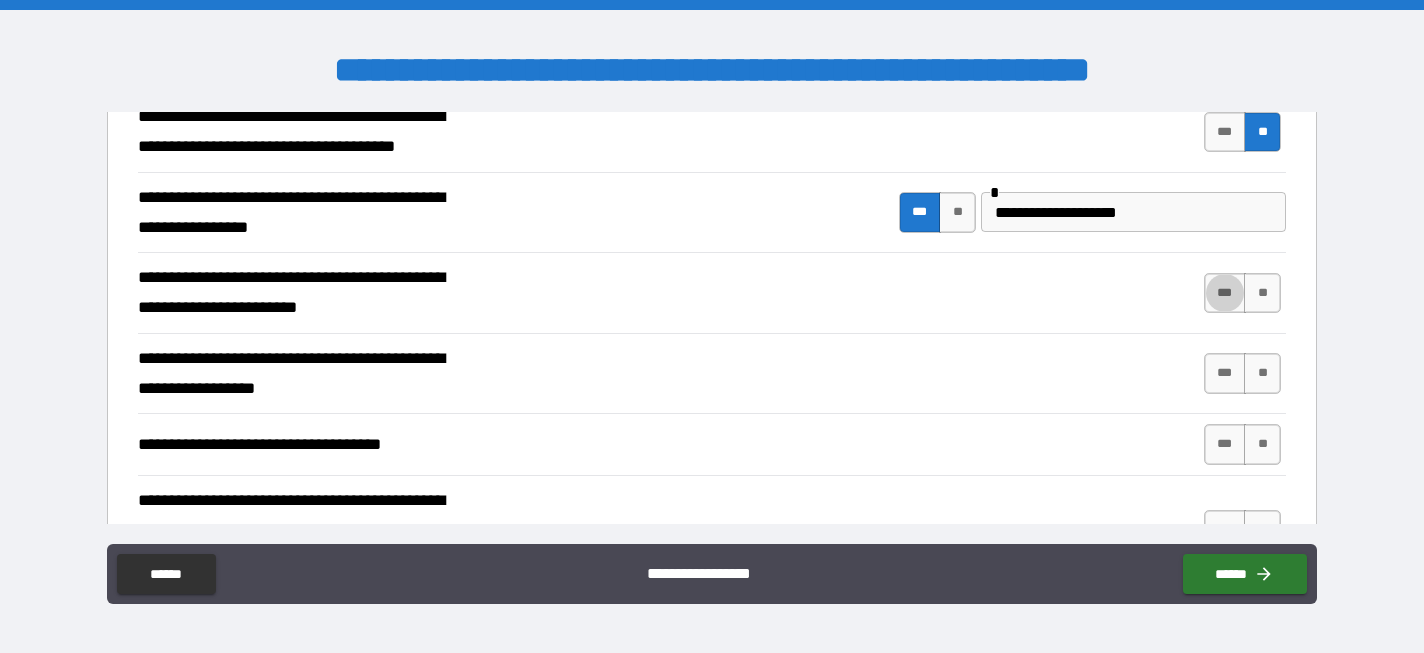scroll, scrollTop: 1164, scrollLeft: 0, axis: vertical 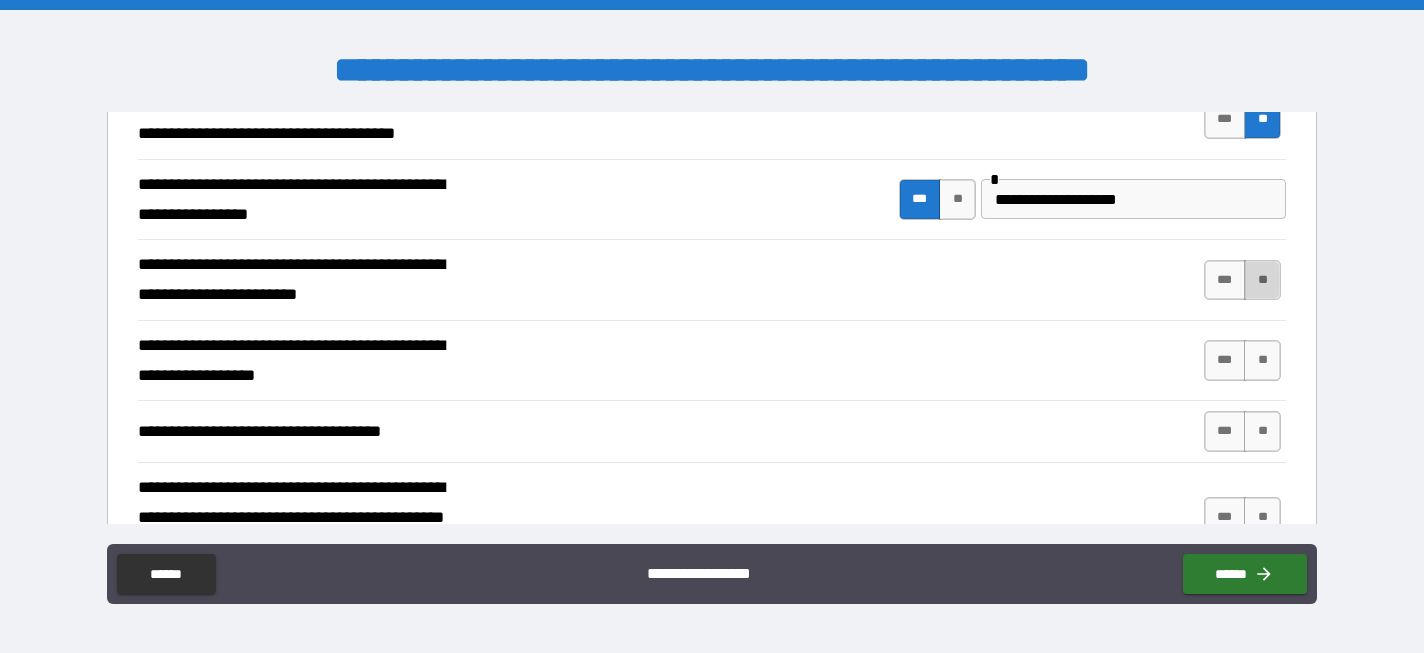 click on "**" at bounding box center (1262, 280) 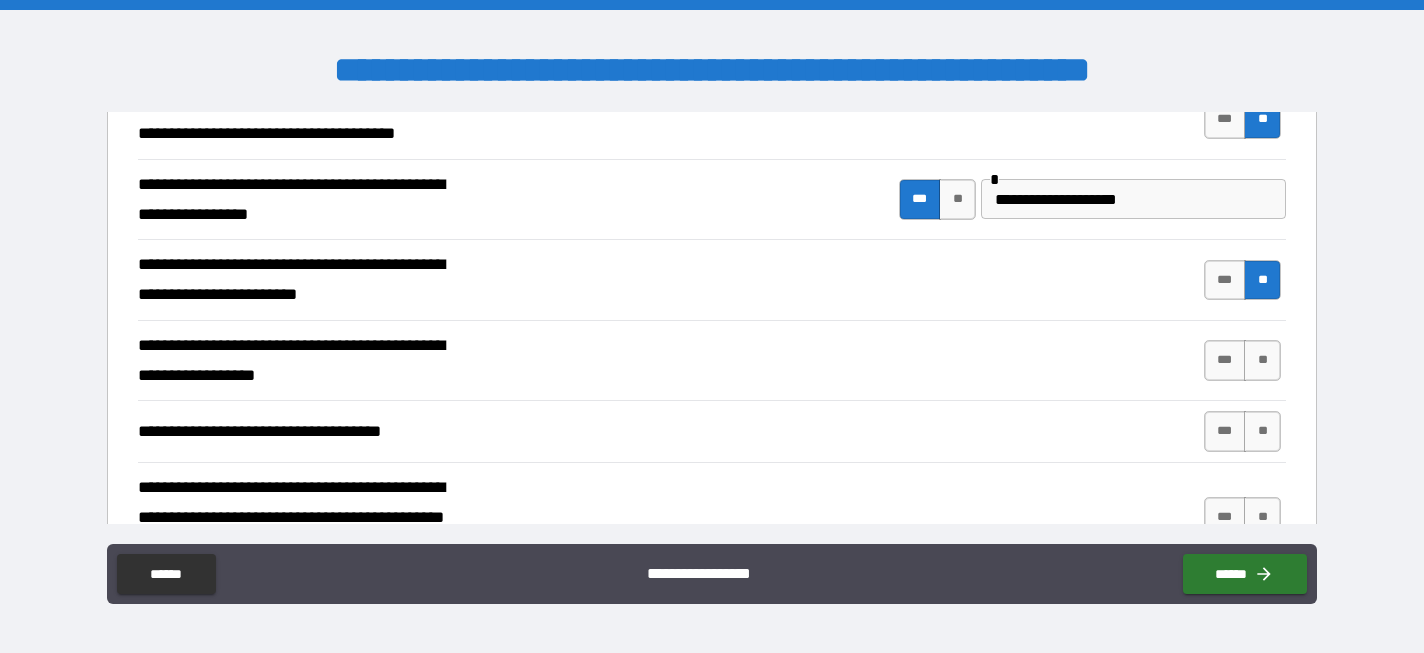 click on "*** **" at bounding box center [1242, 360] 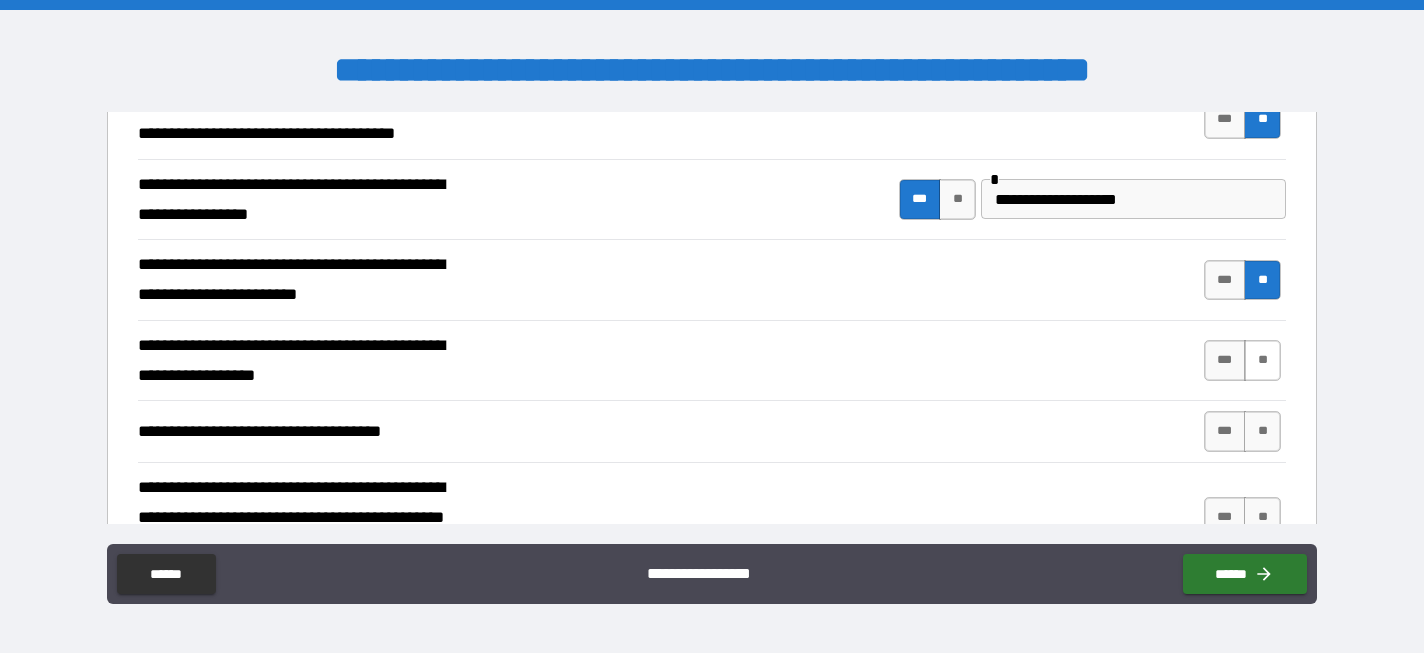 click on "**" at bounding box center (1262, 360) 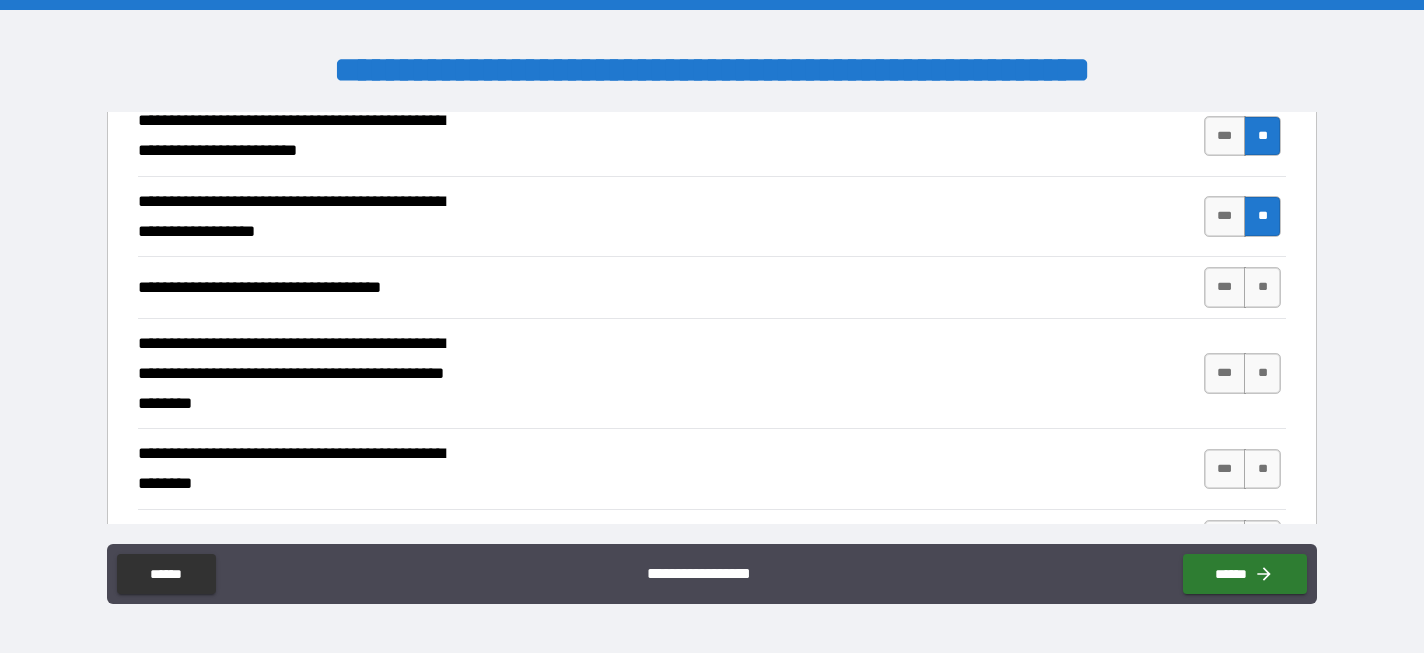 scroll, scrollTop: 1311, scrollLeft: 0, axis: vertical 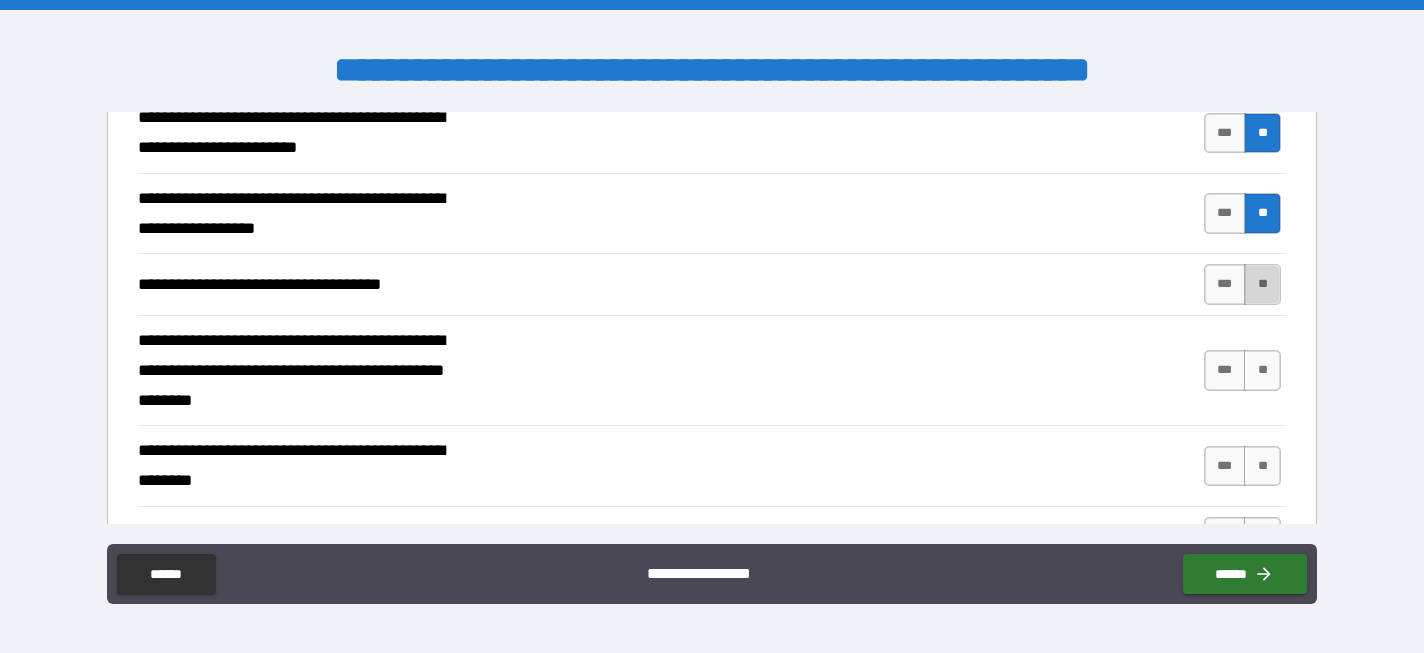 click on "**" at bounding box center (1262, 284) 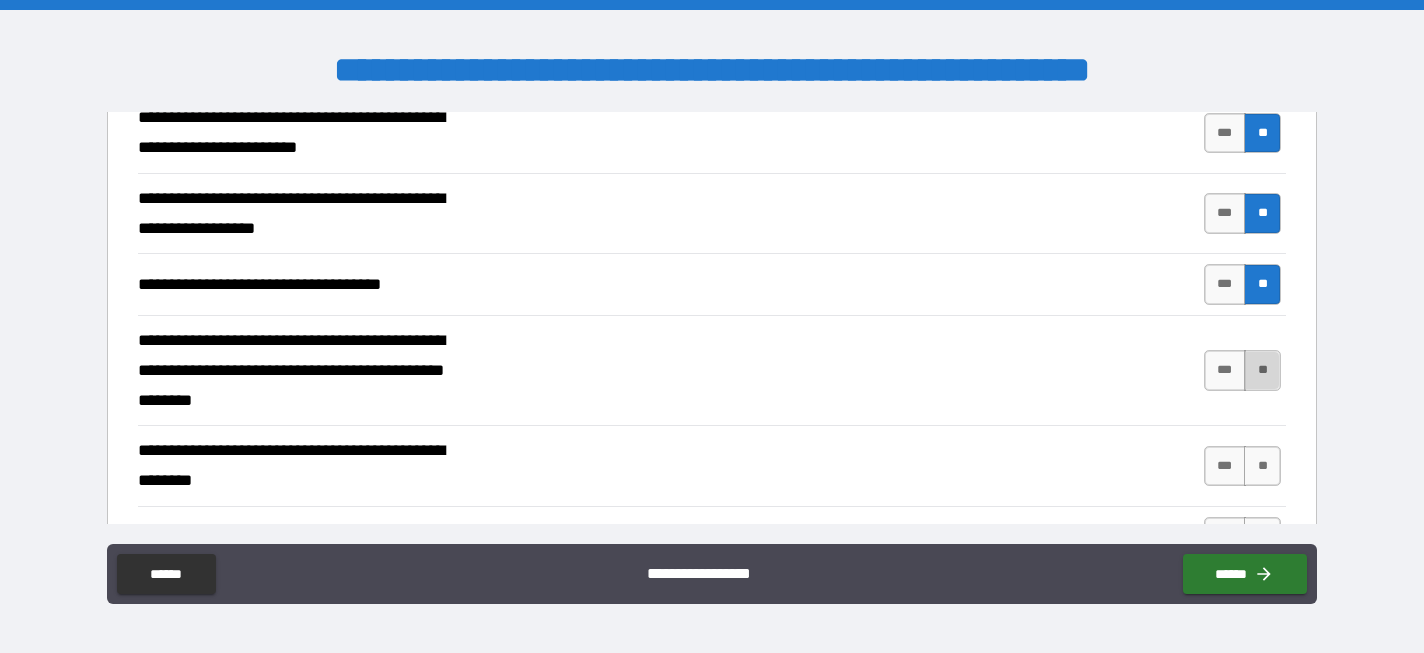 click on "**" at bounding box center [1262, 370] 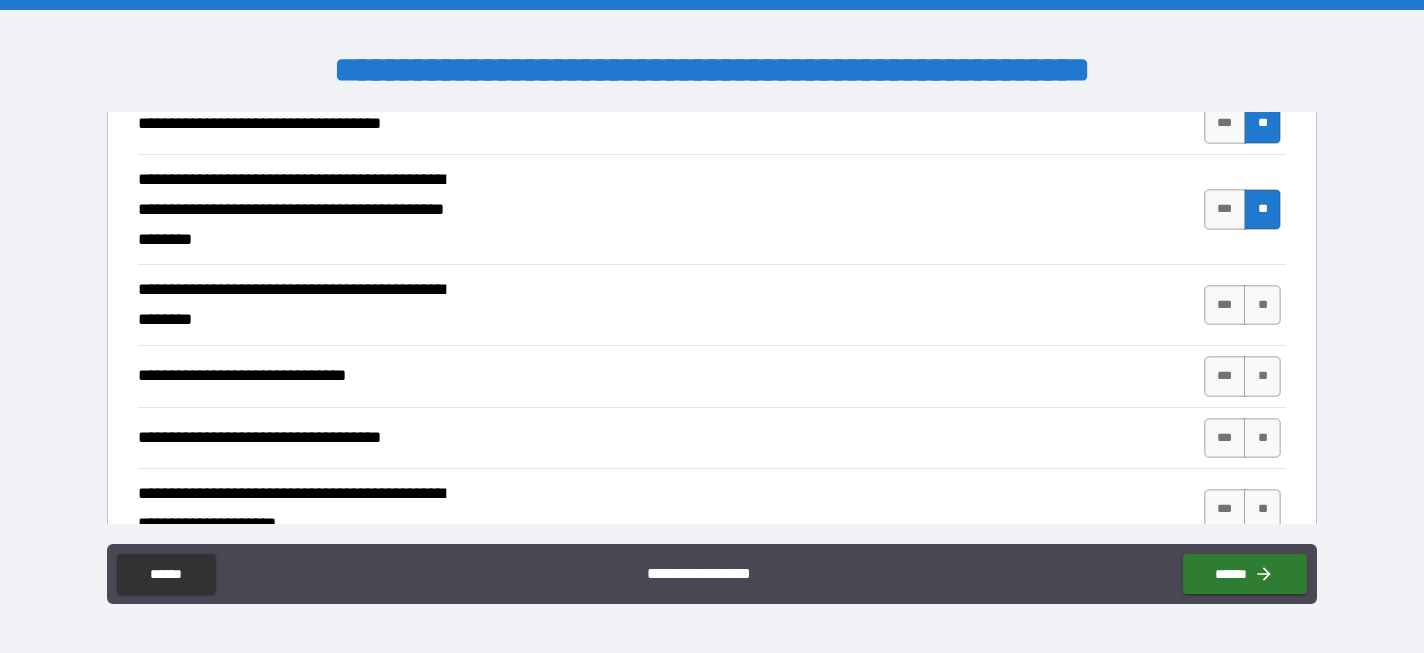 scroll, scrollTop: 1502, scrollLeft: 0, axis: vertical 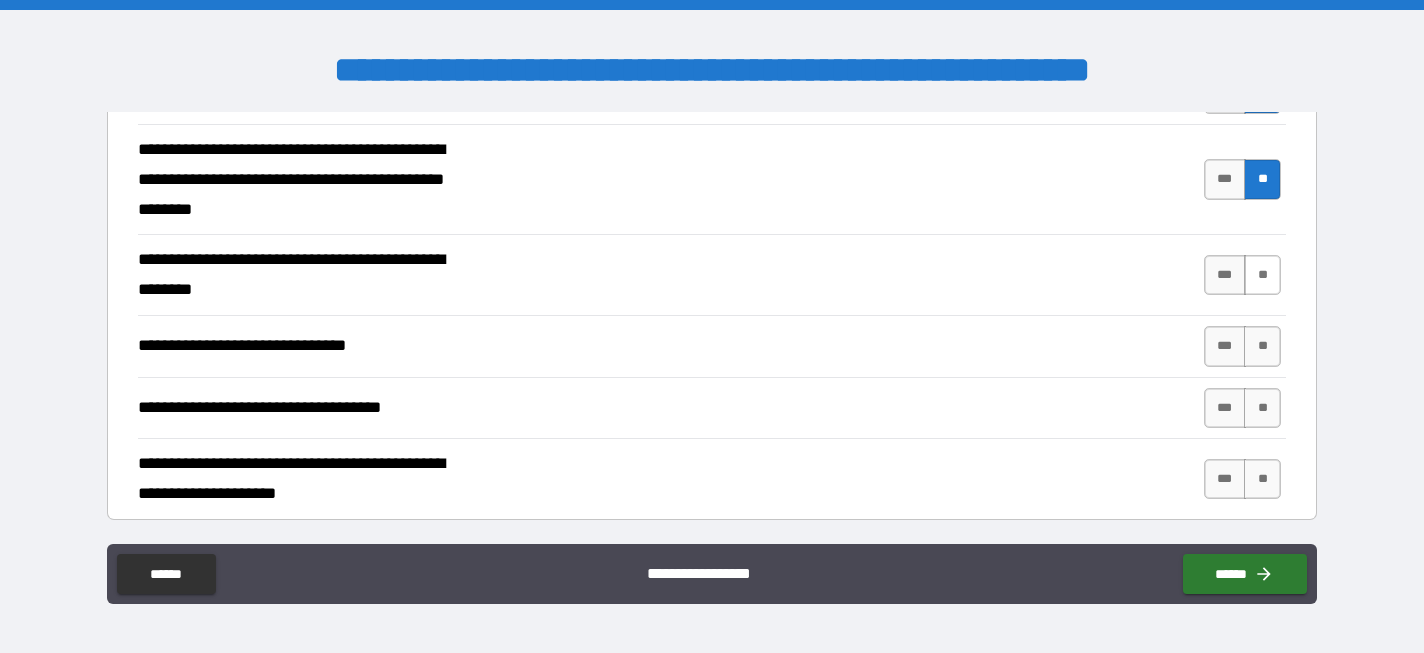 click on "**" at bounding box center (1262, 275) 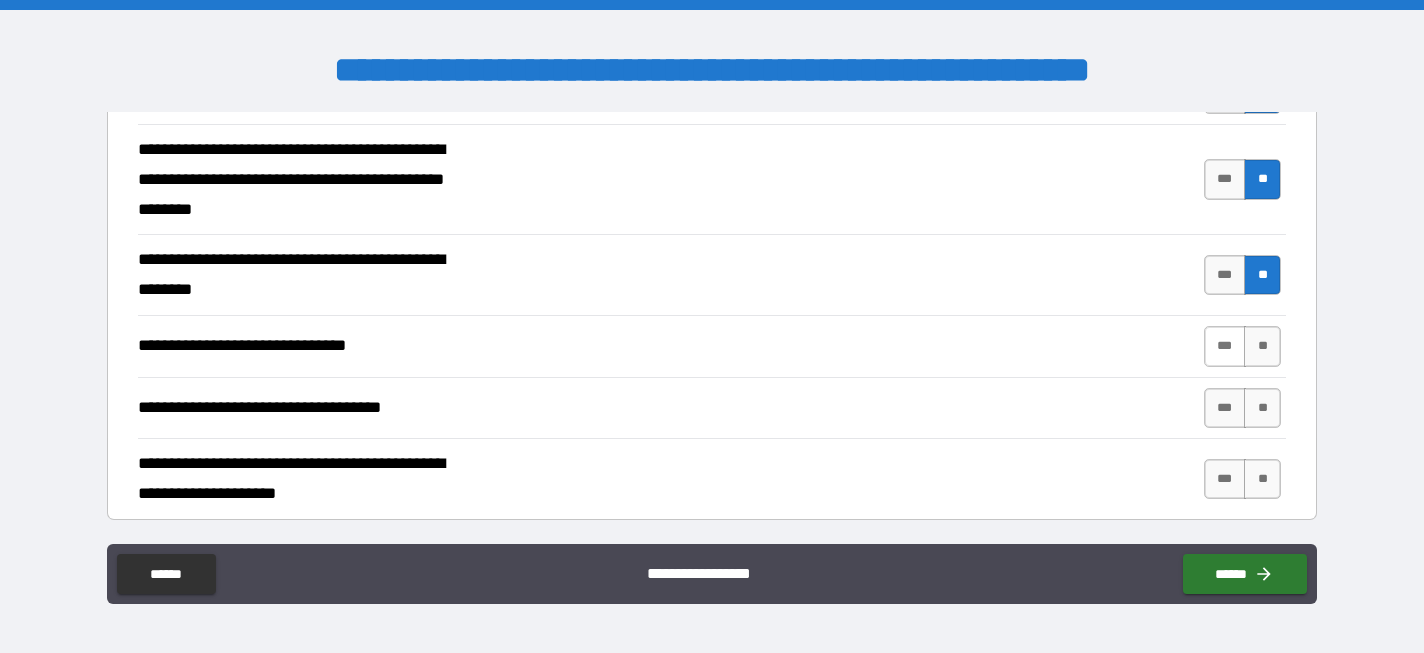 click on "***" at bounding box center (1225, 346) 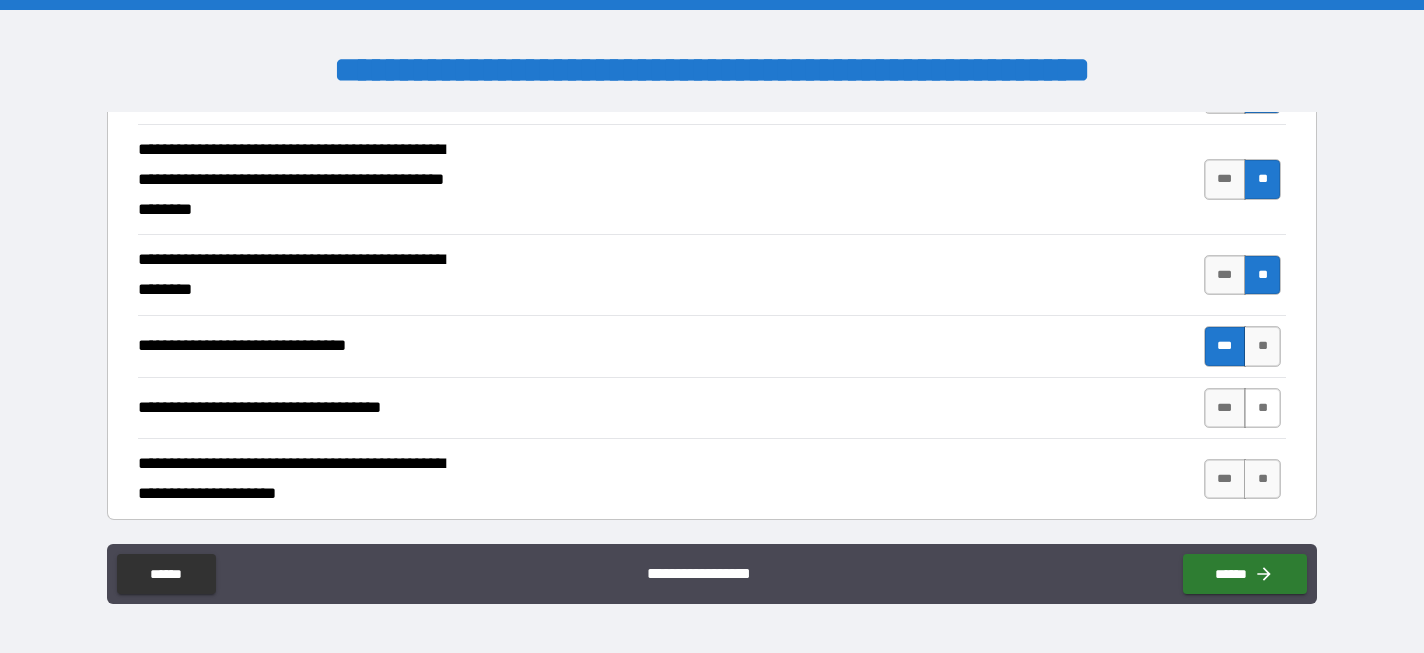 click on "**" at bounding box center (1262, 408) 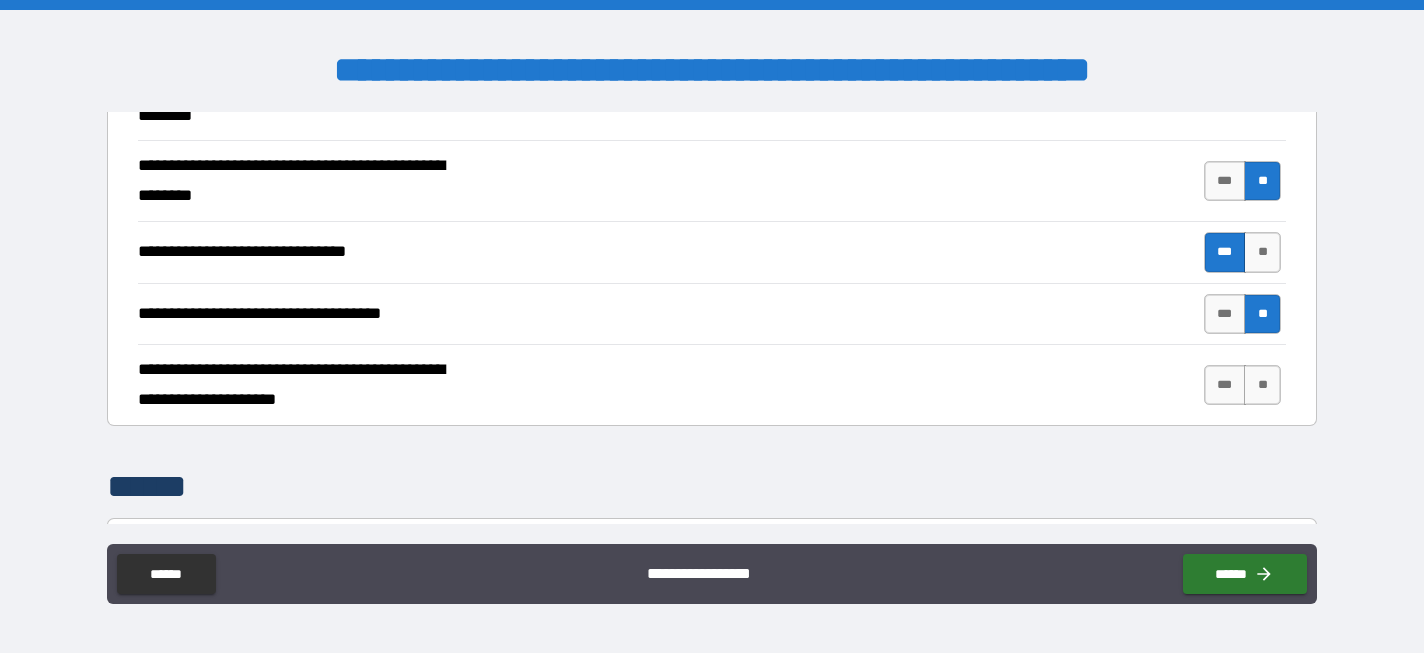 scroll, scrollTop: 1633, scrollLeft: 0, axis: vertical 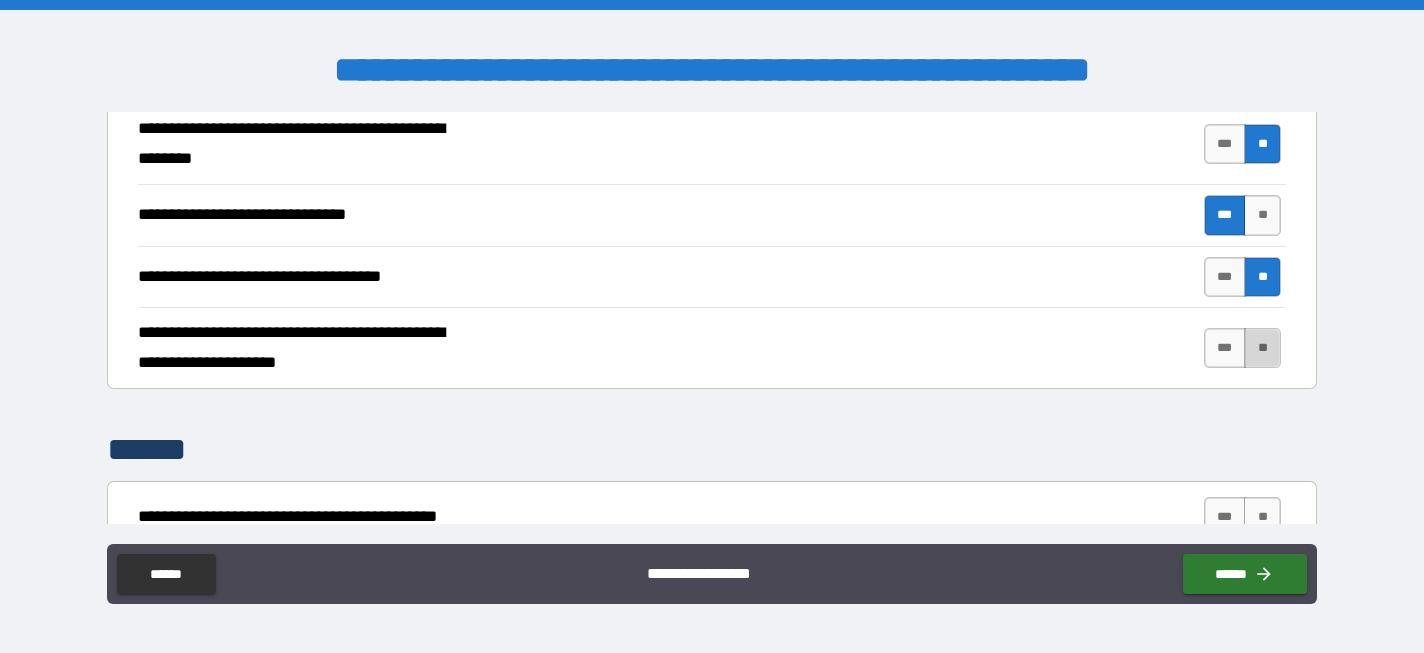click on "**" at bounding box center [1262, 348] 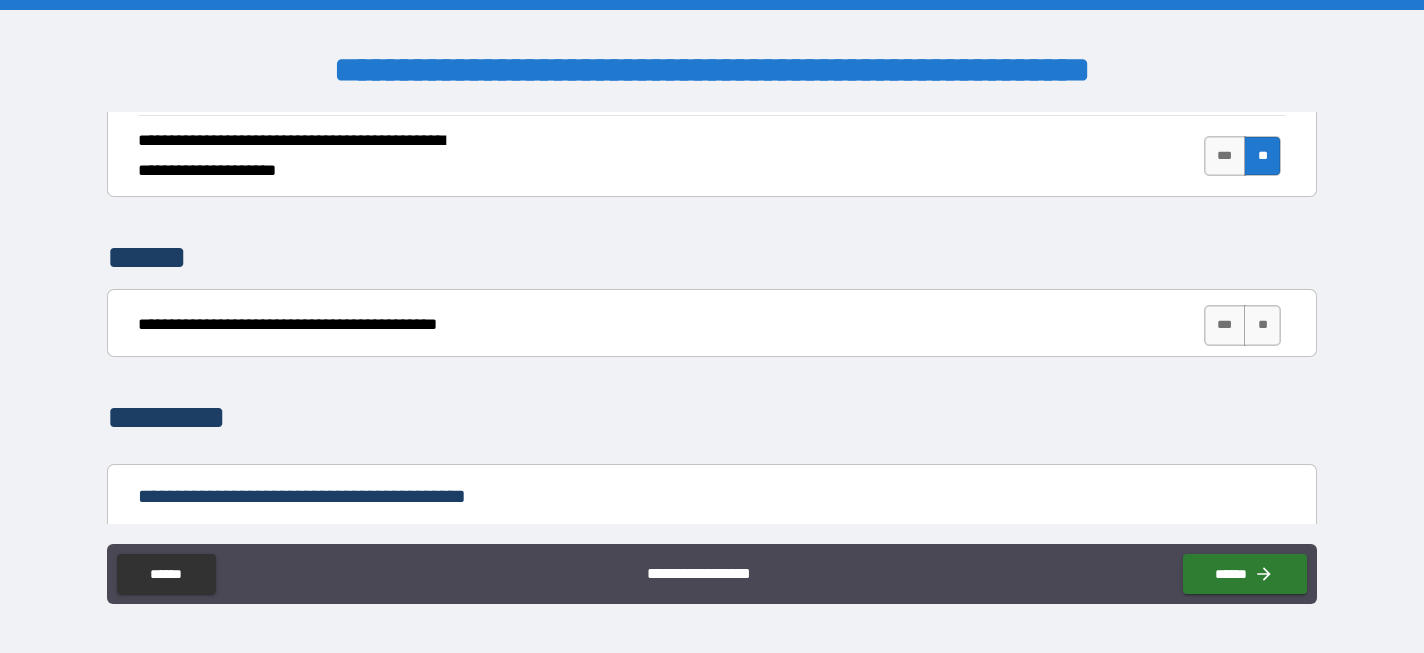 scroll, scrollTop: 1953, scrollLeft: 0, axis: vertical 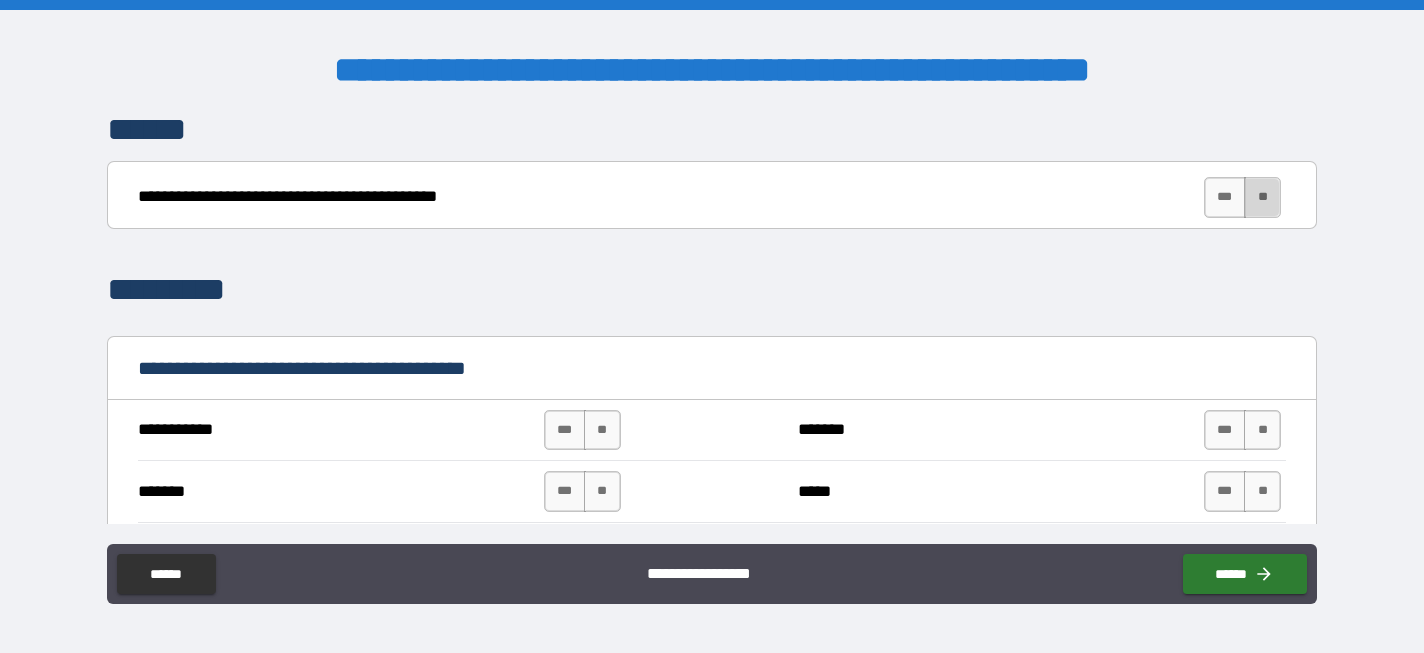 click on "**" at bounding box center (1262, 197) 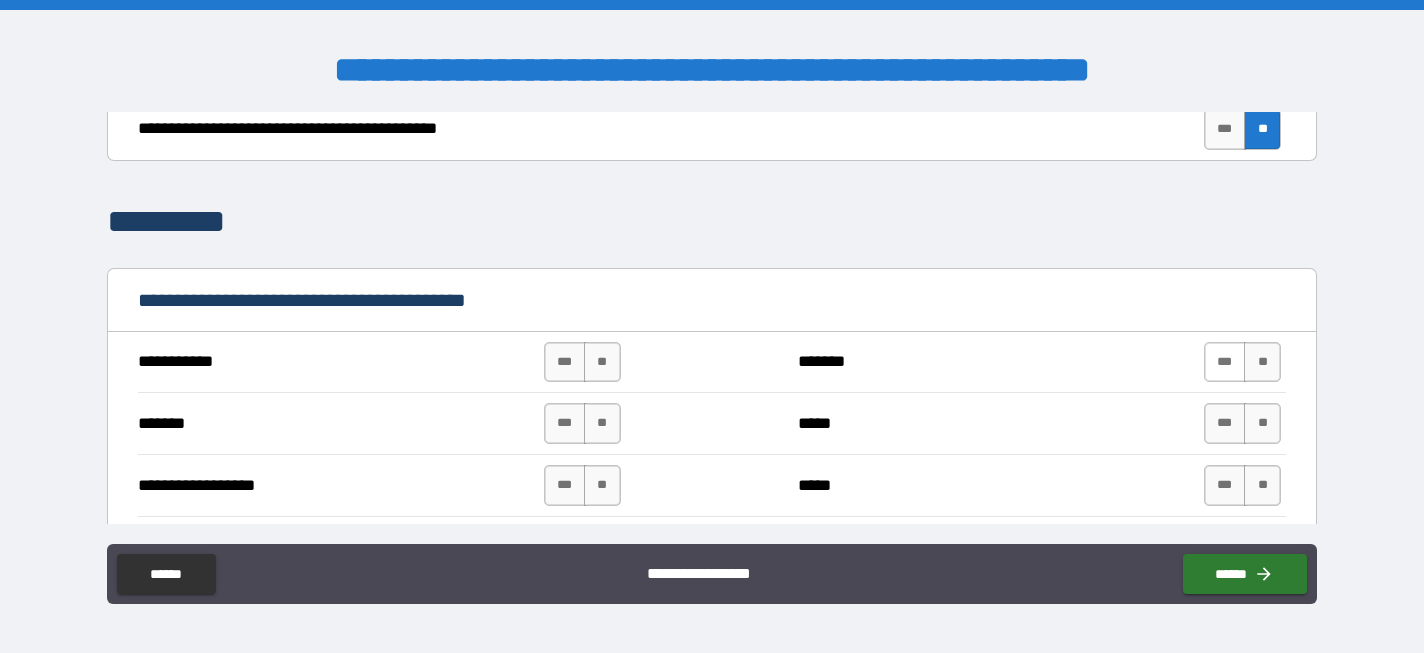scroll, scrollTop: 1999, scrollLeft: 0, axis: vertical 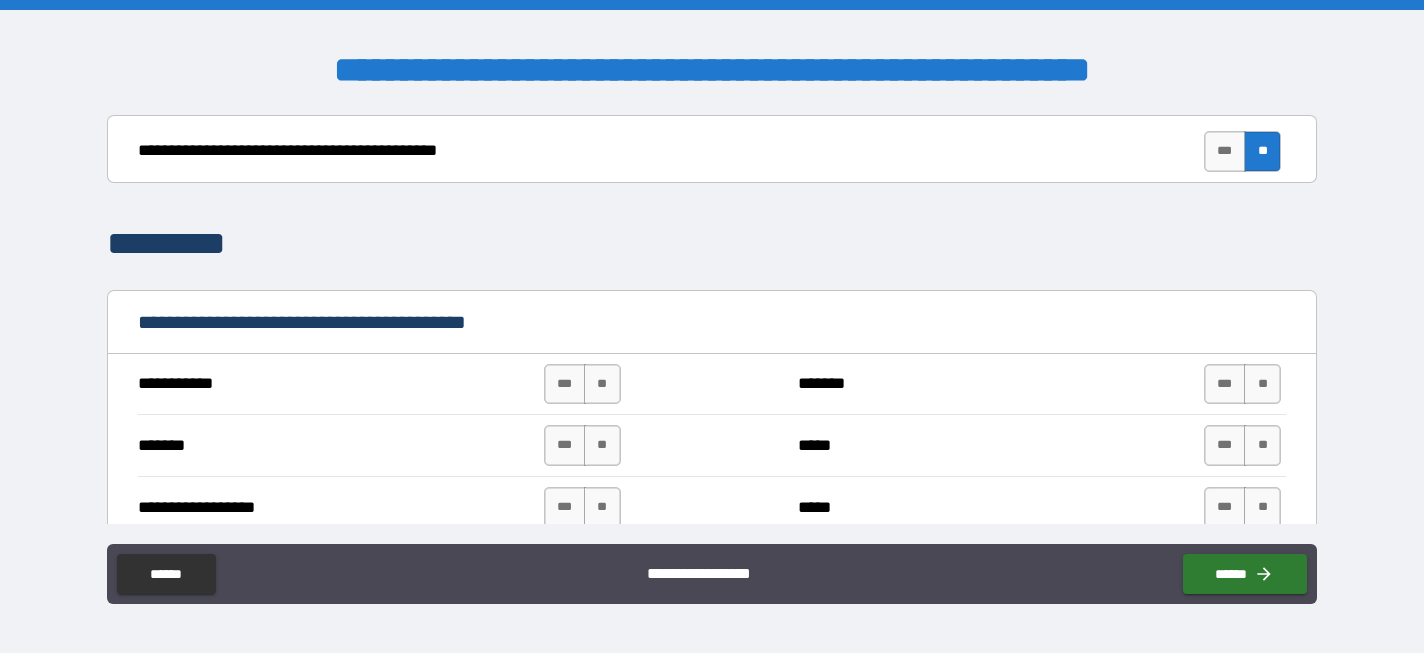 click on "**" at bounding box center (1262, 151) 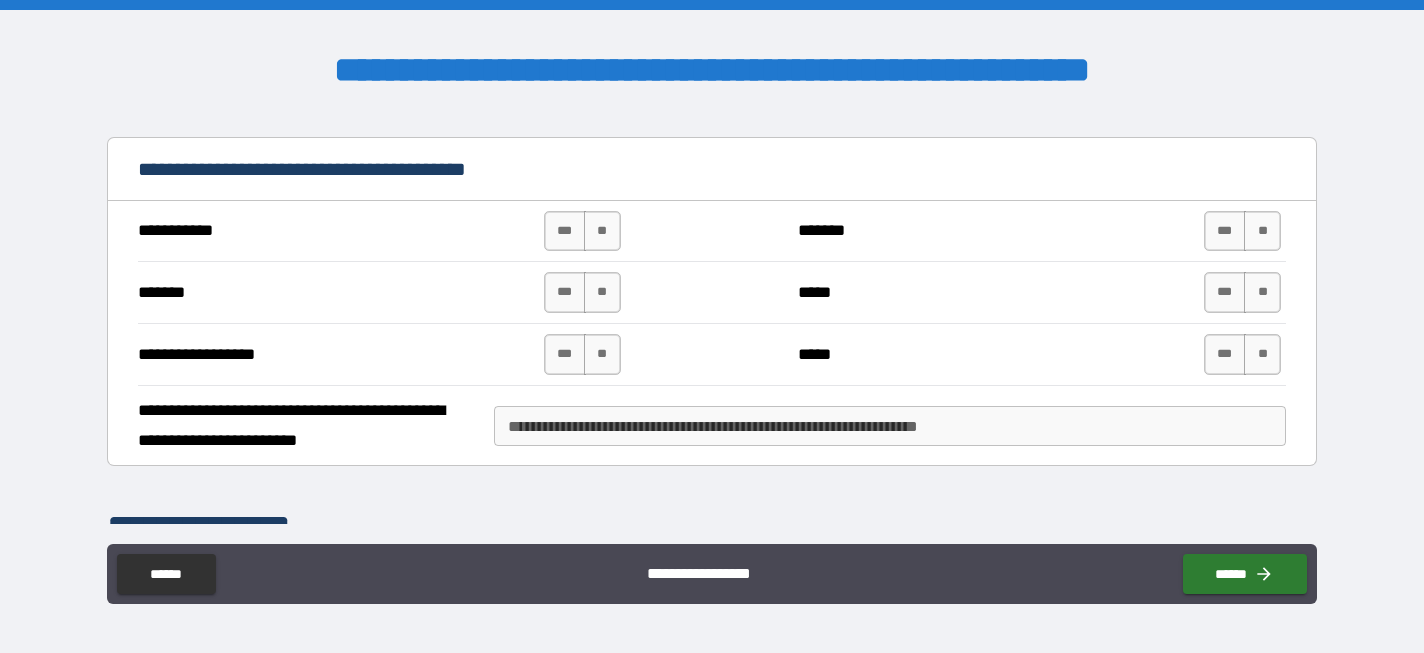 scroll, scrollTop: 2136, scrollLeft: 0, axis: vertical 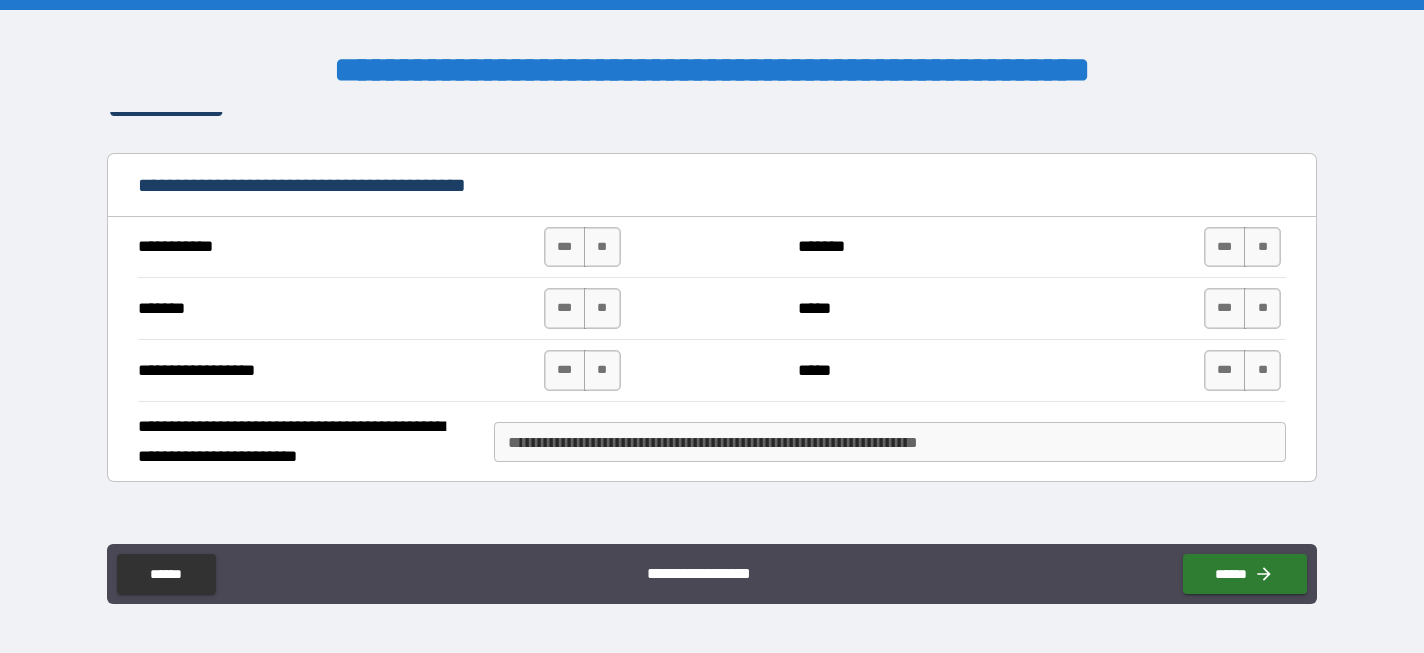click on "*** **" at bounding box center [582, 247] 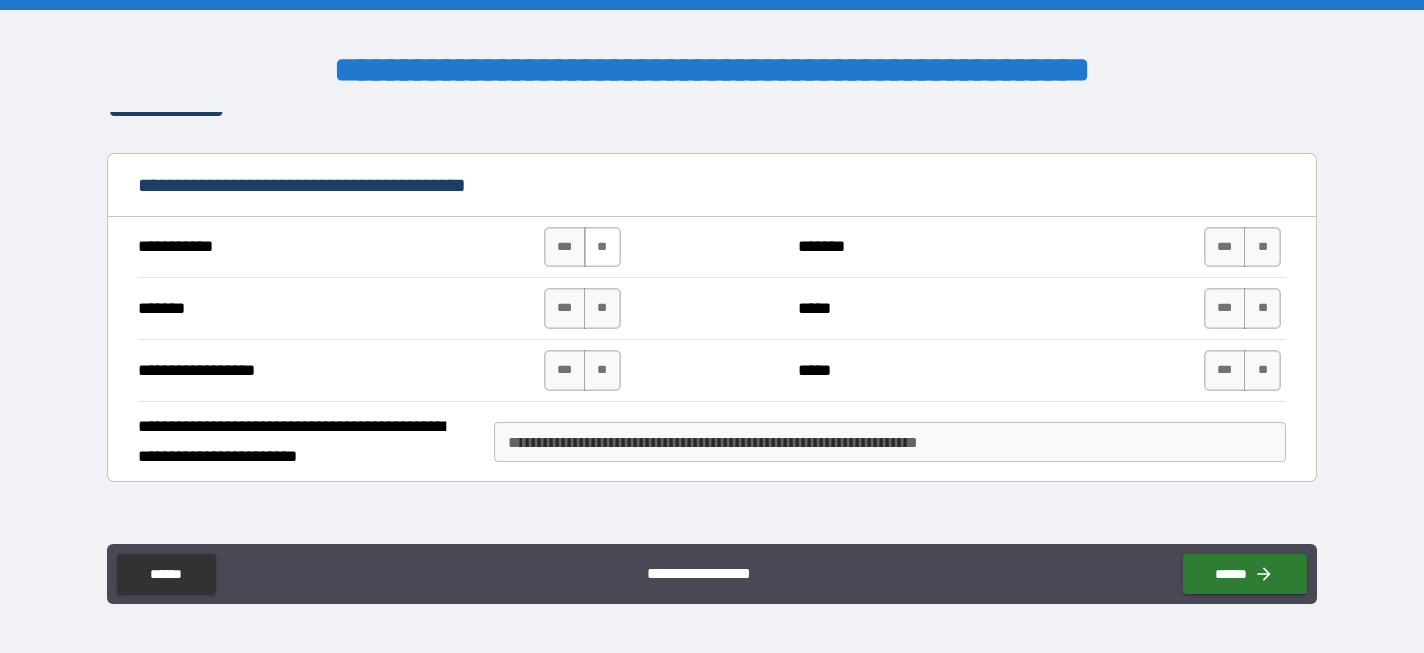click on "**" at bounding box center [602, 247] 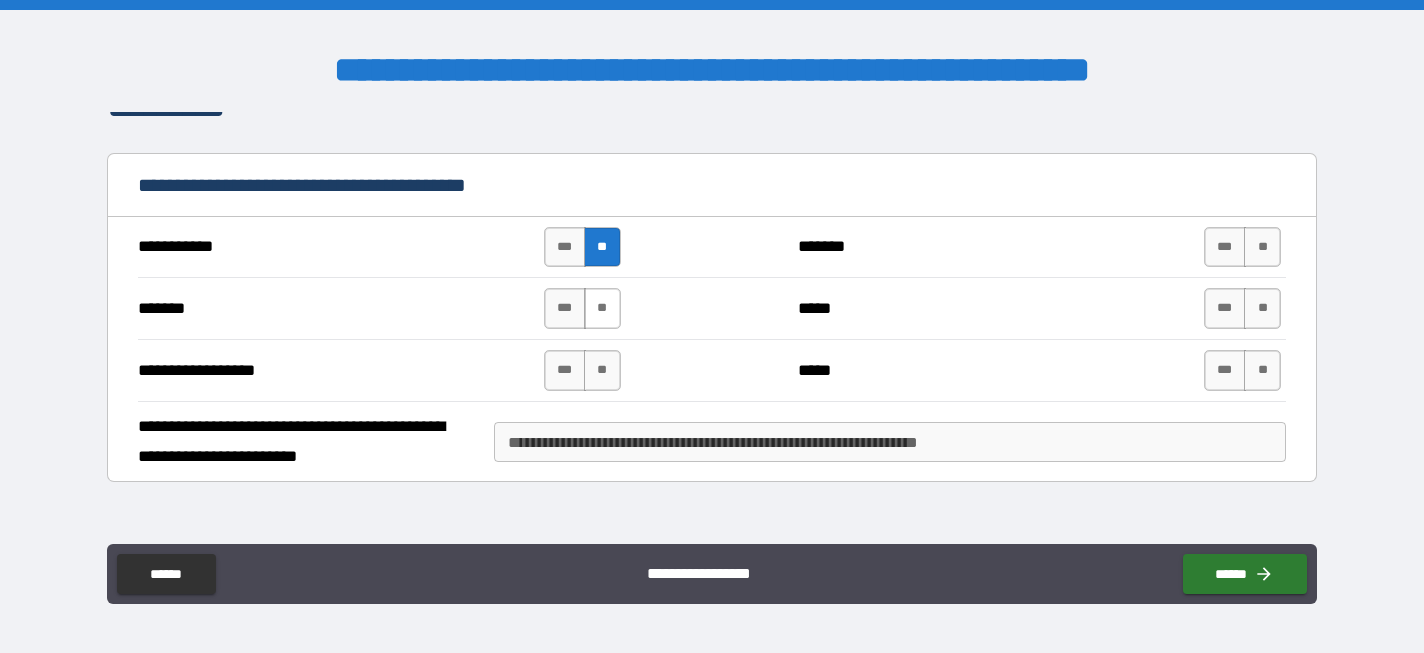 click on "**" at bounding box center [602, 308] 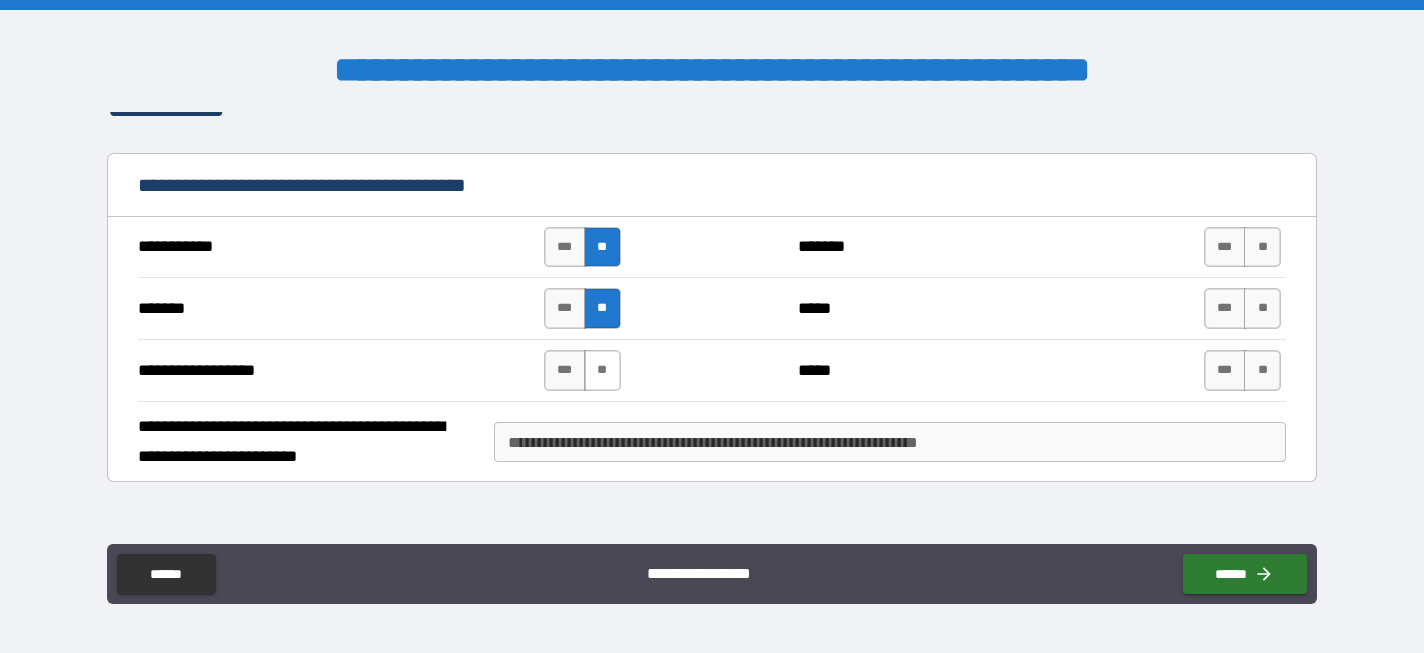 click on "**" at bounding box center (602, 370) 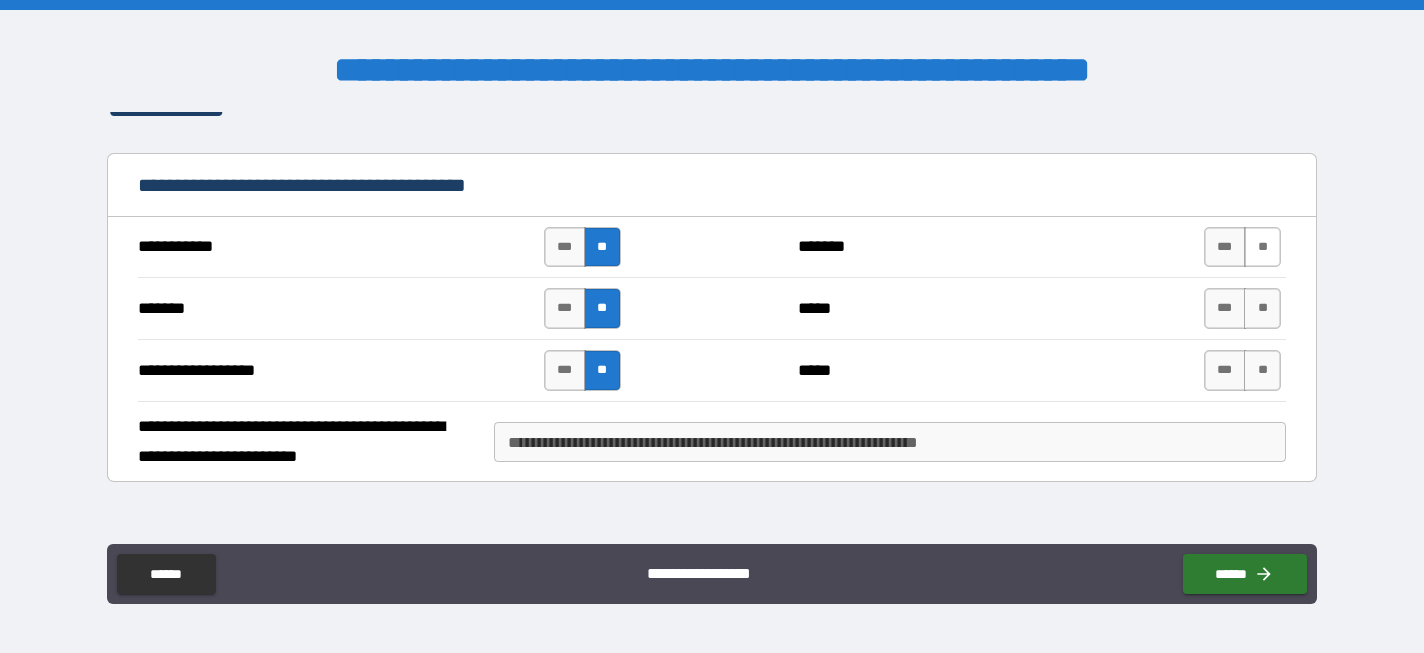 click on "**" at bounding box center (1262, 247) 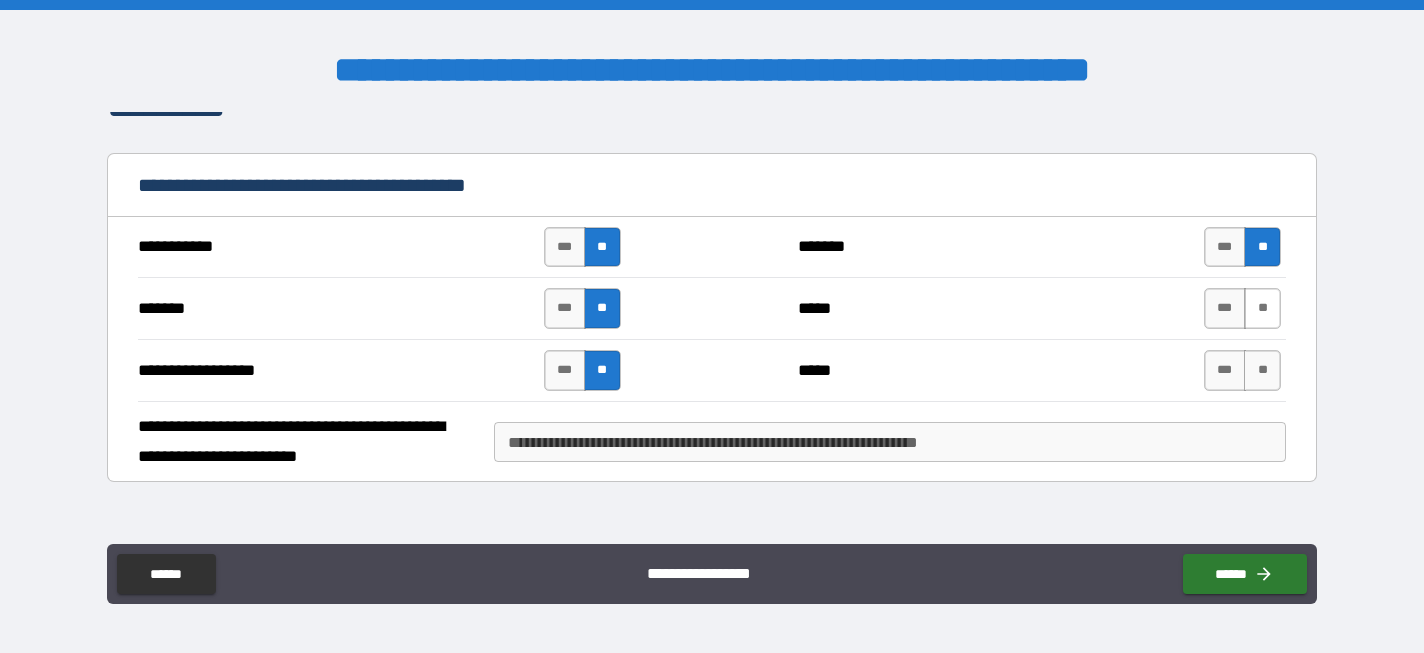 click on "**" at bounding box center [1262, 308] 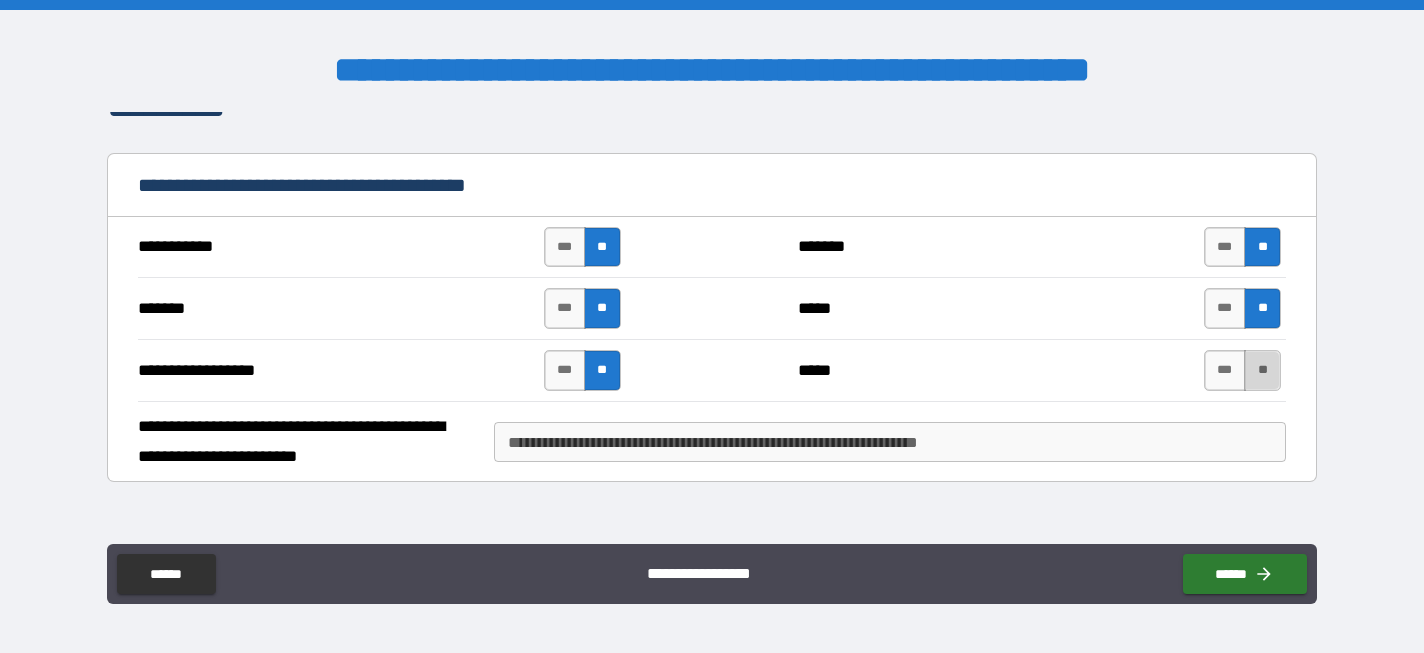 click on "**" at bounding box center [1262, 370] 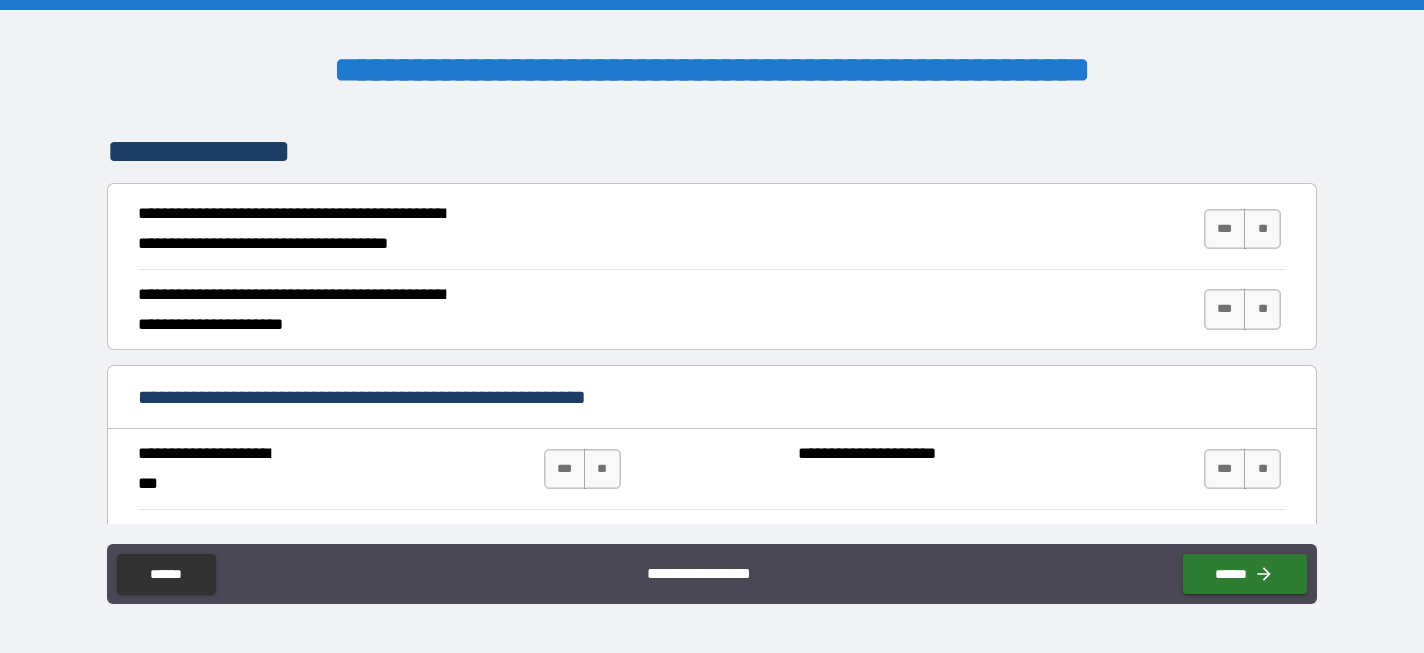 scroll, scrollTop: 2523, scrollLeft: 0, axis: vertical 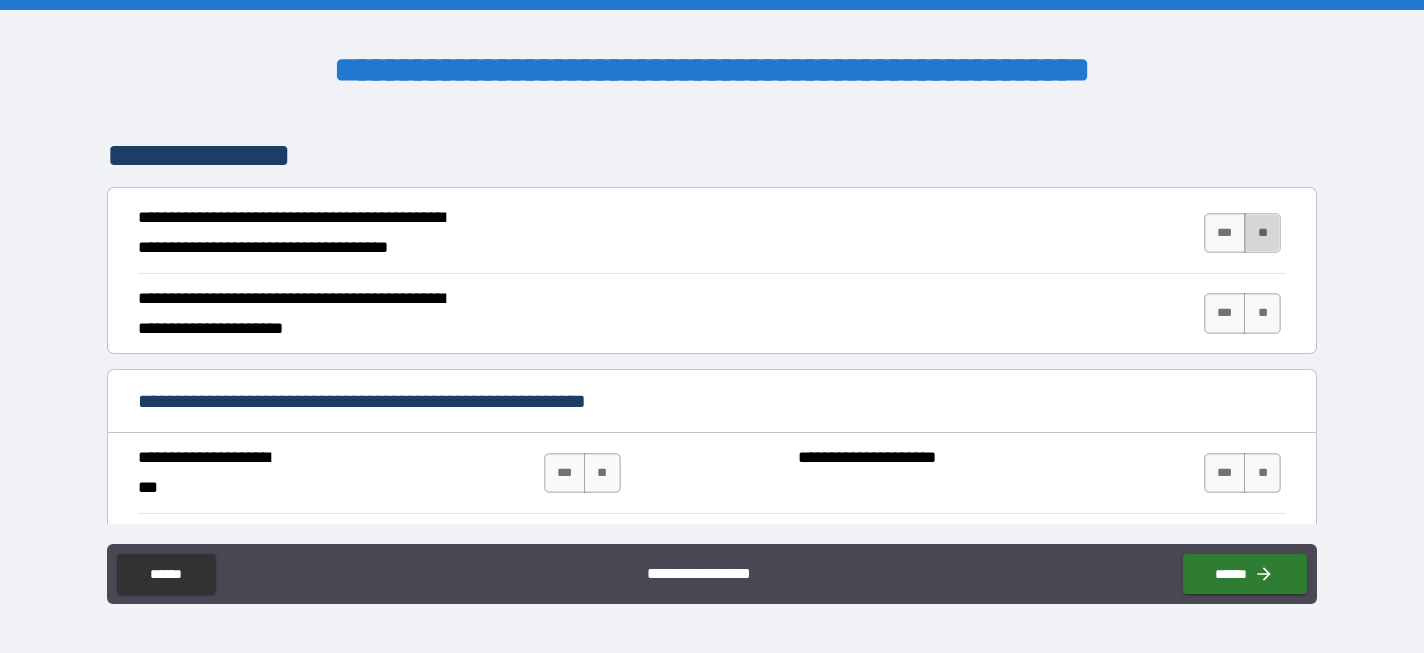 click on "**" at bounding box center (1262, 233) 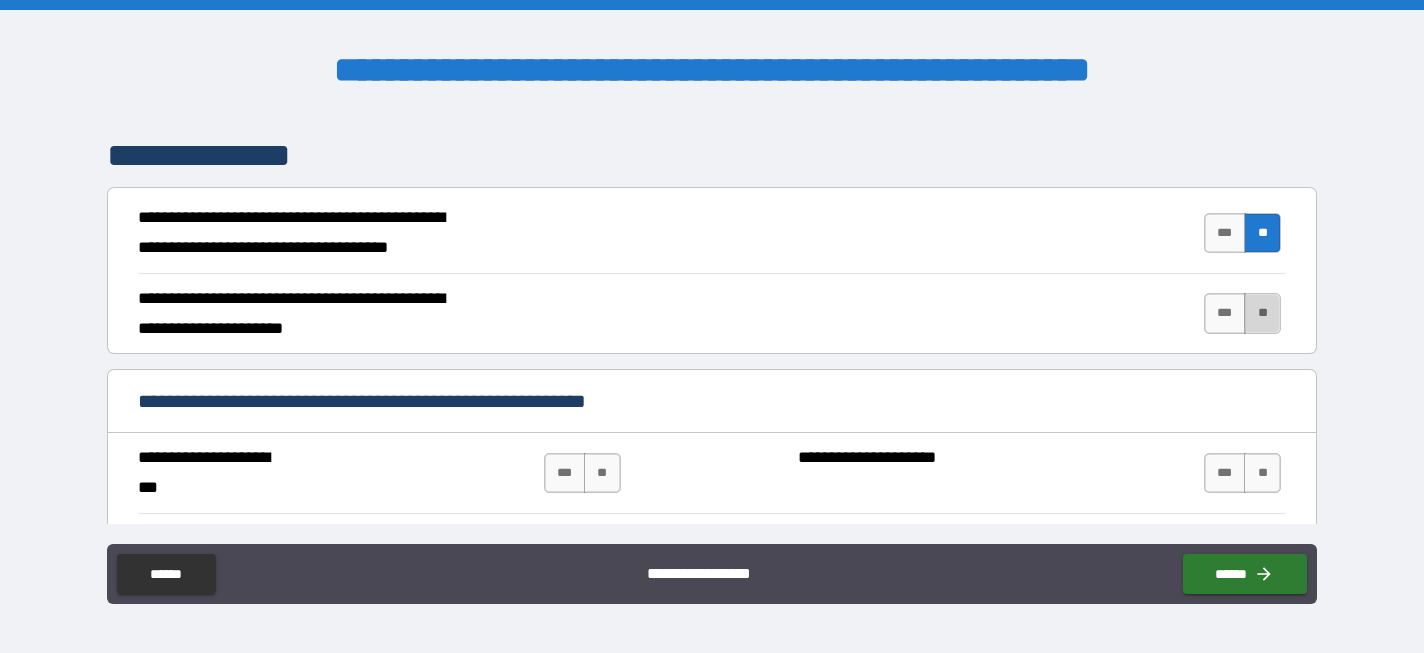 click on "**" at bounding box center [1262, 313] 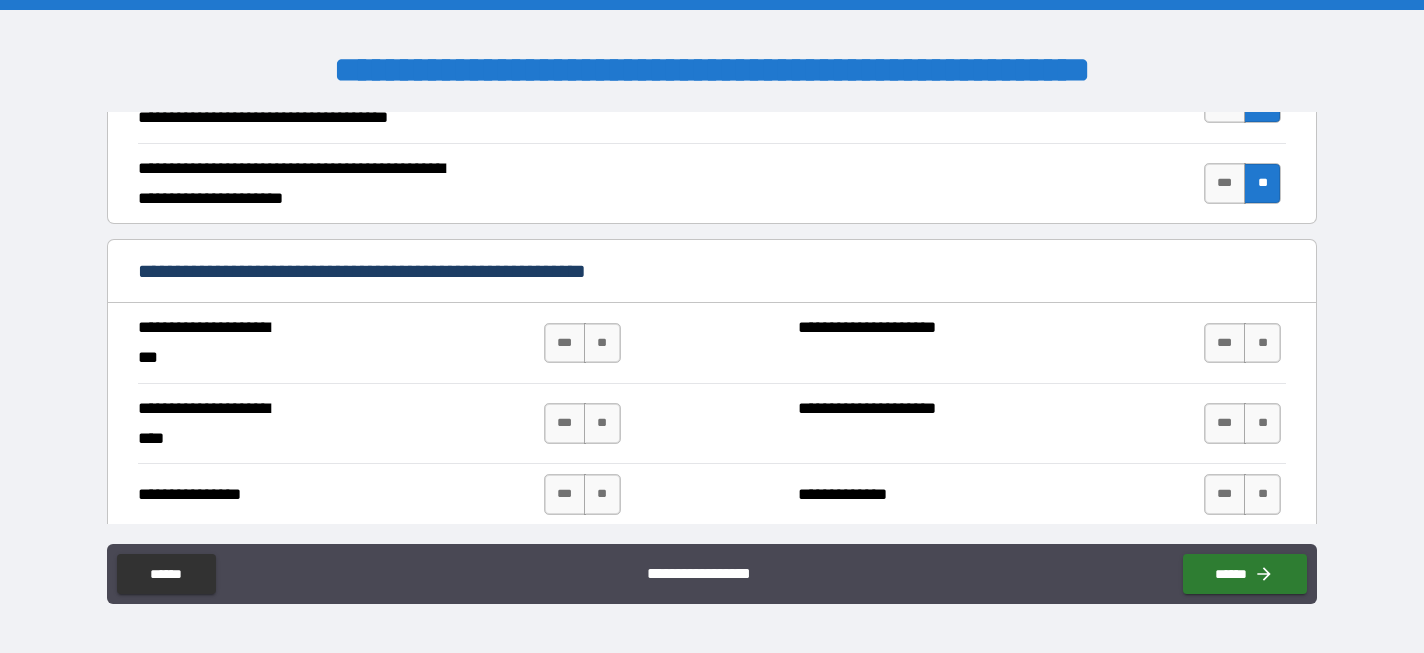 scroll, scrollTop: 2668, scrollLeft: 0, axis: vertical 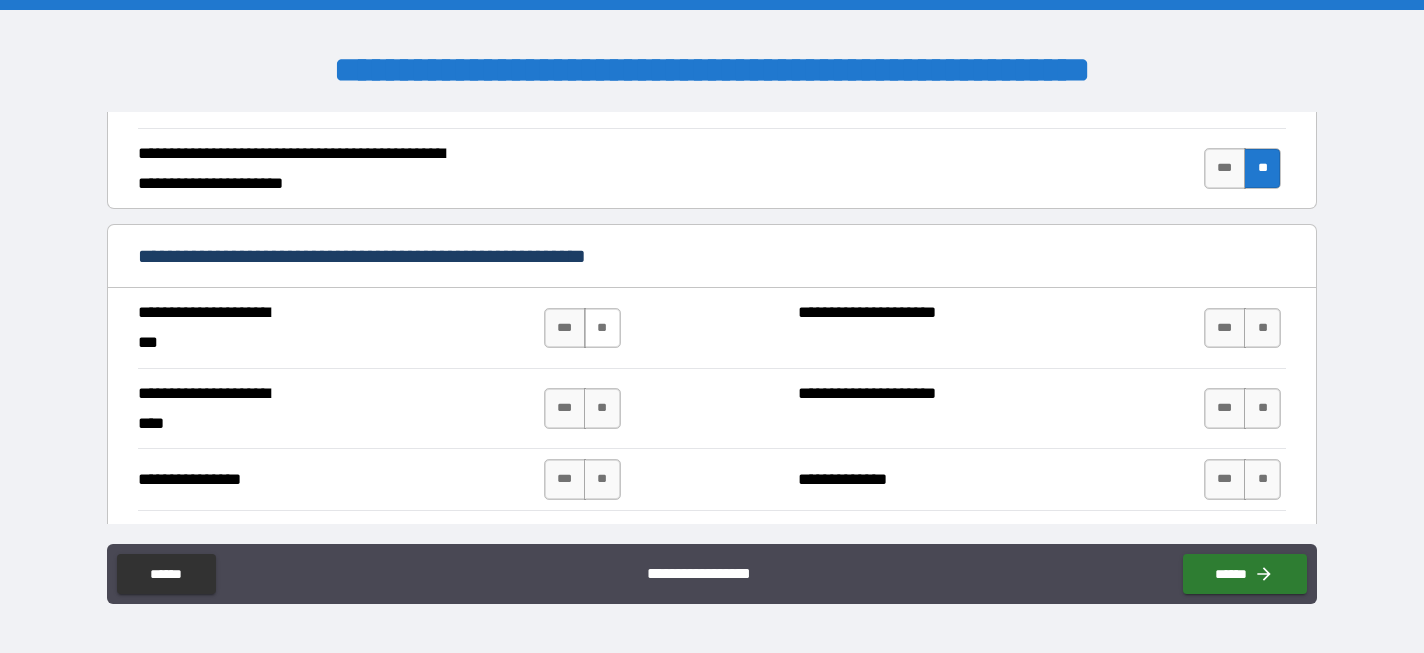 click on "**" at bounding box center (602, 328) 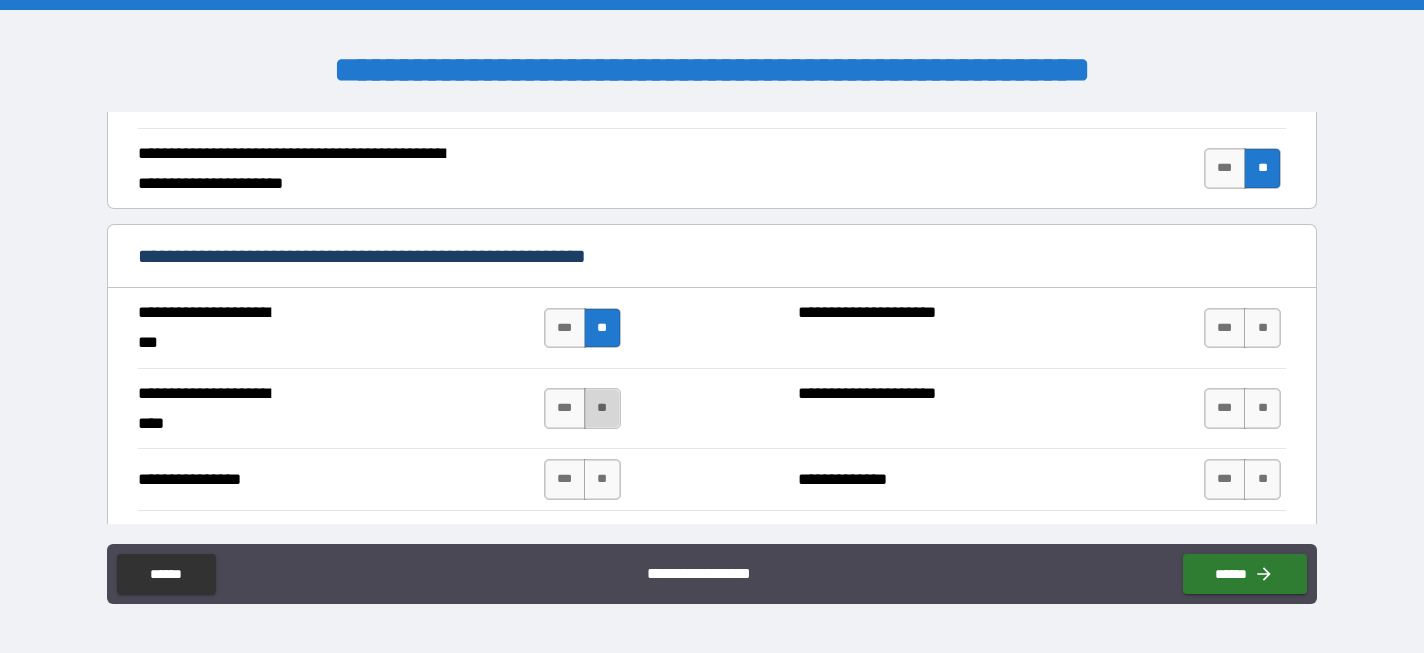 click on "**" at bounding box center [602, 408] 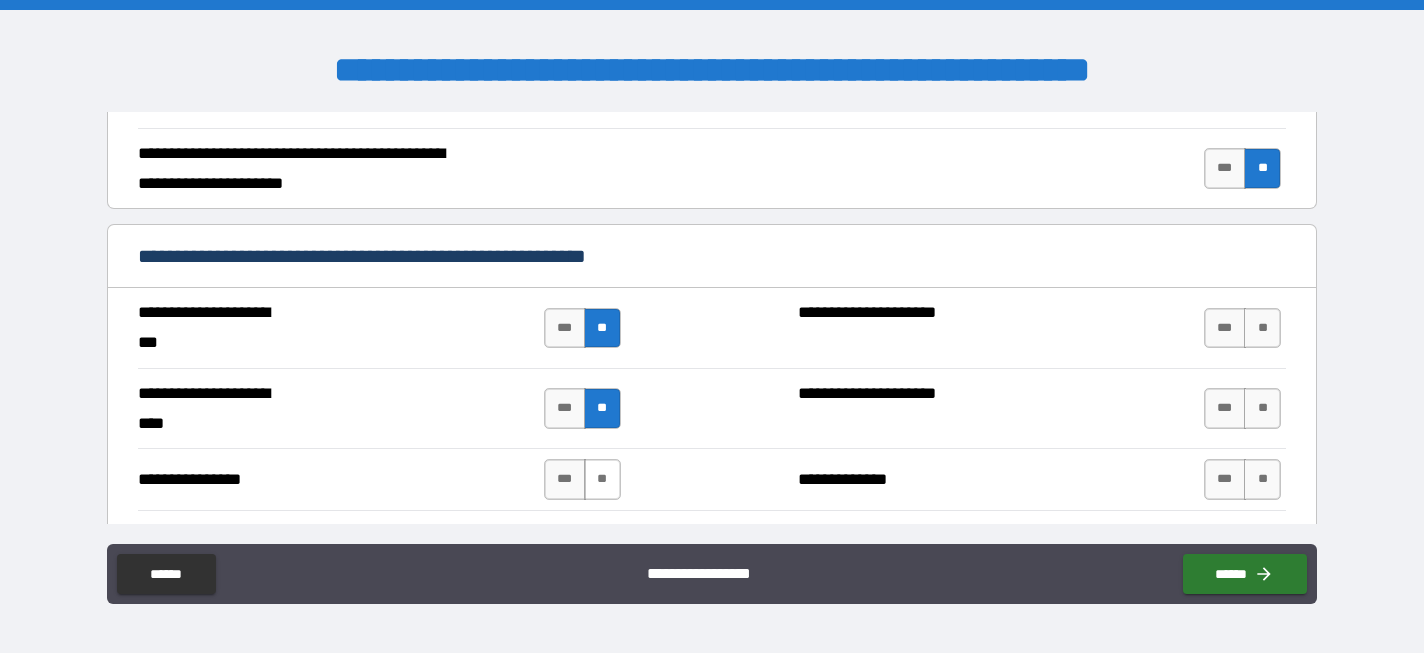 click on "**" at bounding box center (602, 479) 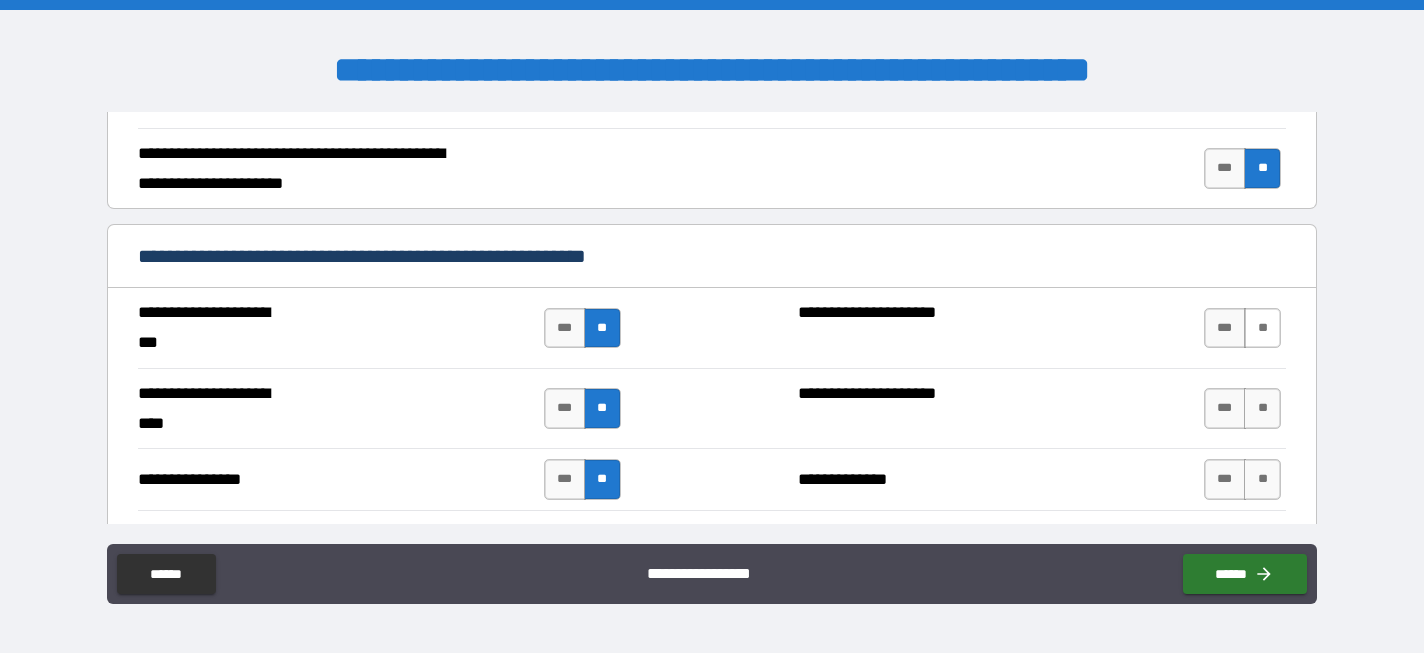 click on "**" at bounding box center (1262, 328) 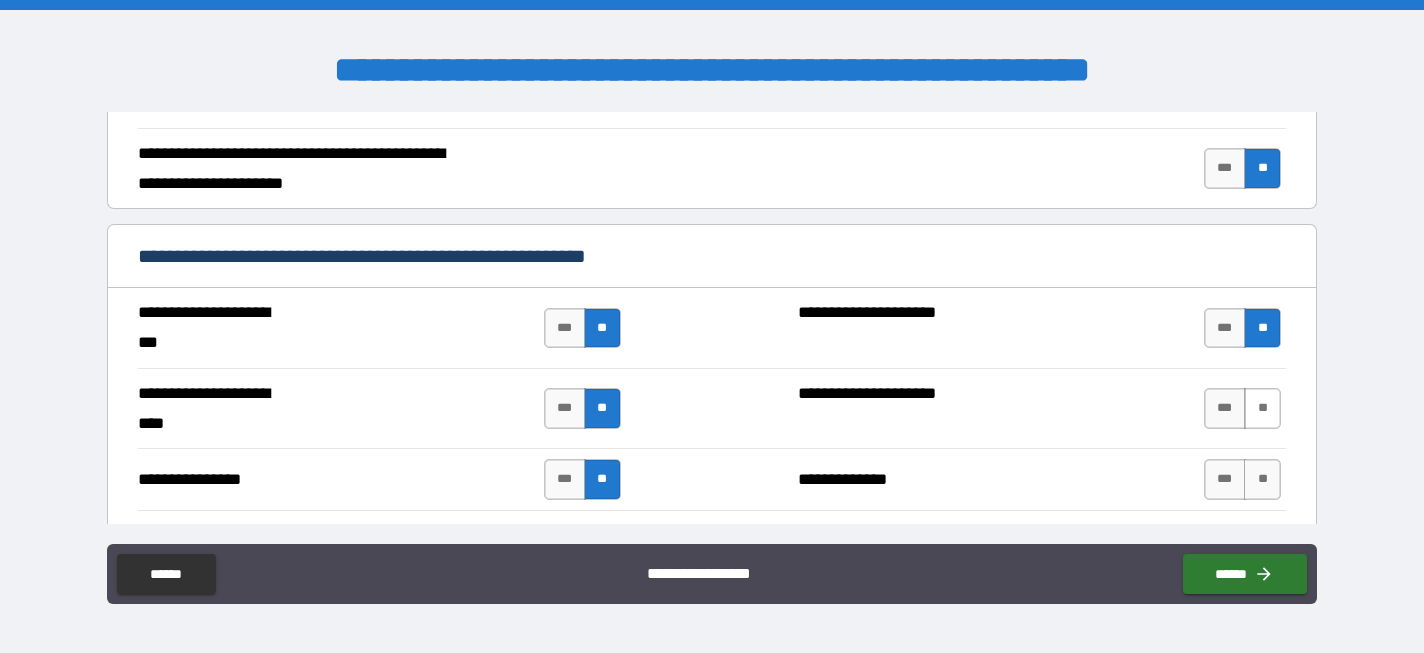 click on "**" at bounding box center (1262, 408) 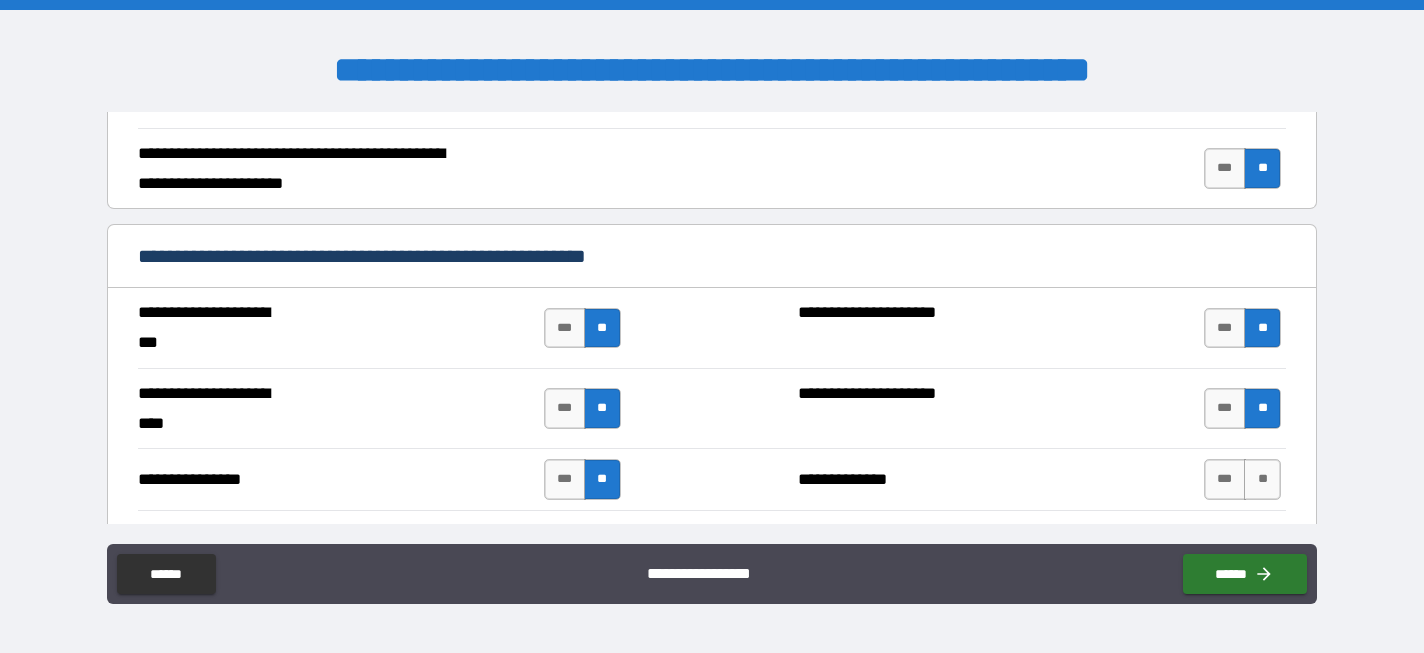 click on "*** **" at bounding box center (1245, 479) 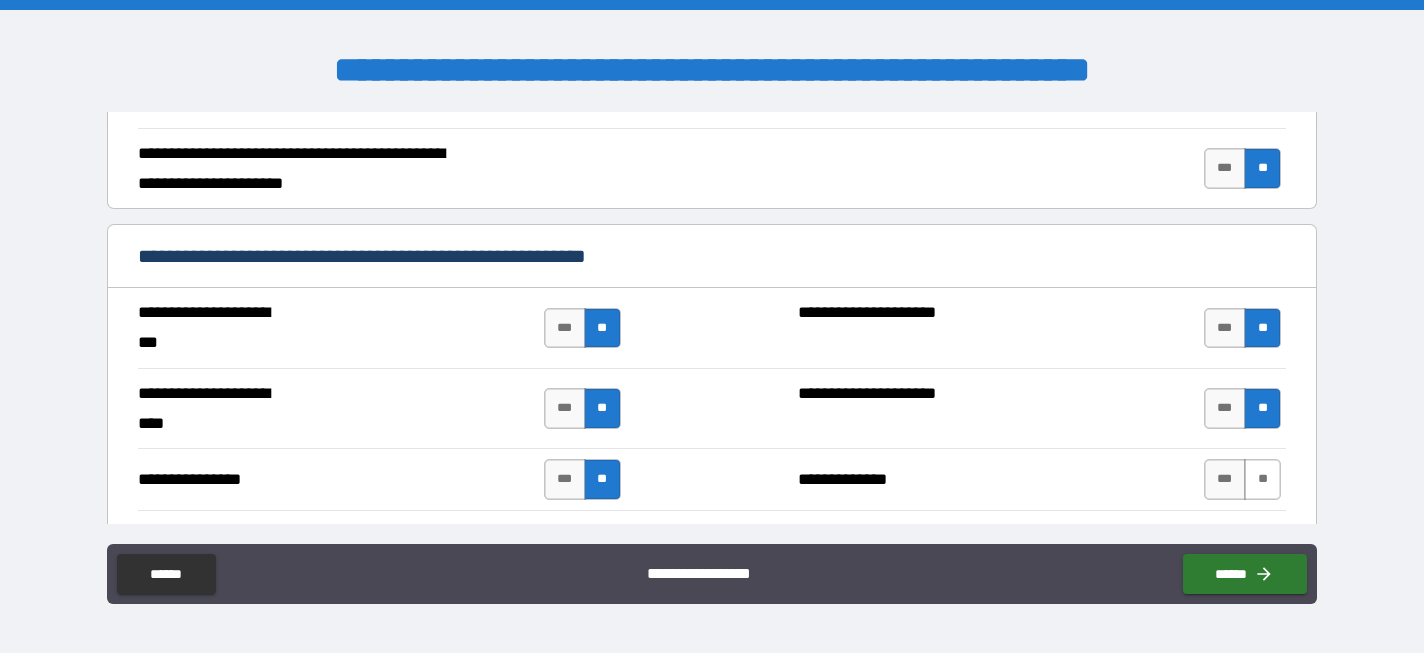 click on "**" at bounding box center (1262, 479) 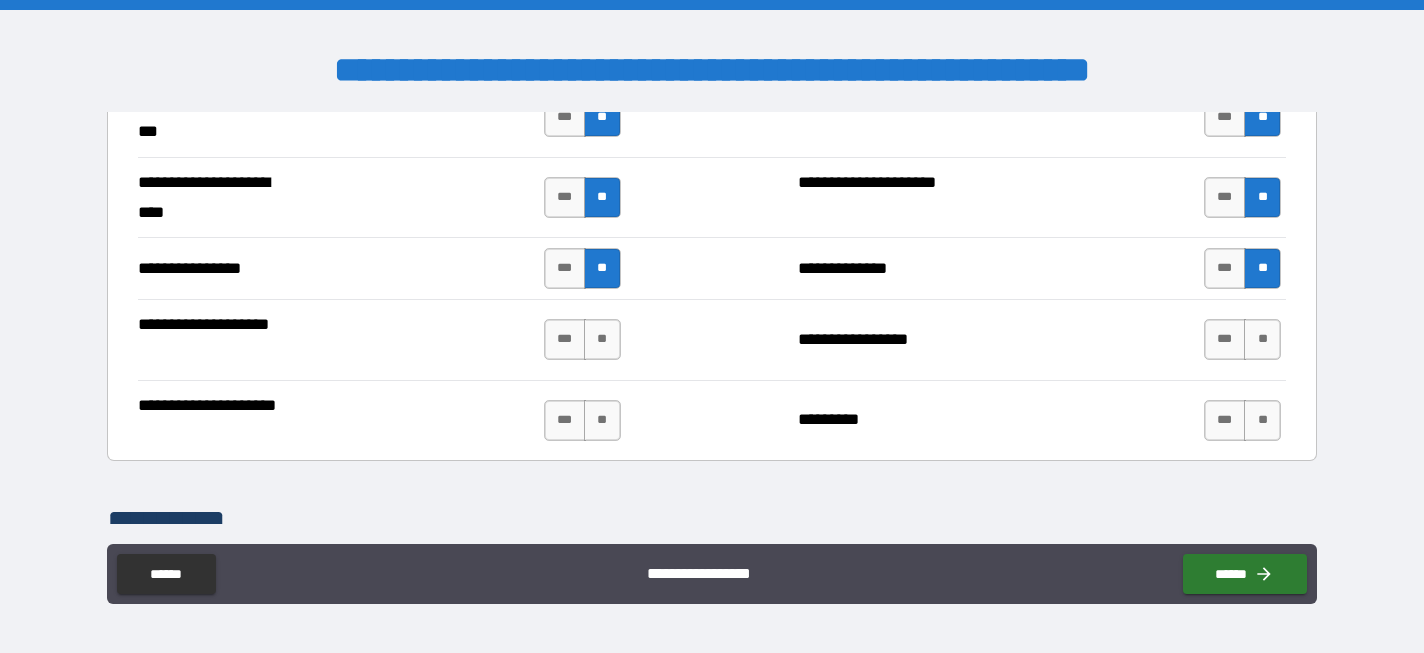 scroll, scrollTop: 2877, scrollLeft: 0, axis: vertical 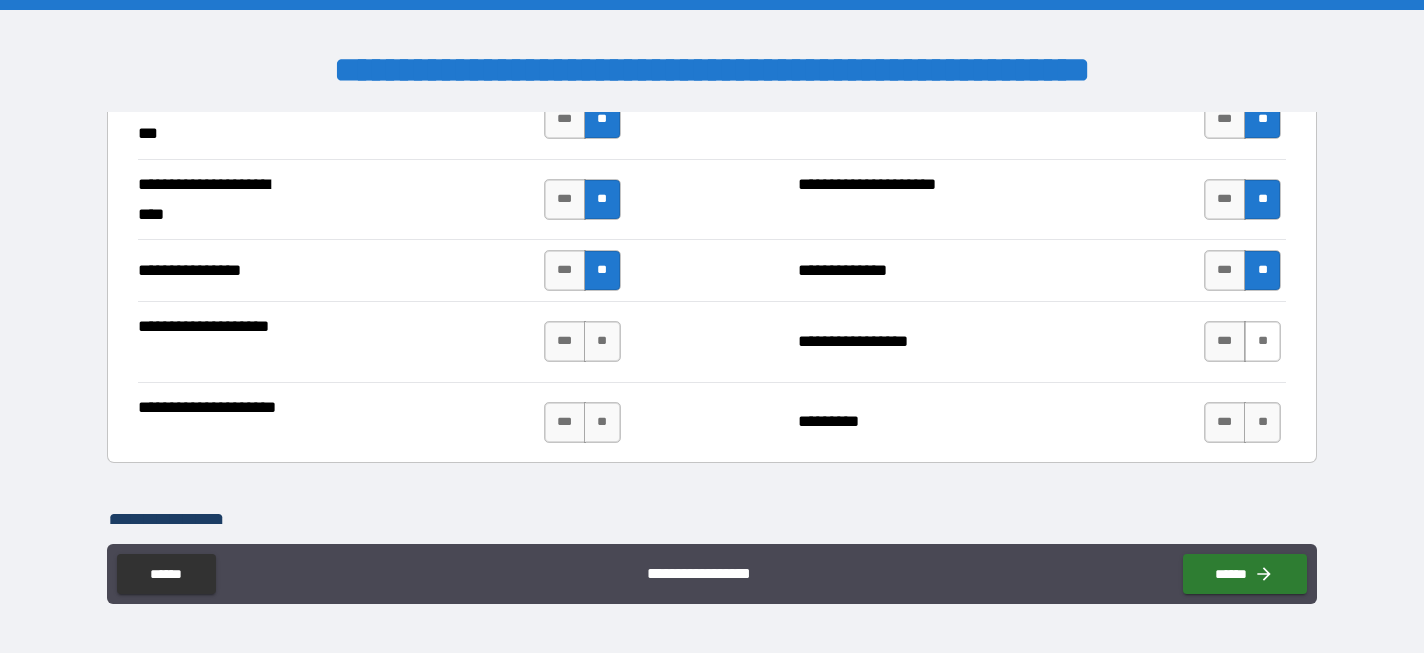 click on "**" at bounding box center [1262, 341] 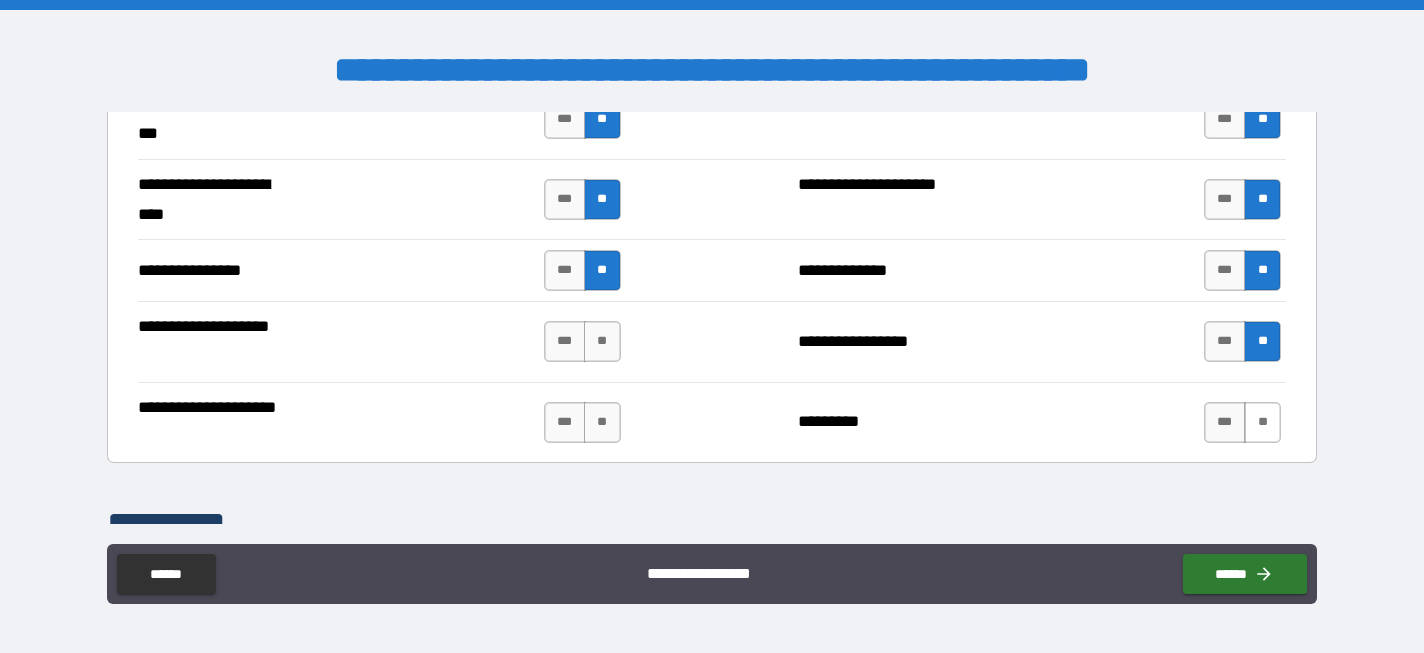 click on "**" at bounding box center [1262, 422] 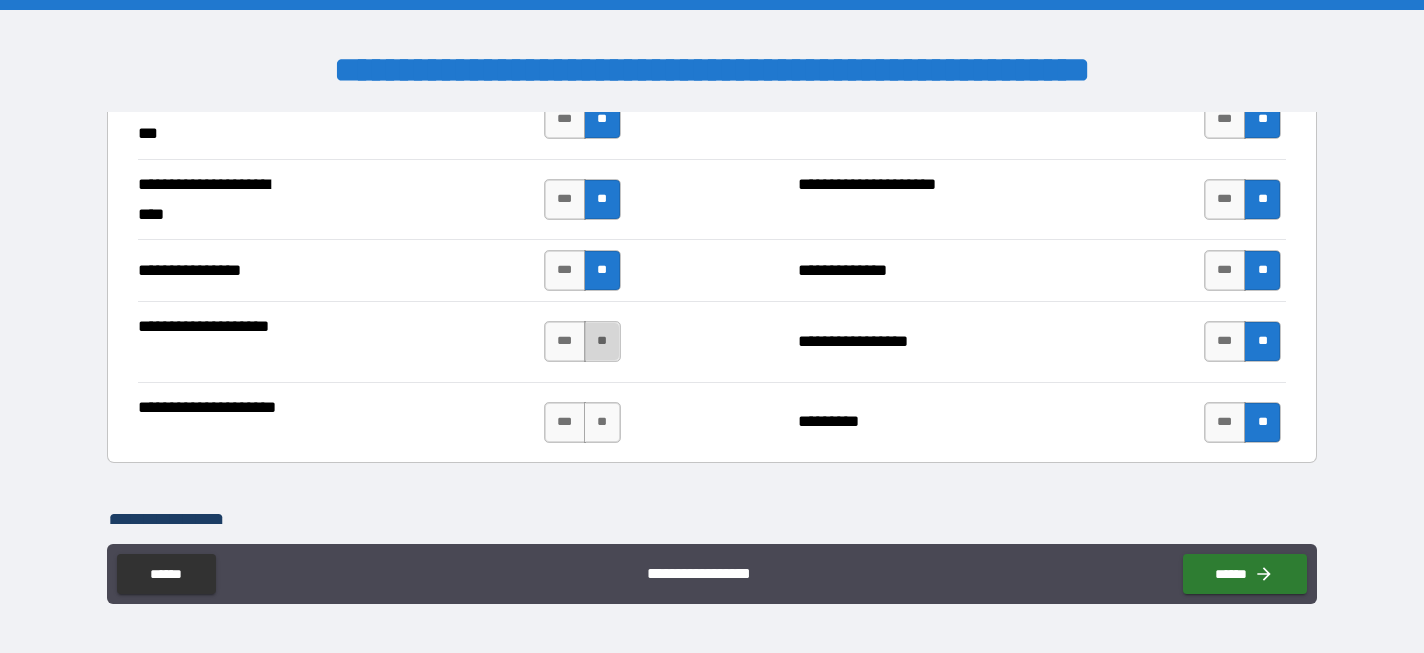 click on "**" at bounding box center [602, 341] 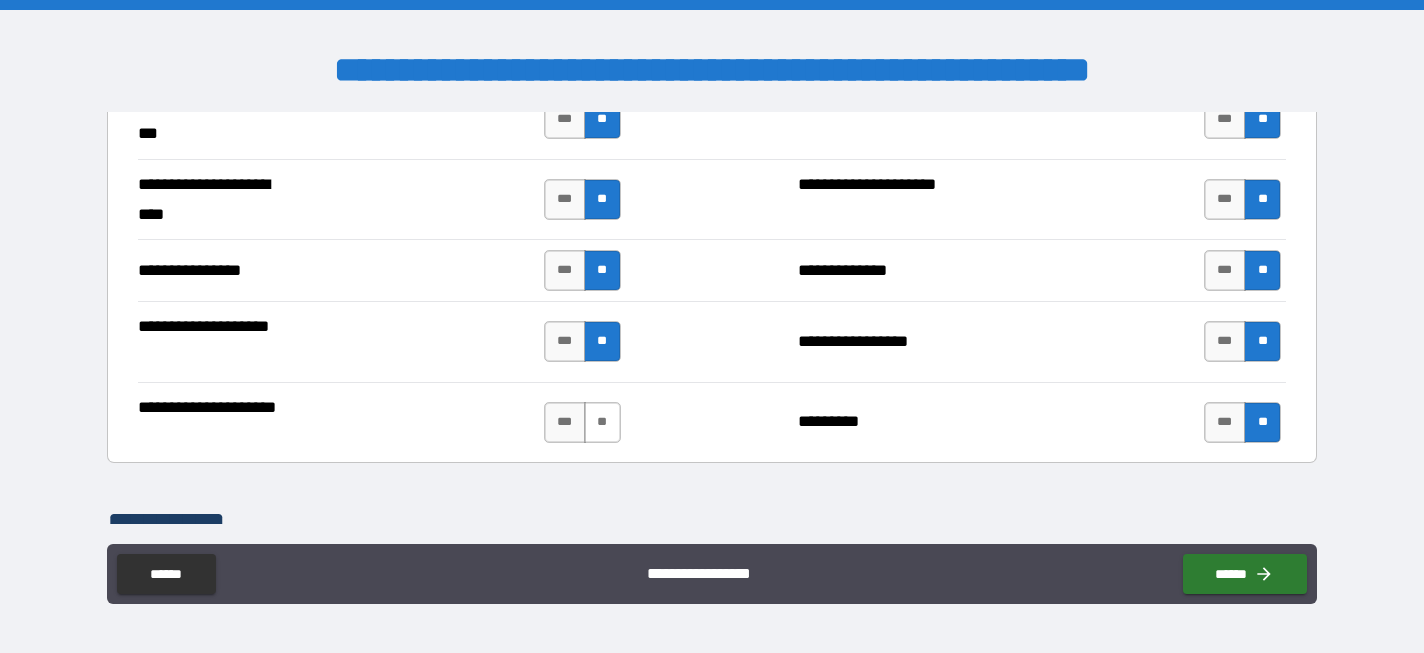 click on "**" at bounding box center (602, 422) 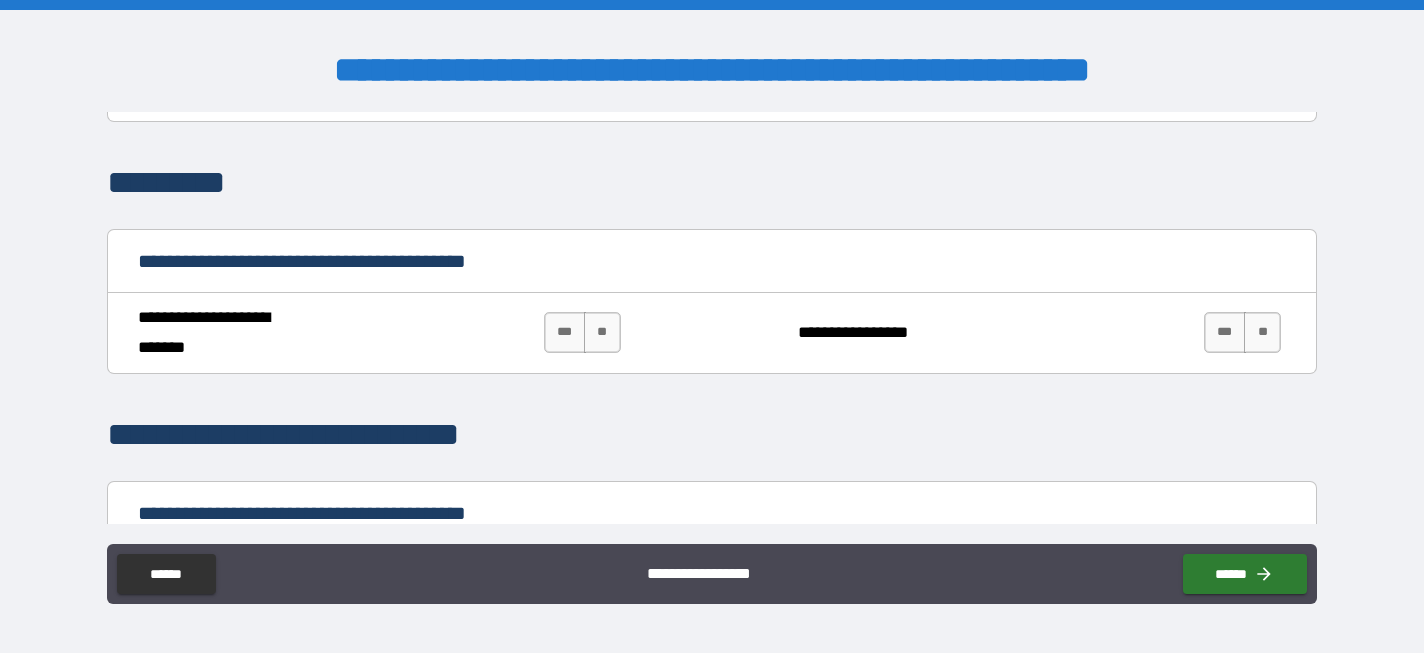 scroll, scrollTop: 3230, scrollLeft: 0, axis: vertical 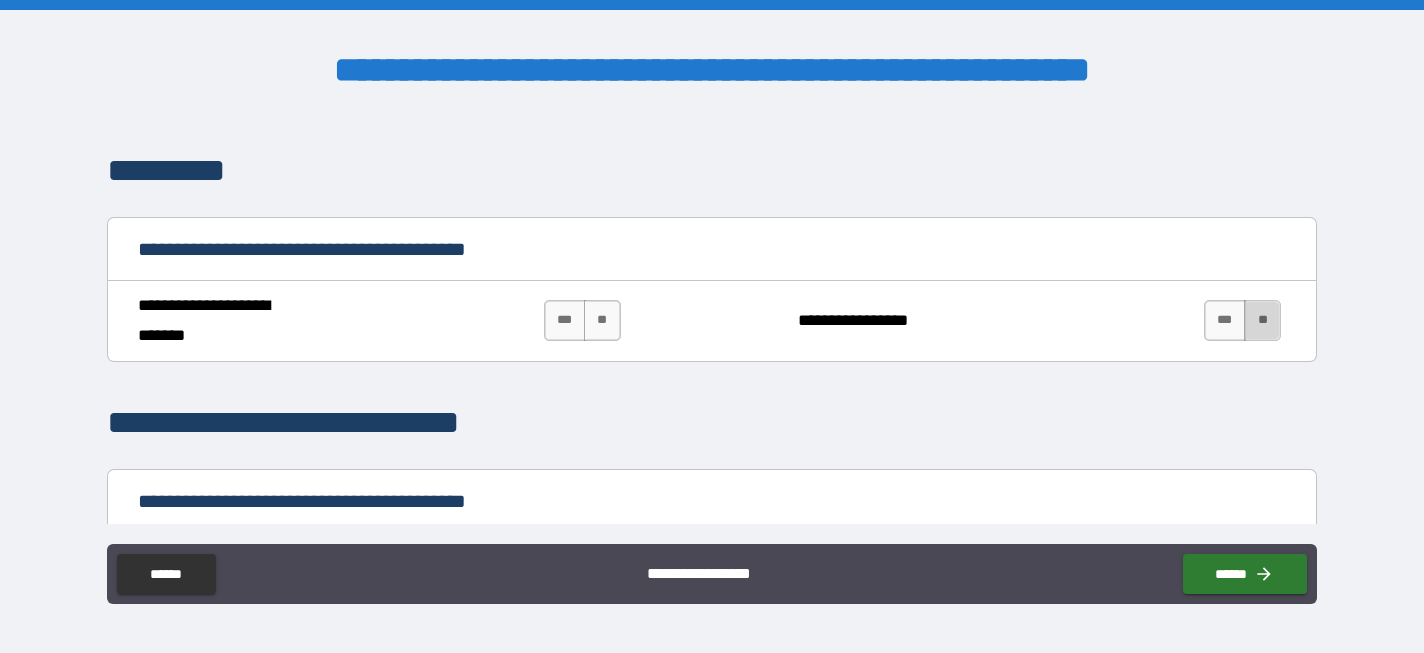 click on "**" at bounding box center [1262, 320] 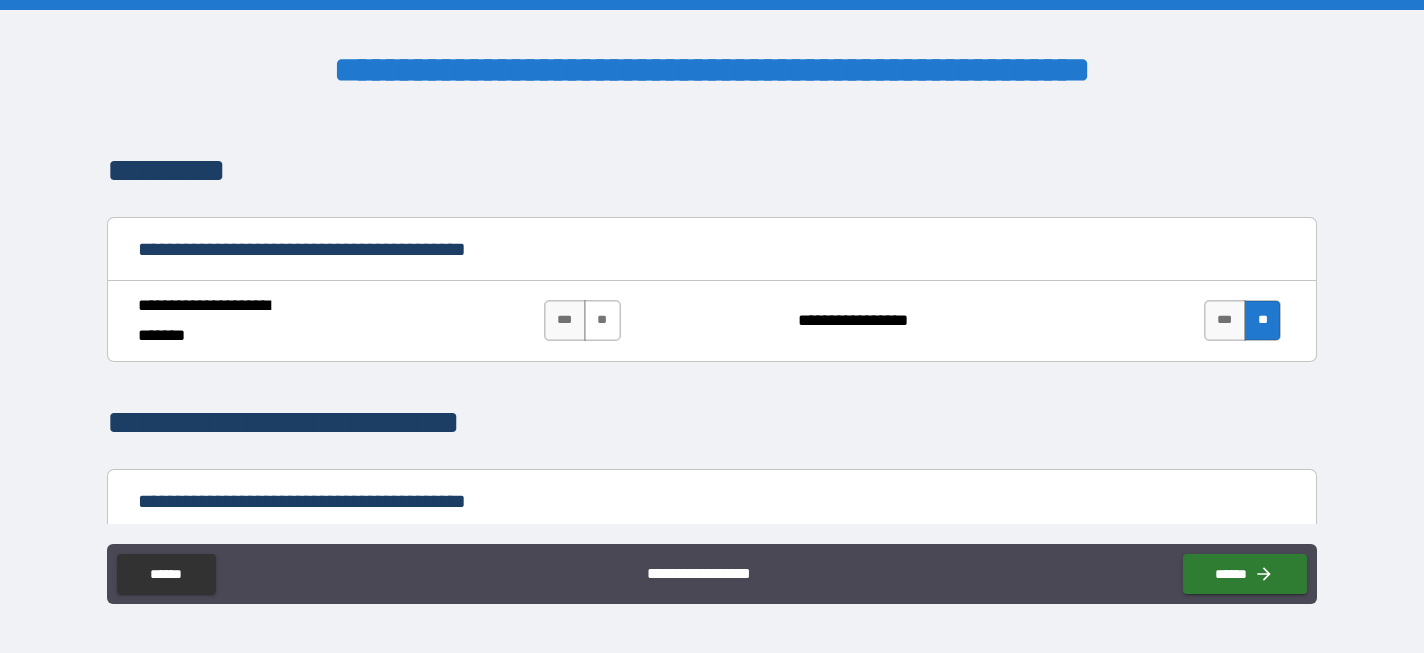 click on "**" at bounding box center [602, 320] 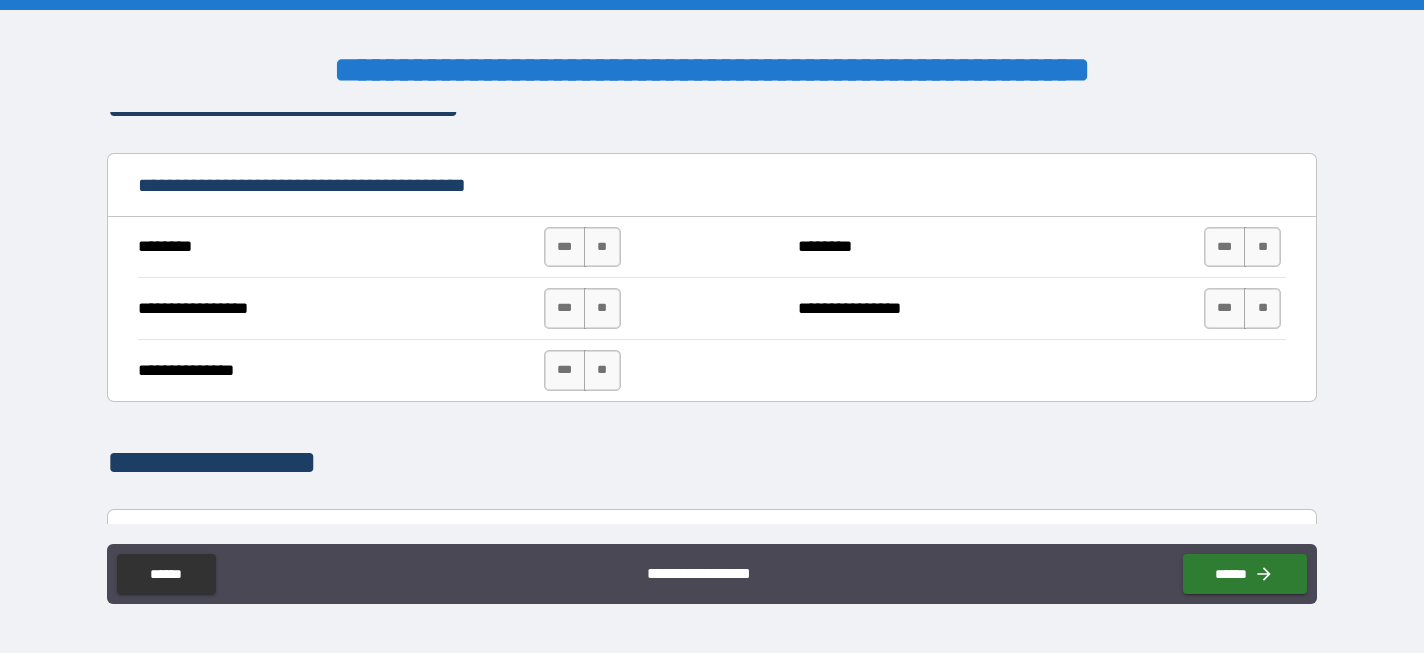 scroll, scrollTop: 3542, scrollLeft: 0, axis: vertical 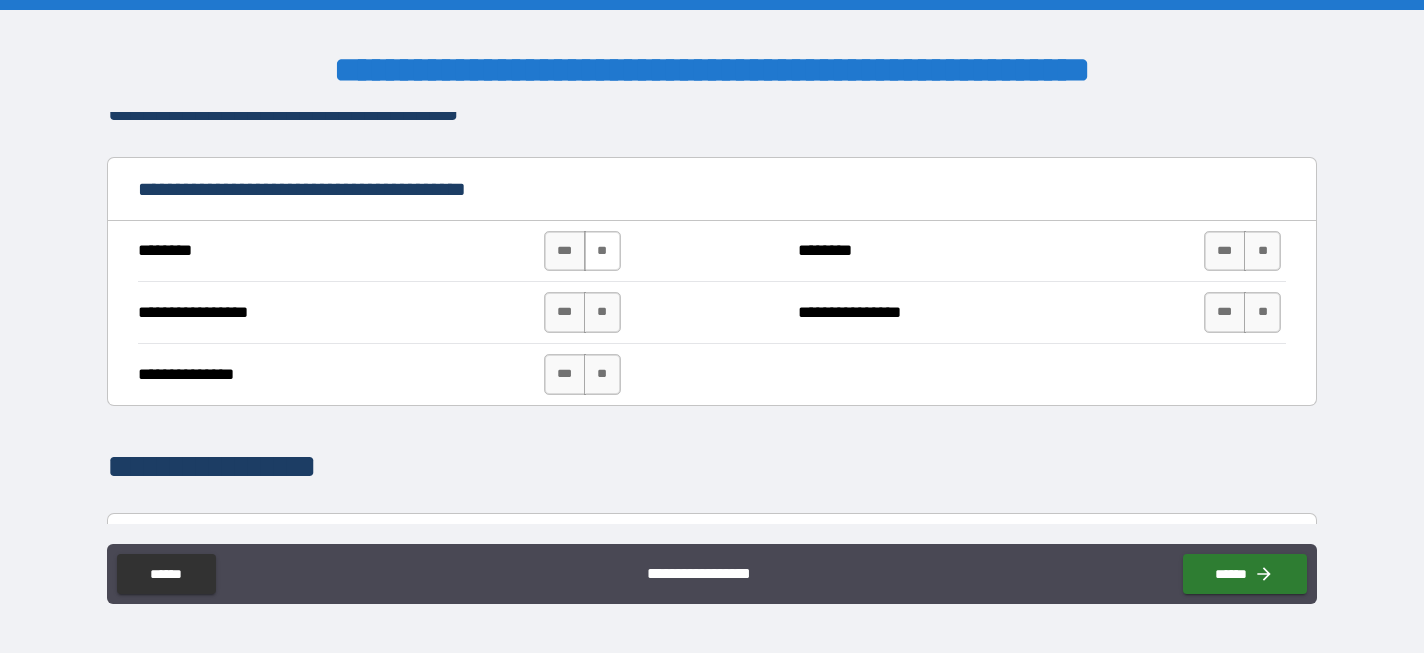 click on "**" at bounding box center (602, 251) 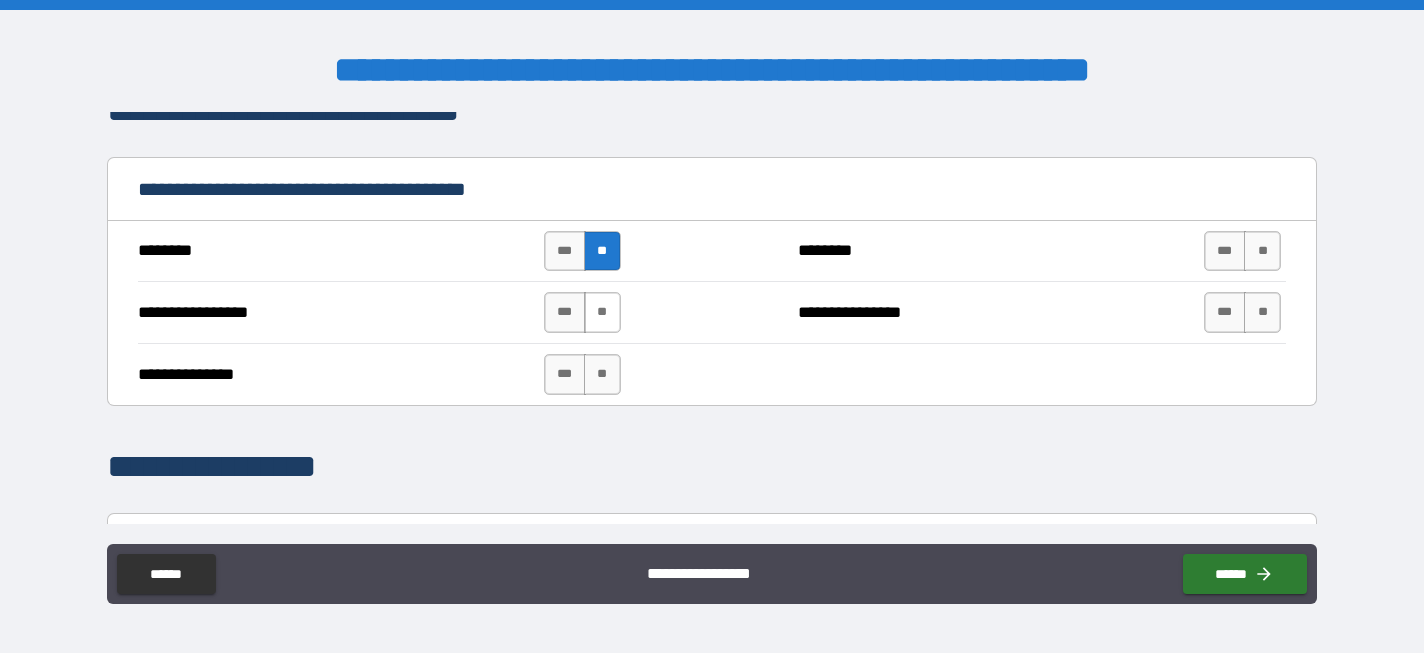 click on "**" at bounding box center (602, 312) 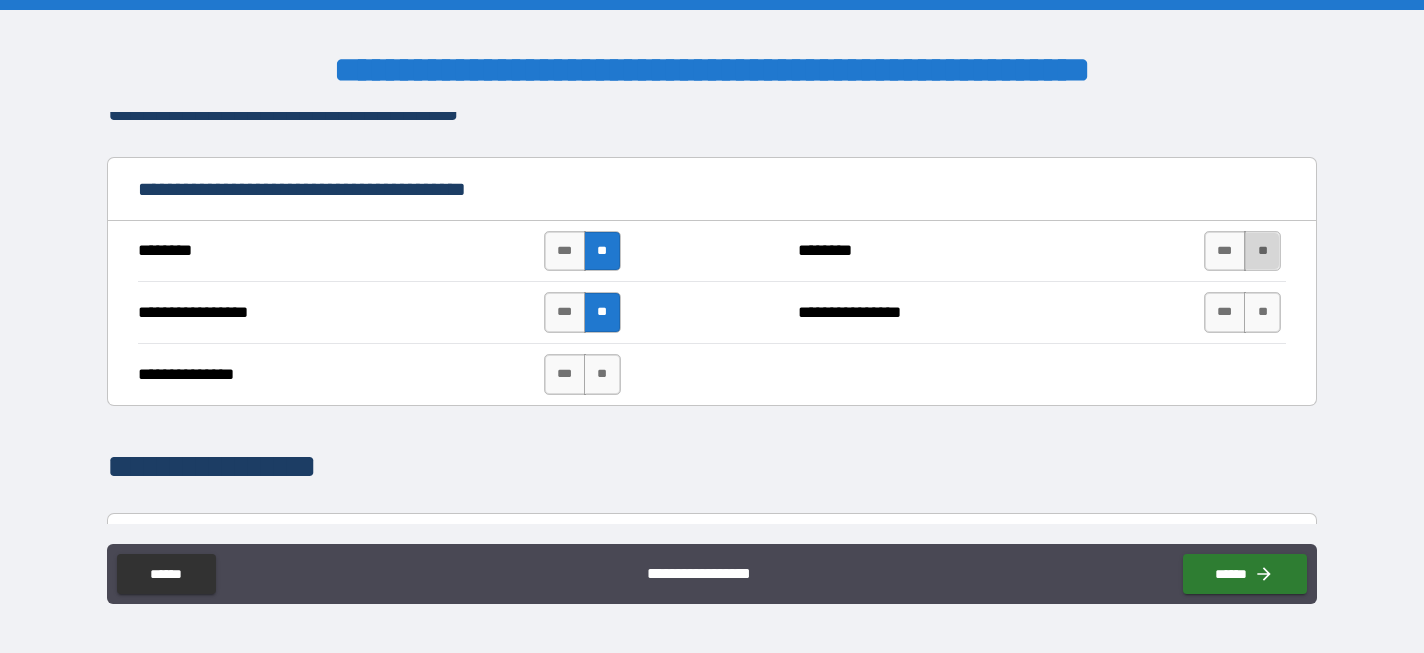 click on "**" at bounding box center (1262, 251) 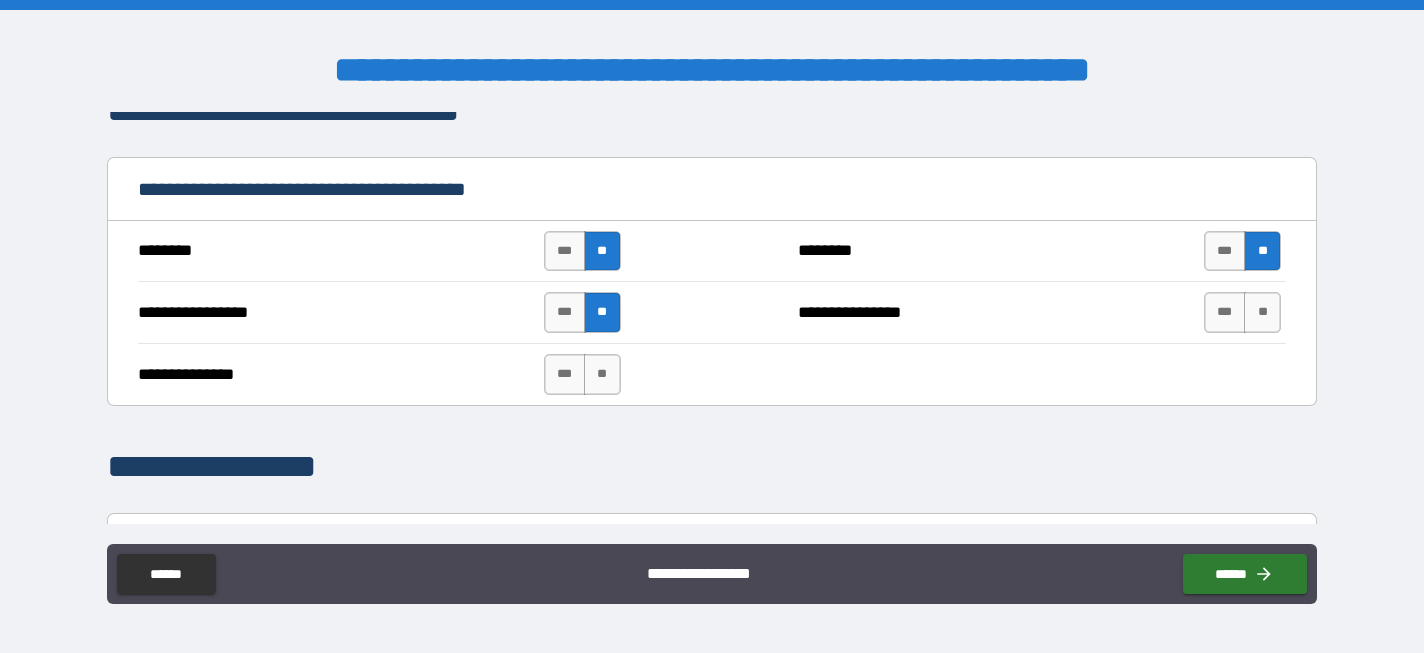 click on "**********" at bounding box center [712, 312] 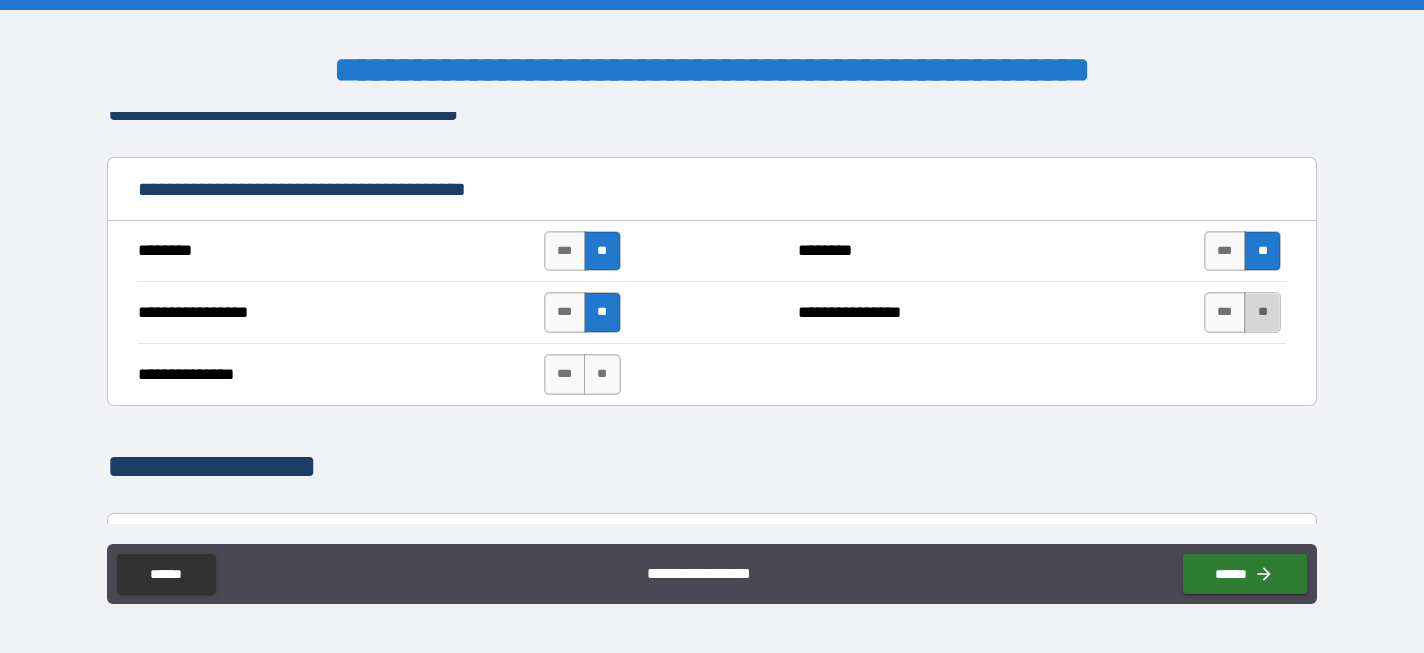 click on "**" at bounding box center [1262, 312] 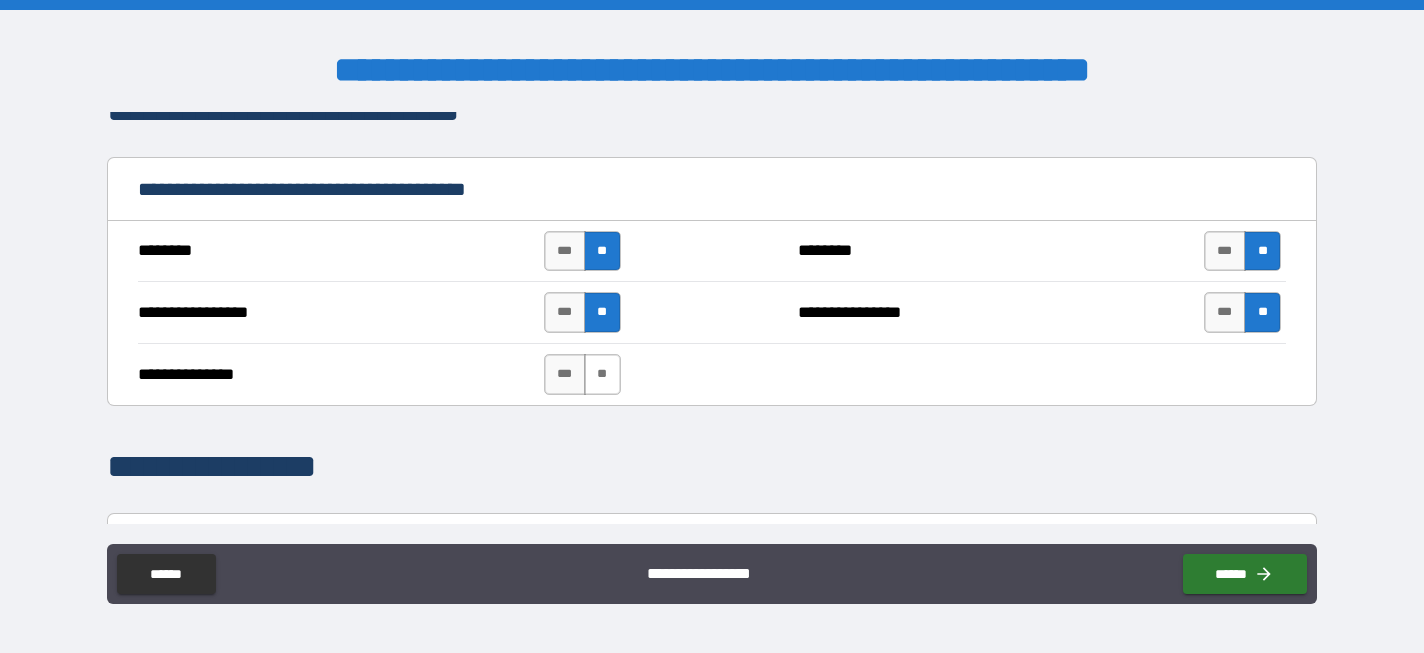 click on "**" at bounding box center [602, 374] 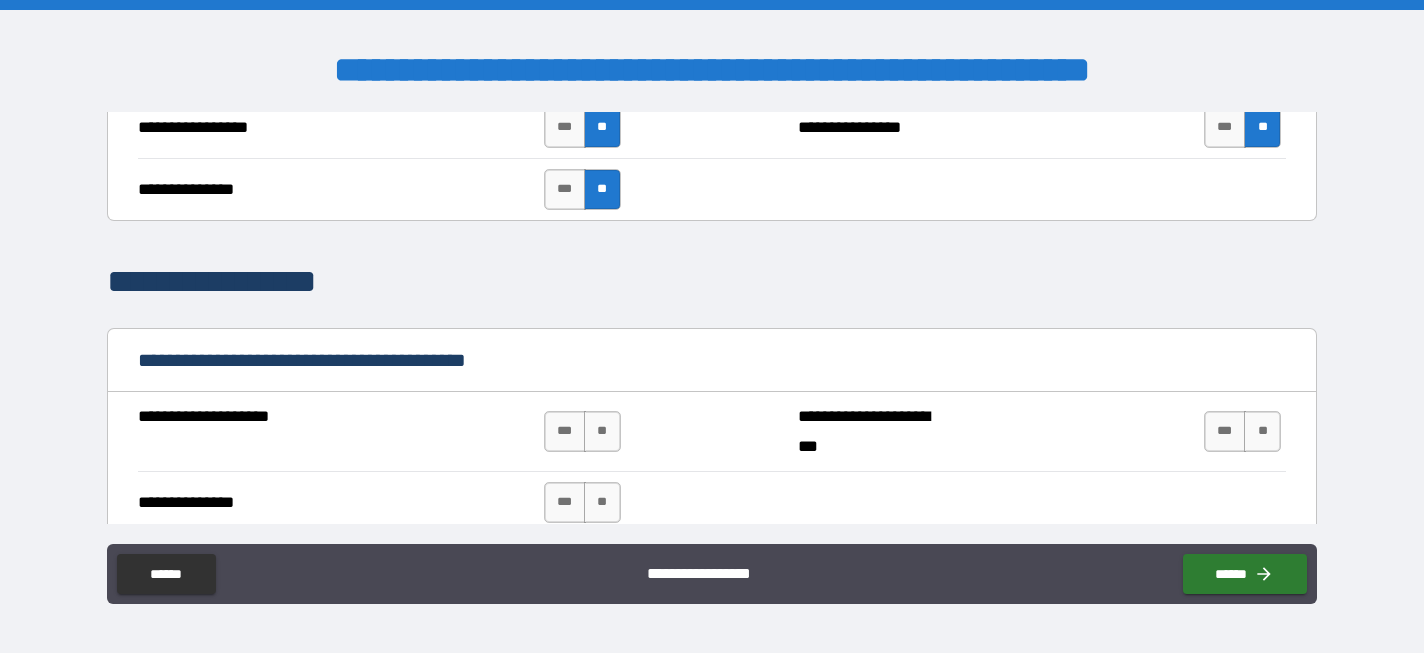 scroll, scrollTop: 3842, scrollLeft: 0, axis: vertical 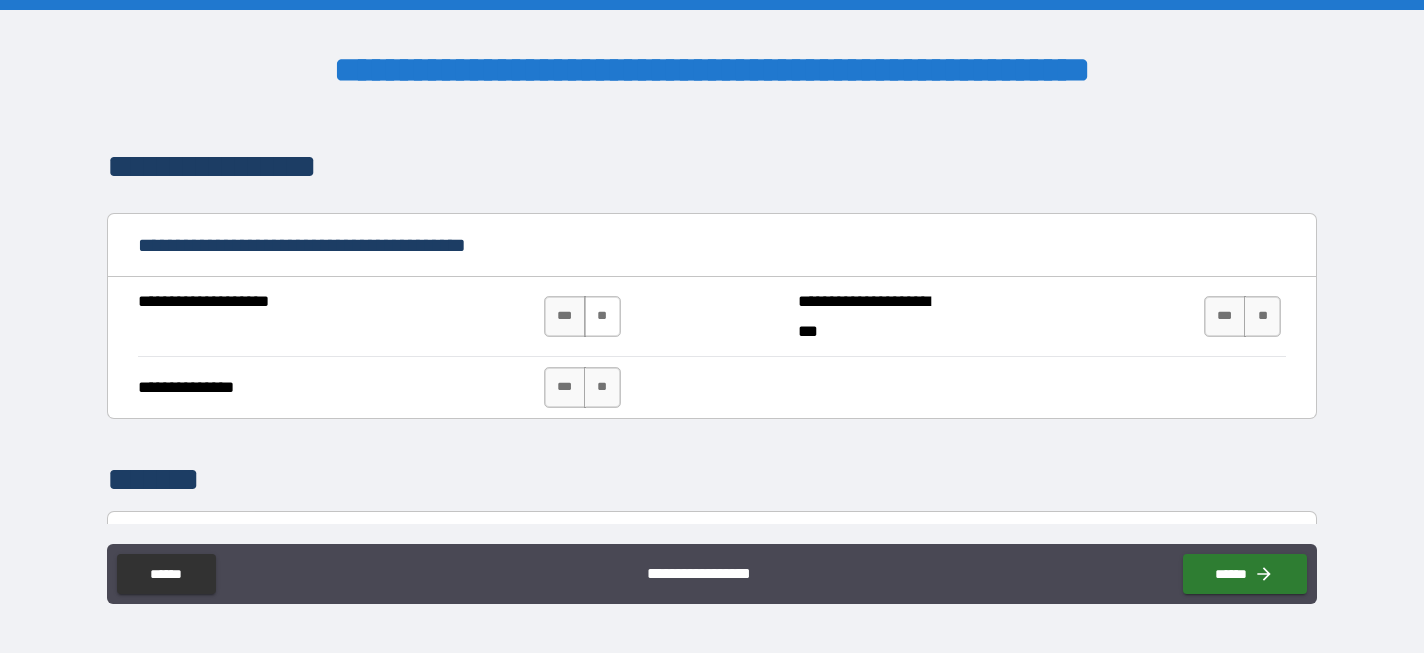 click on "**" at bounding box center (602, 316) 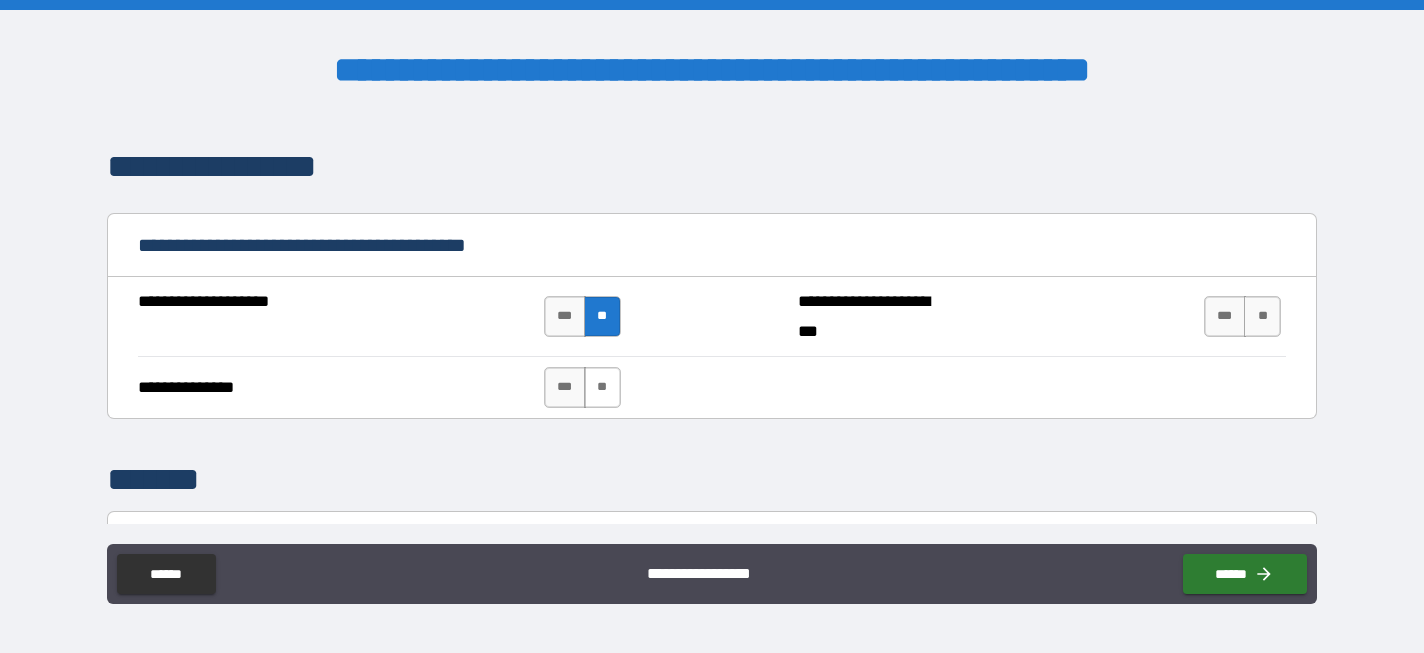 click on "**" at bounding box center [602, 387] 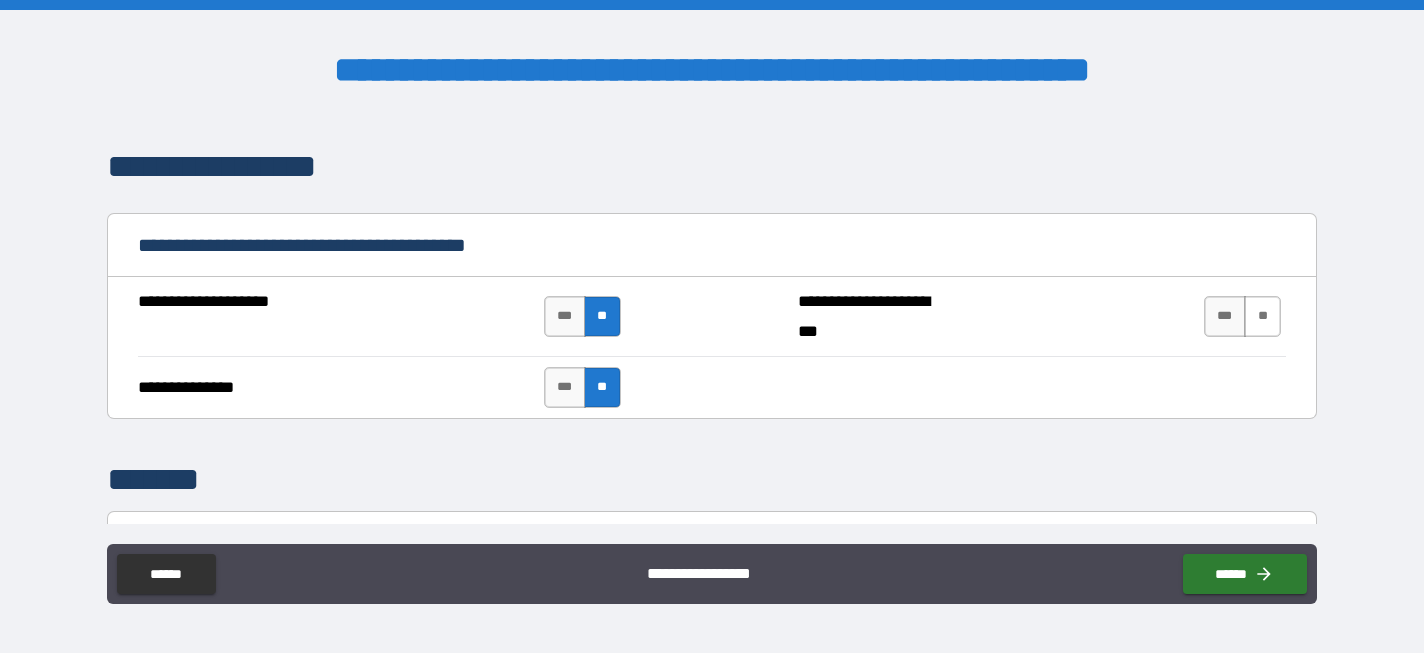 click on "**" at bounding box center [1262, 316] 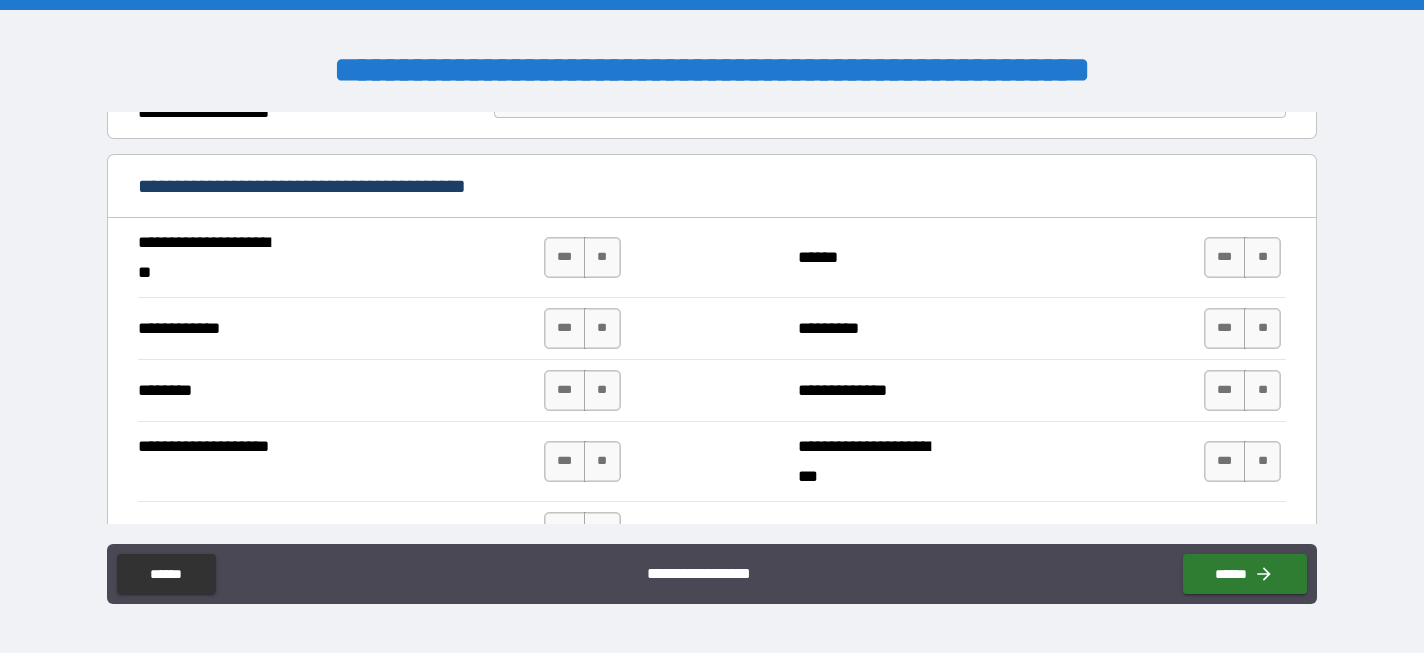 scroll, scrollTop: 4382, scrollLeft: 0, axis: vertical 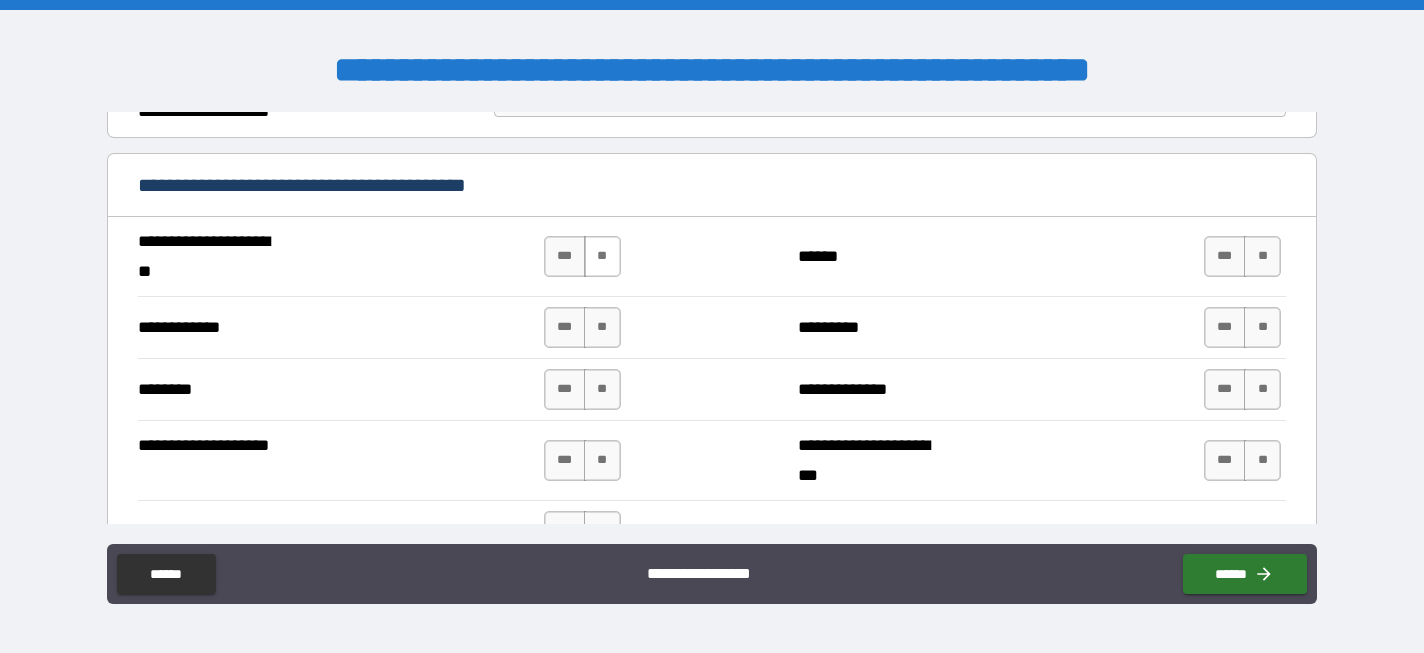 click on "**" at bounding box center (602, 256) 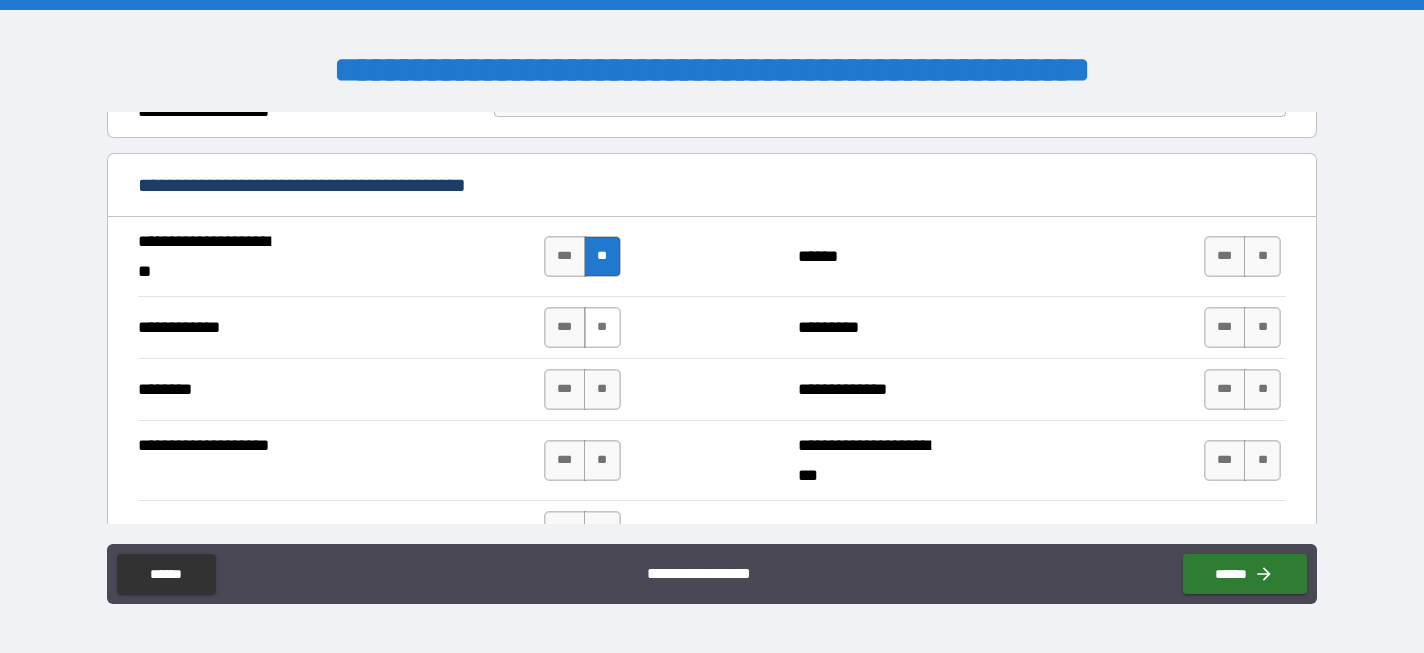 click on "**" at bounding box center [602, 327] 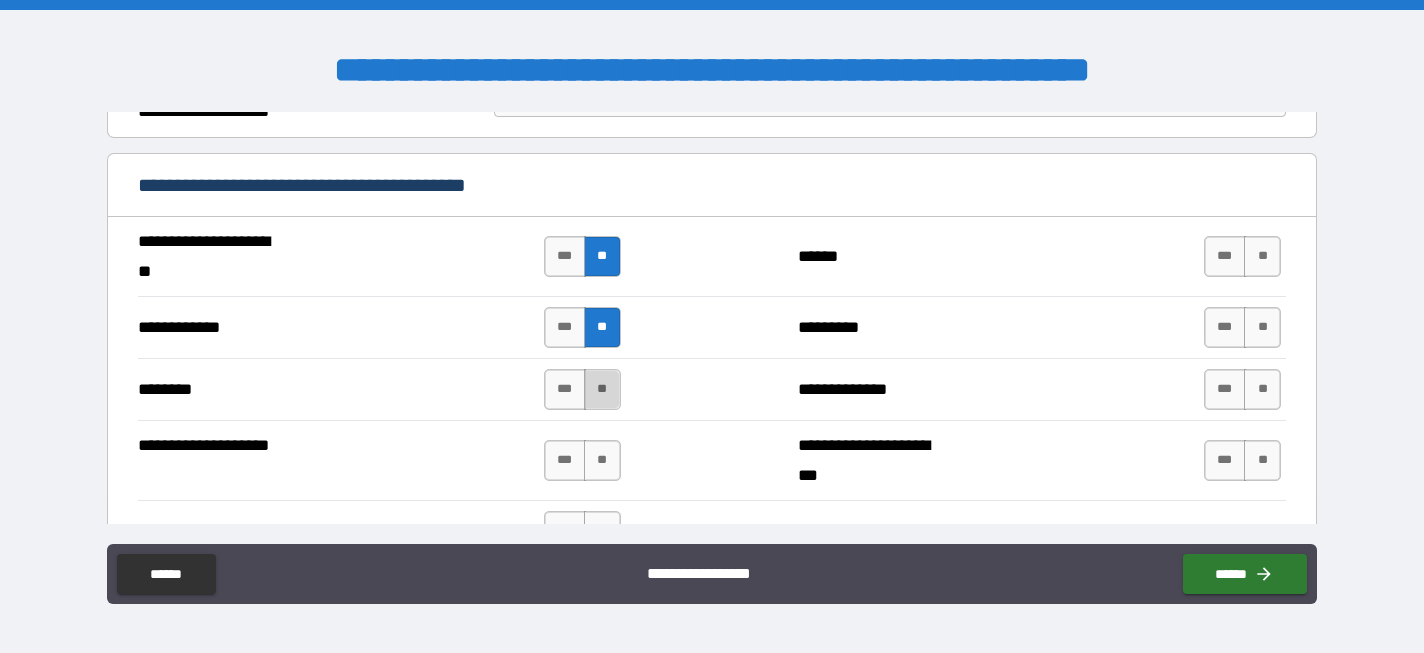 click on "**" at bounding box center [602, 389] 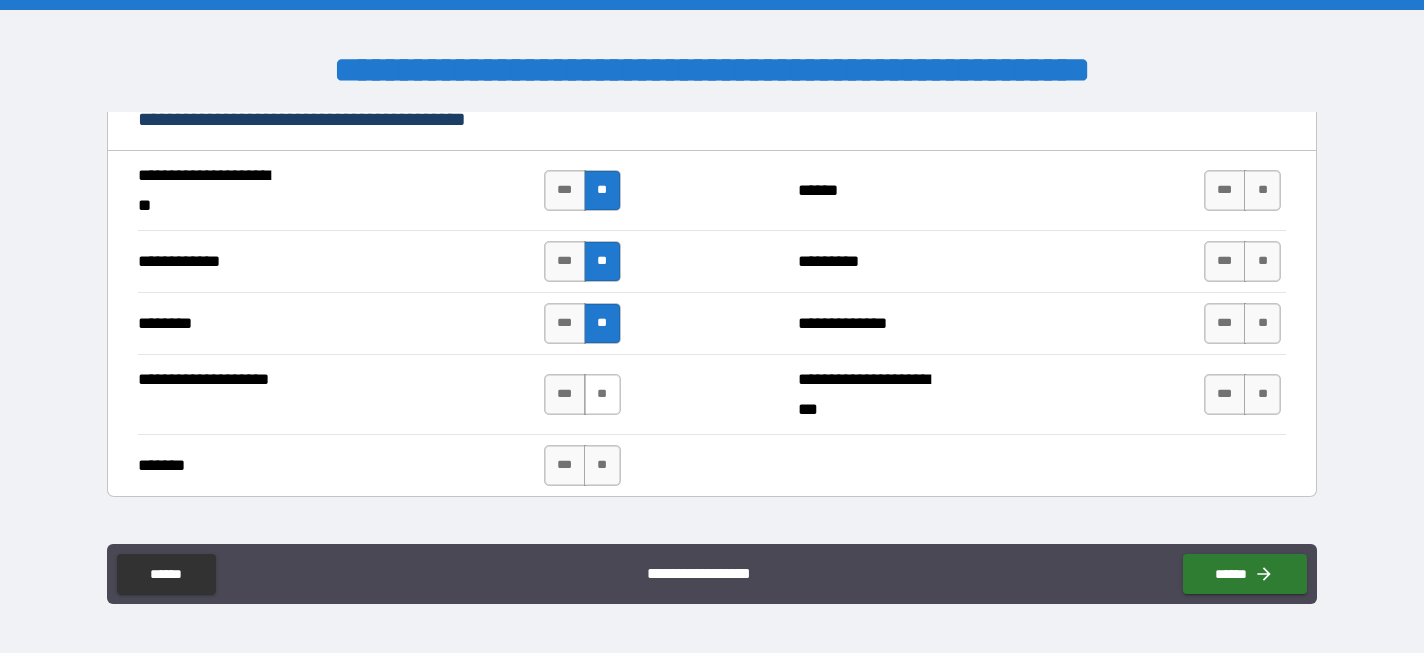 scroll, scrollTop: 4457, scrollLeft: 0, axis: vertical 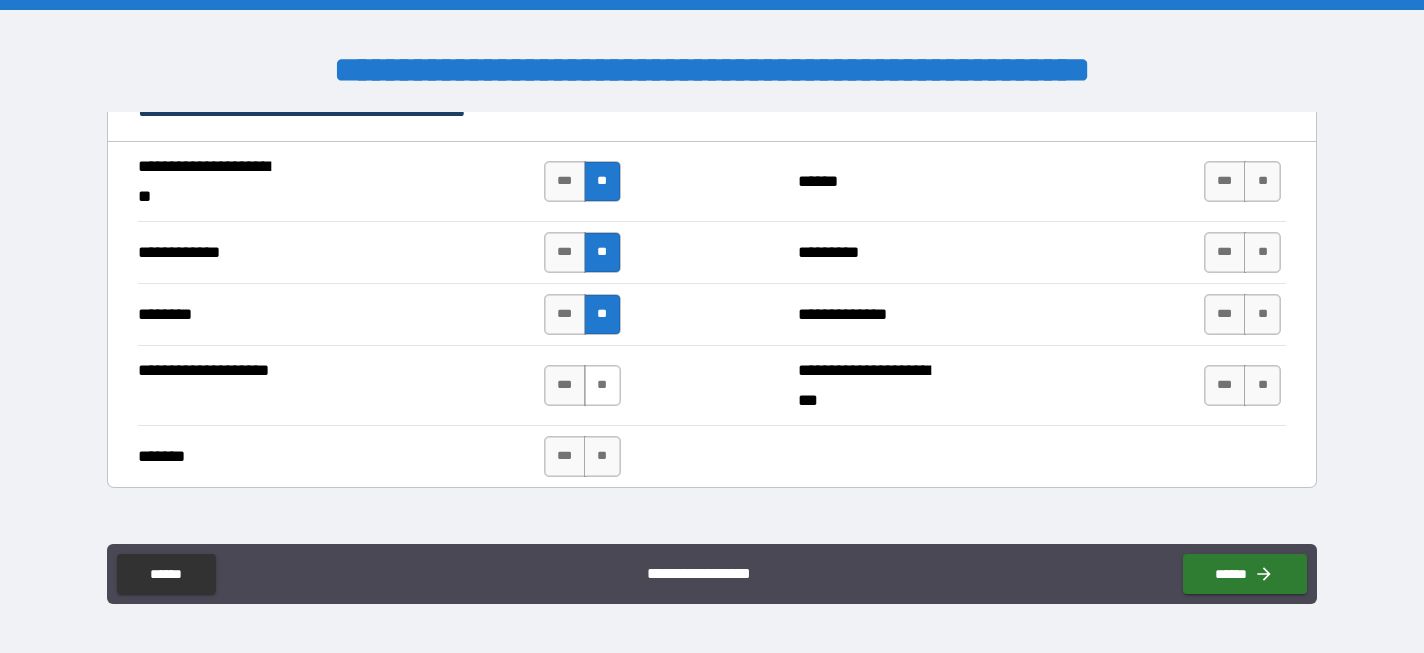 click on "**" at bounding box center [602, 385] 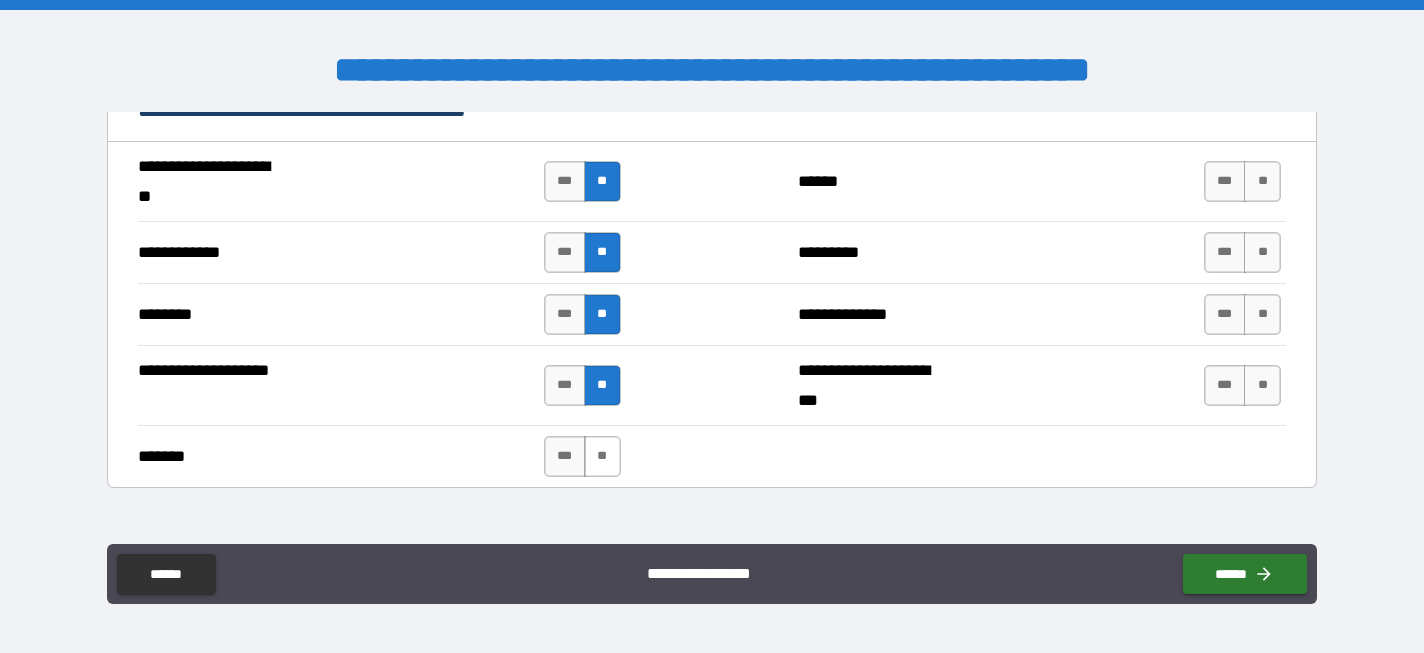click on "**" at bounding box center (602, 456) 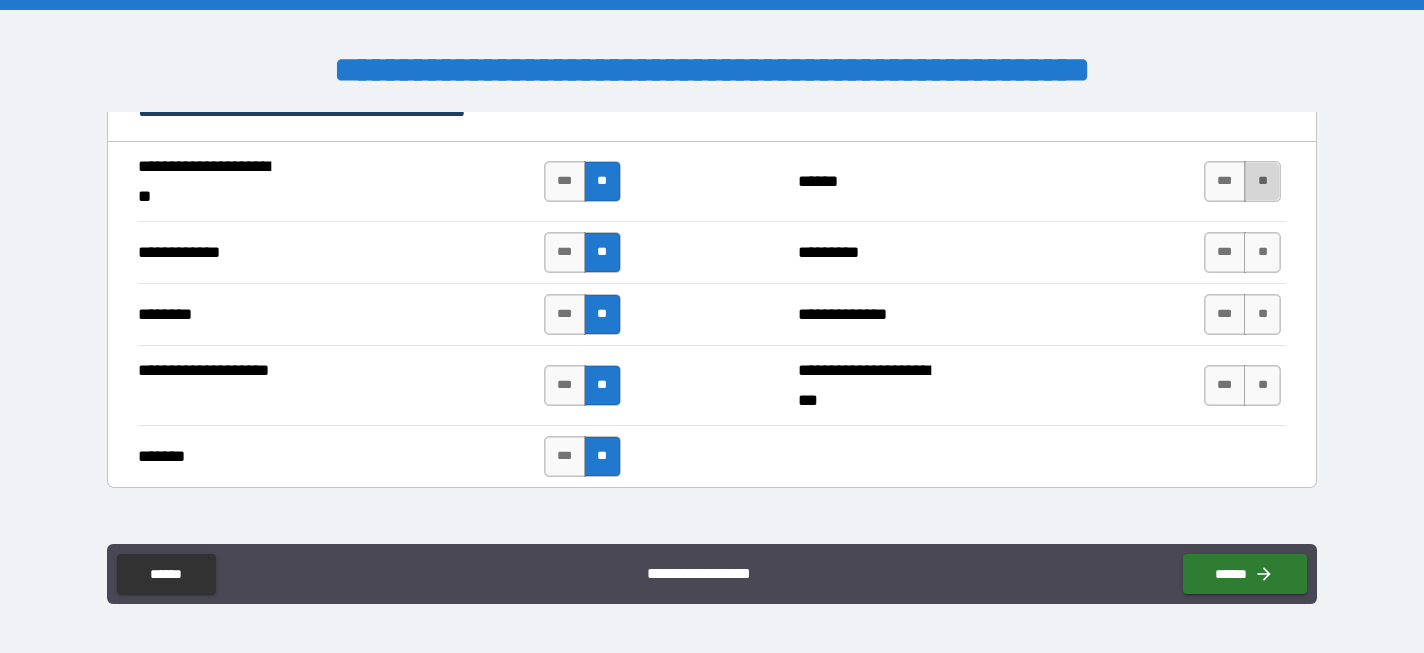 click on "**" at bounding box center [1262, 181] 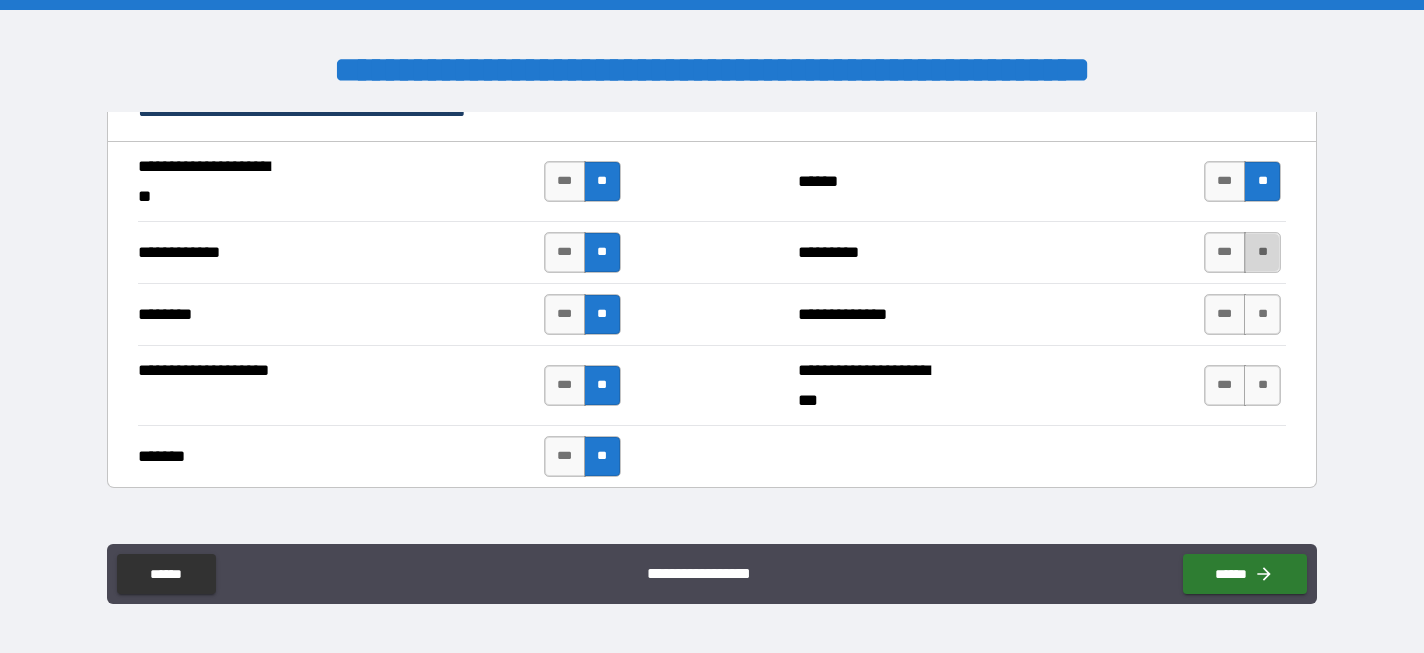 click on "**" at bounding box center (1262, 252) 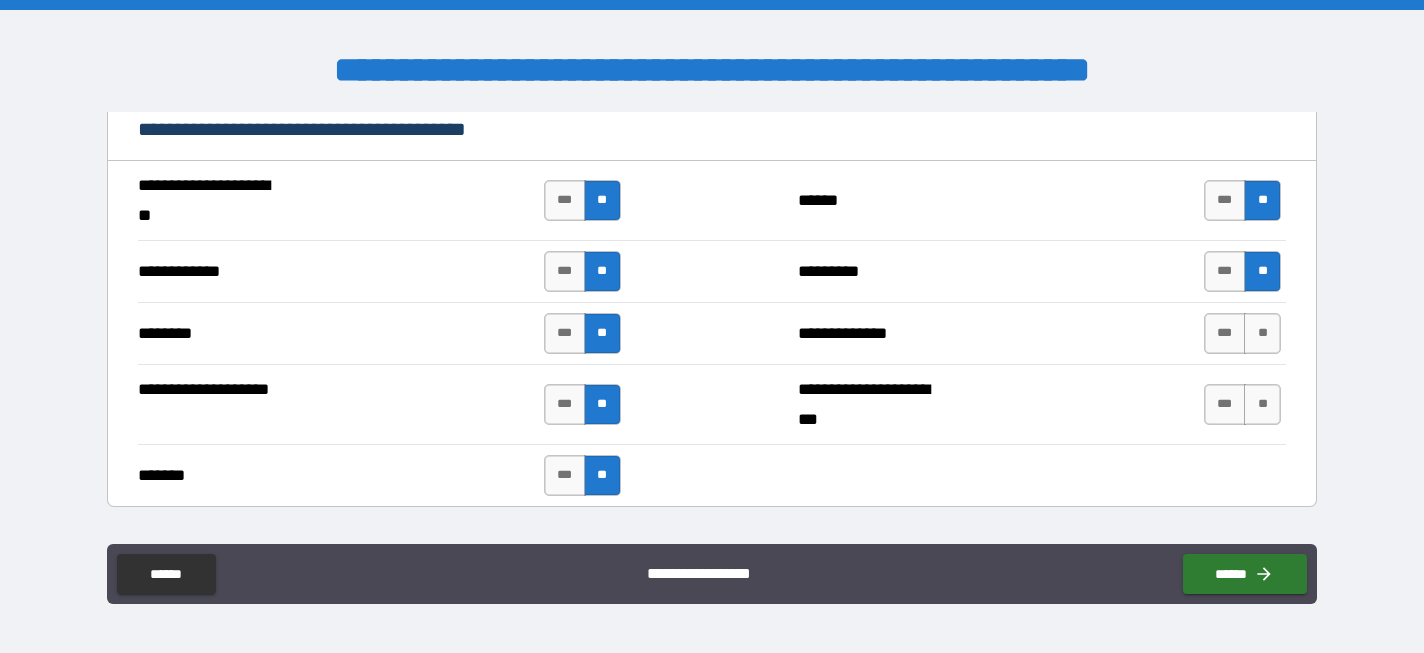 scroll, scrollTop: 4421, scrollLeft: 0, axis: vertical 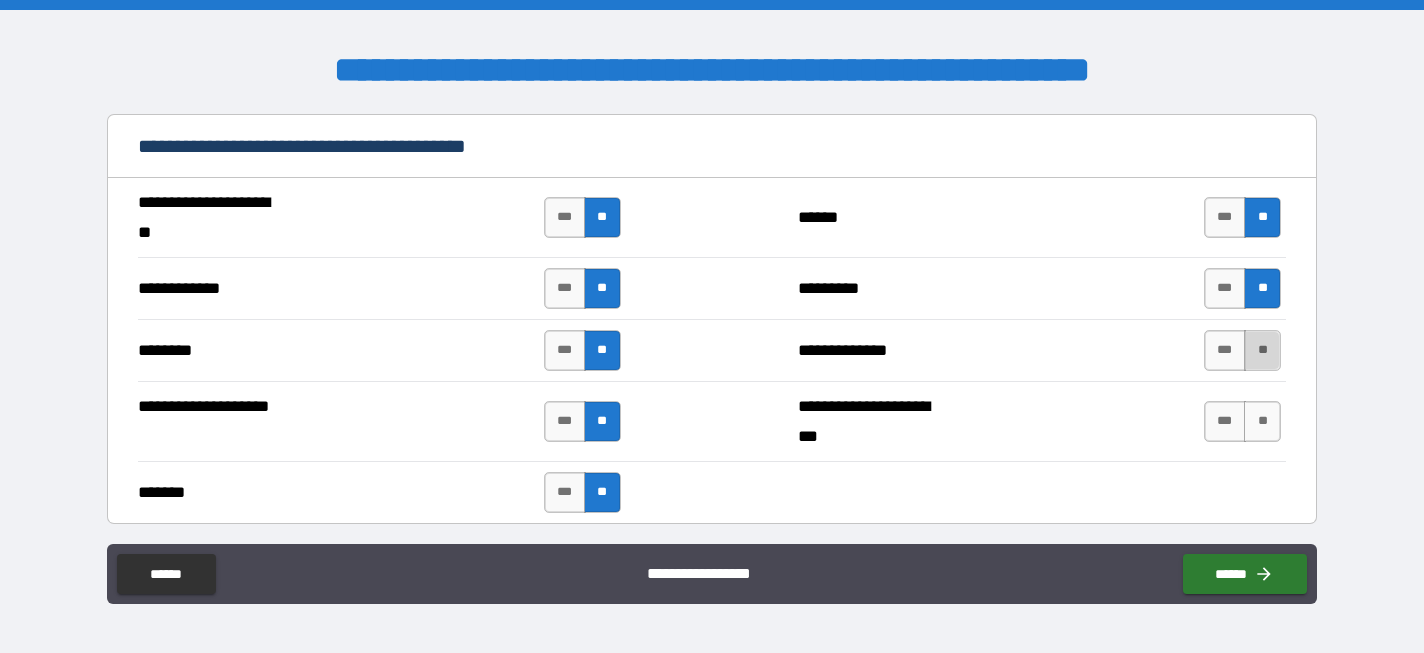 click on "**" at bounding box center [1262, 350] 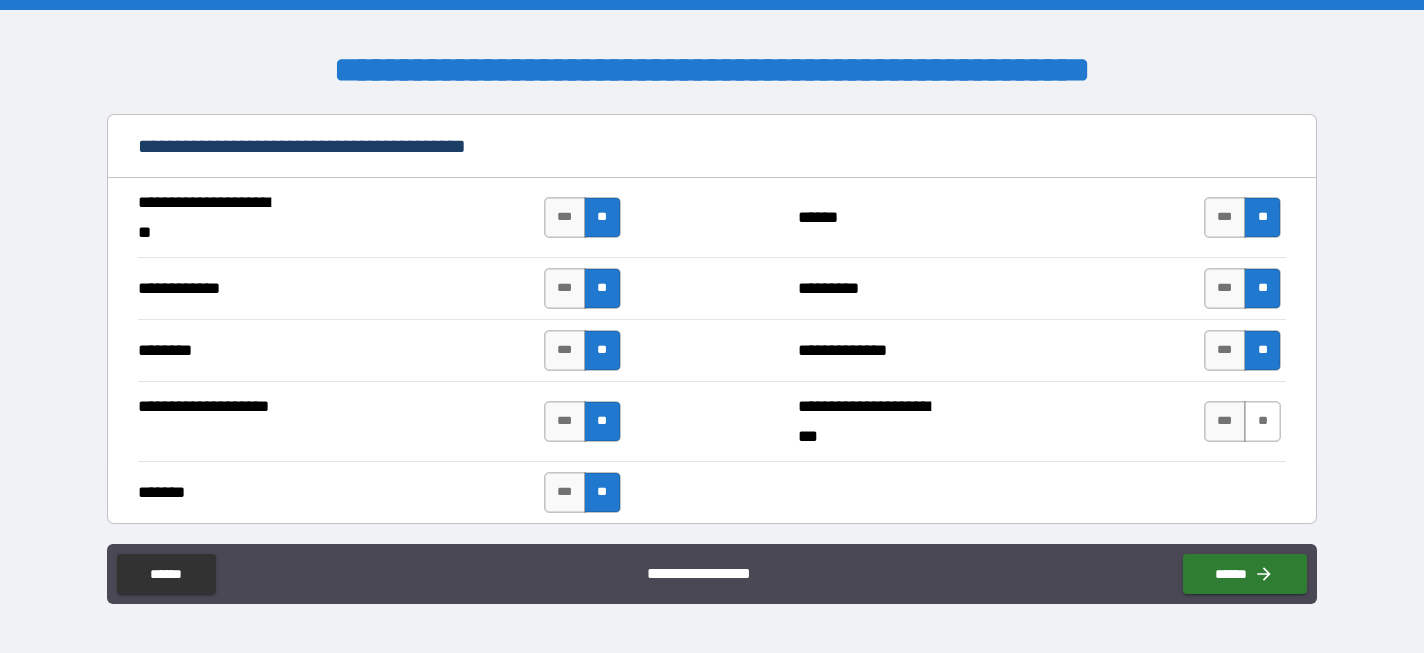 click on "**" at bounding box center [1262, 421] 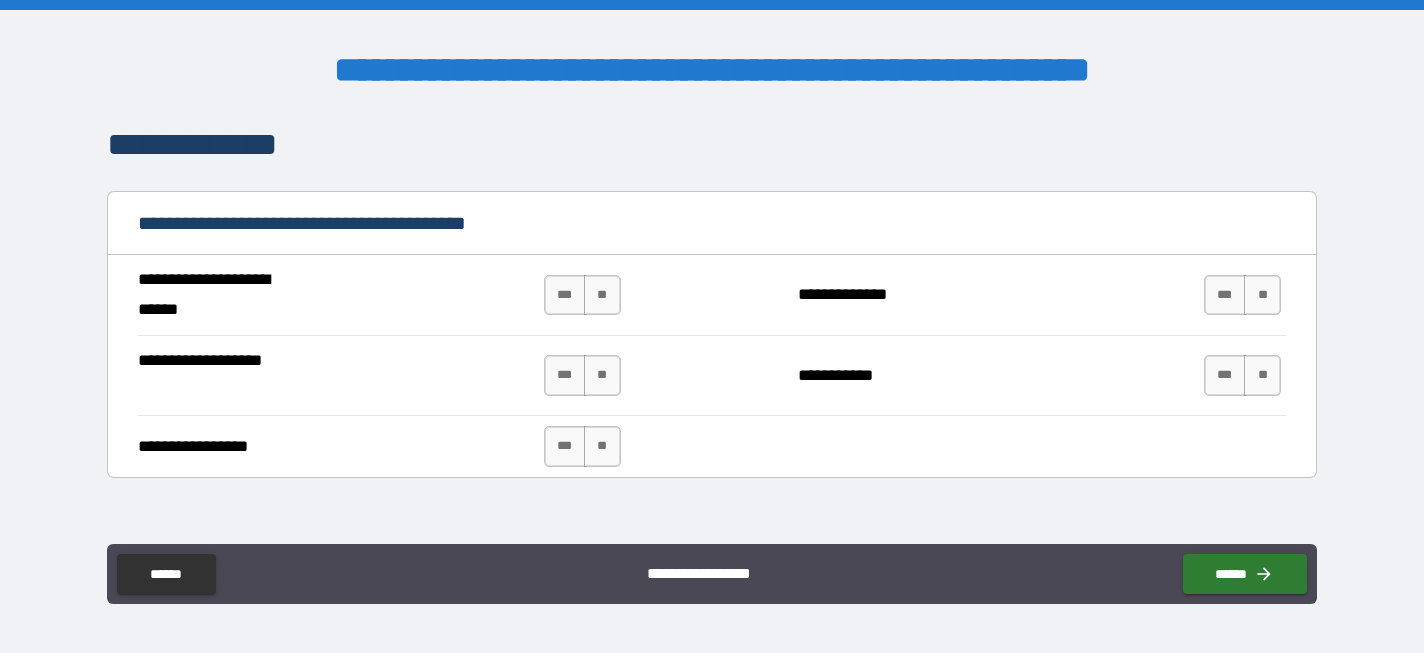 scroll, scrollTop: 4869, scrollLeft: 0, axis: vertical 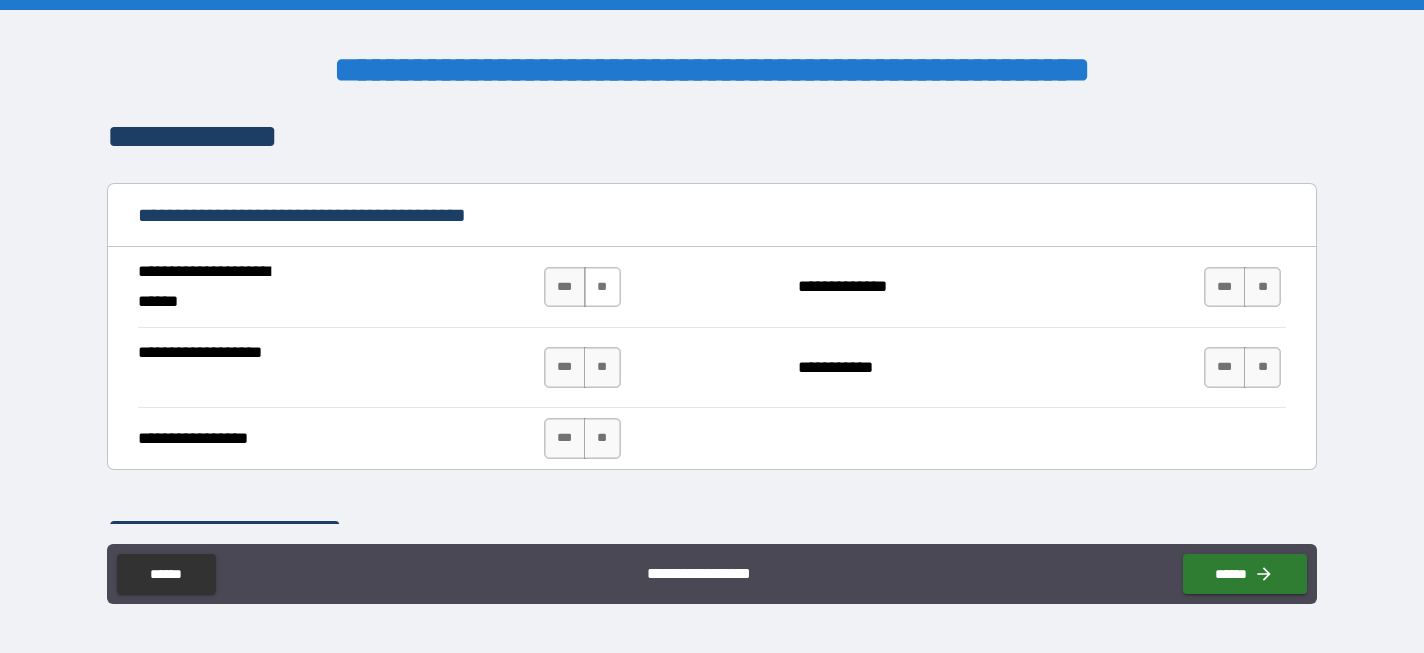 click on "**" at bounding box center (602, 287) 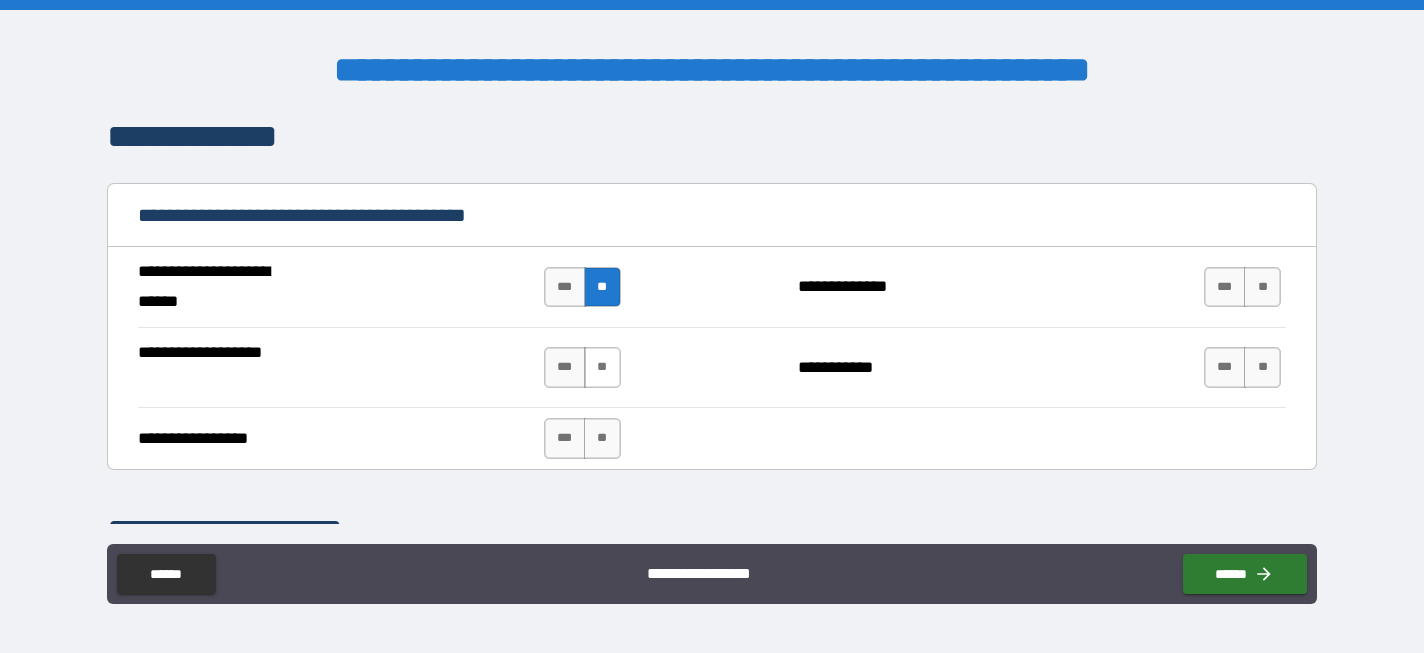 click on "**" at bounding box center (602, 367) 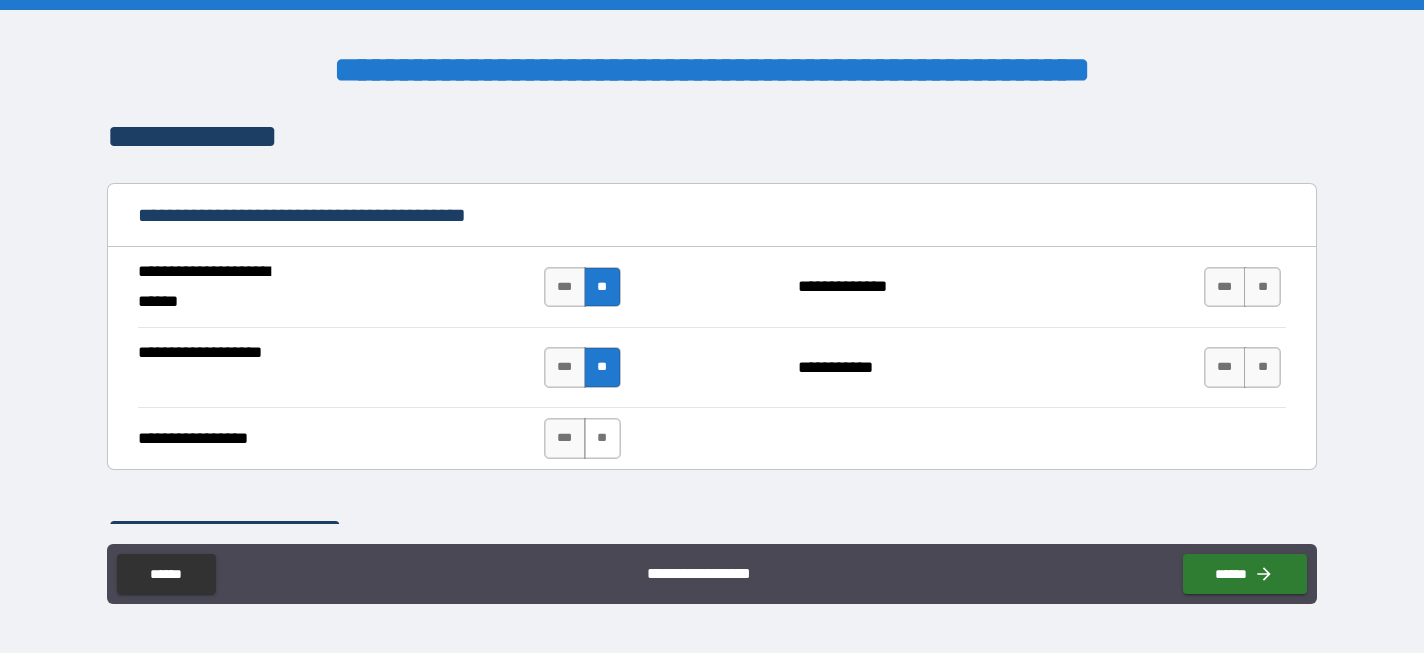 click on "**" at bounding box center [602, 438] 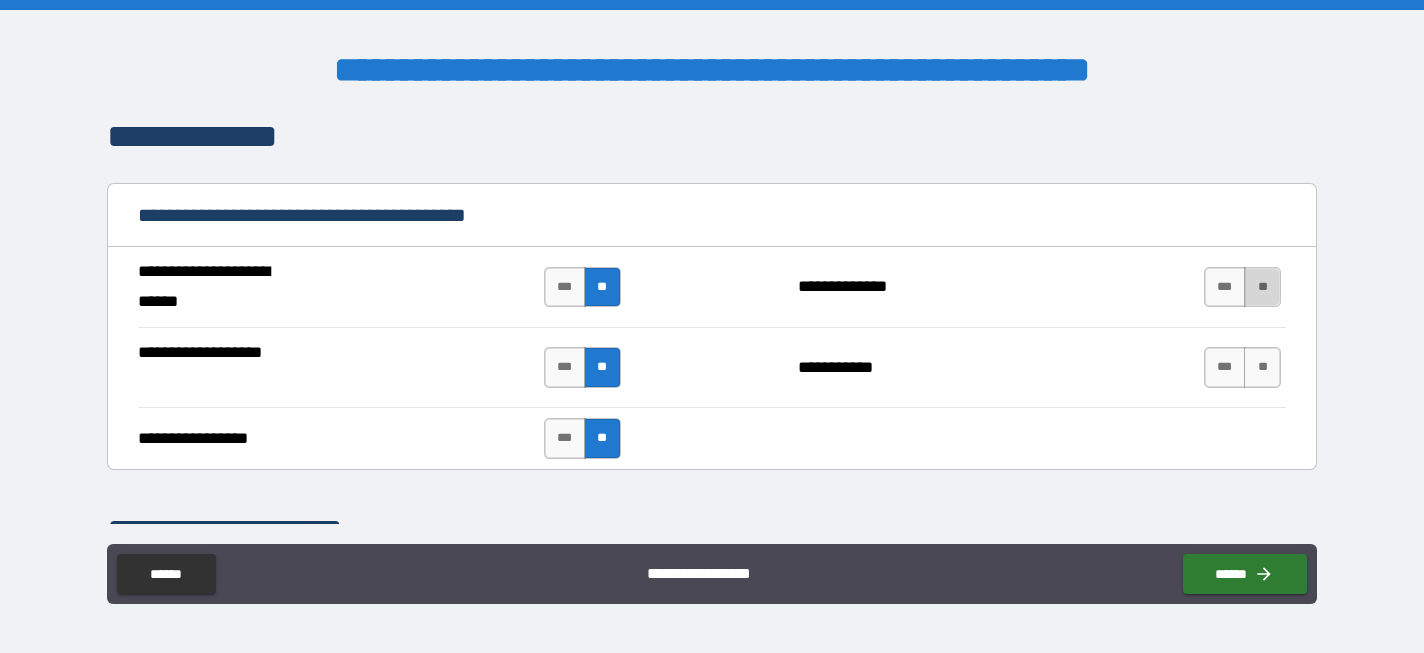 click on "**" at bounding box center [1262, 287] 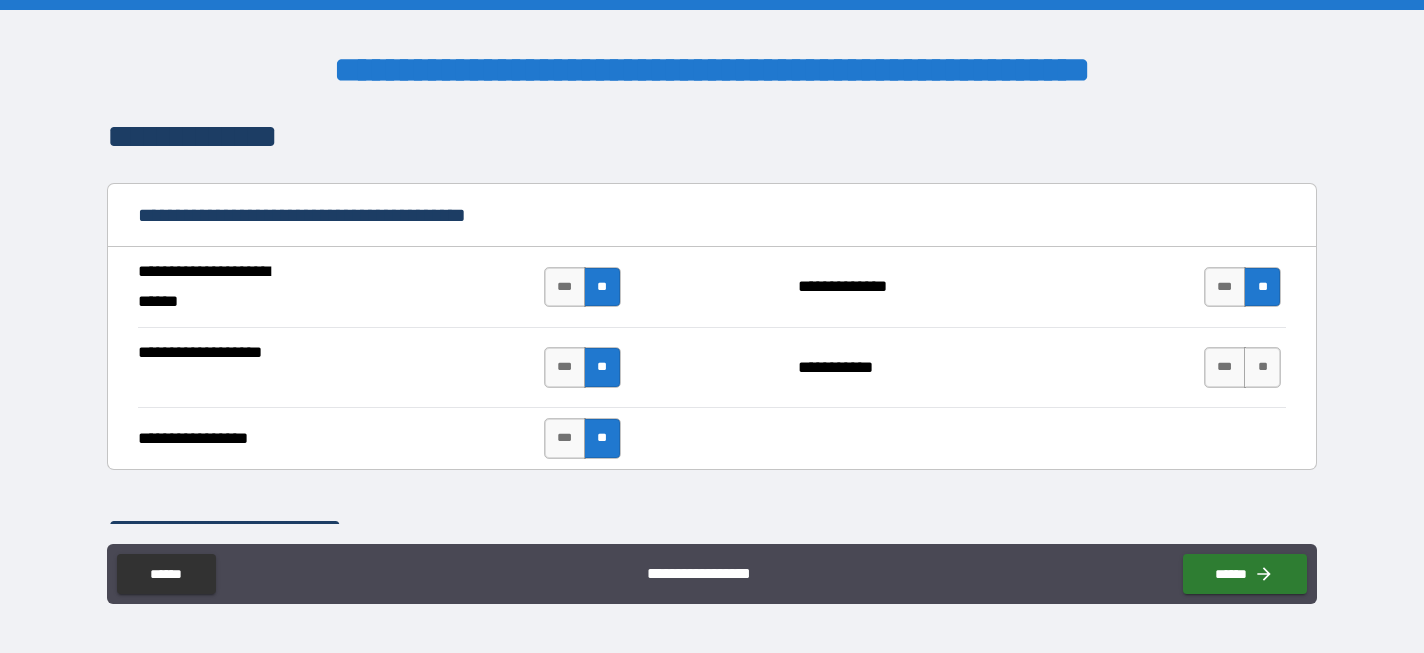 click on "**********" at bounding box center (712, 367) 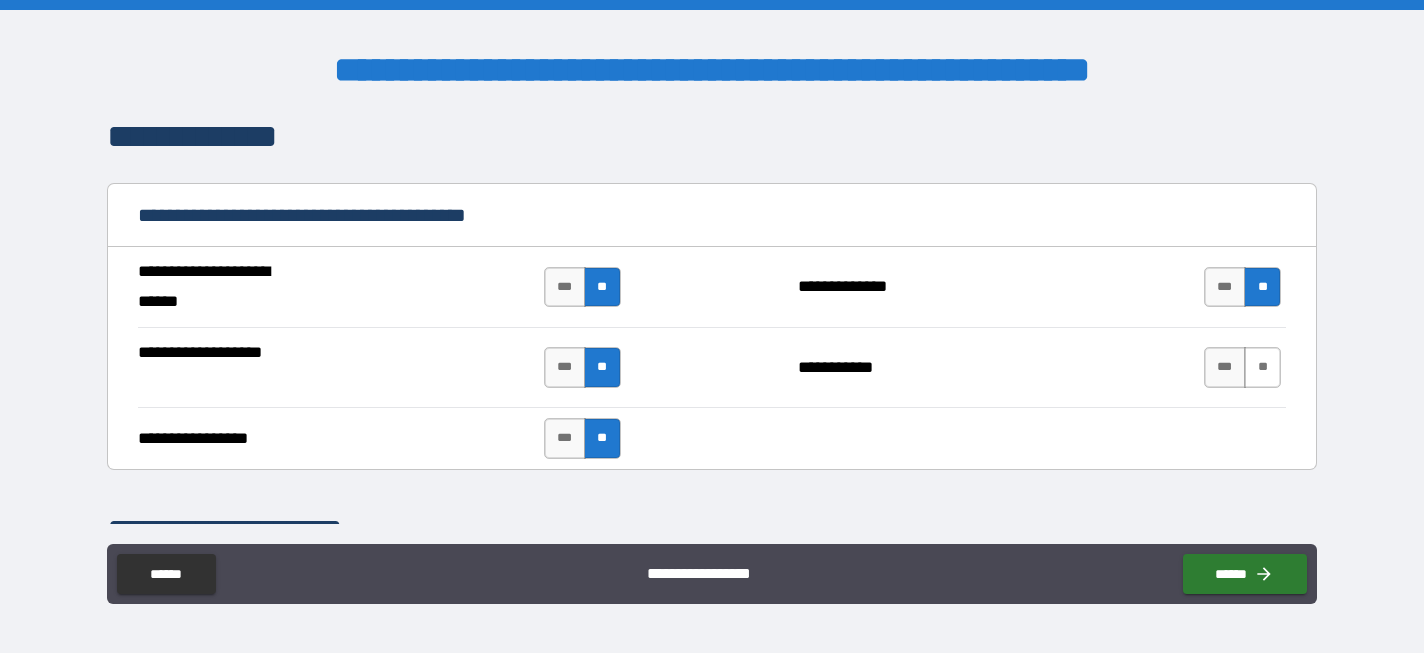 click on "**" at bounding box center [1262, 367] 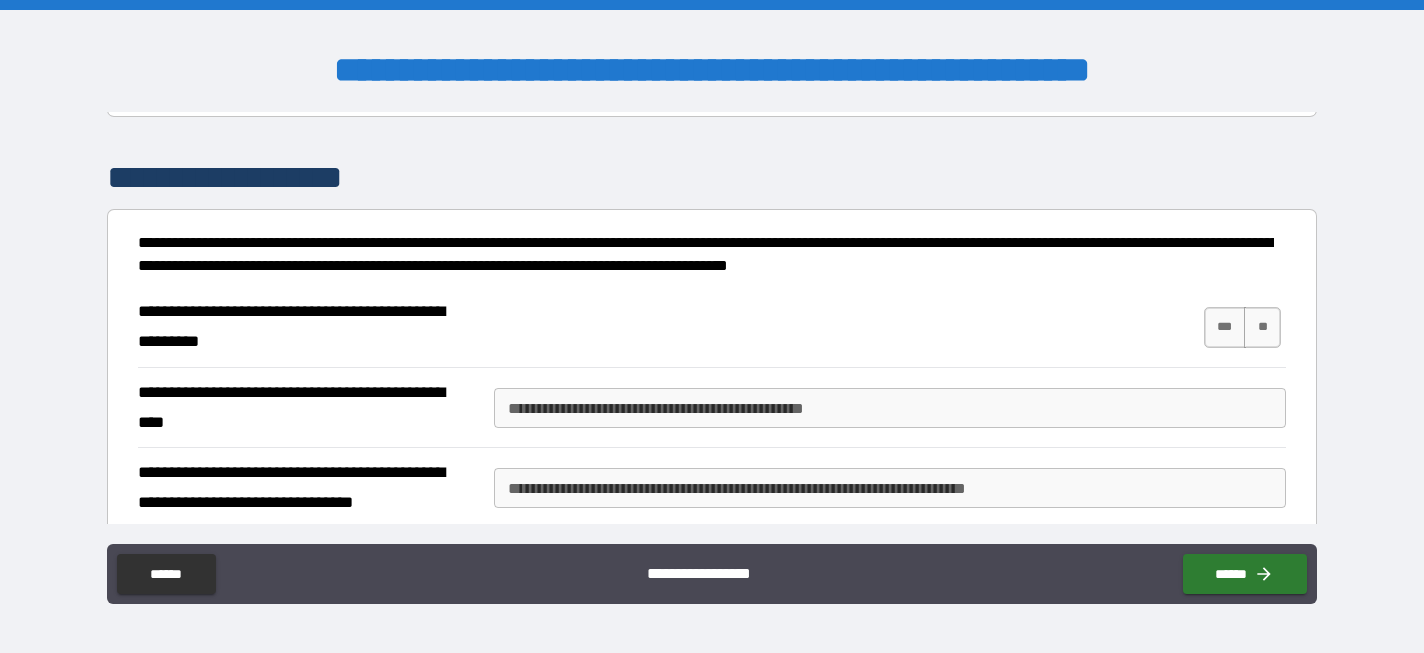 scroll, scrollTop: 5229, scrollLeft: 0, axis: vertical 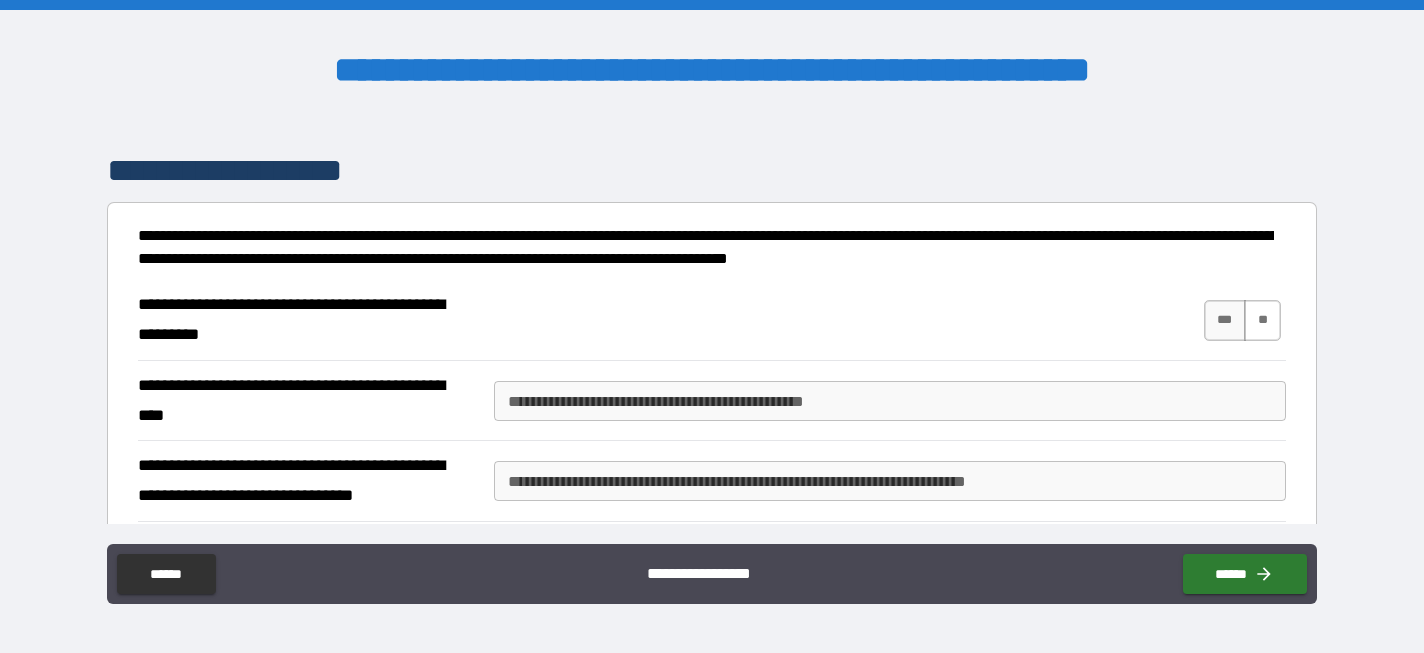 click on "**" at bounding box center (1262, 320) 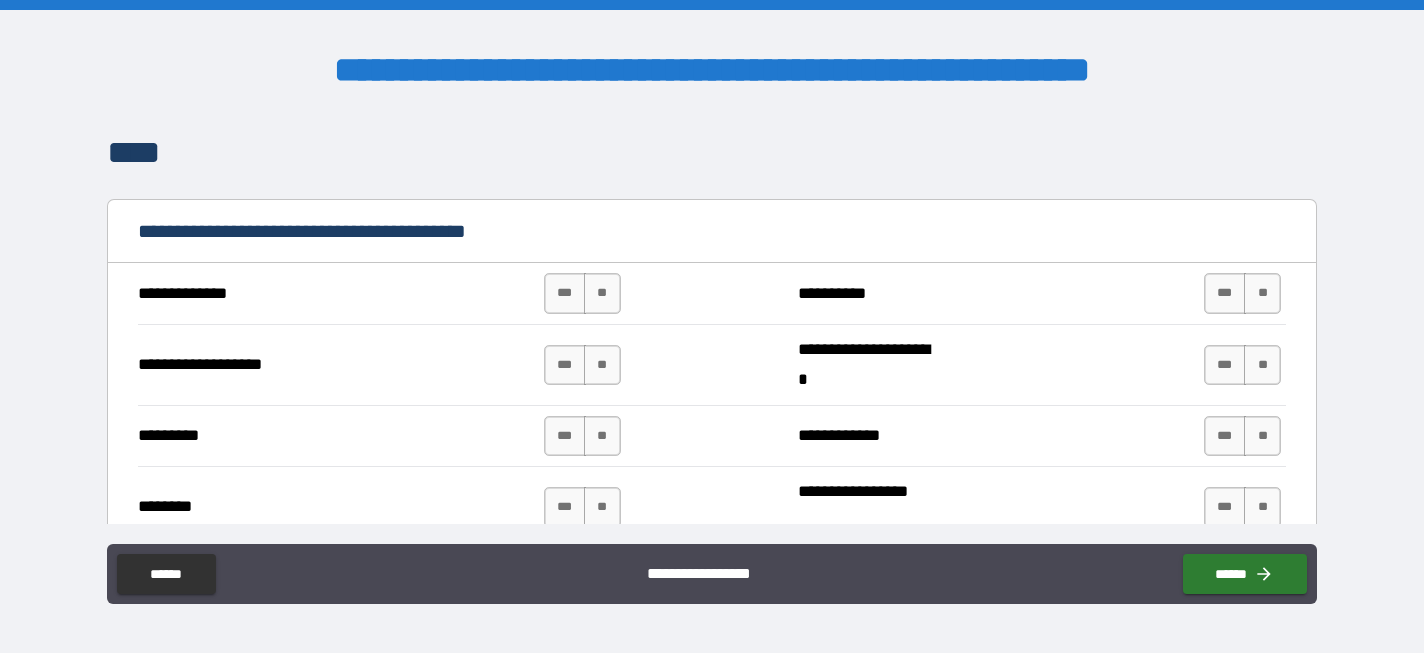 scroll, scrollTop: 5770, scrollLeft: 0, axis: vertical 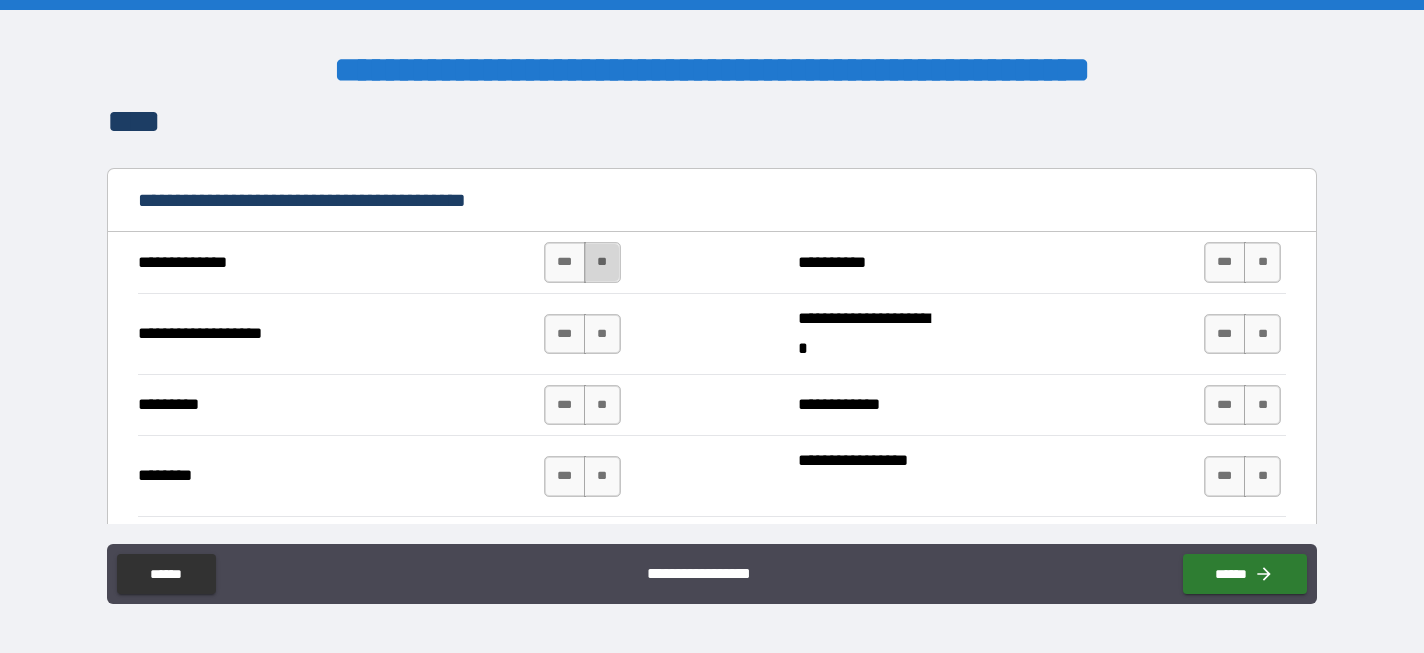 click on "**" at bounding box center (602, 262) 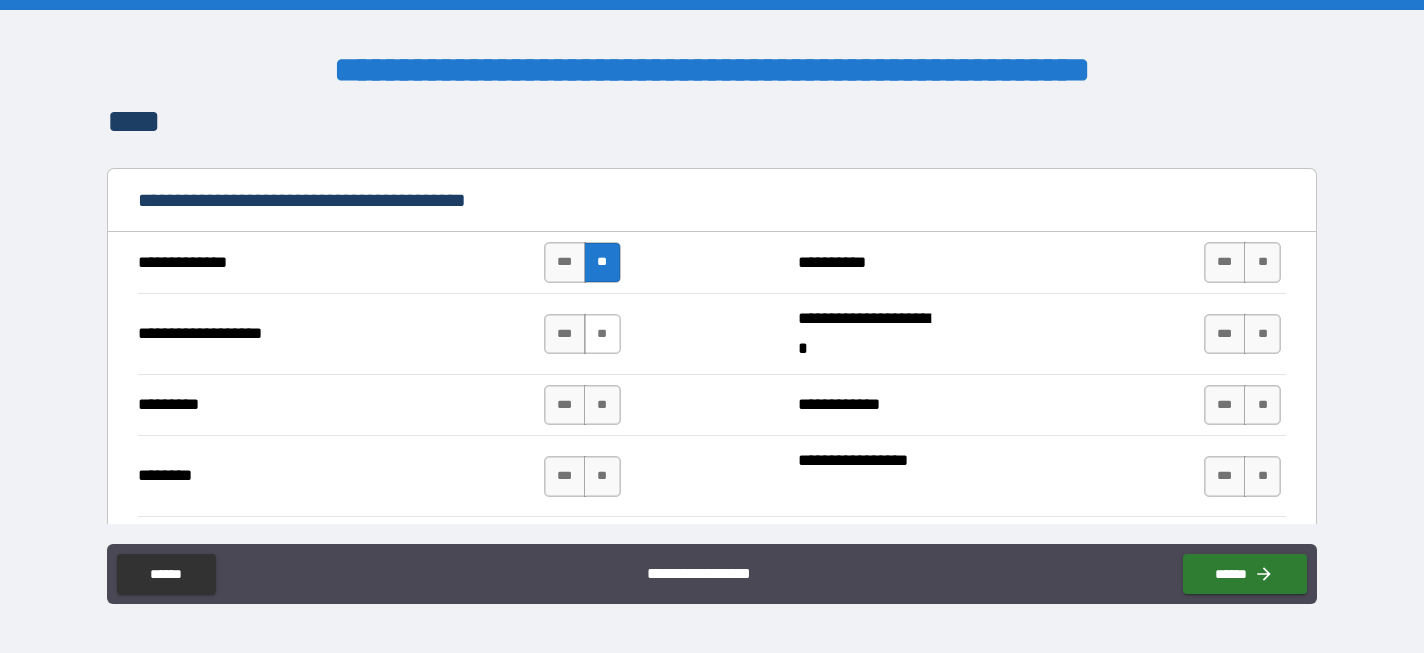 click on "**" at bounding box center (602, 334) 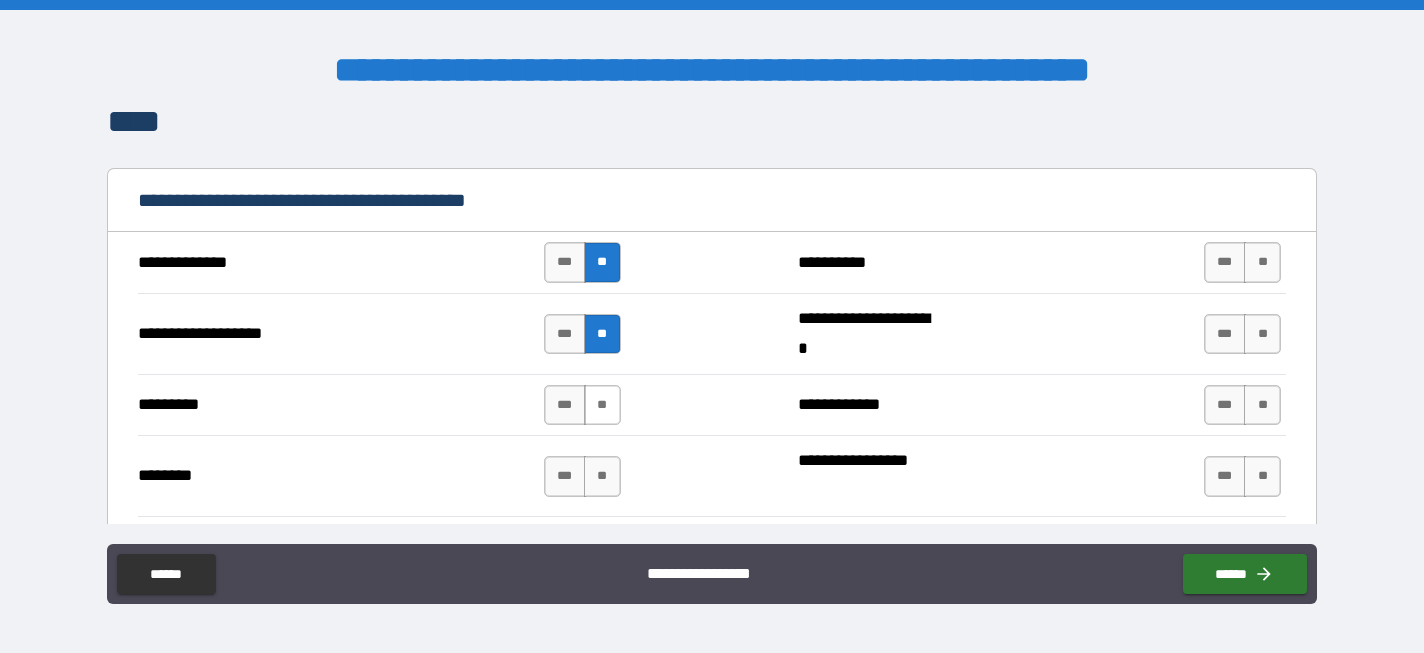 click on "**" at bounding box center (602, 405) 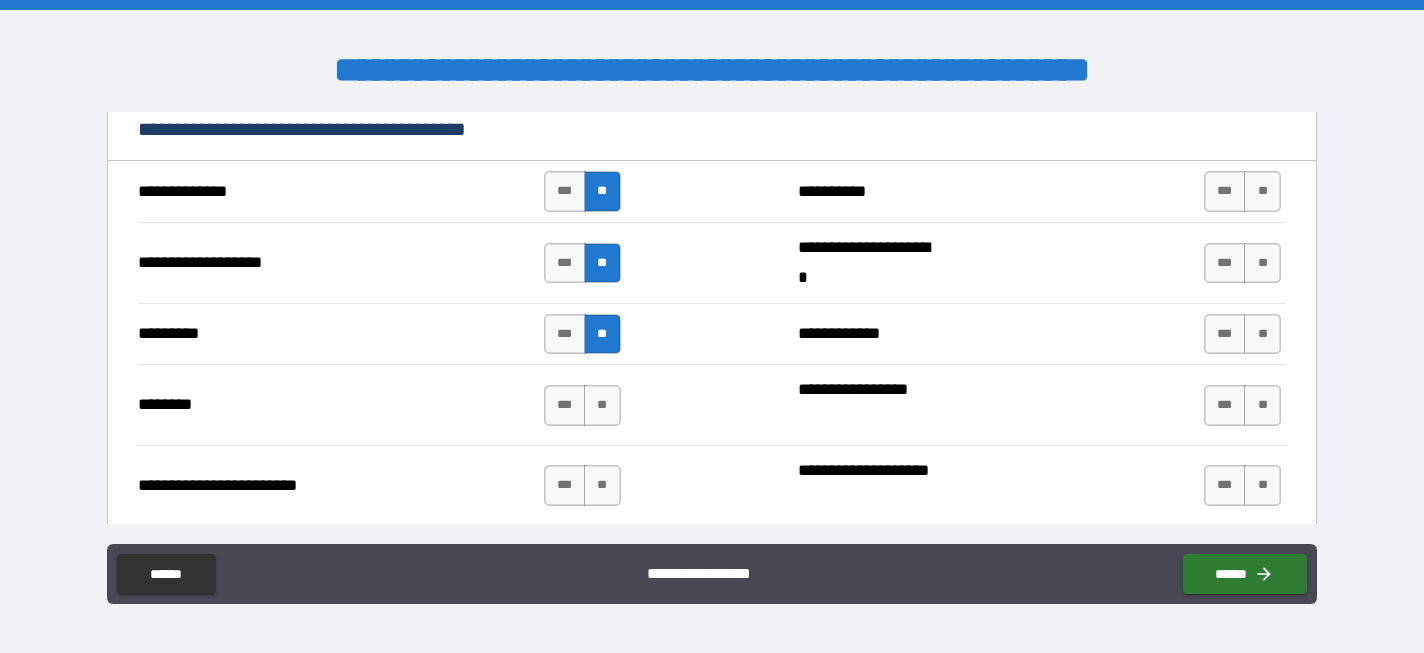 scroll, scrollTop: 5853, scrollLeft: 0, axis: vertical 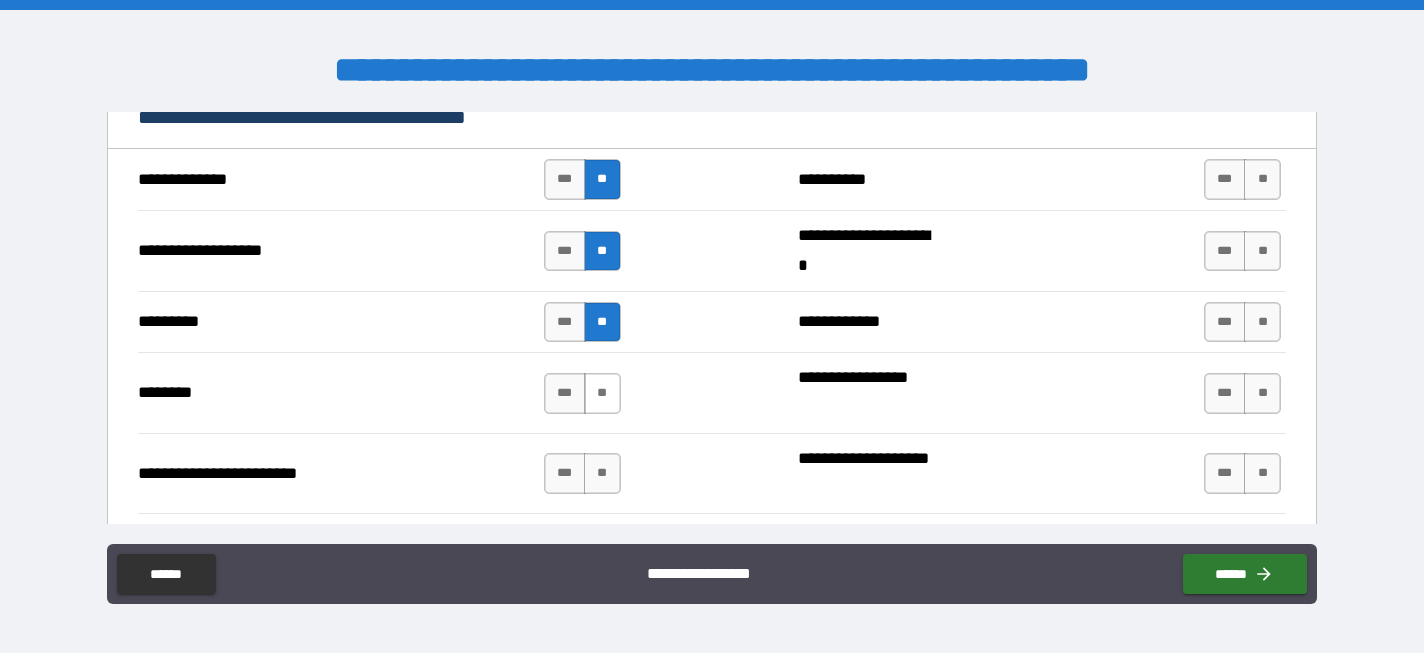 click on "**" at bounding box center [602, 393] 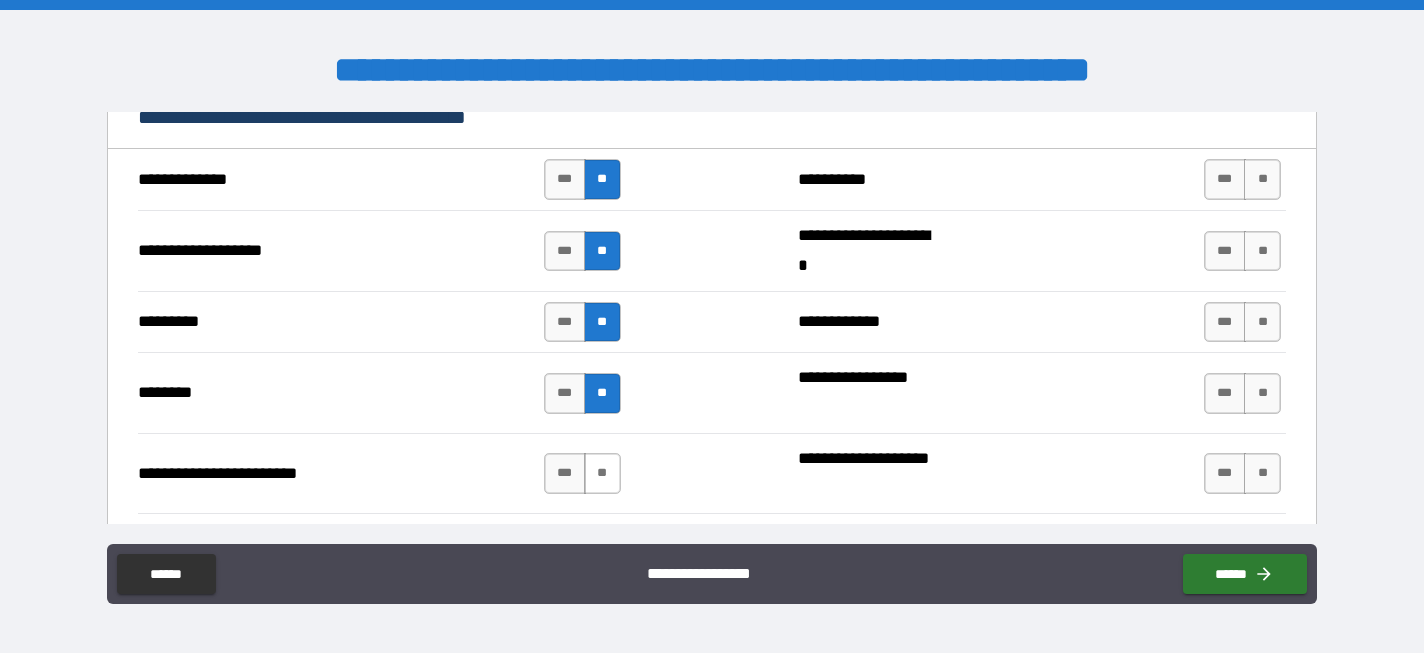 click on "**" at bounding box center [602, 473] 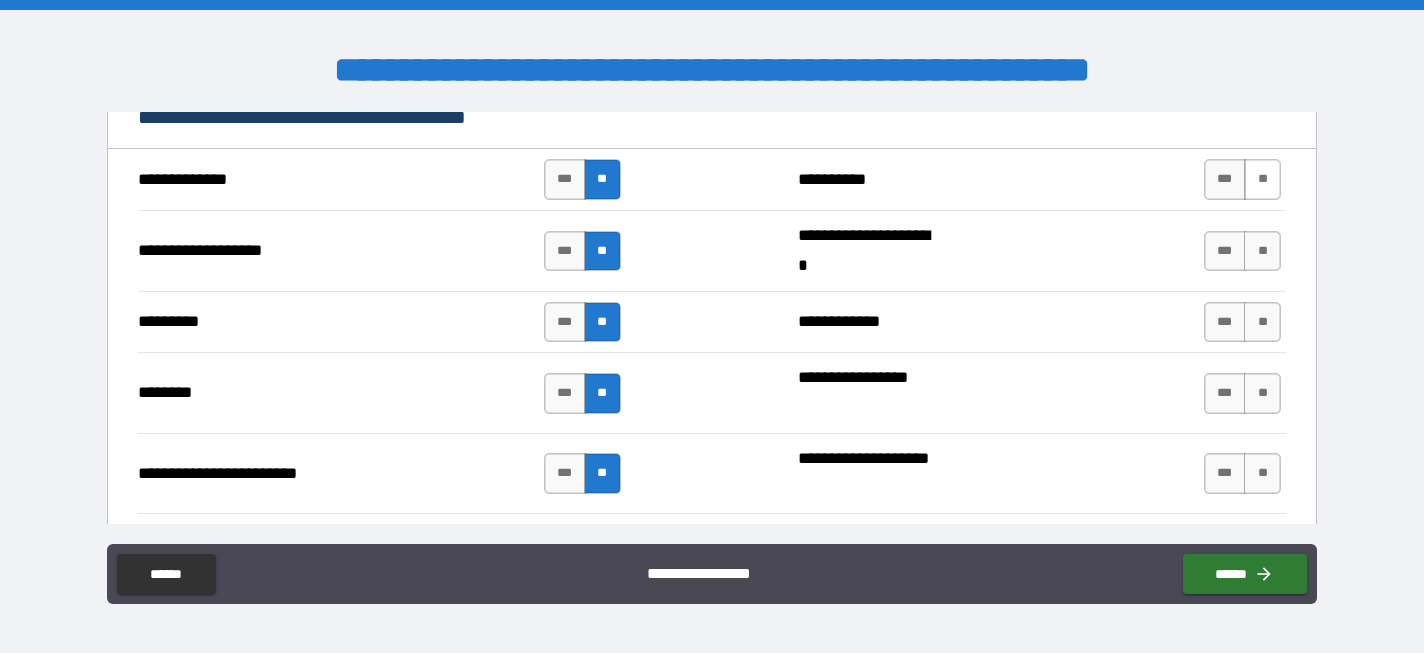 click on "**" at bounding box center [1262, 179] 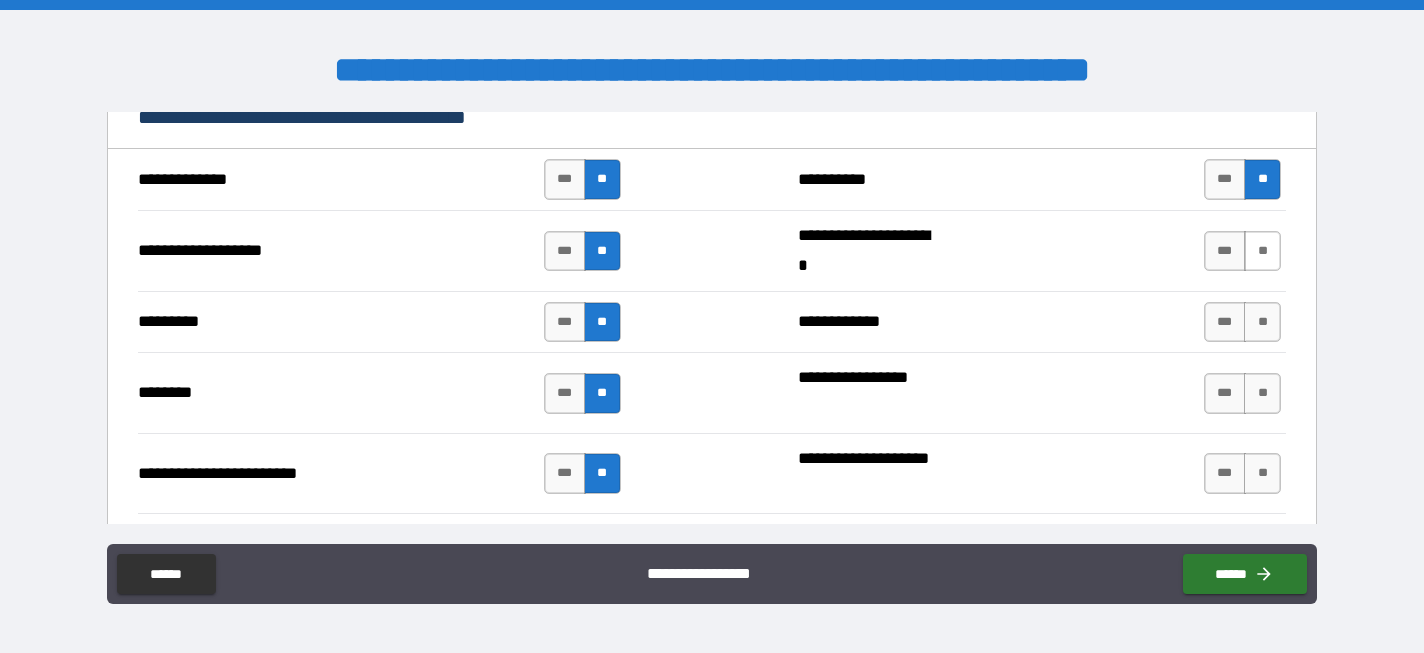 click on "**" at bounding box center (1262, 251) 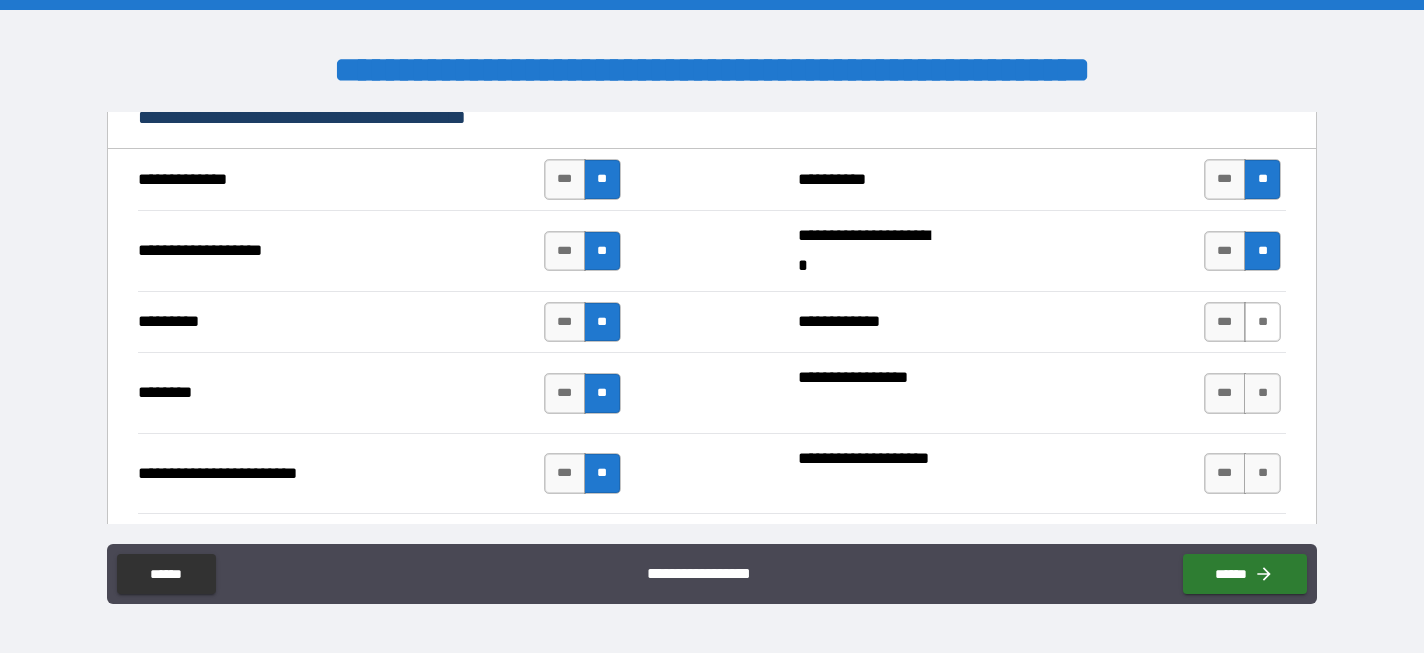 click on "**" at bounding box center (1262, 322) 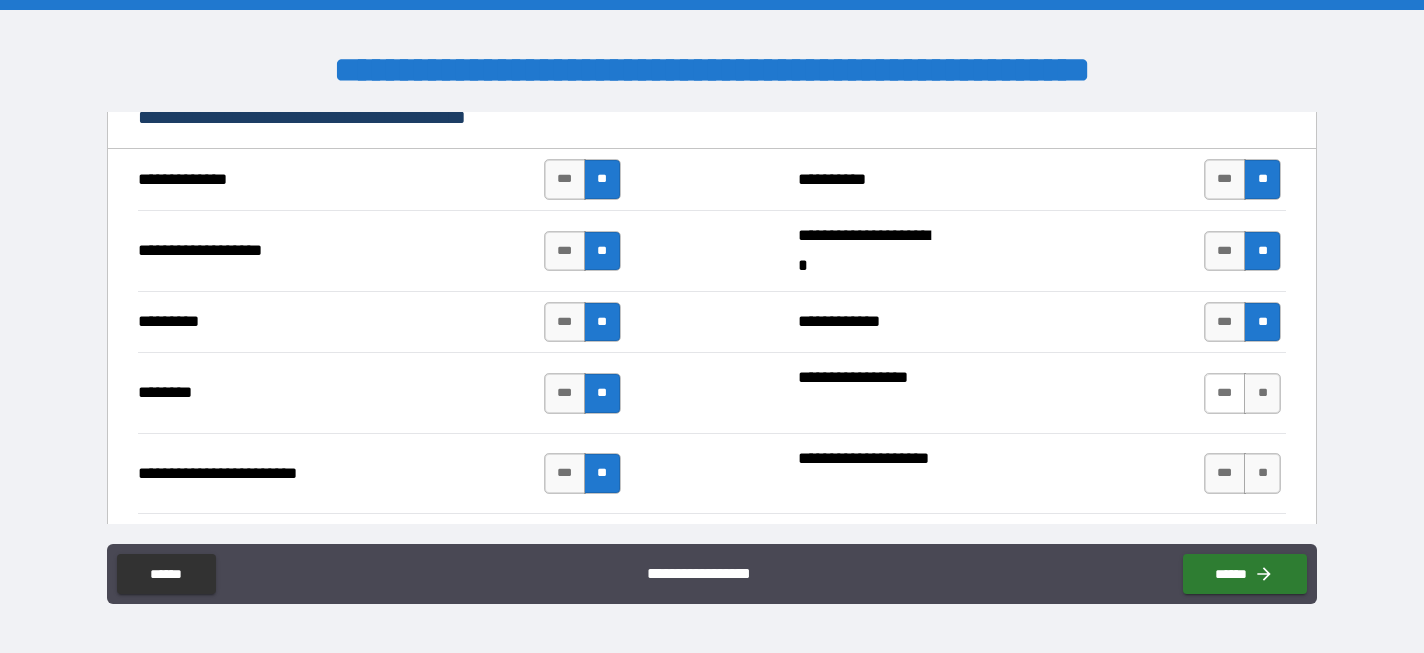 click on "***" at bounding box center [1225, 393] 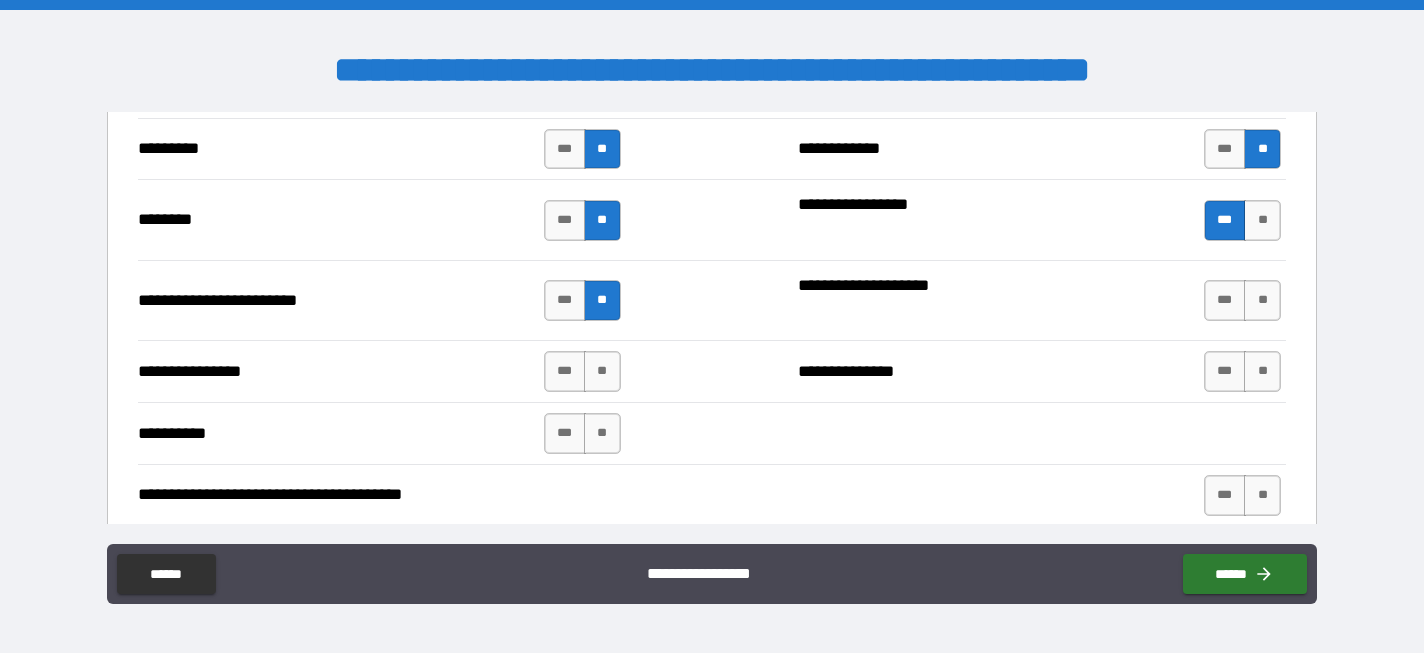 scroll, scrollTop: 6023, scrollLeft: 0, axis: vertical 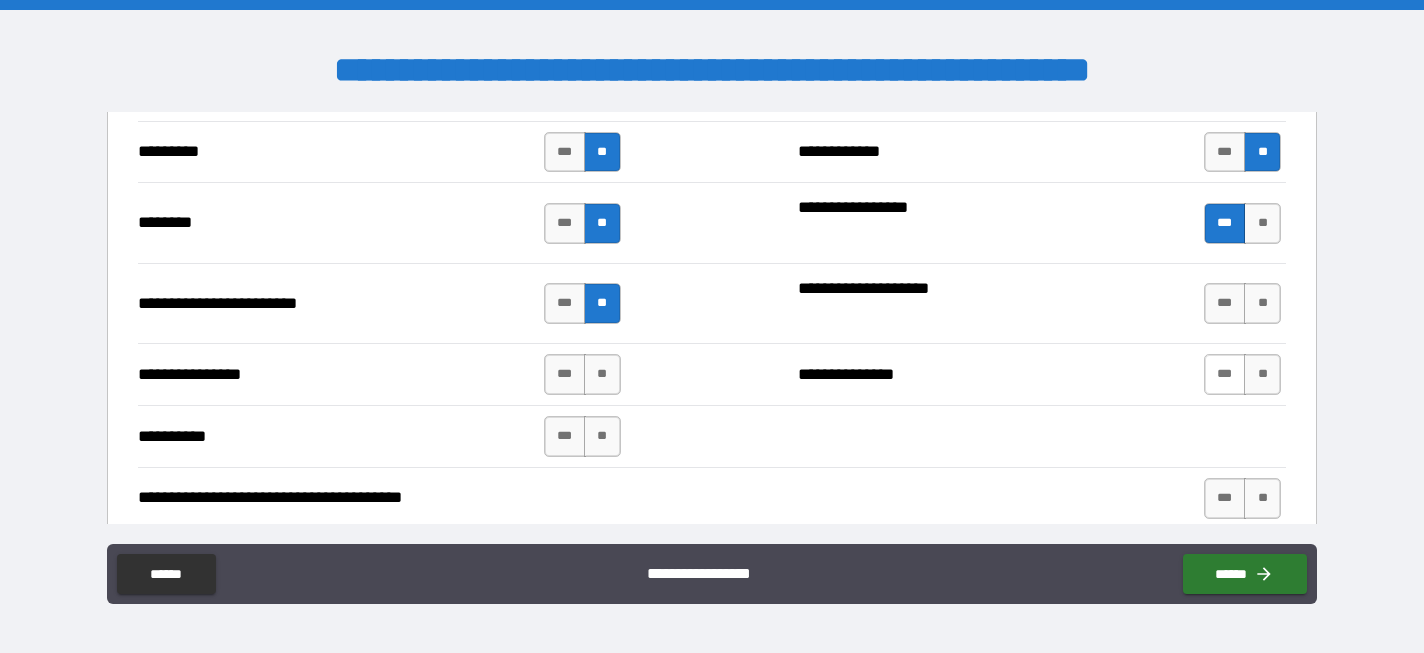 click on "***" at bounding box center (1225, 374) 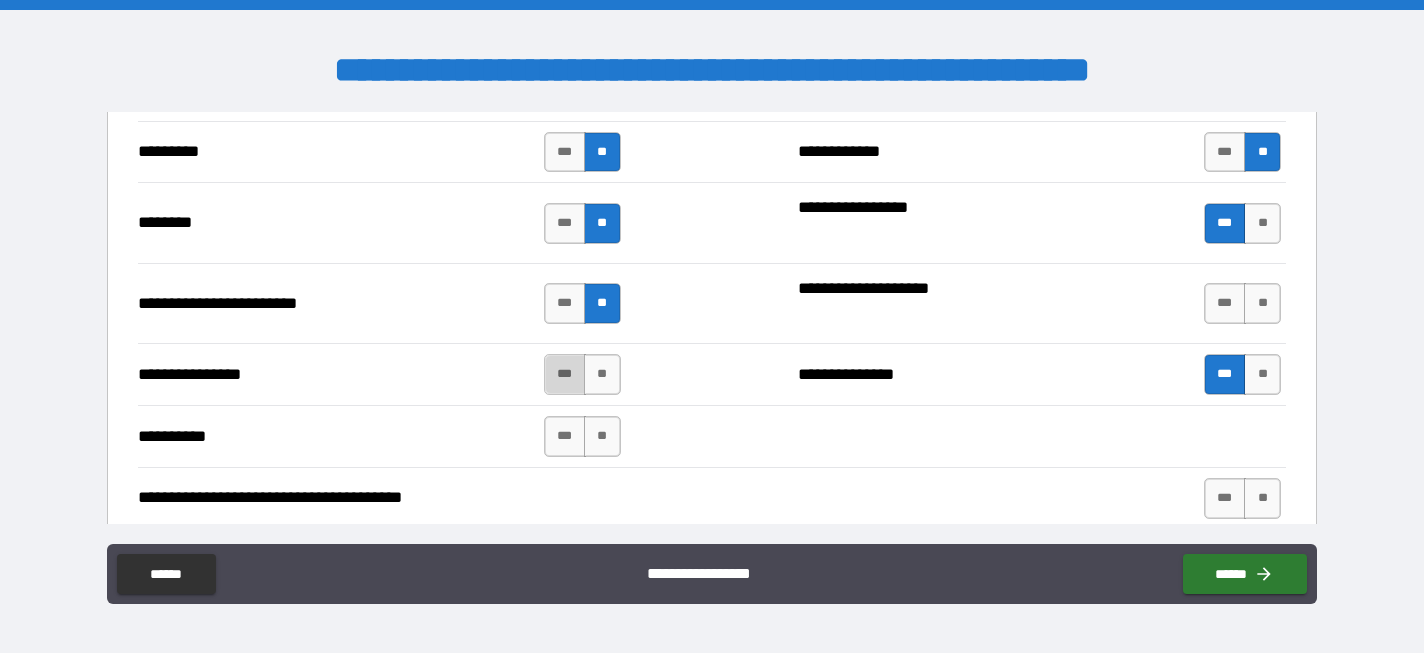 click on "***" at bounding box center (565, 374) 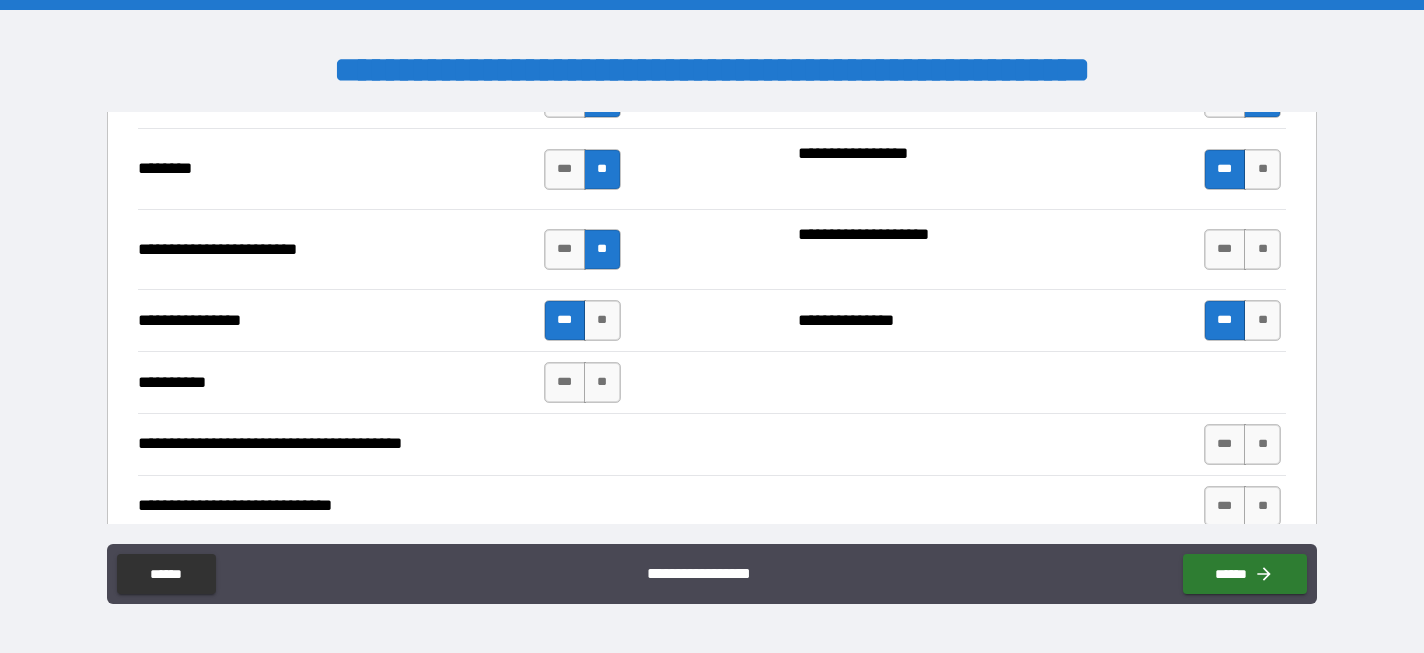 scroll, scrollTop: 6091, scrollLeft: 0, axis: vertical 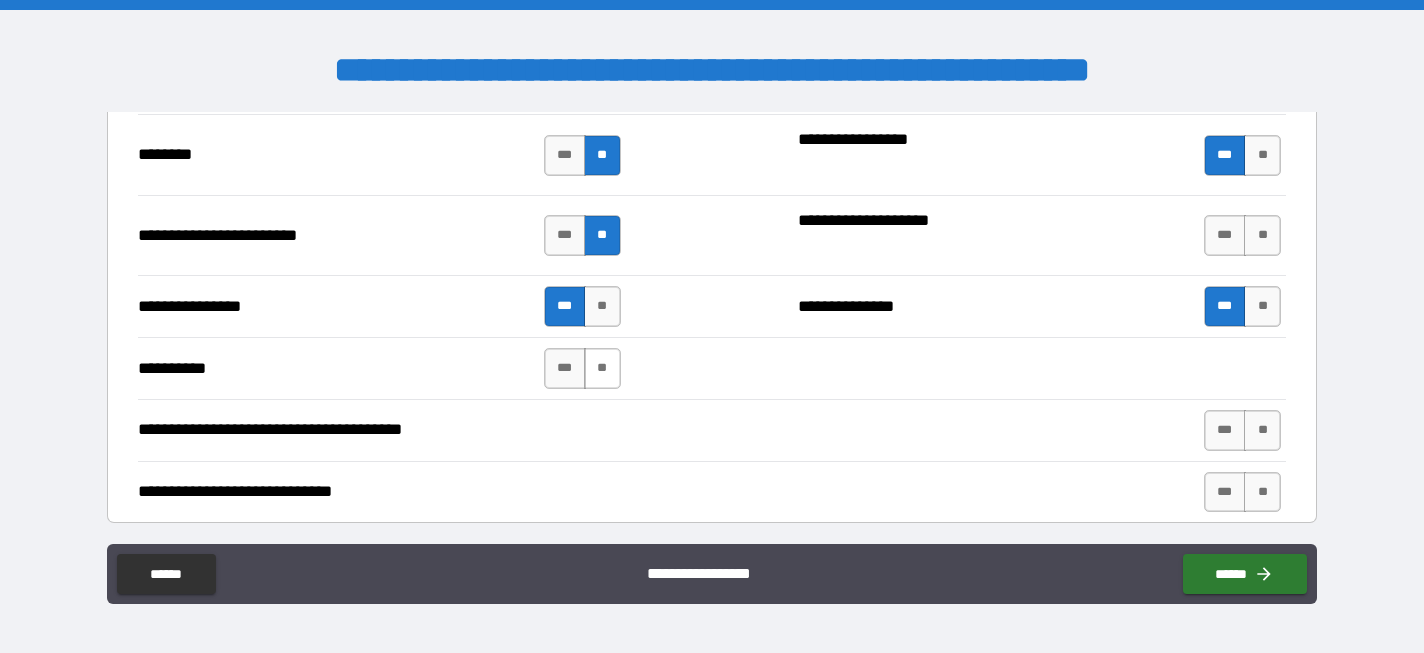 click on "**" at bounding box center [602, 368] 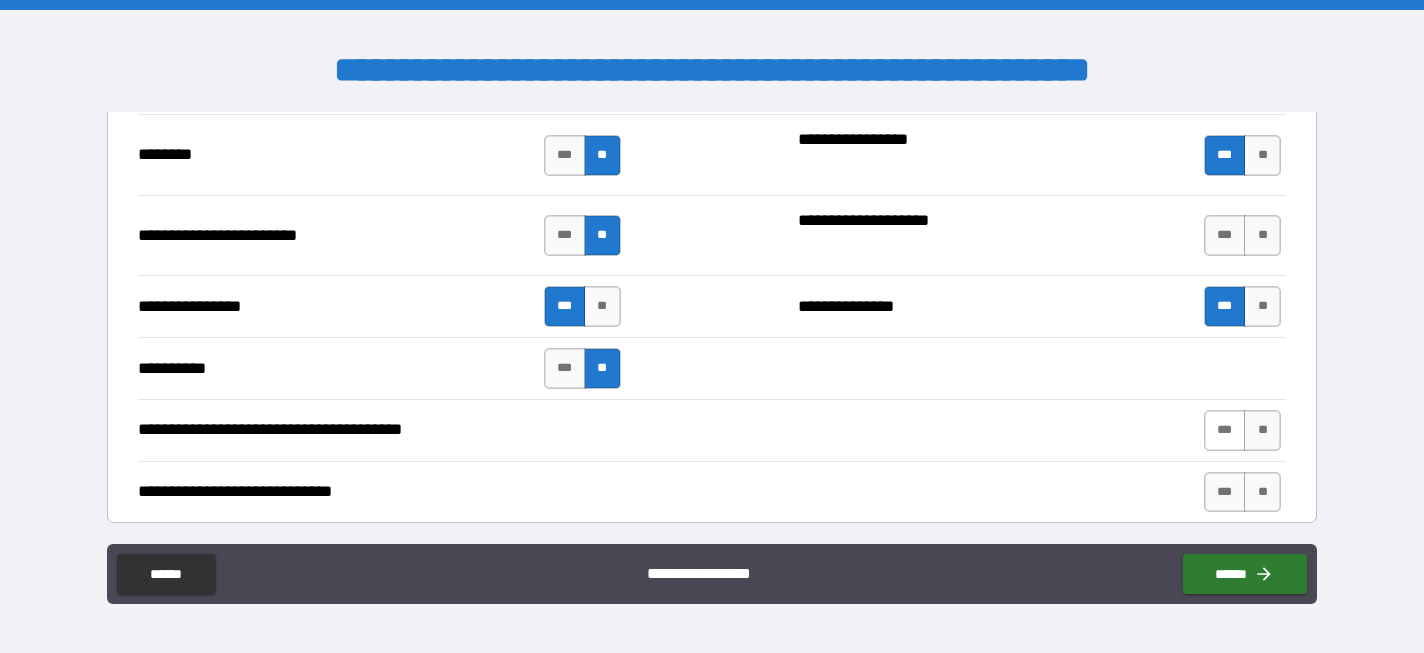 click on "***" at bounding box center [1225, 430] 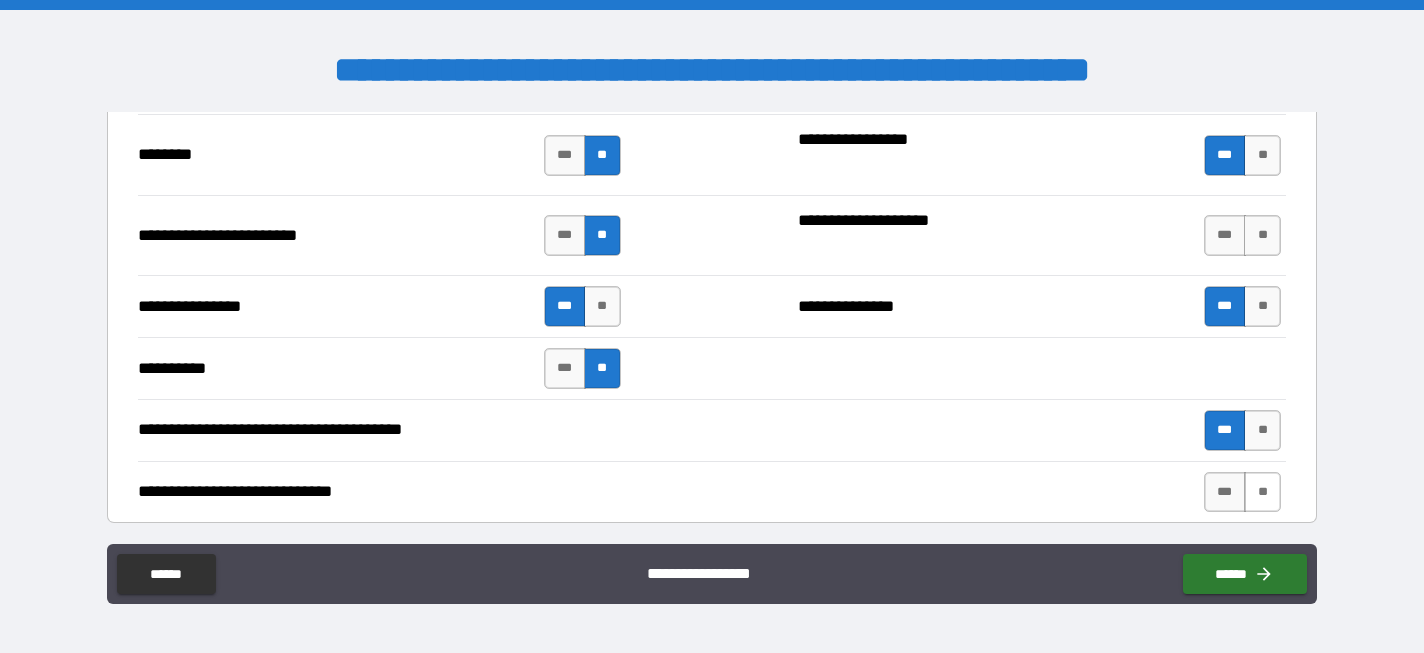 click on "**" at bounding box center [1262, 492] 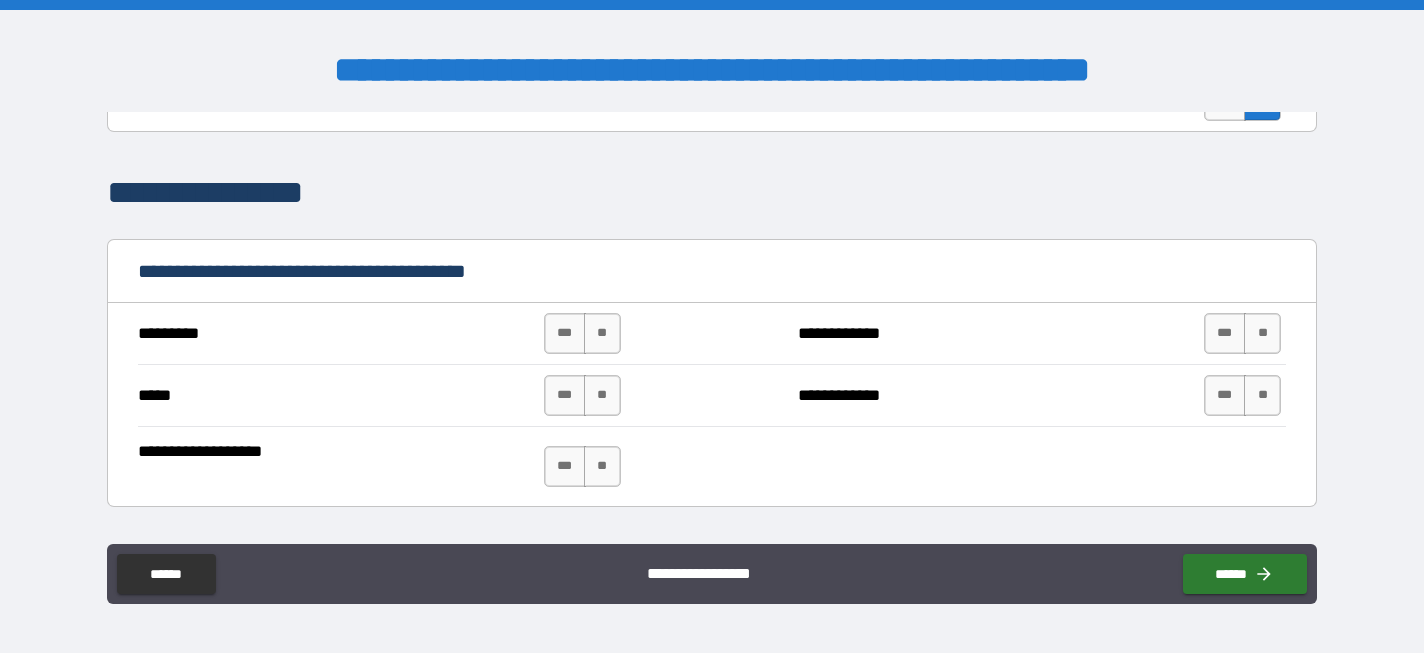 scroll, scrollTop: 6485, scrollLeft: 0, axis: vertical 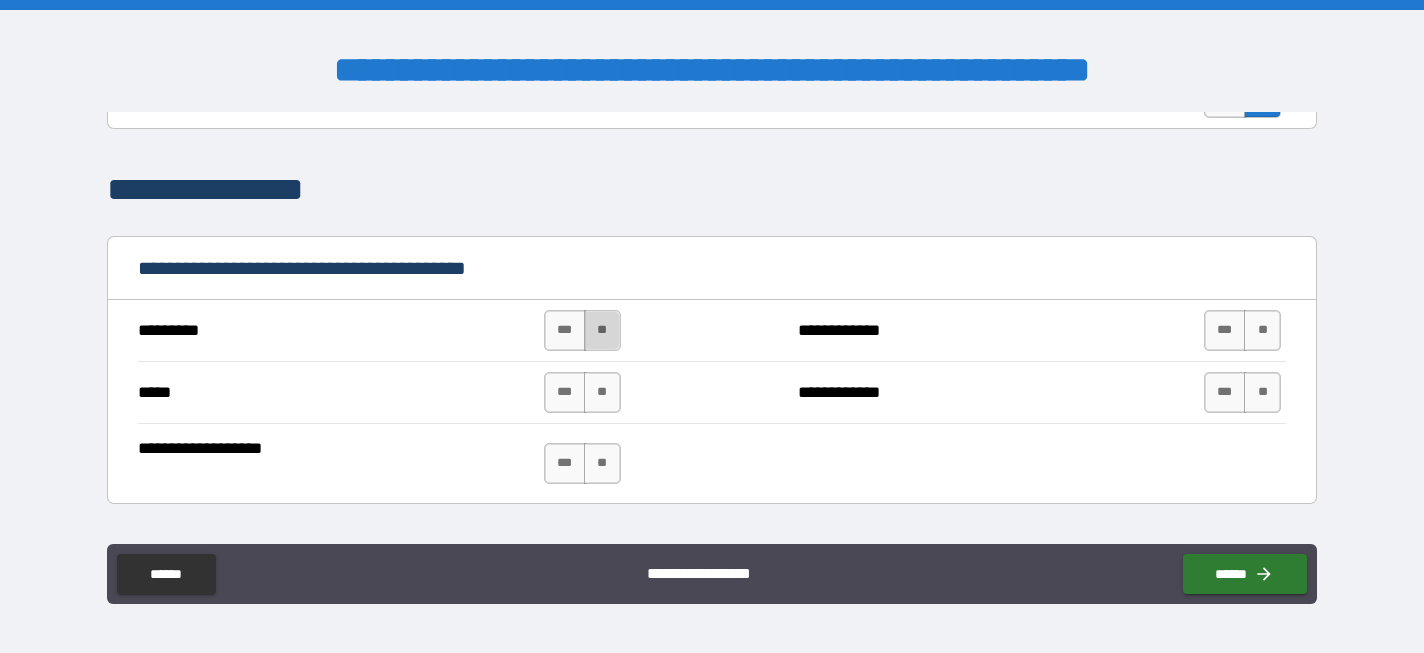 click on "**" at bounding box center (602, 330) 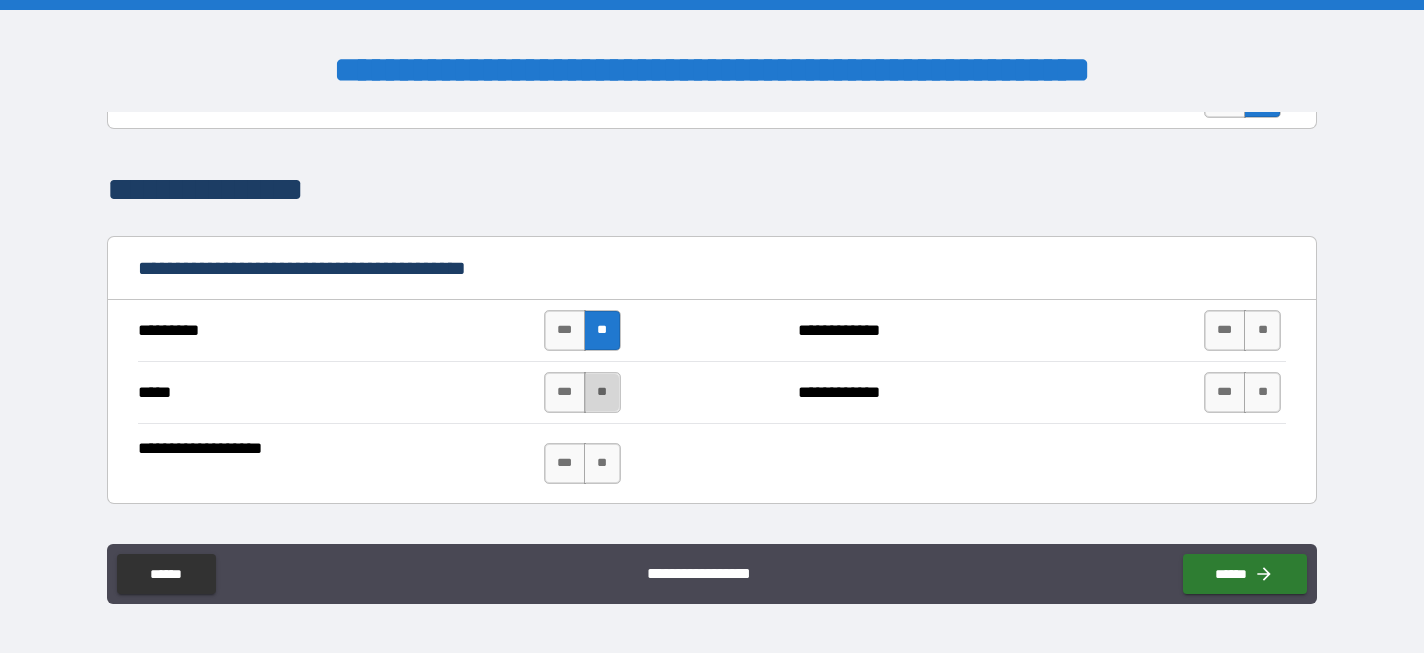 click on "**" at bounding box center [602, 392] 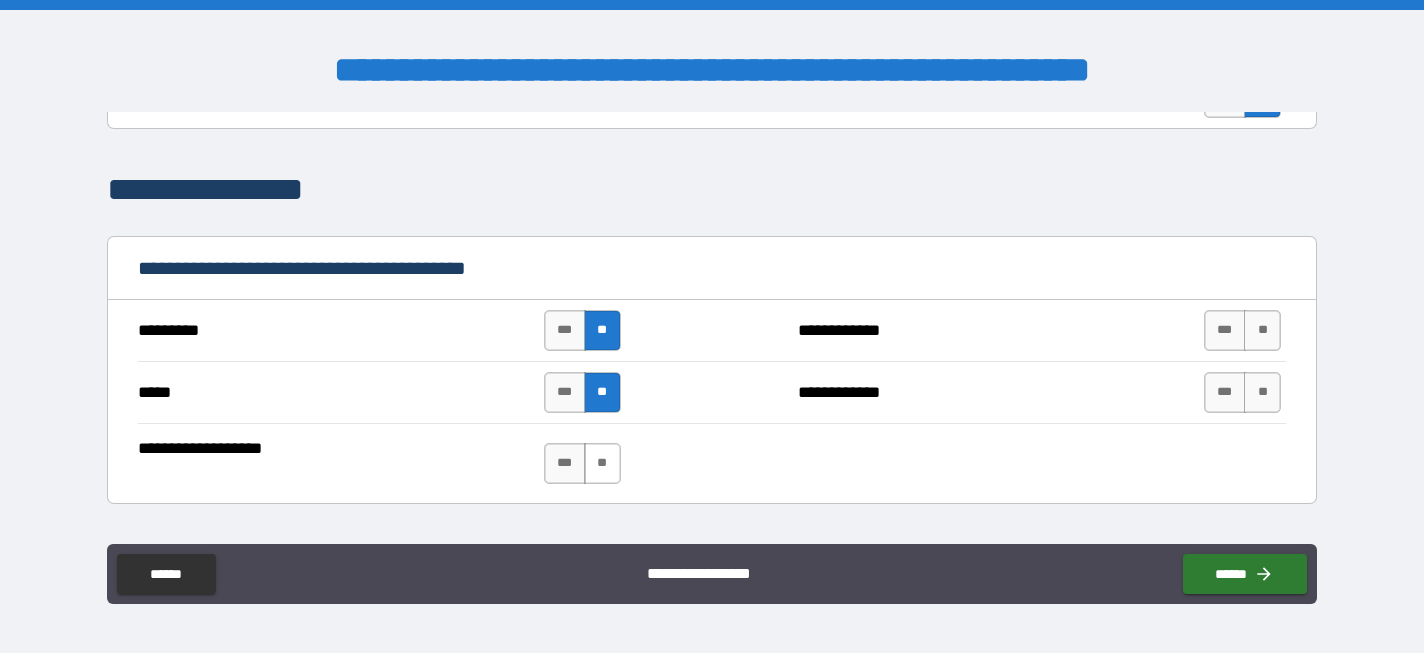 click on "**" at bounding box center (602, 463) 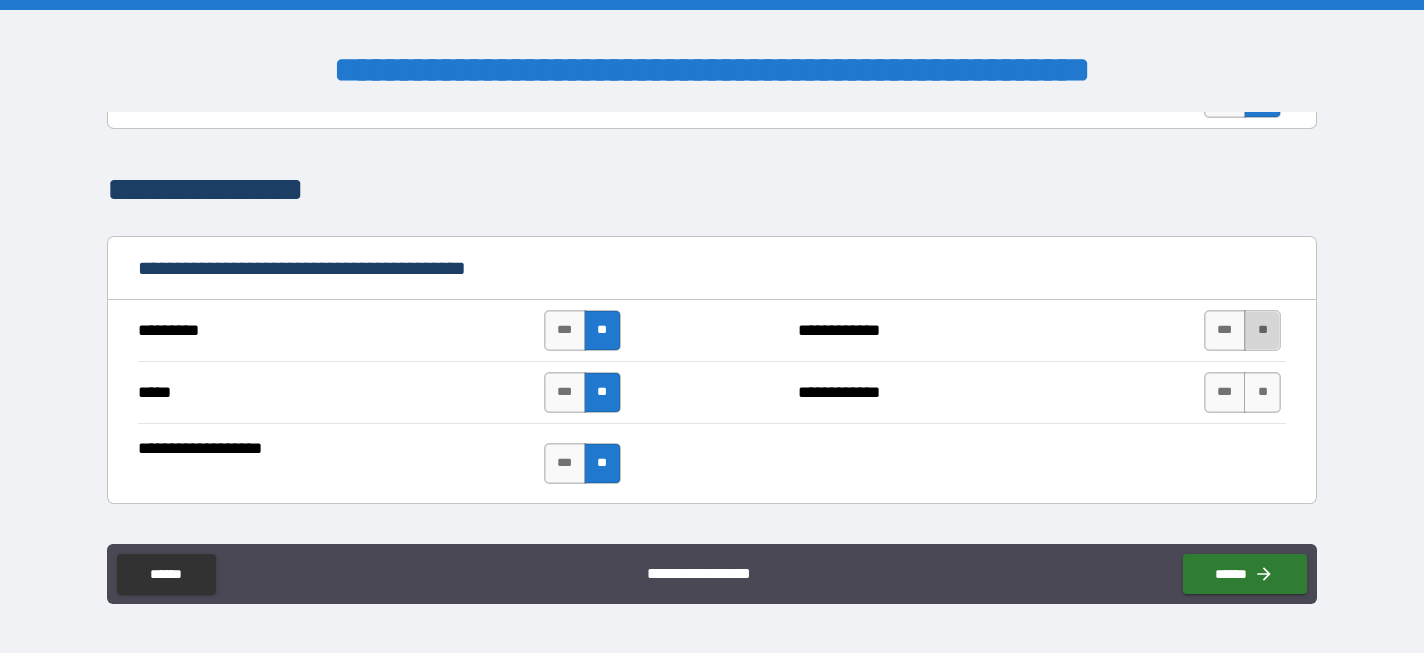 click on "**" at bounding box center (1262, 330) 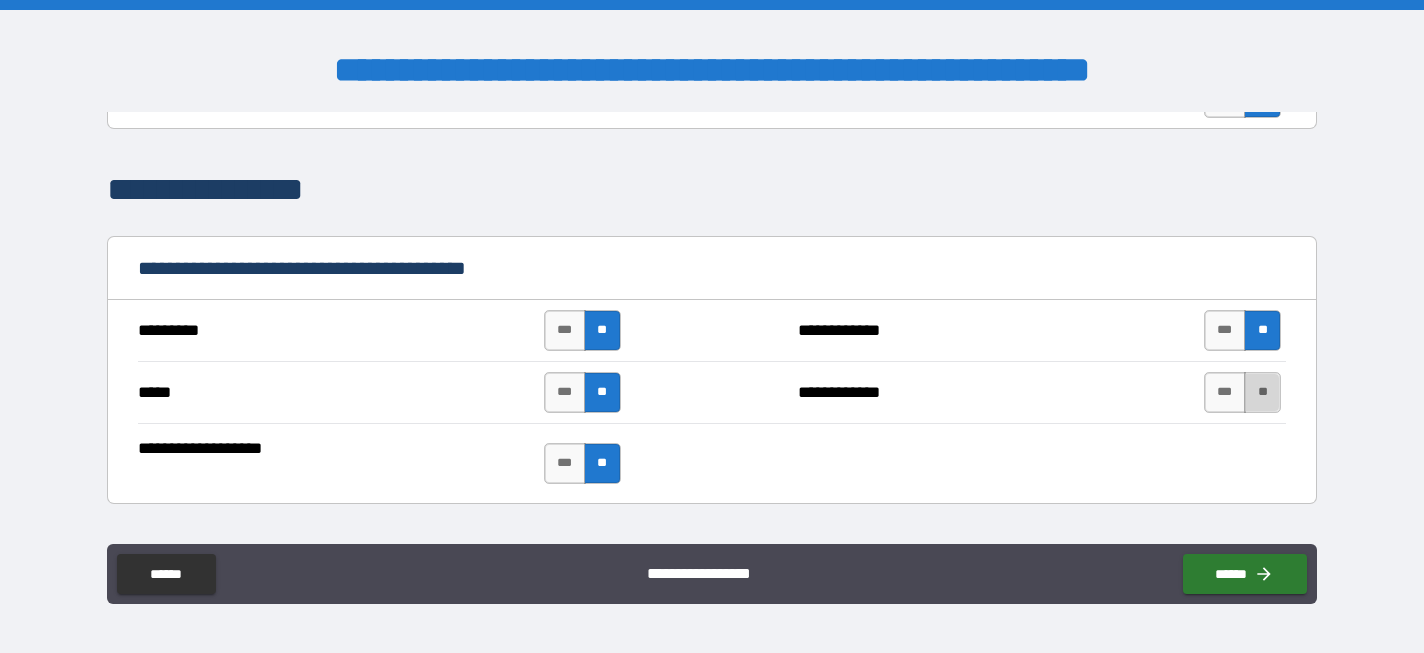 click on "**" at bounding box center [1262, 392] 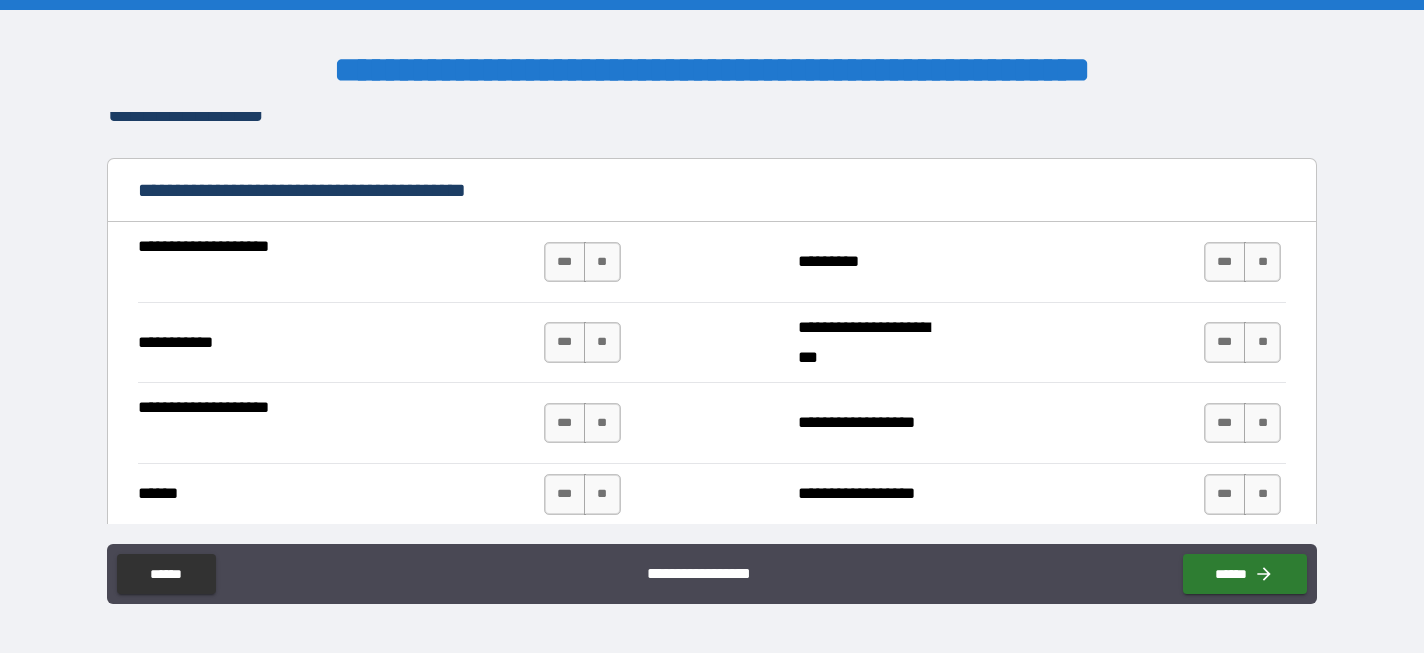 scroll, scrollTop: 6952, scrollLeft: 0, axis: vertical 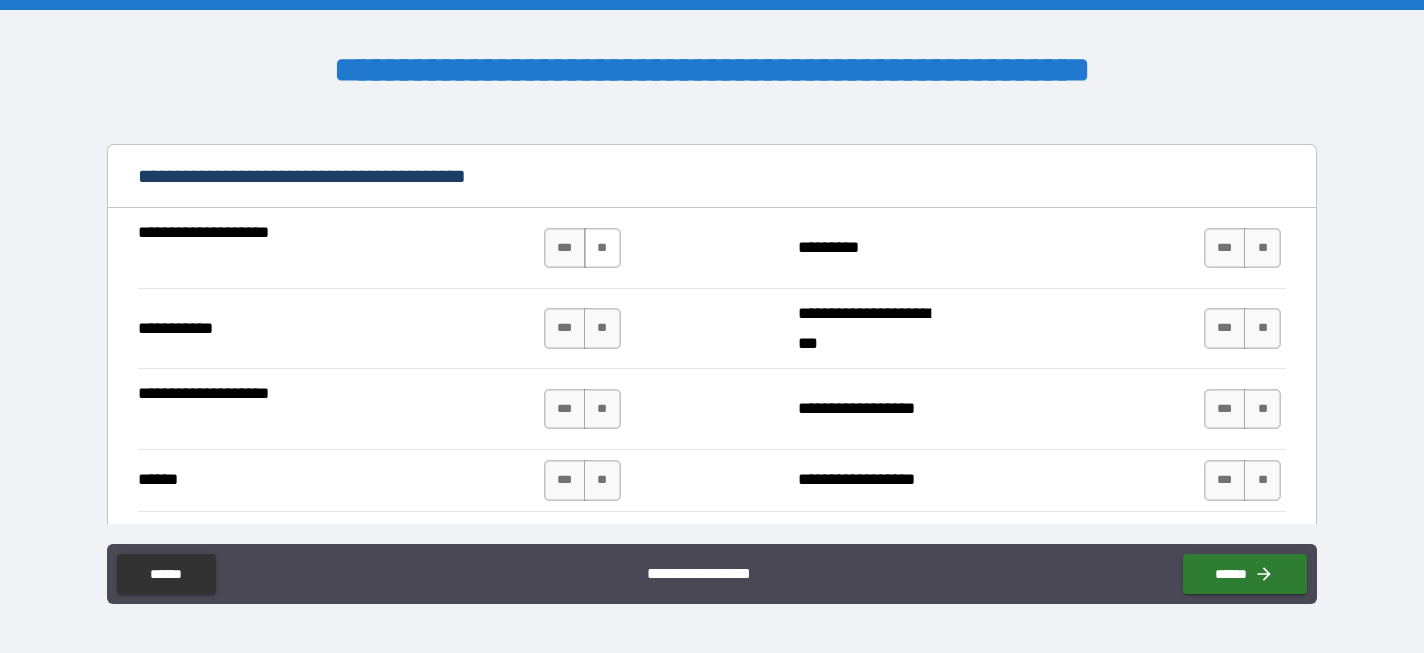 click on "**" at bounding box center (602, 248) 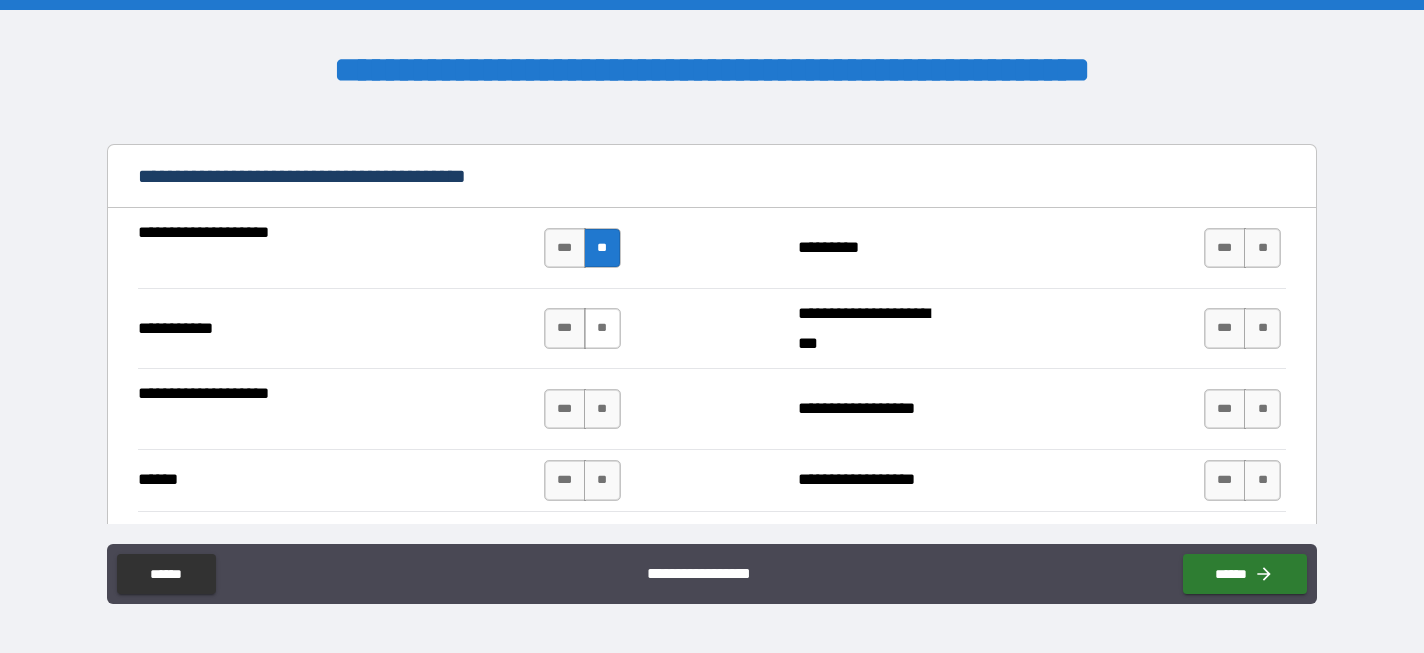 click on "**" at bounding box center [602, 328] 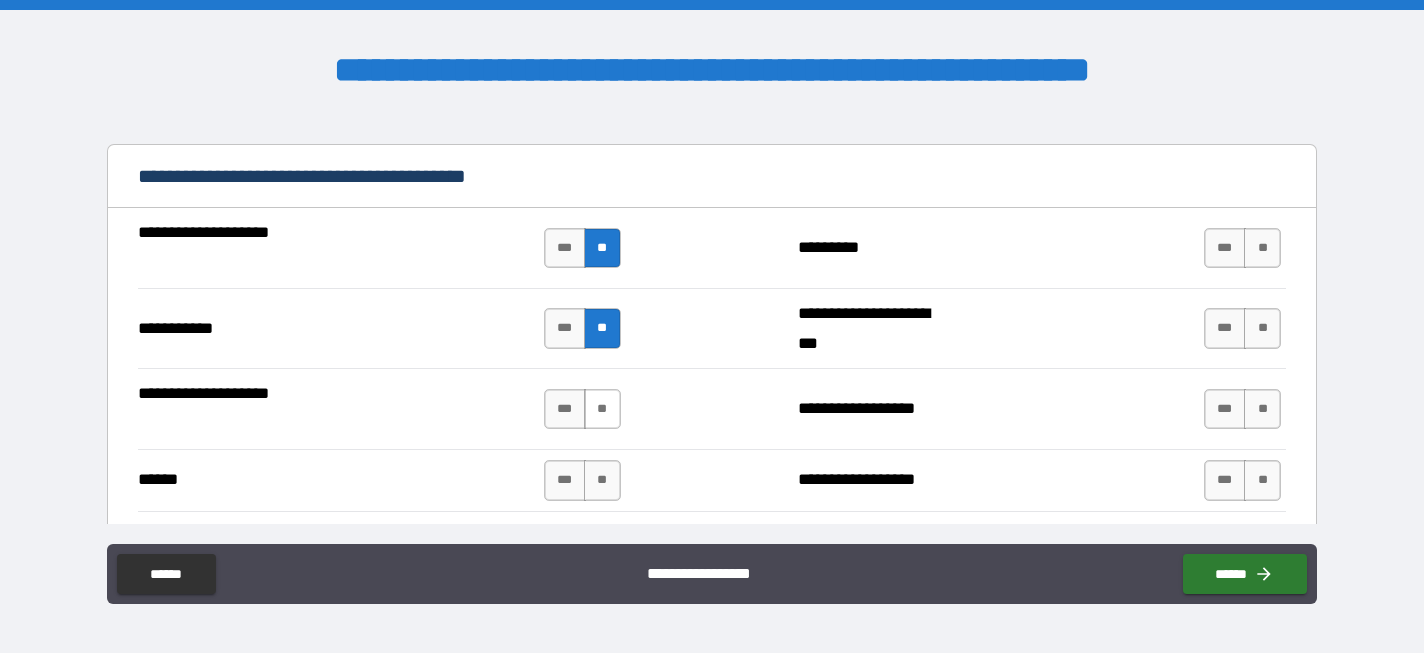 click on "**" at bounding box center (602, 409) 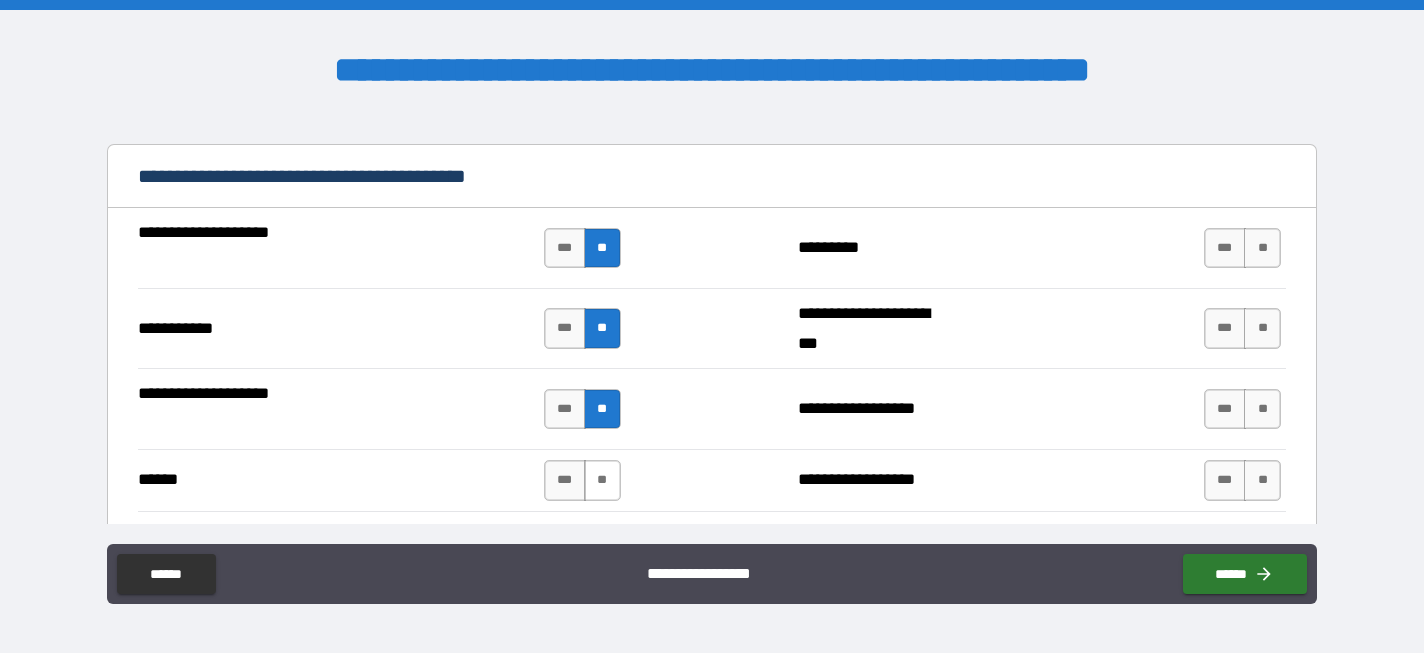 click on "**" at bounding box center (602, 480) 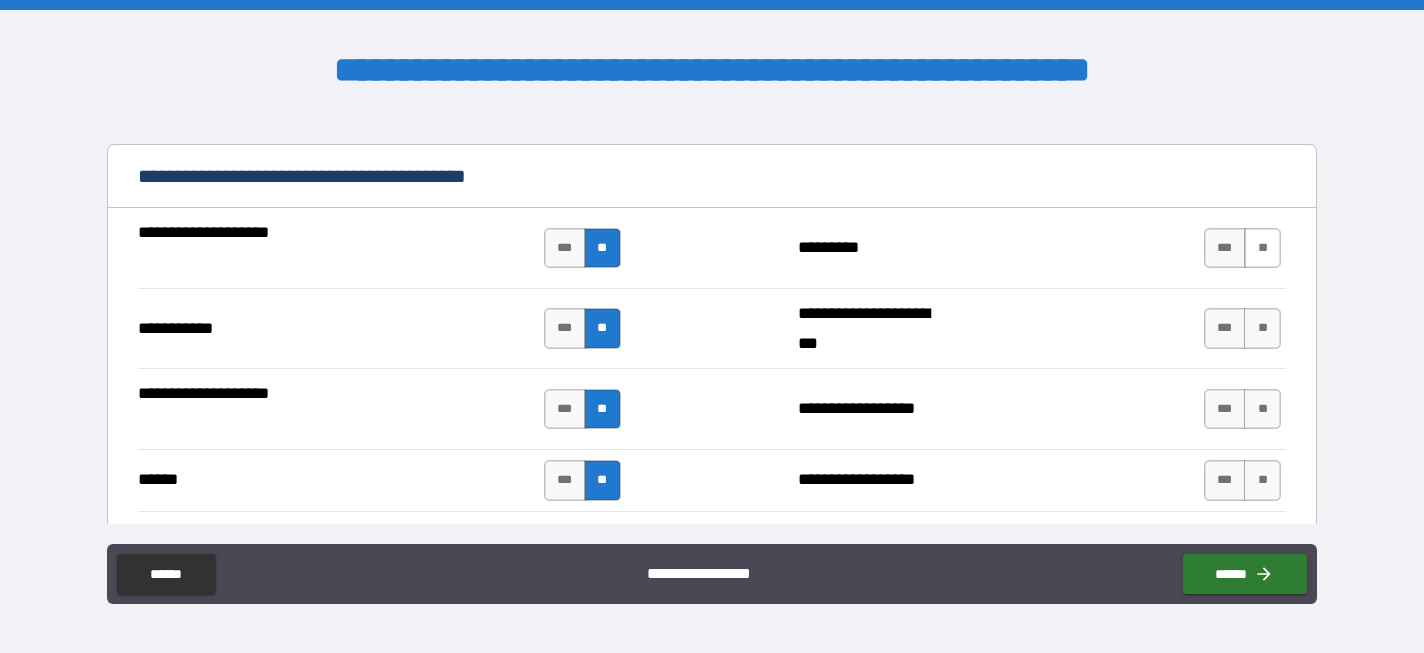click on "**" at bounding box center [1262, 248] 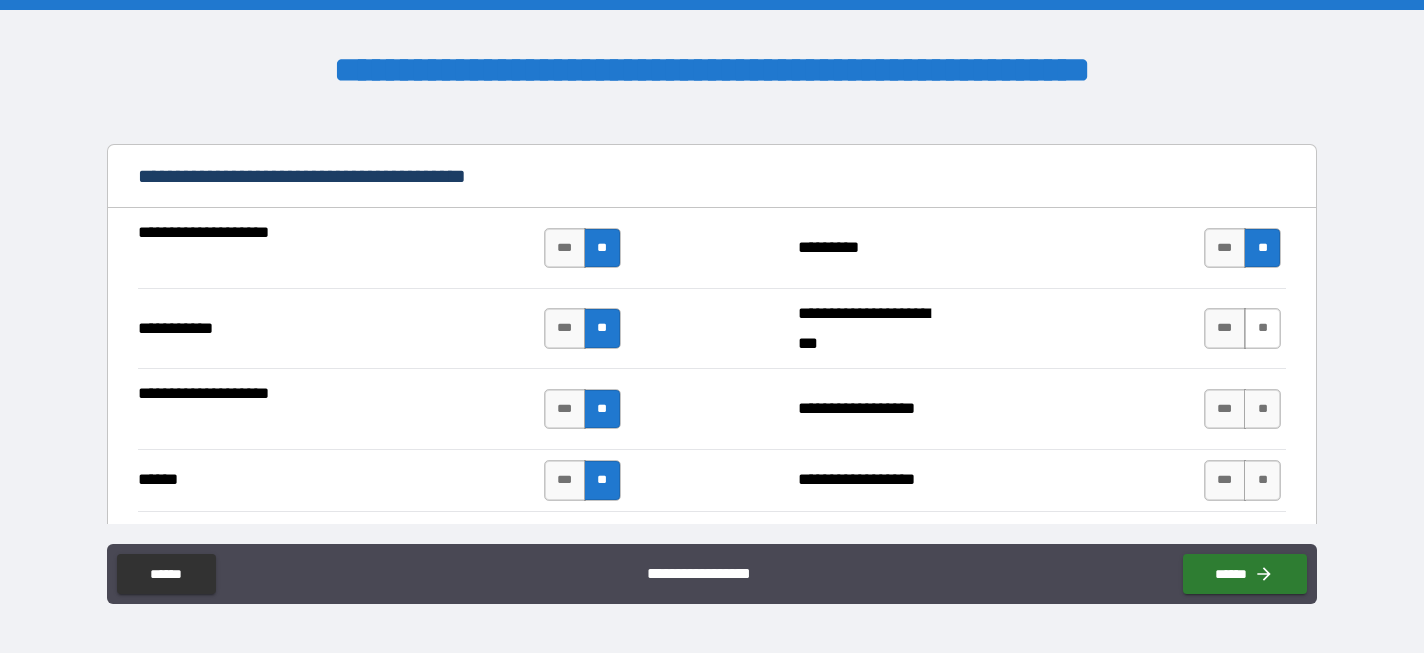 click on "**" at bounding box center (1262, 328) 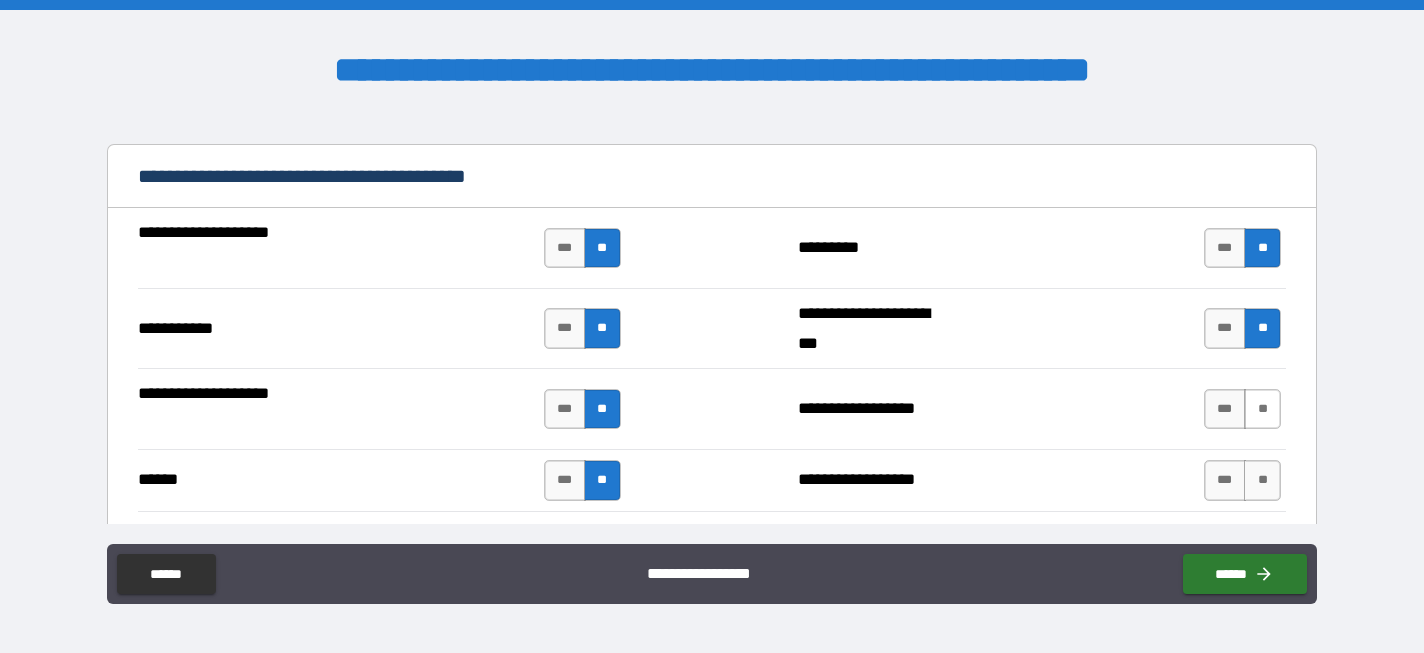 click on "**" at bounding box center (1262, 409) 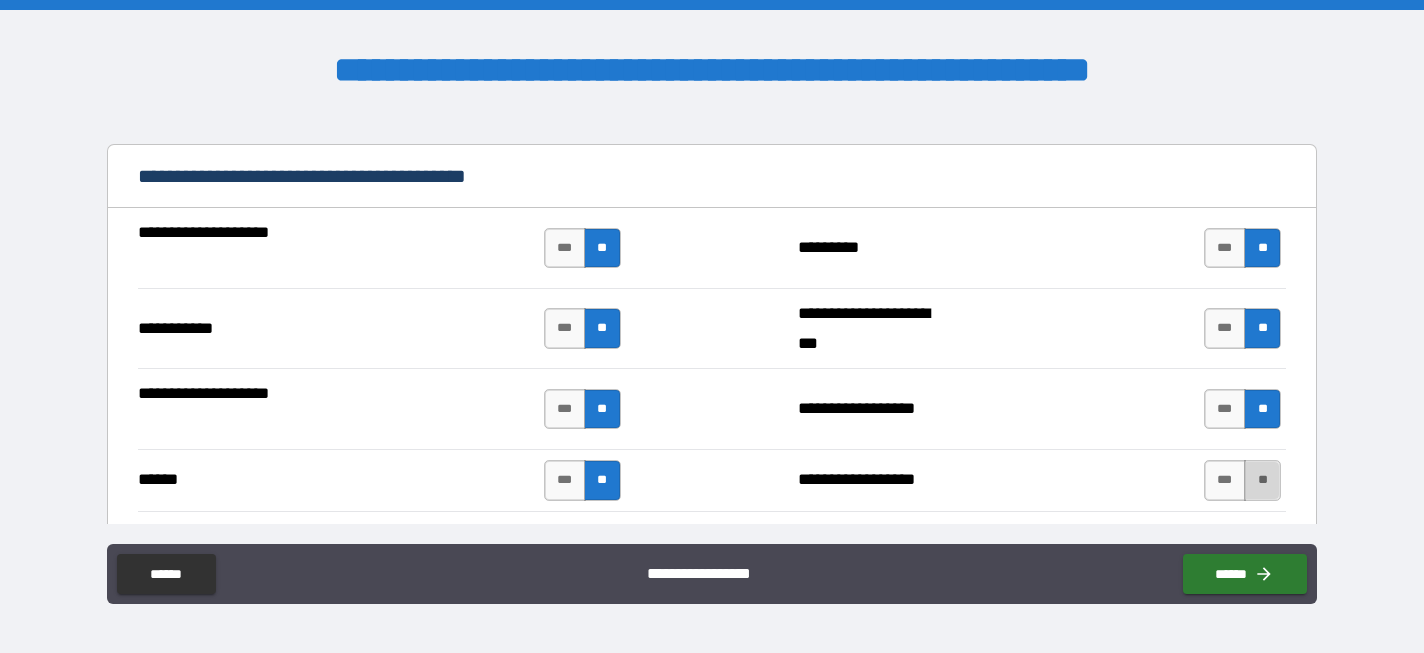 click on "**" at bounding box center [1262, 480] 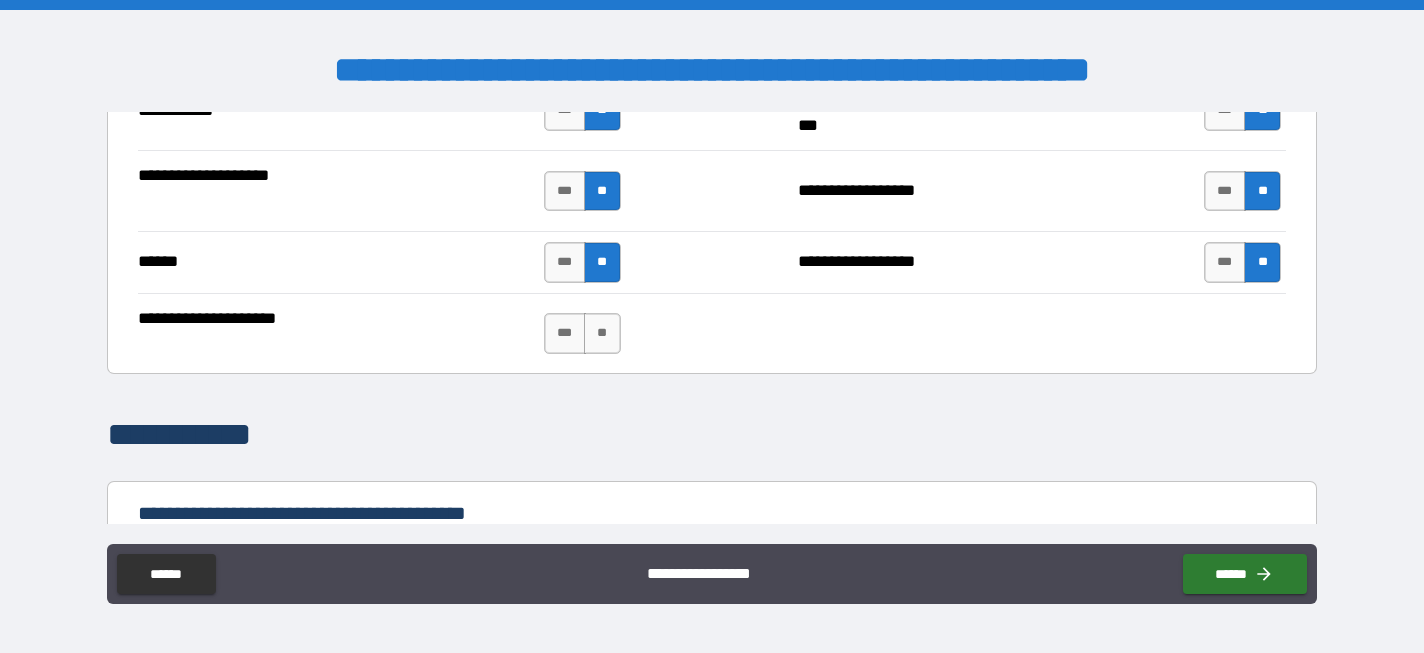 scroll, scrollTop: 7282, scrollLeft: 0, axis: vertical 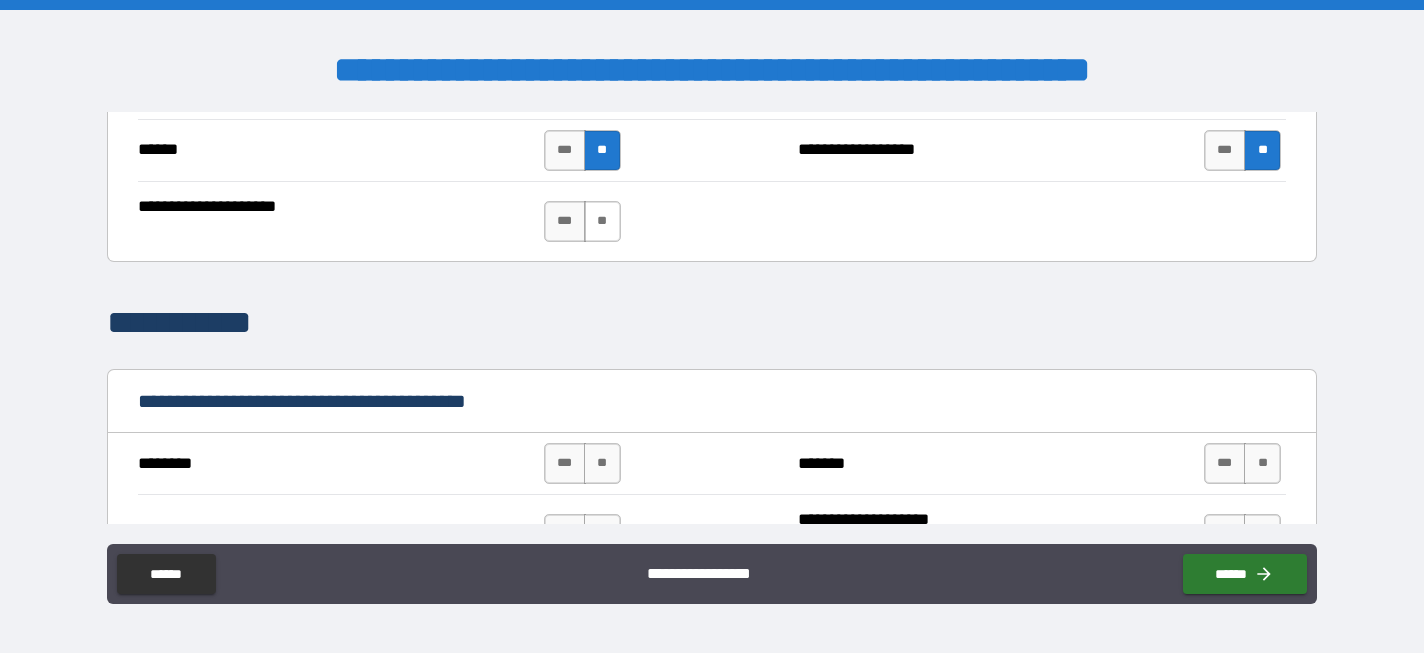 click on "**" at bounding box center [602, 221] 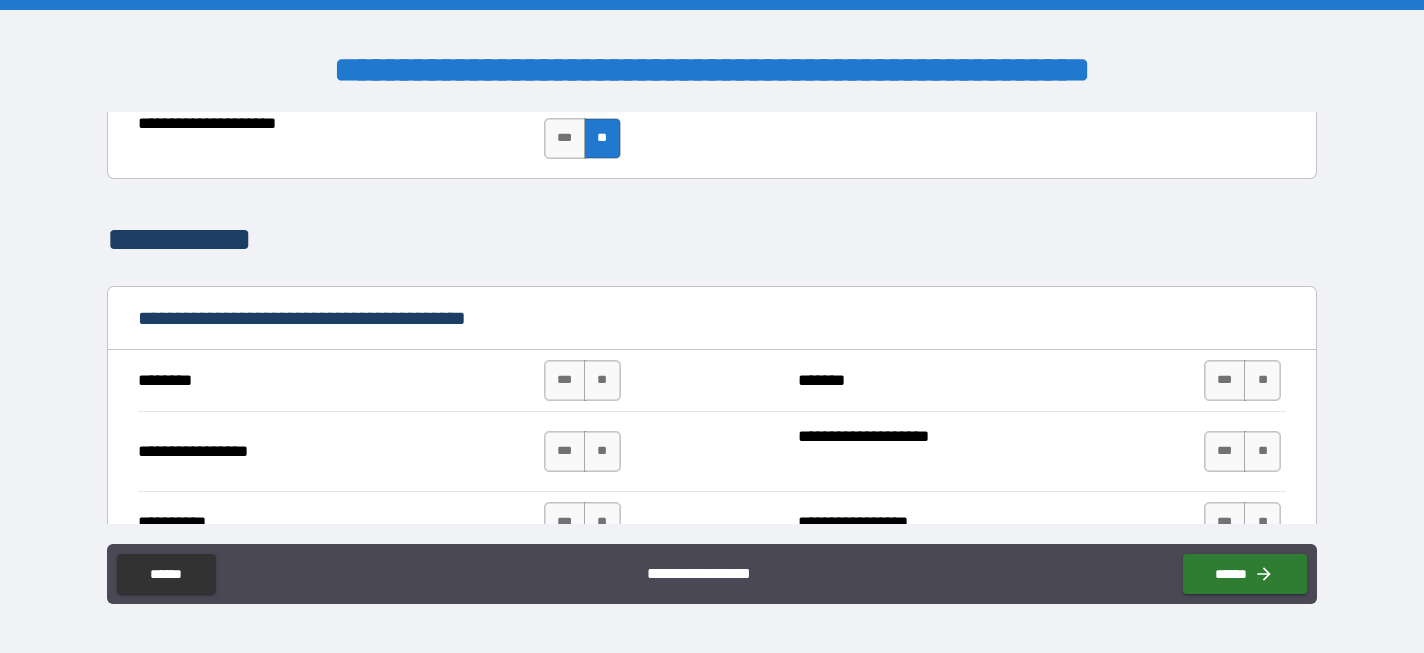 scroll, scrollTop: 7485, scrollLeft: 0, axis: vertical 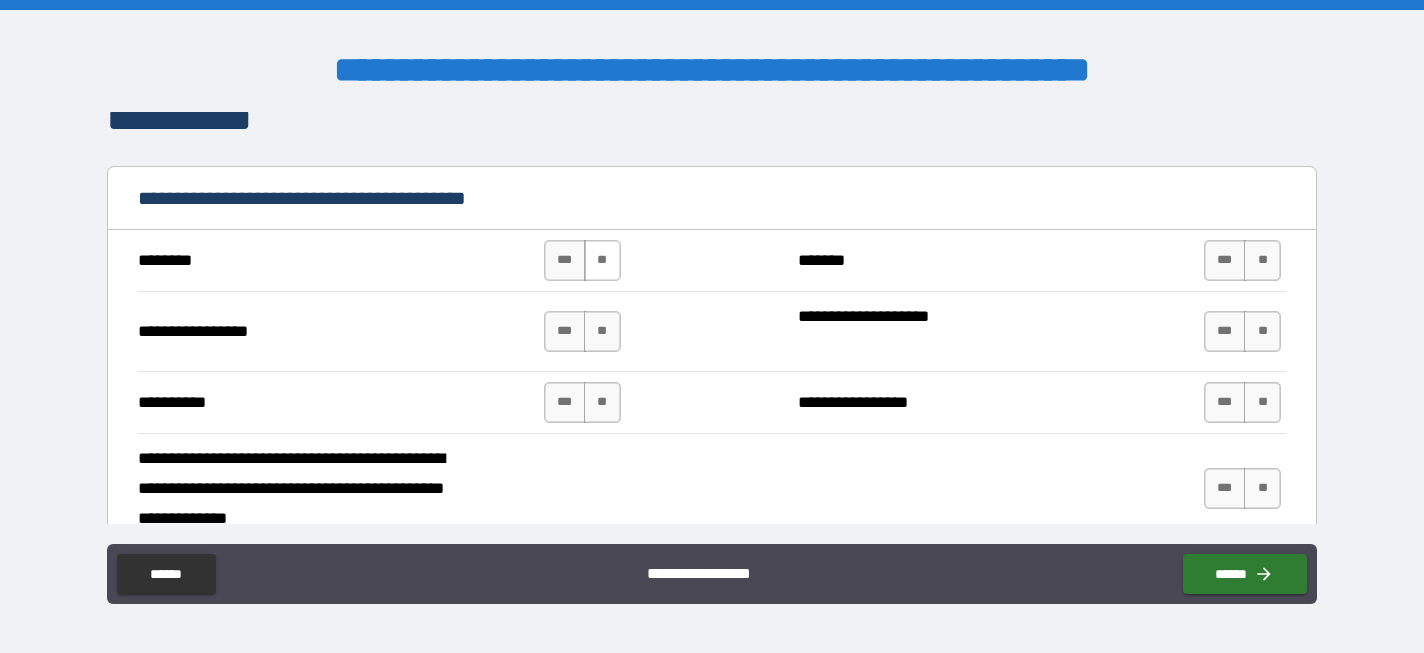 click on "**" at bounding box center [602, 260] 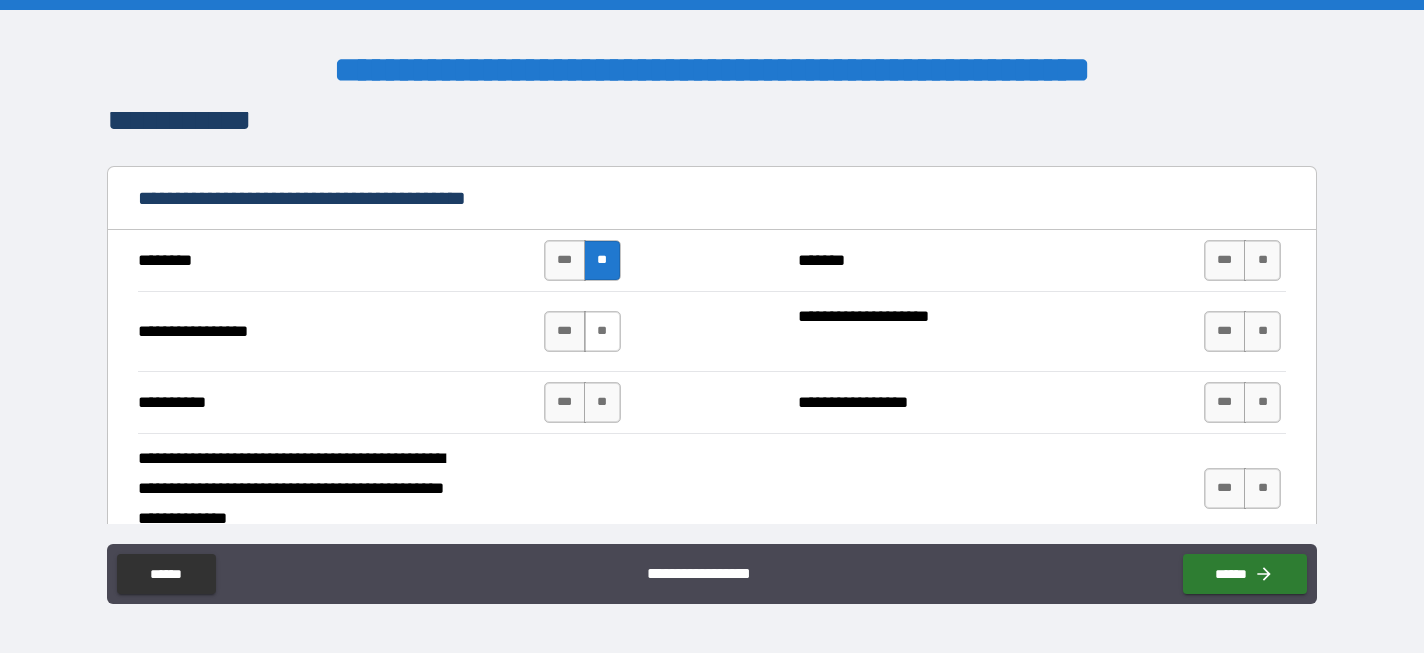 click on "**" at bounding box center (602, 331) 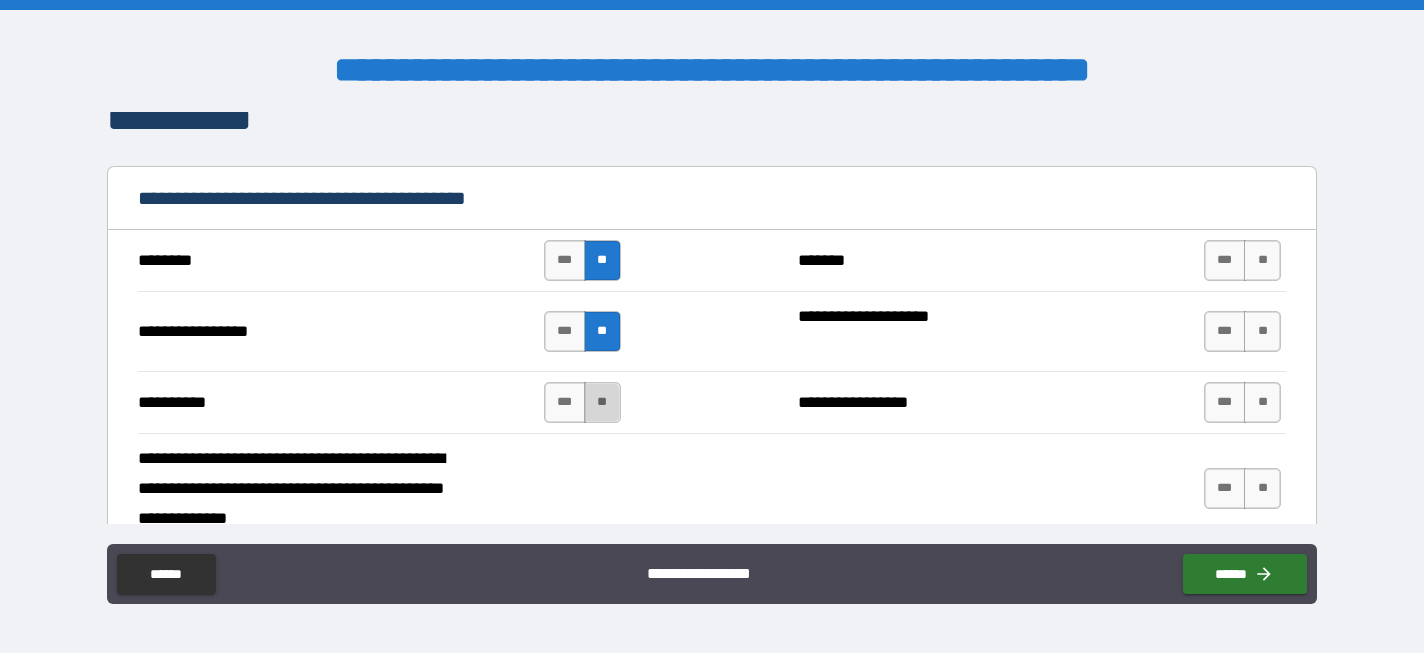 click on "**" at bounding box center (602, 402) 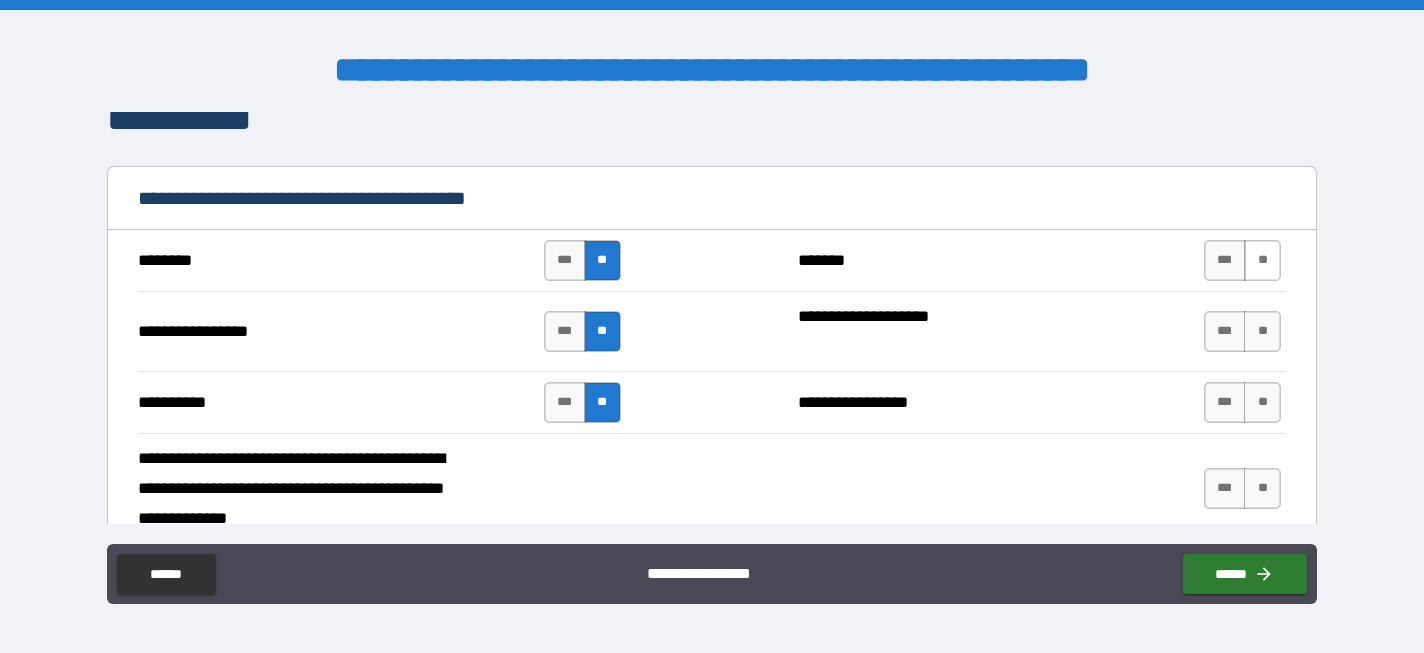 click on "**" at bounding box center (1262, 260) 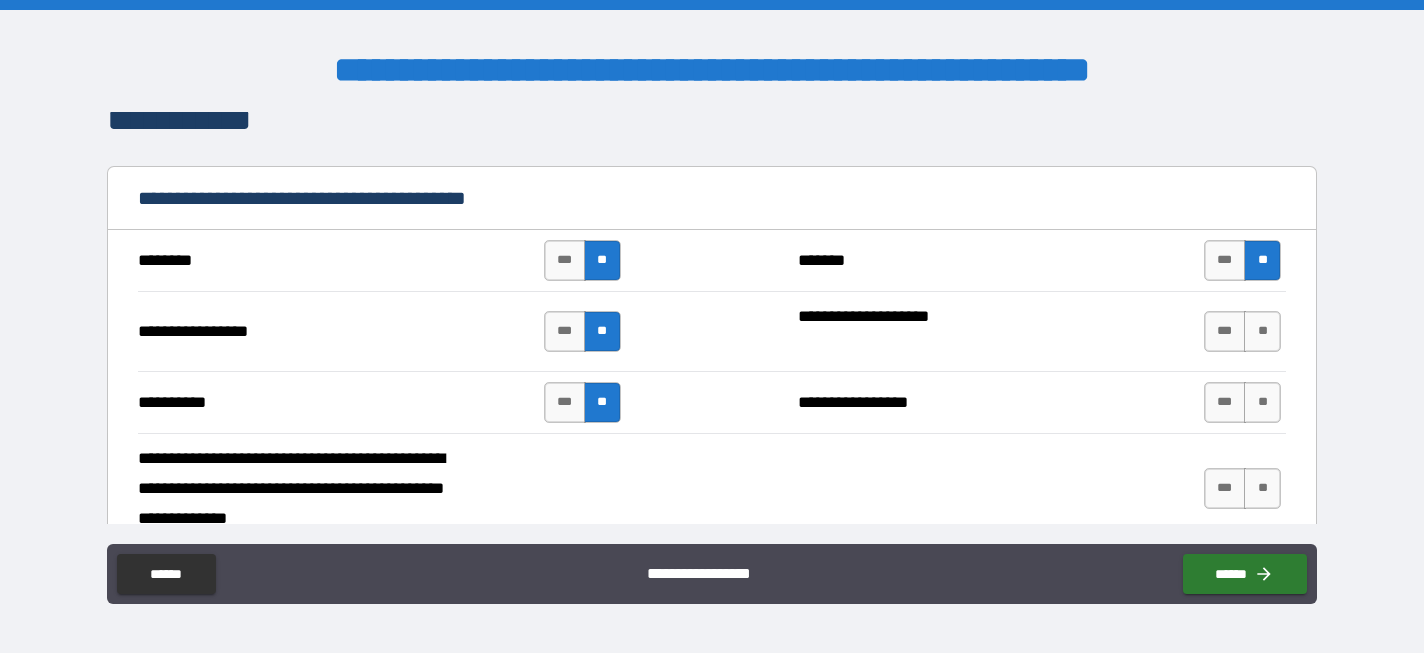 click on "*** **" at bounding box center (1245, 332) 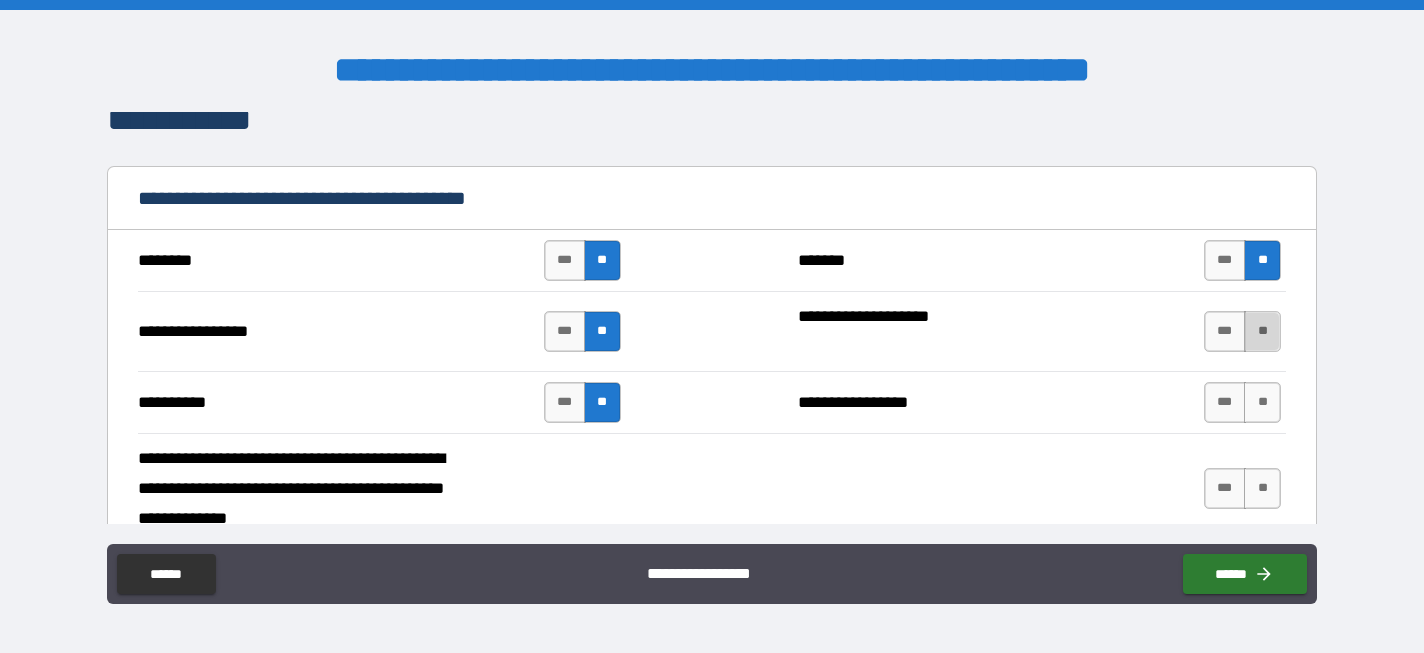 click on "**" at bounding box center (1262, 331) 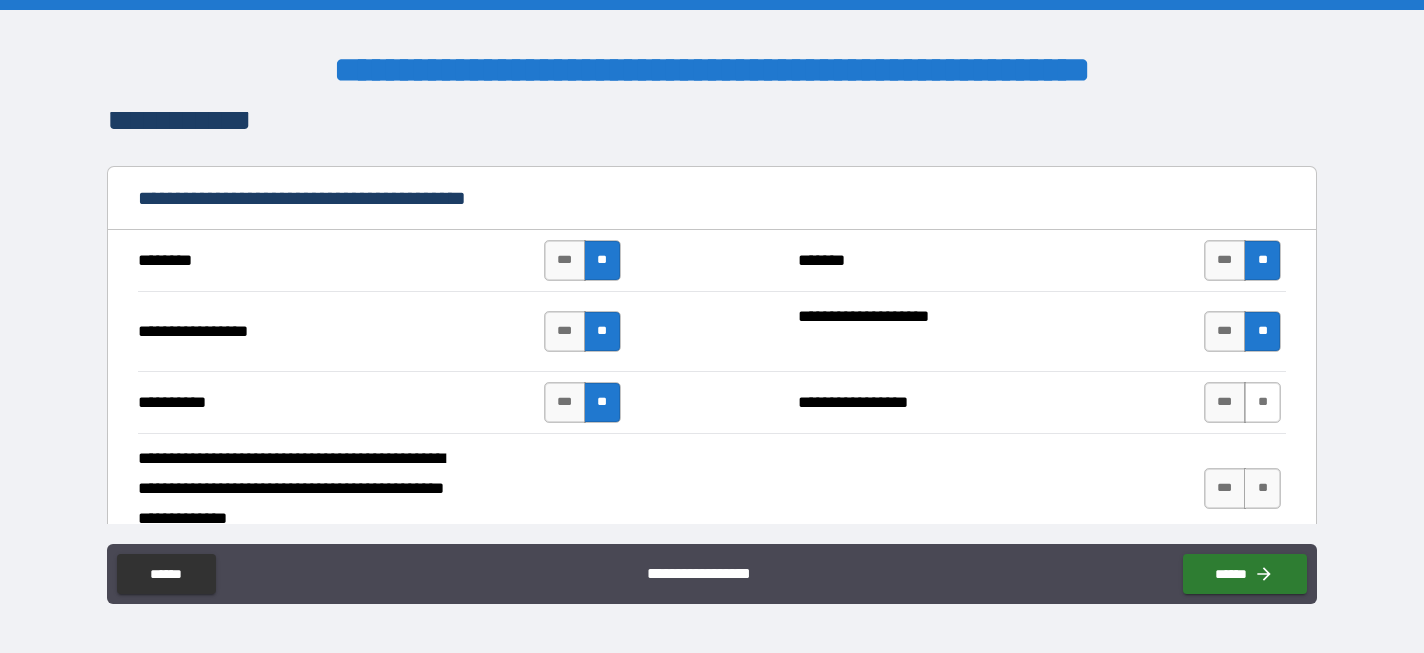 click on "**" at bounding box center (1262, 402) 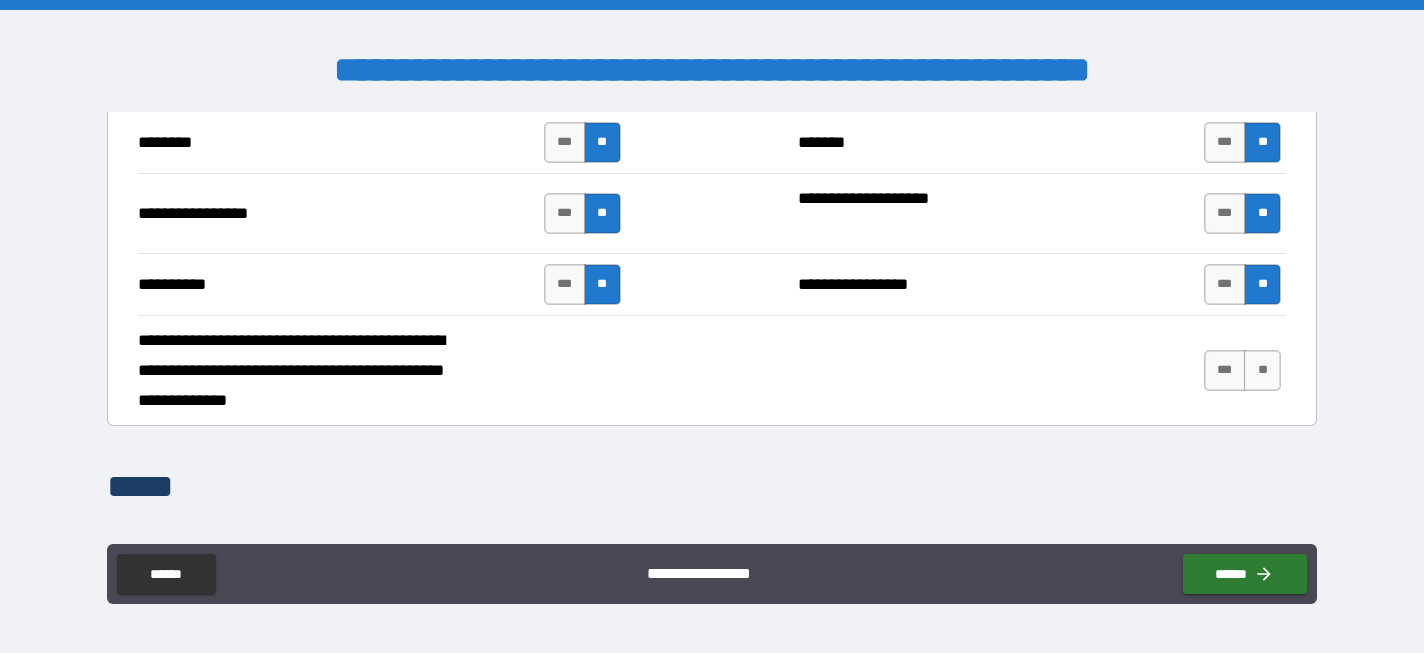 scroll, scrollTop: 7606, scrollLeft: 0, axis: vertical 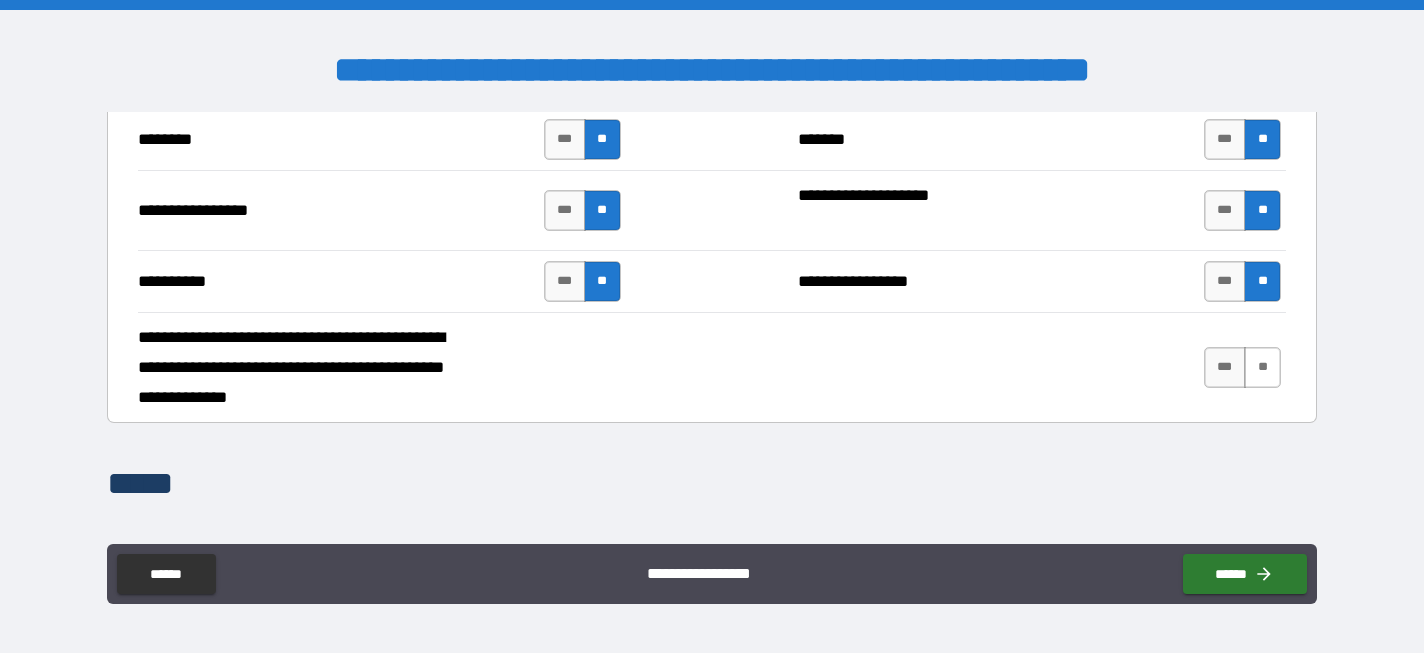 click on "**" at bounding box center (1262, 367) 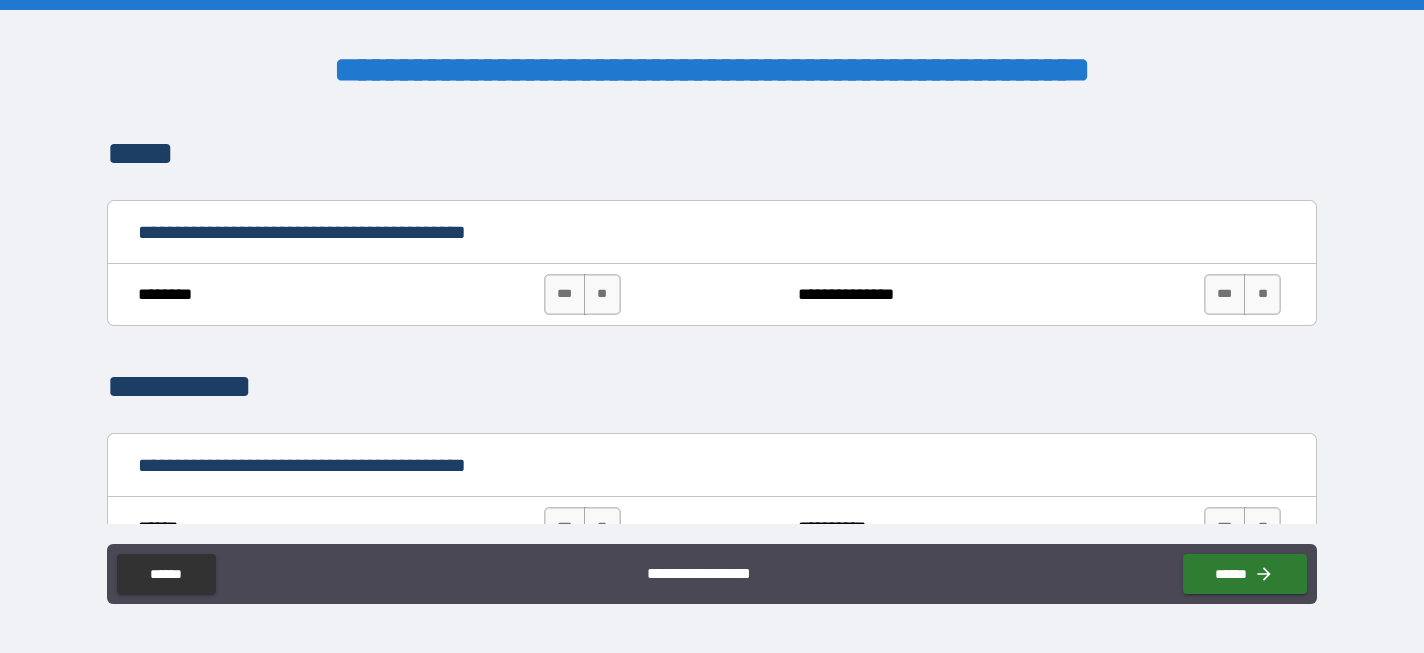 scroll, scrollTop: 7931, scrollLeft: 0, axis: vertical 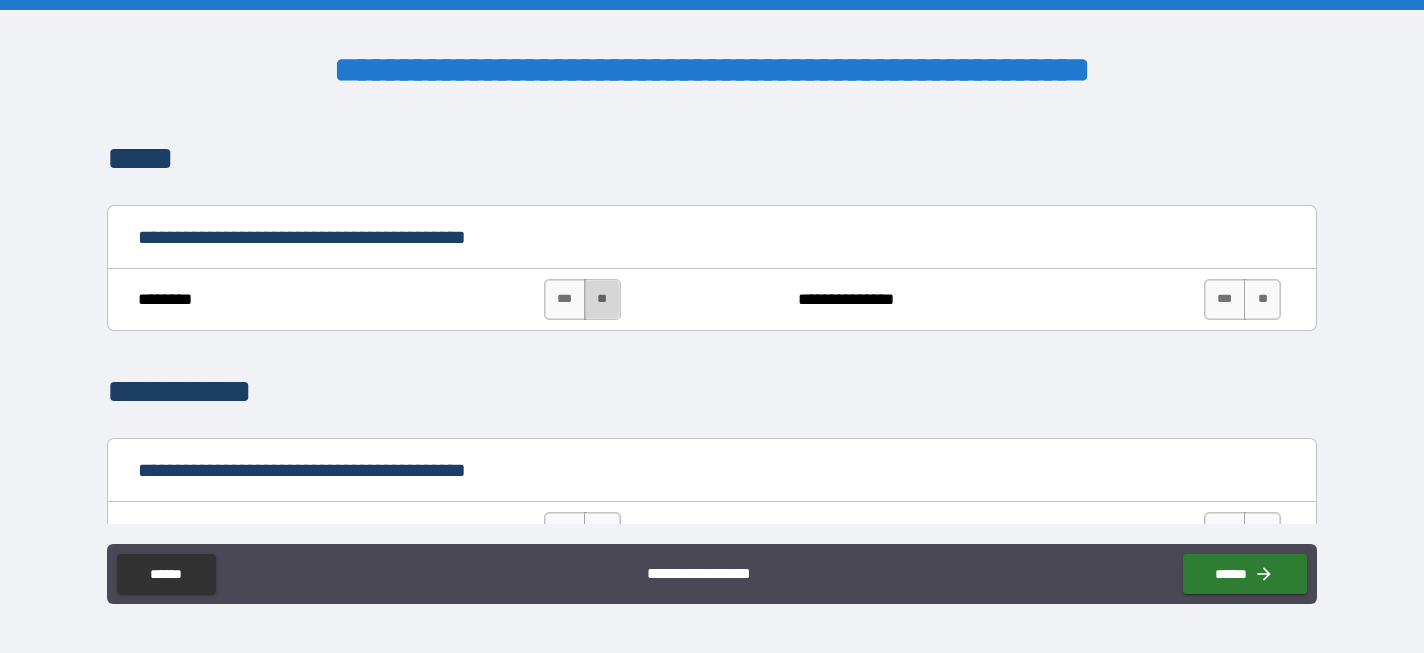 click on "**" at bounding box center [602, 299] 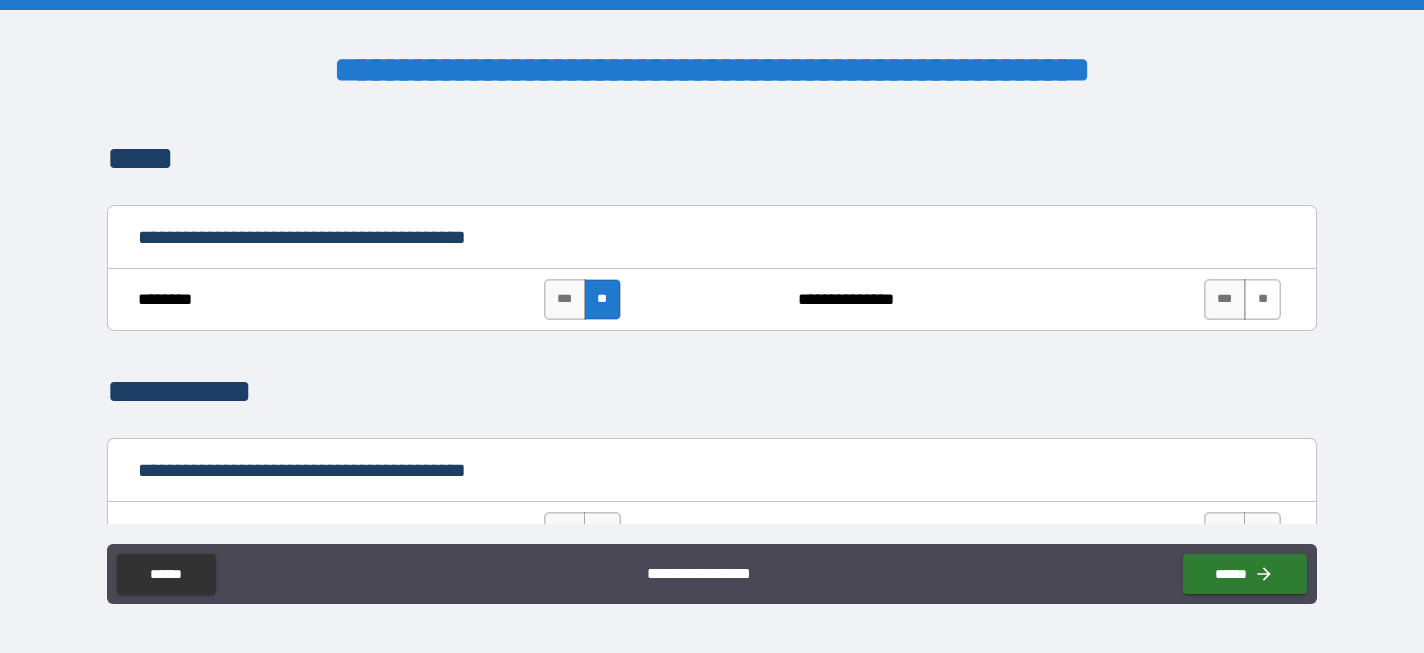 click on "**" at bounding box center (1262, 299) 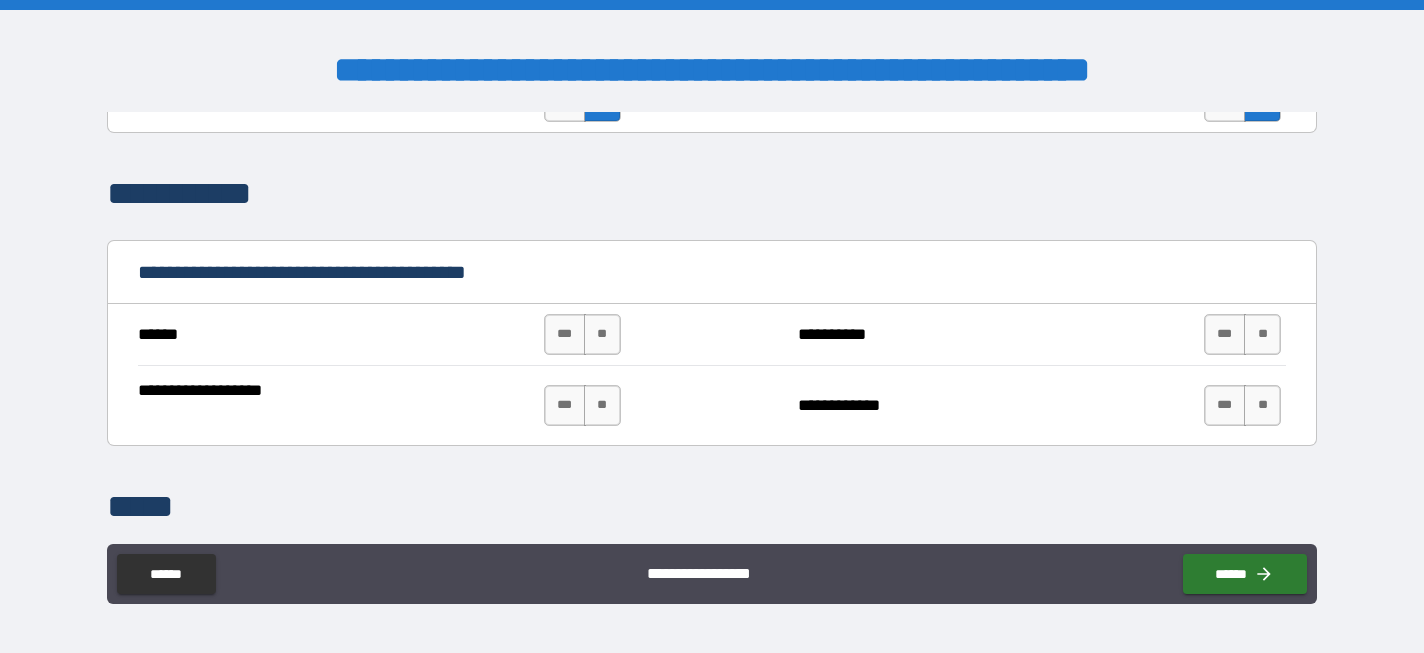 scroll, scrollTop: 8175, scrollLeft: 0, axis: vertical 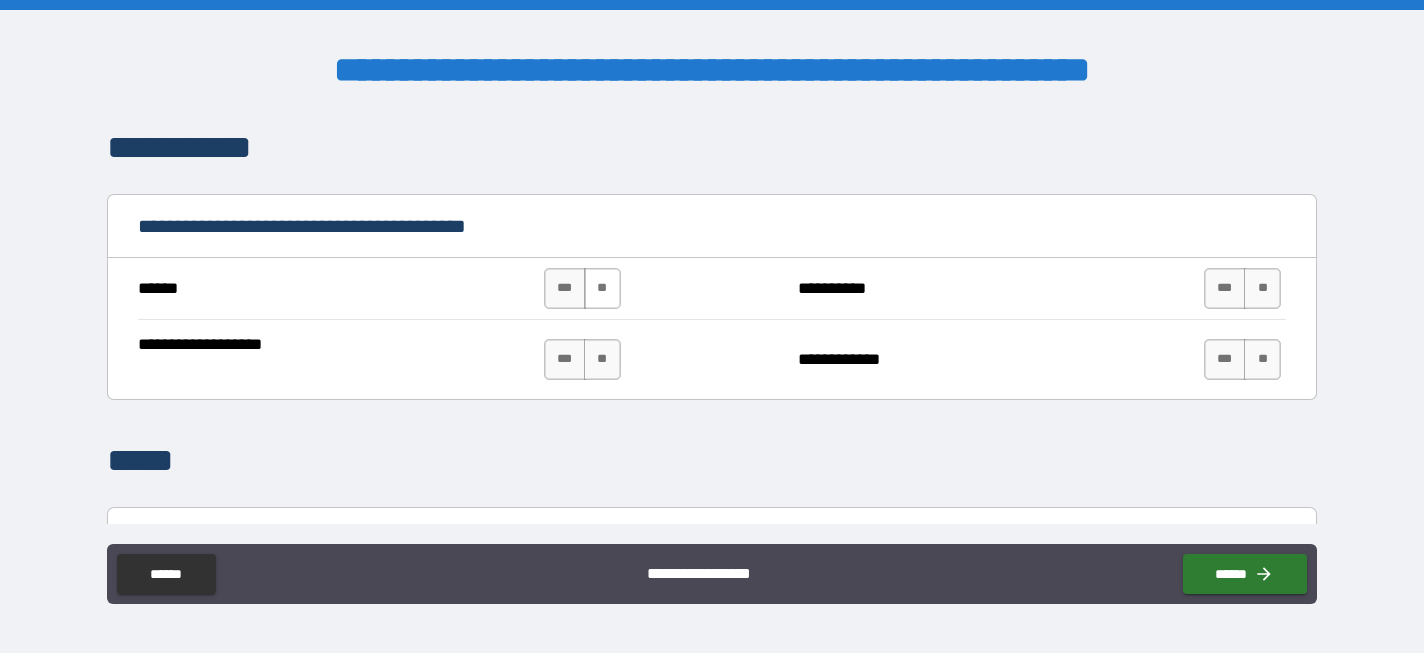 click on "**" at bounding box center (602, 288) 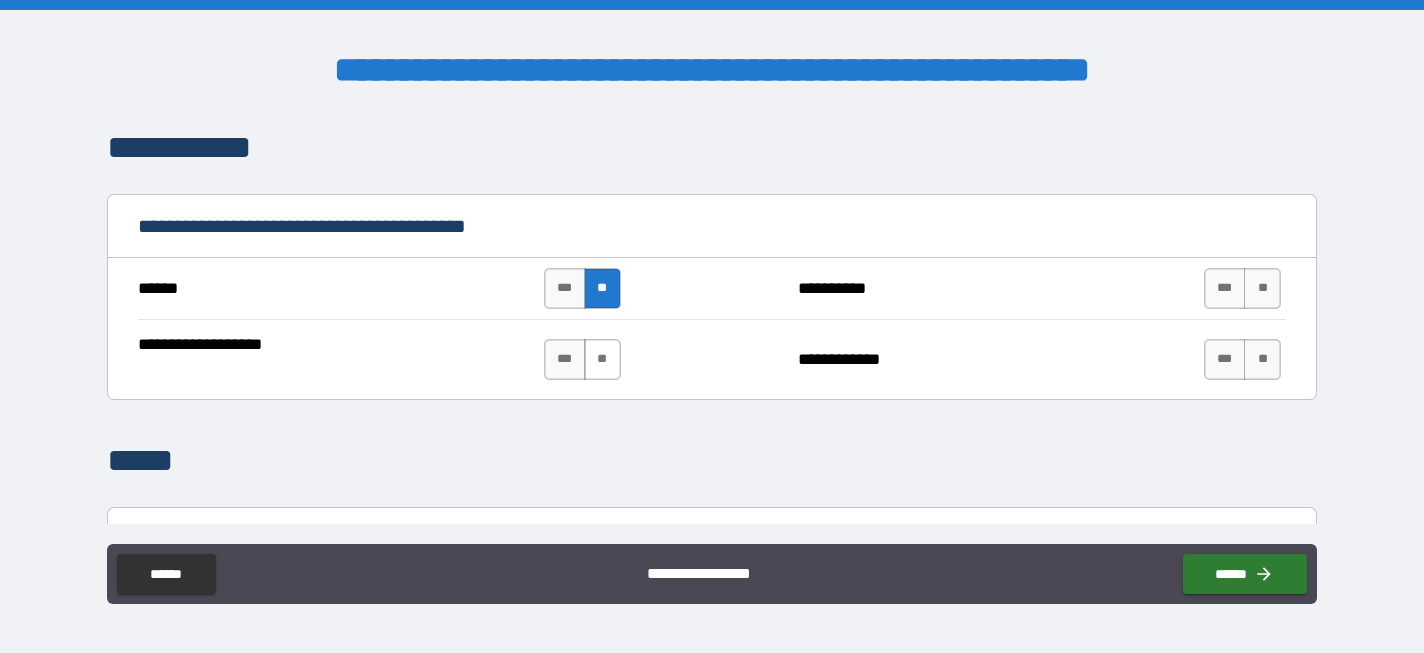 click on "**" at bounding box center (602, 359) 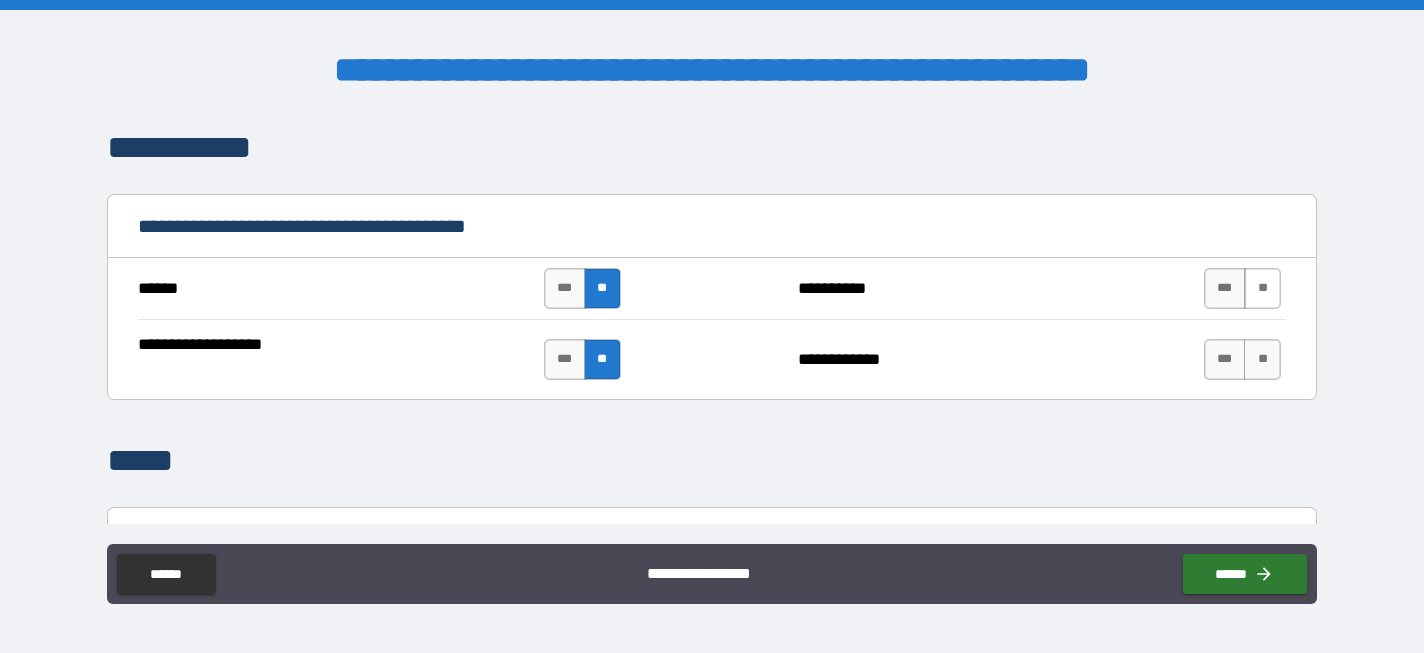 click on "**" at bounding box center [1262, 288] 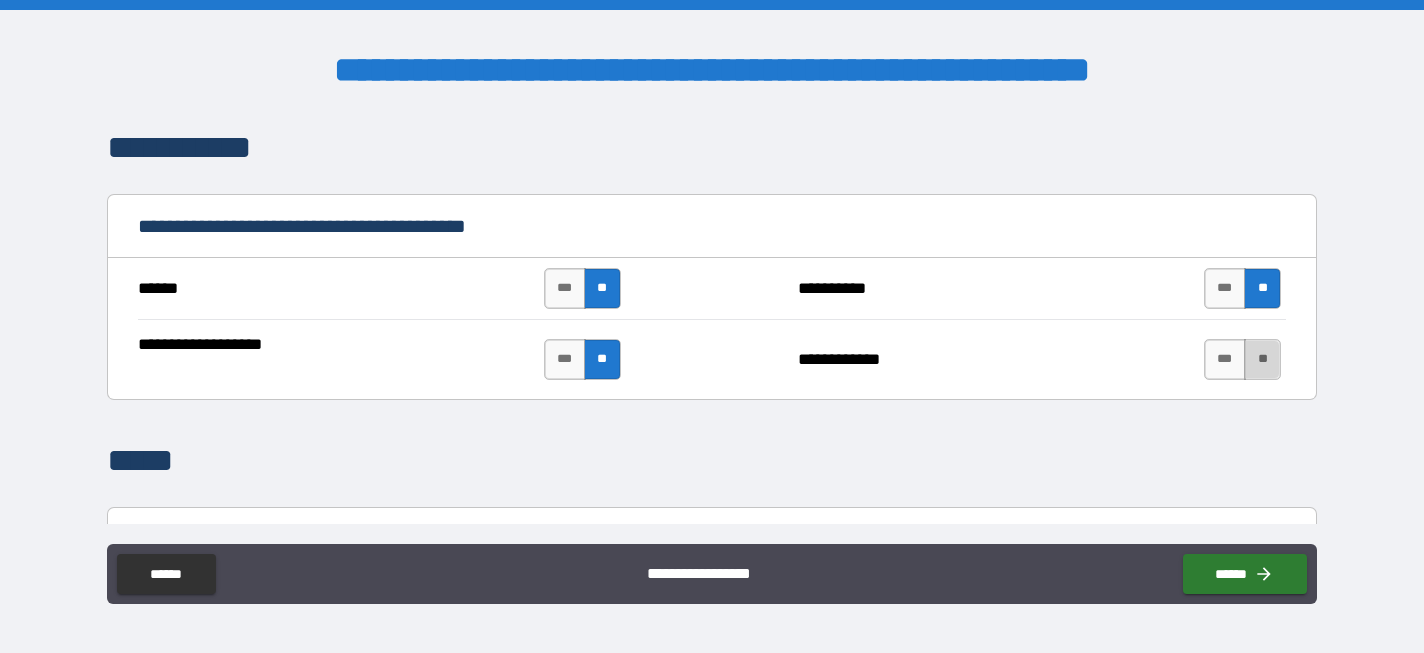 click on "**" at bounding box center (1262, 359) 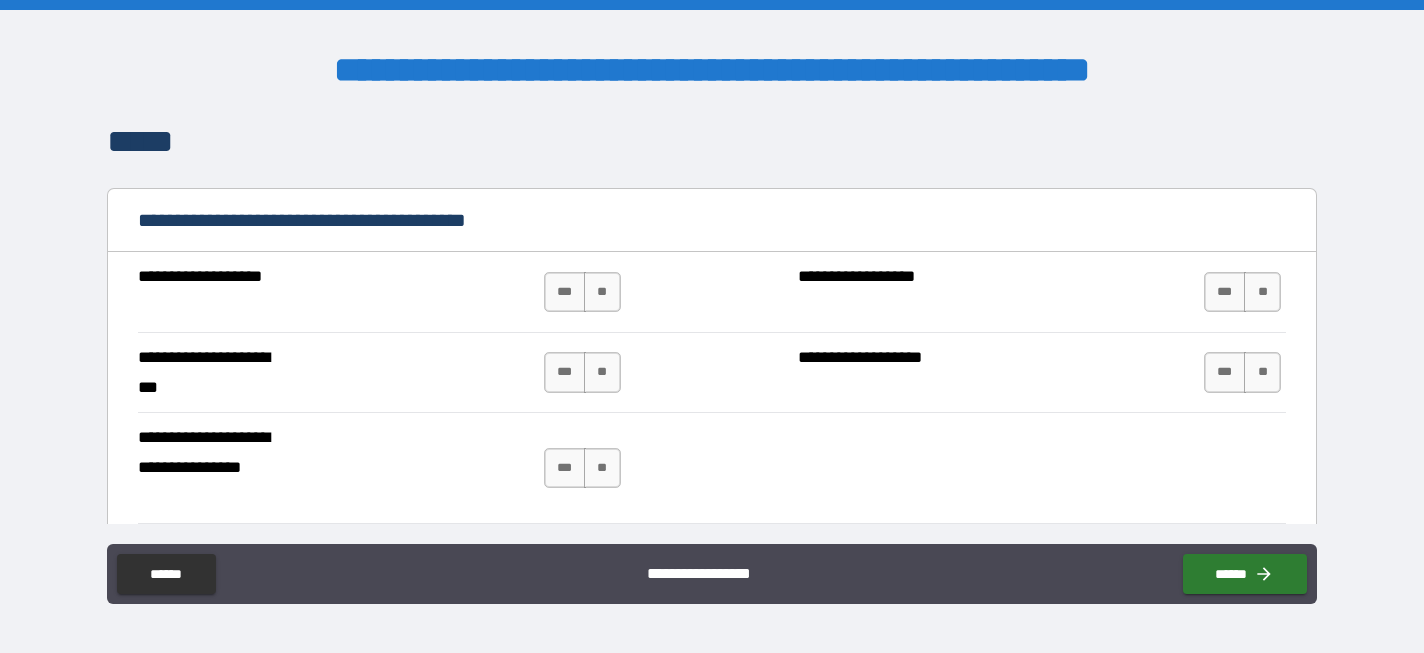 scroll, scrollTop: 8502, scrollLeft: 0, axis: vertical 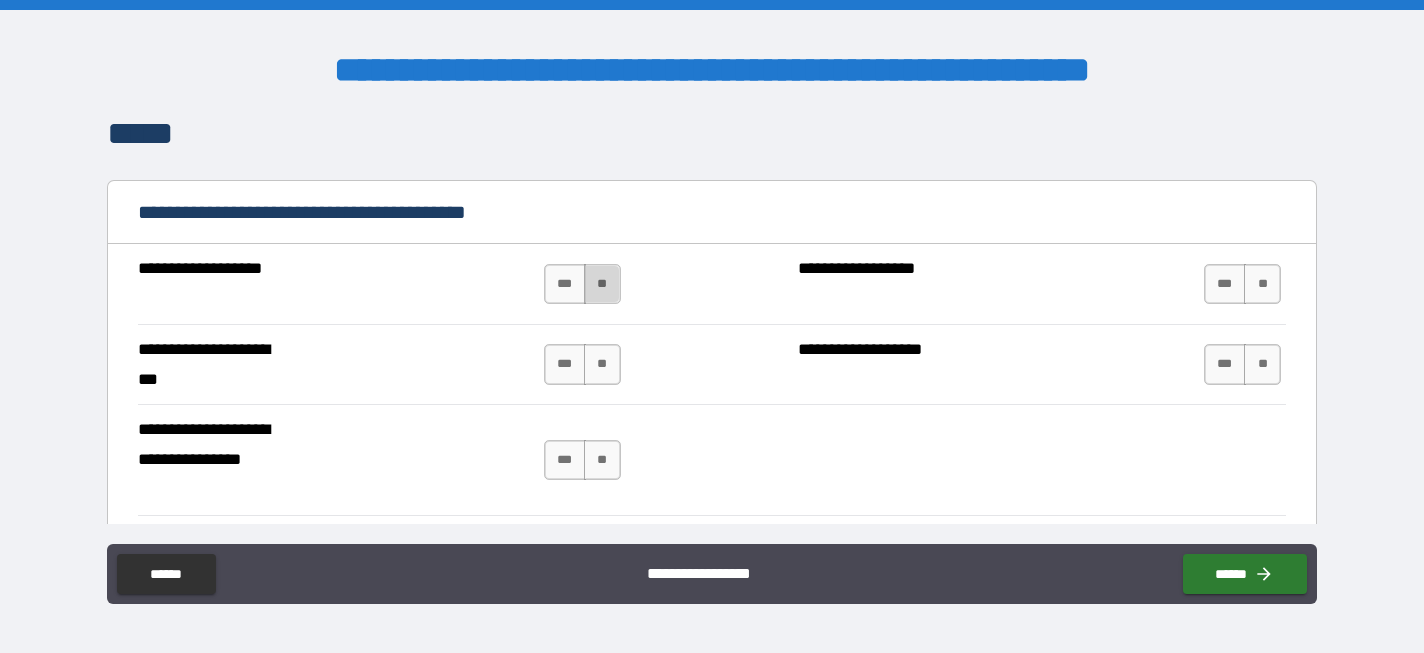 click on "**" at bounding box center [602, 284] 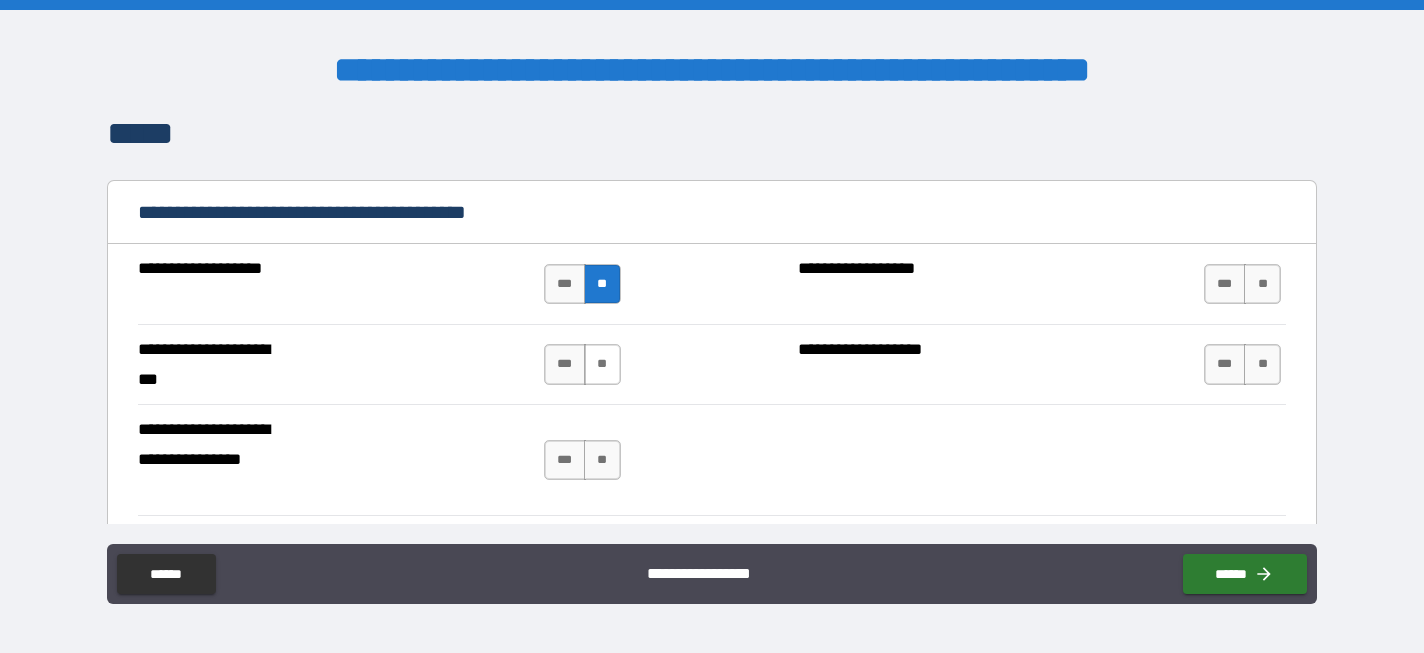 click on "**" at bounding box center [602, 364] 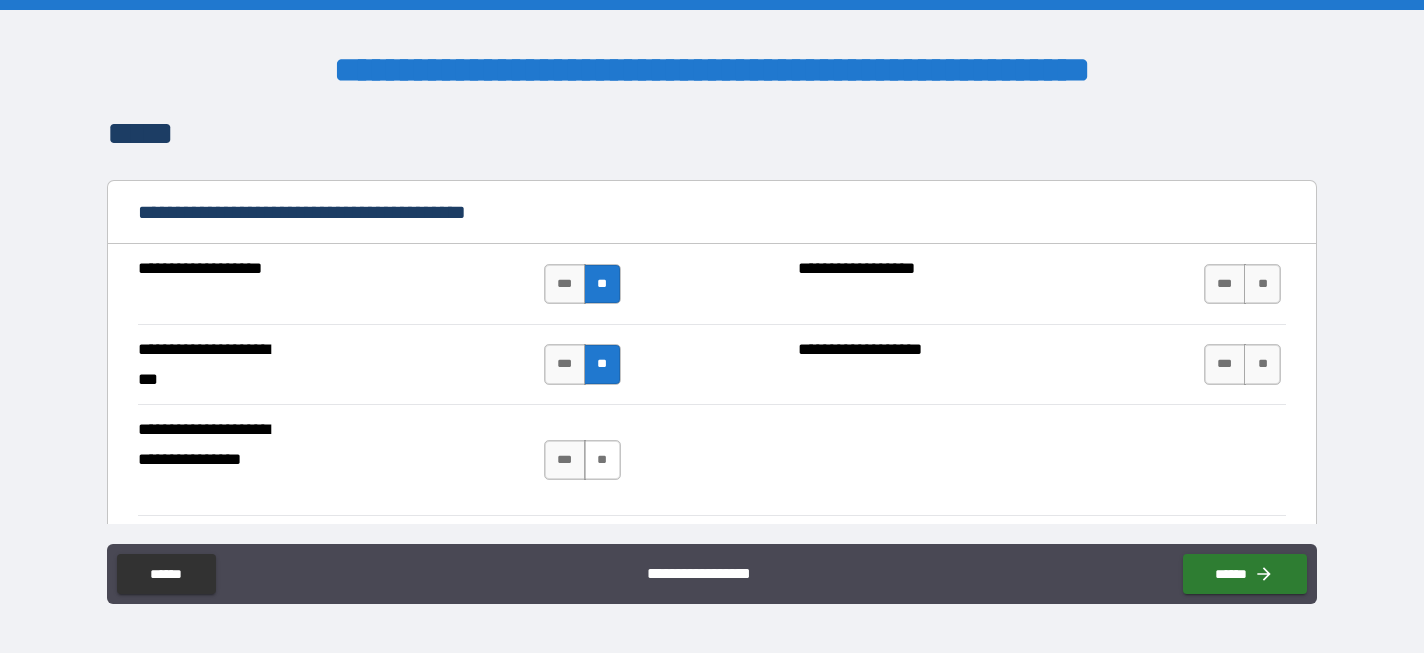 click on "**" at bounding box center [602, 460] 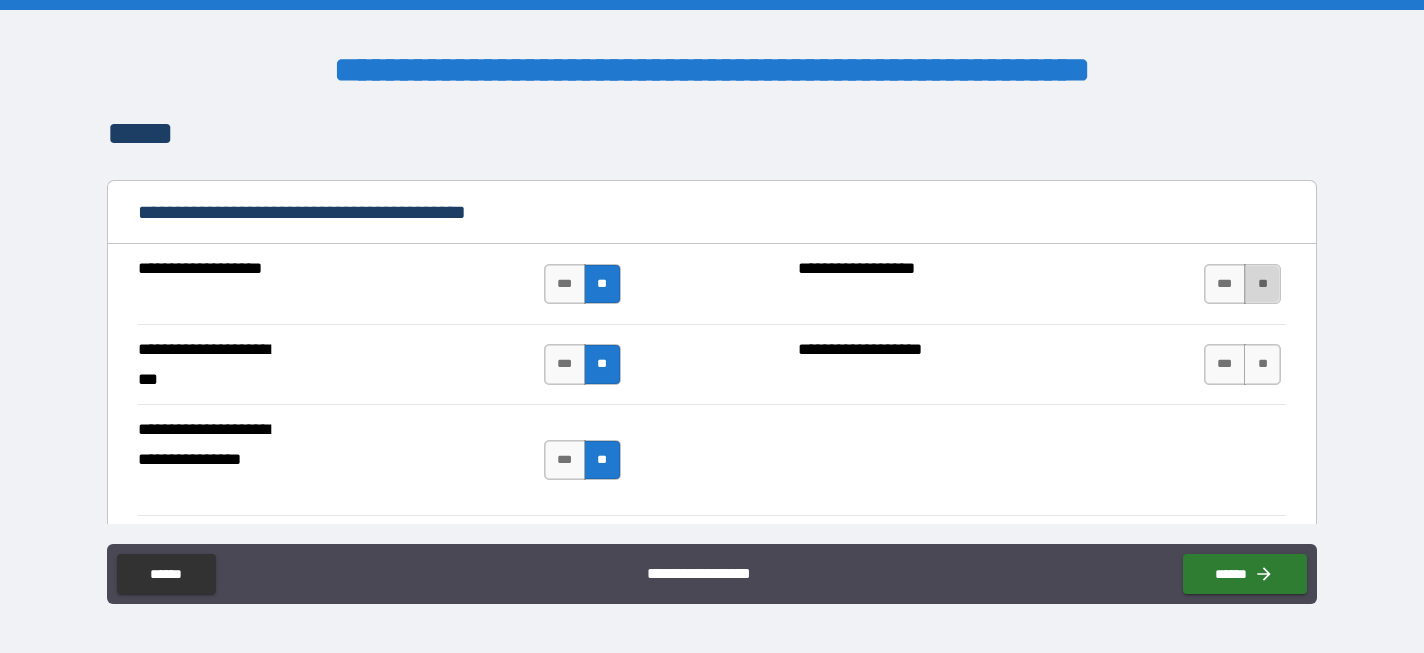 click on "**" at bounding box center (1262, 284) 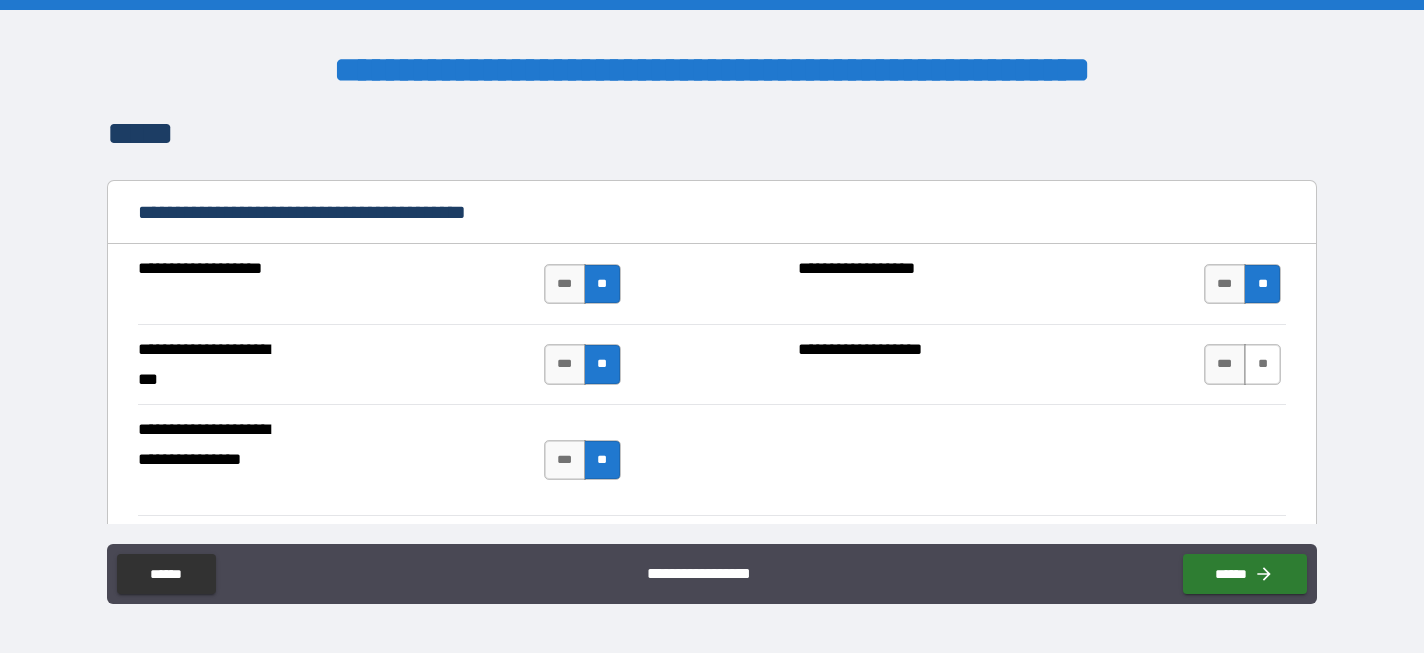 click on "**" at bounding box center (1262, 364) 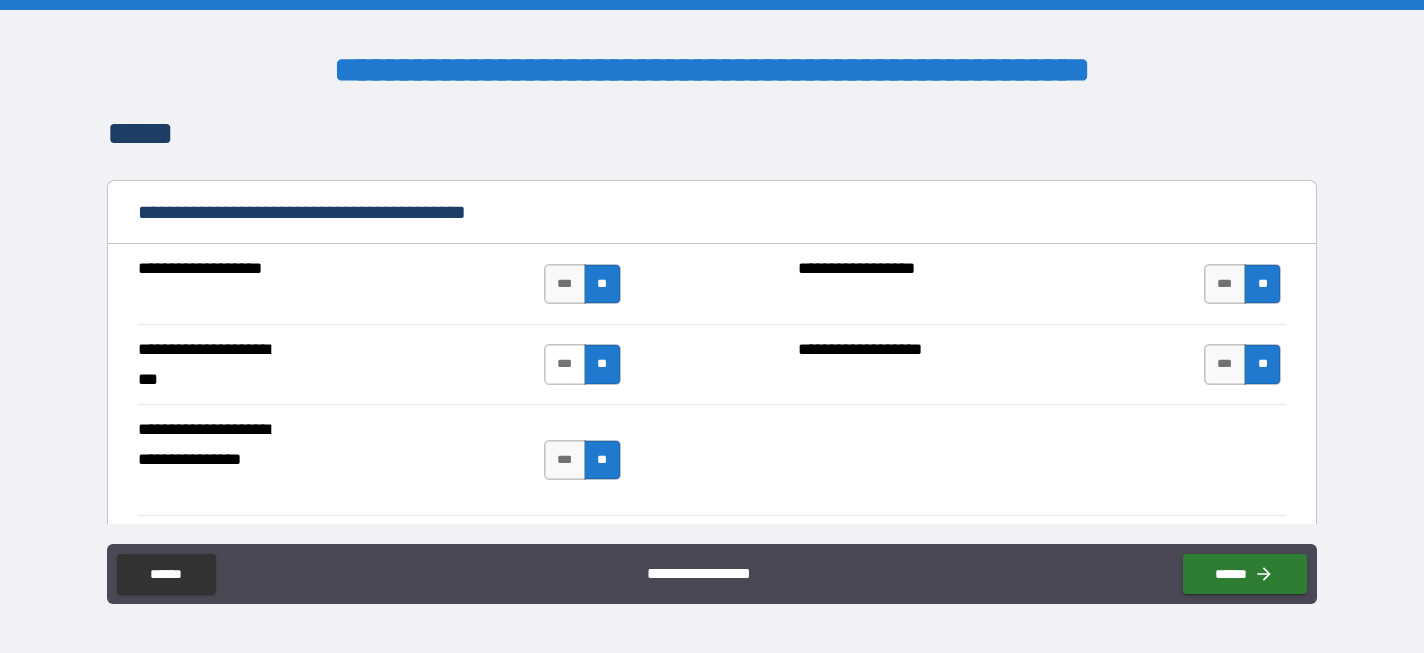 click on "***" at bounding box center (565, 364) 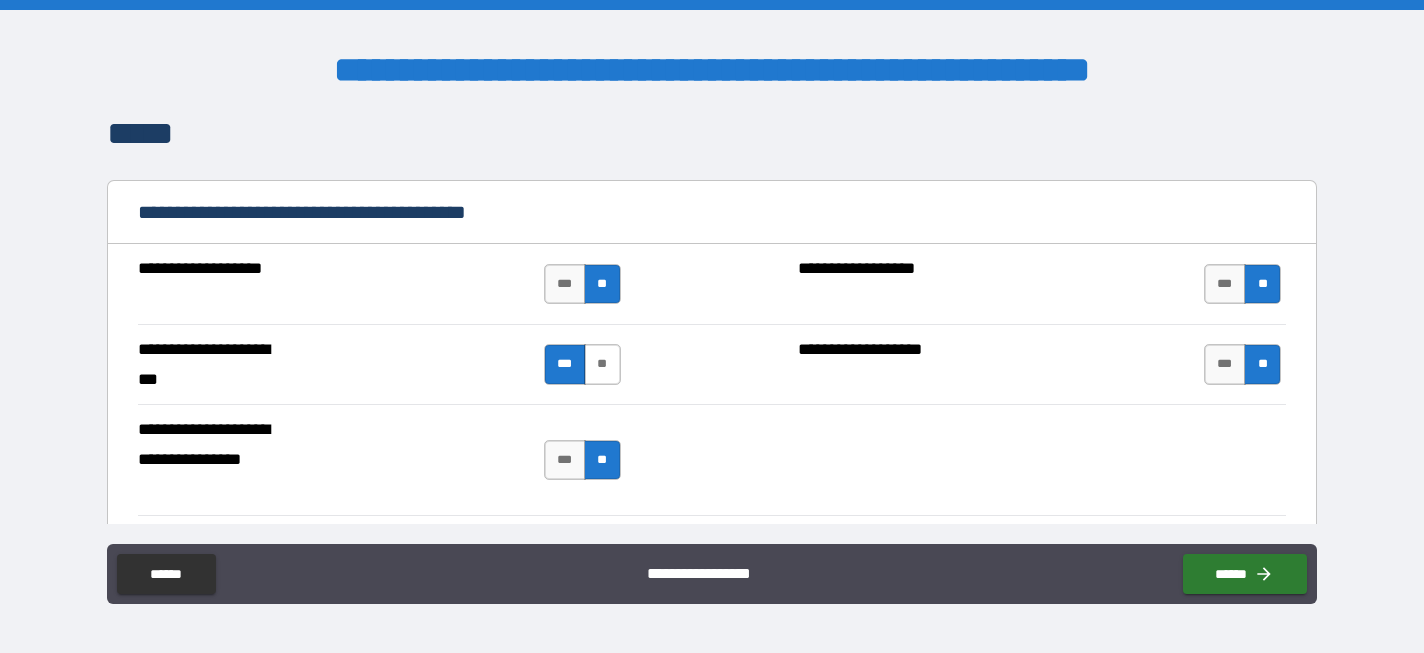 click on "**" at bounding box center (602, 364) 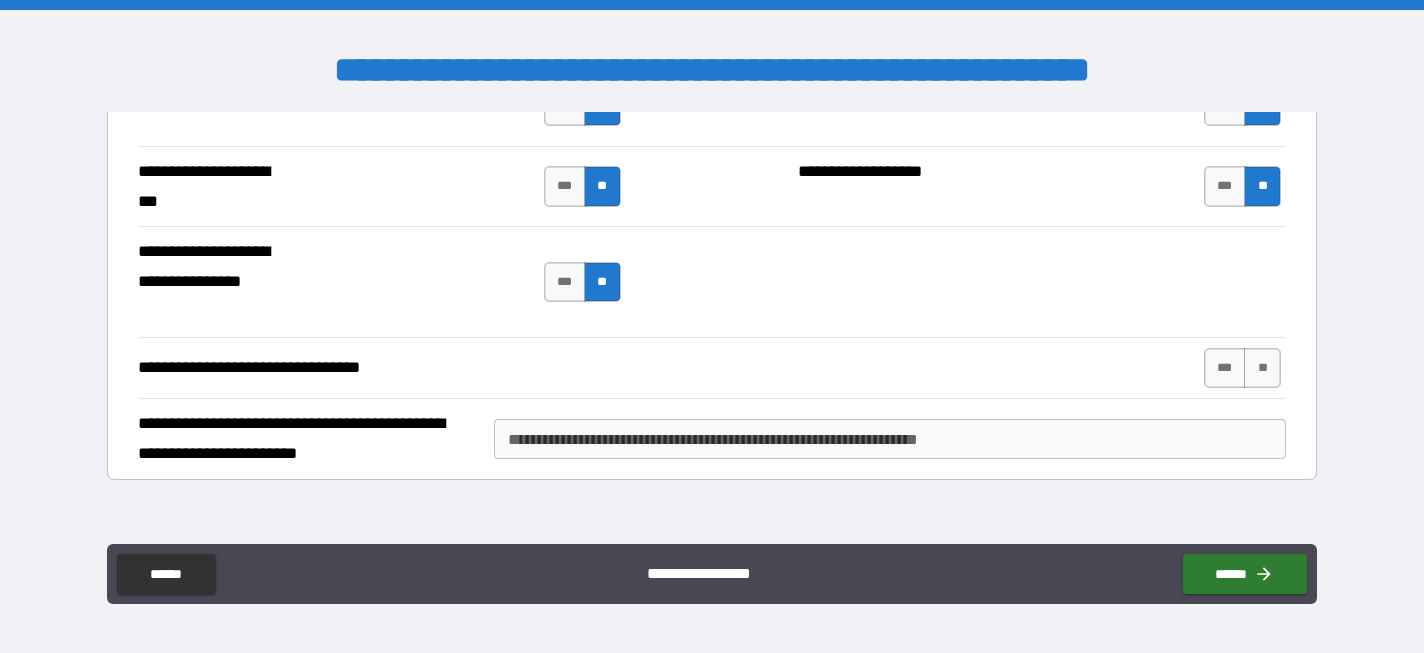 scroll, scrollTop: 8683, scrollLeft: 0, axis: vertical 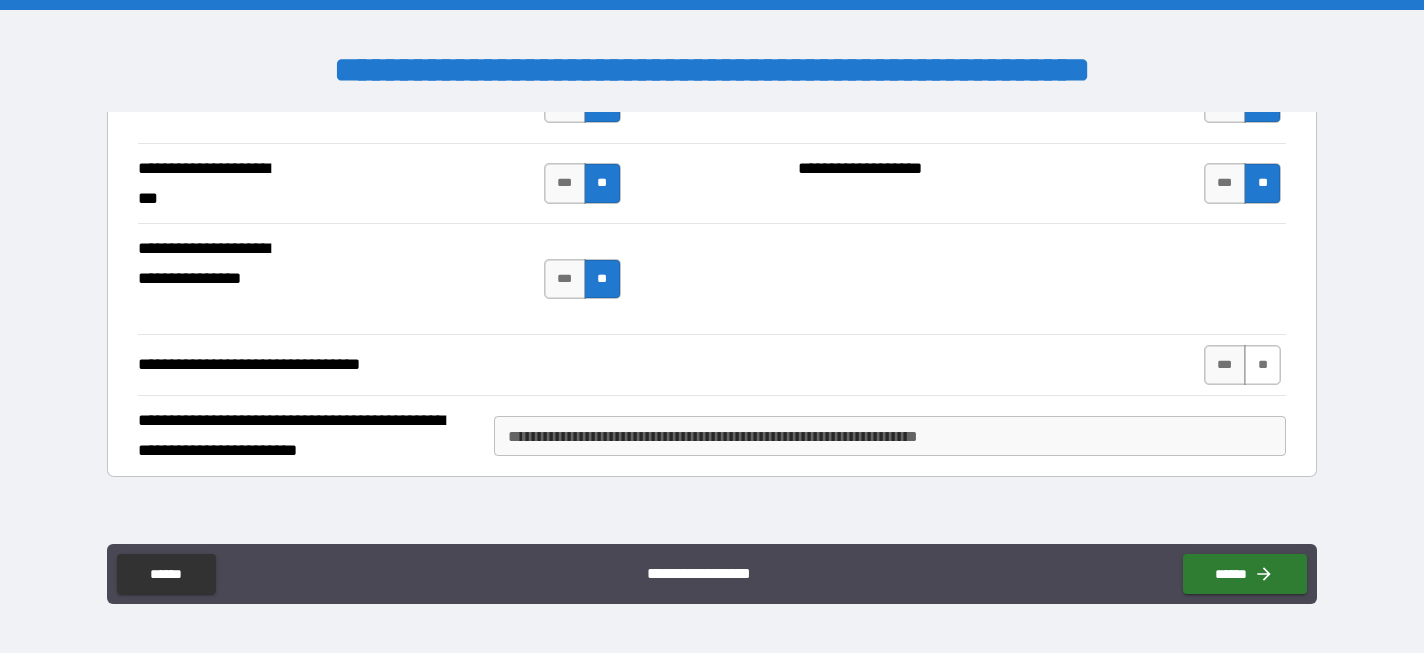 click on "**" at bounding box center (1262, 365) 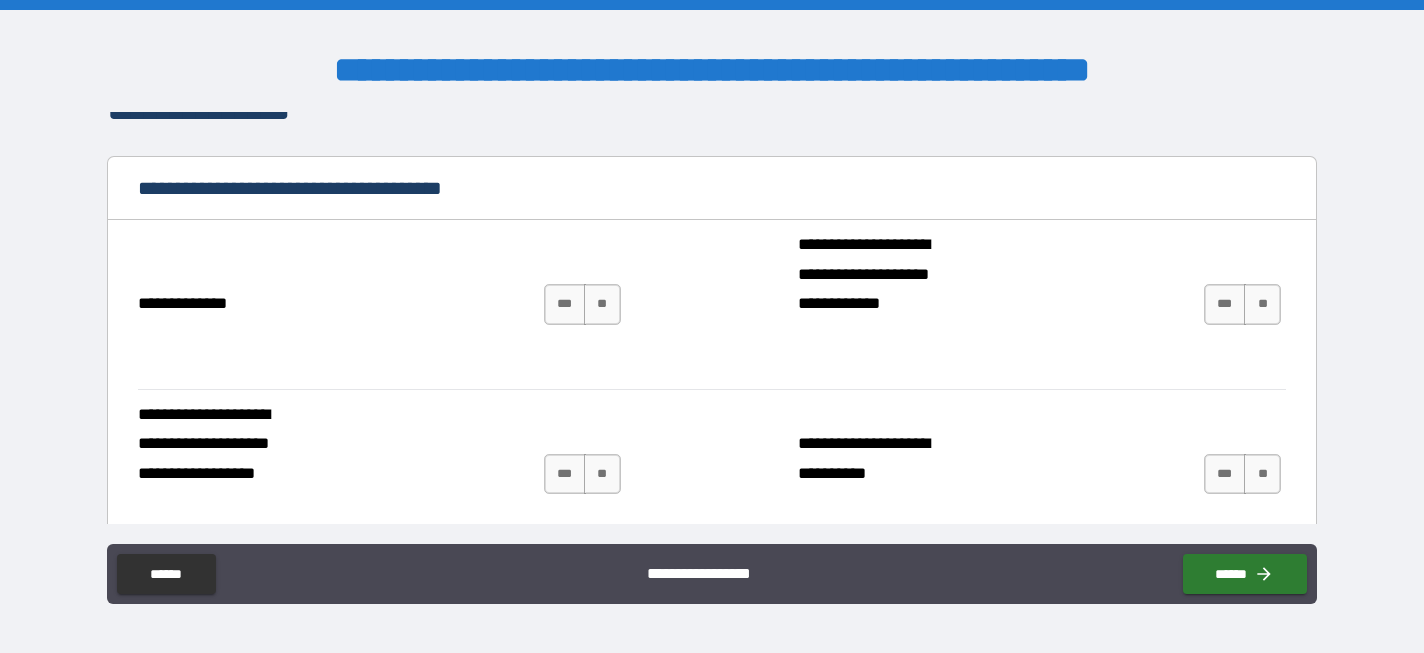 scroll, scrollTop: 9119, scrollLeft: 0, axis: vertical 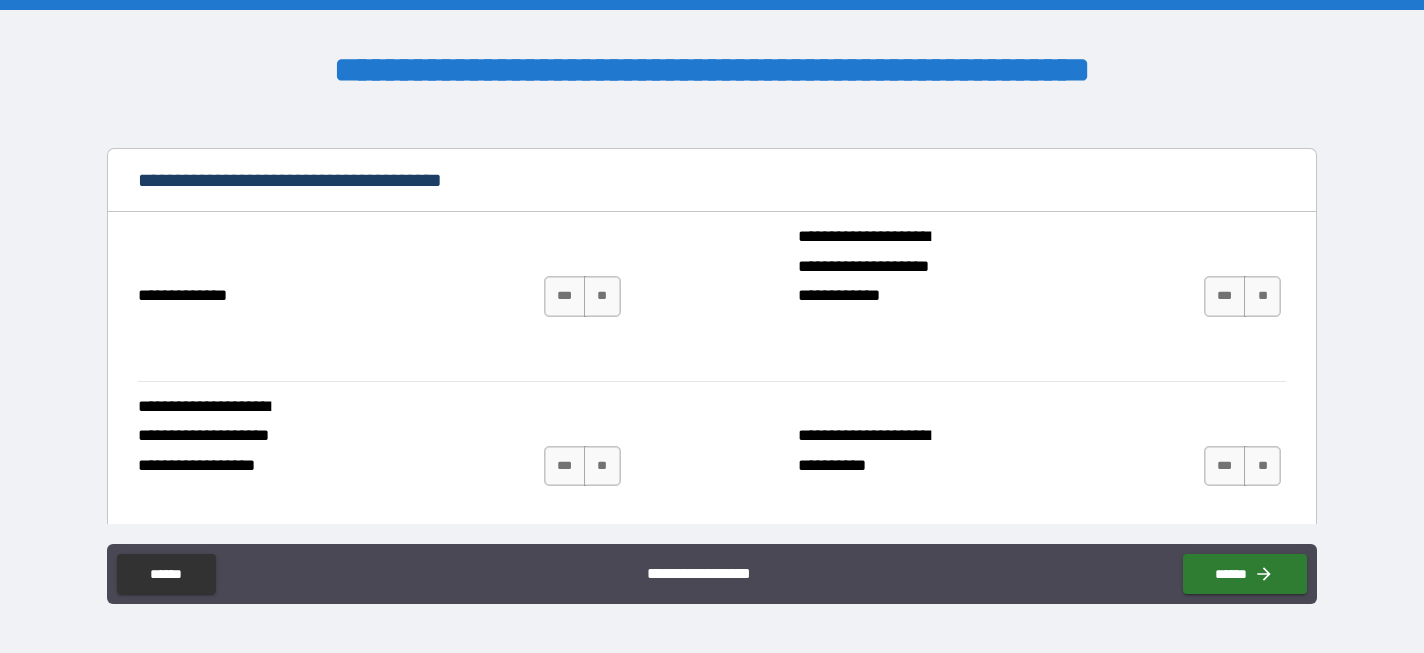 click on "*** **" at bounding box center (585, 296) 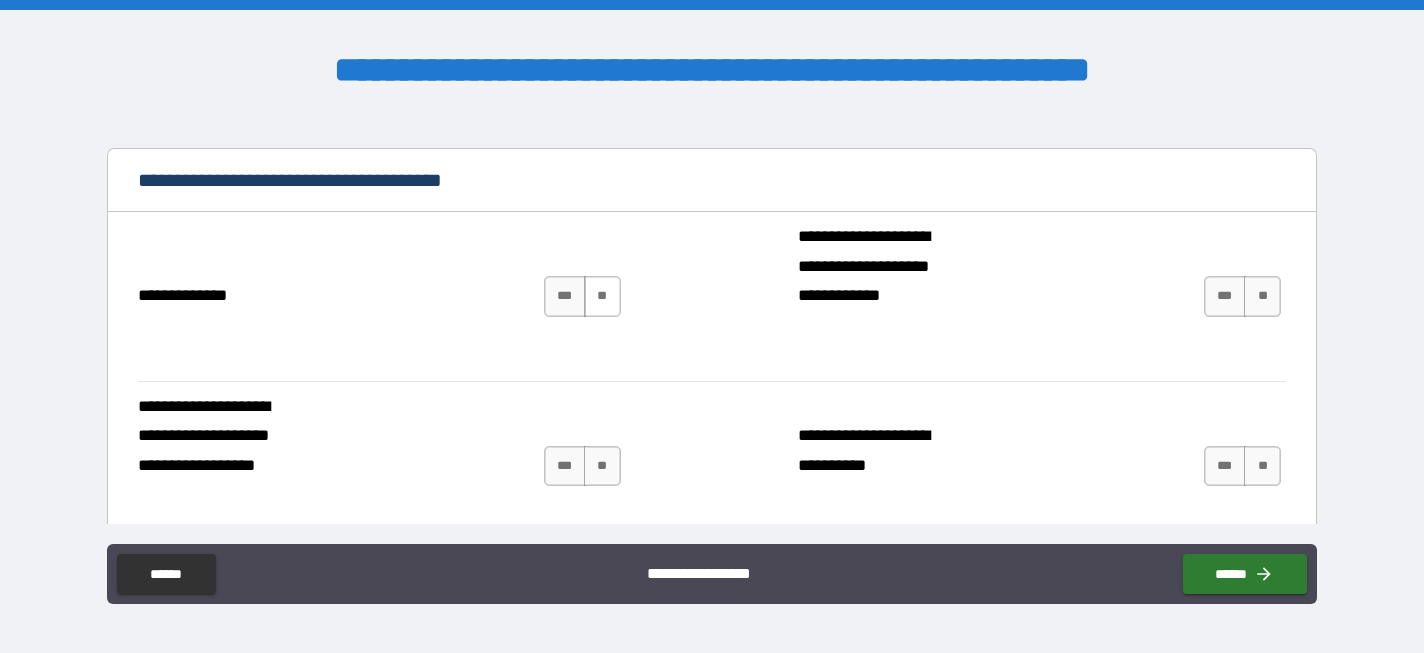 click on "**" at bounding box center [602, 296] 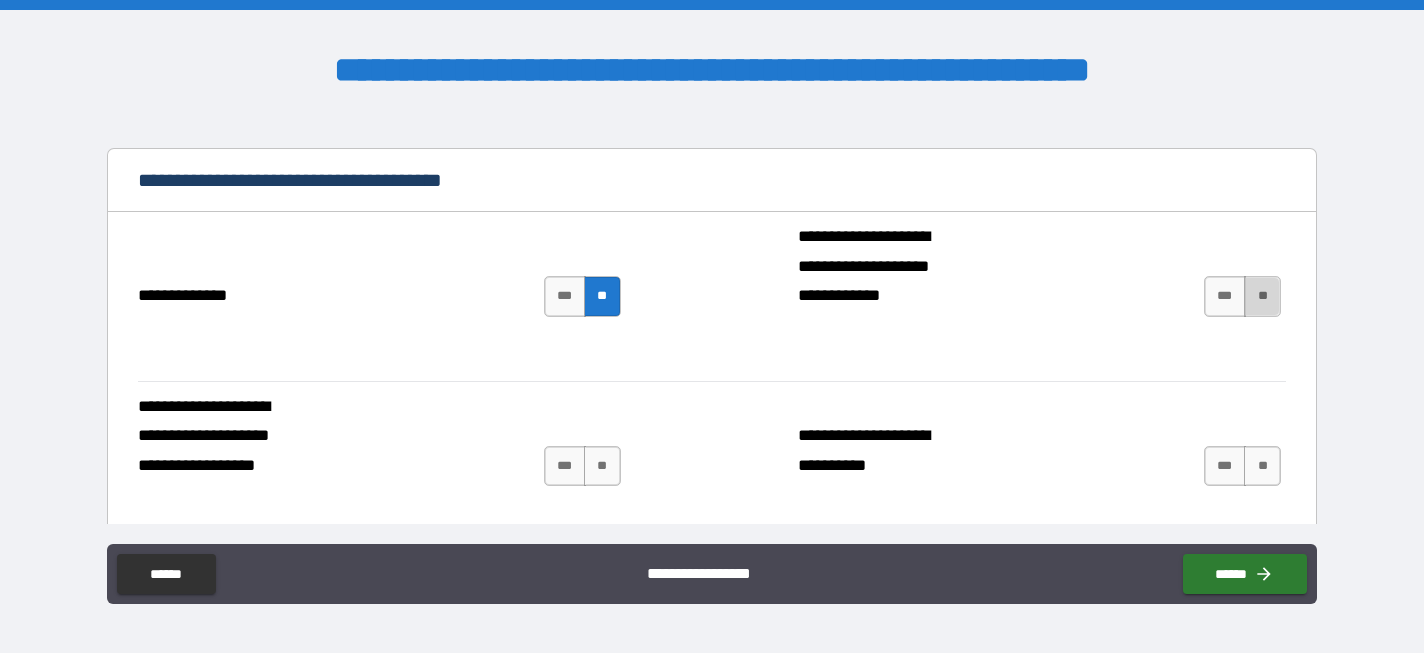 click on "**" at bounding box center (1262, 296) 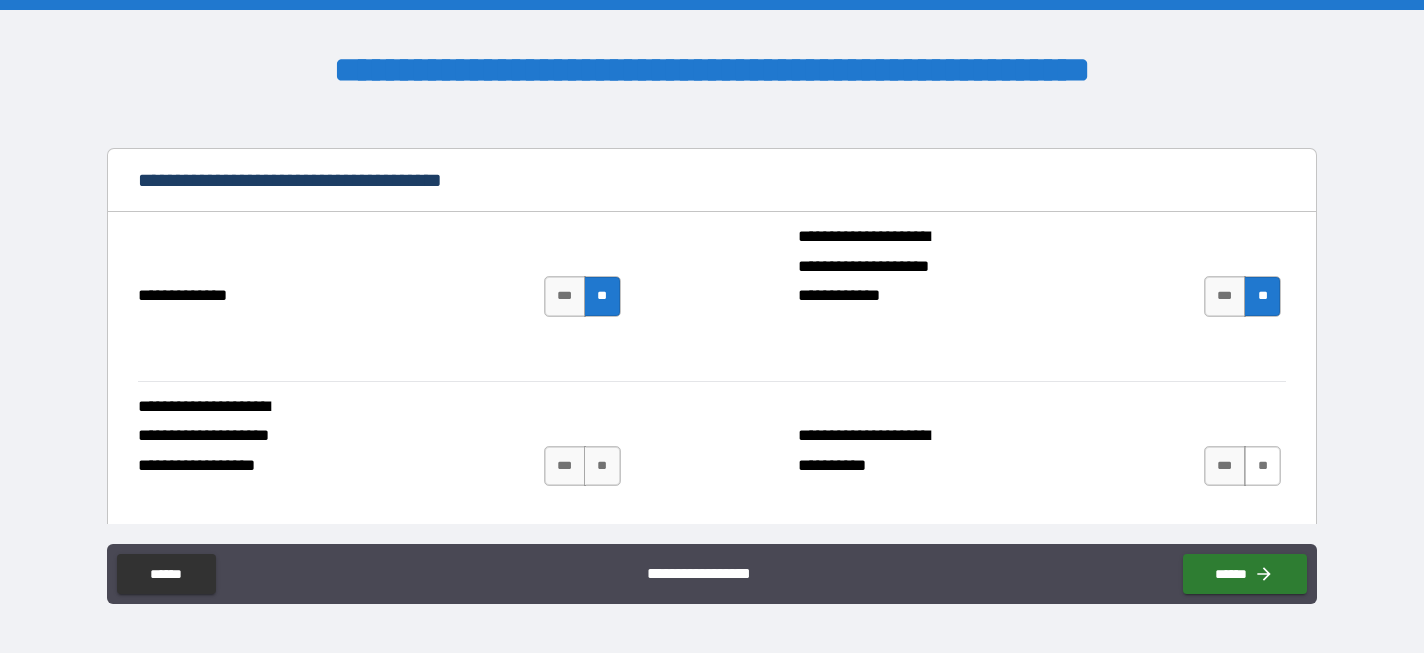 click on "**" at bounding box center (1262, 466) 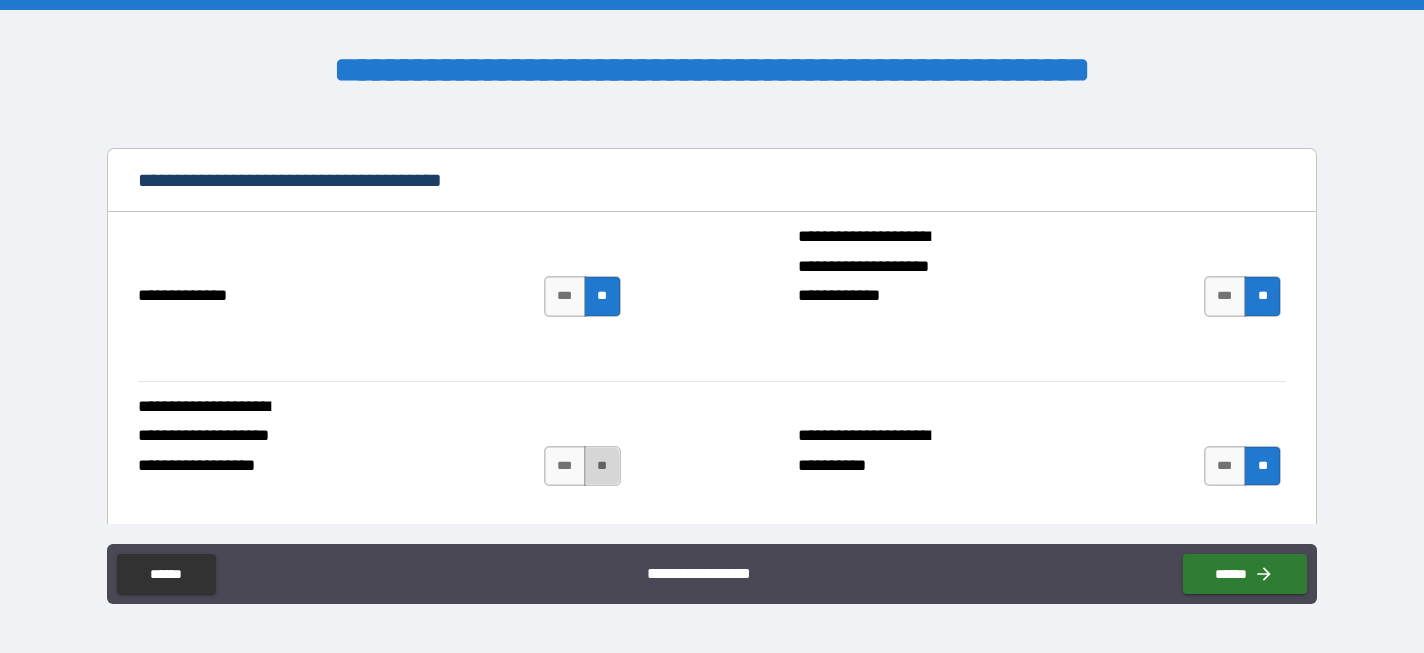 click on "**" at bounding box center [602, 466] 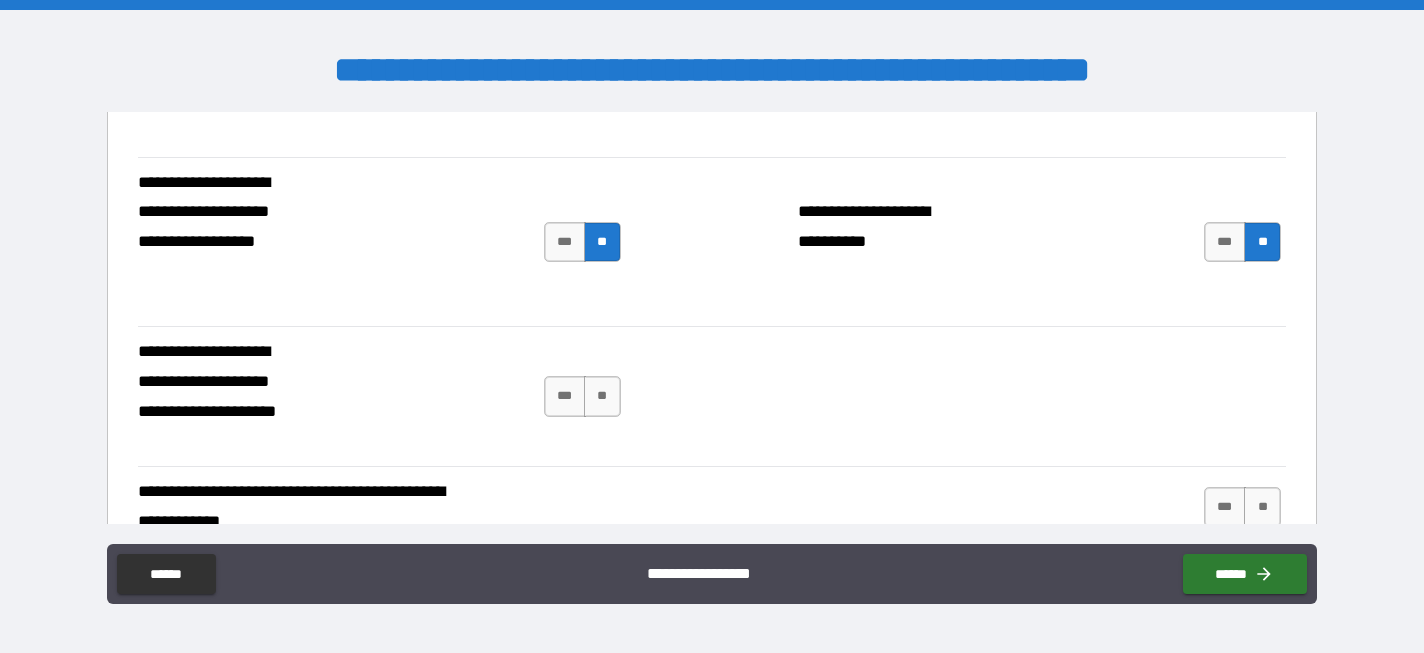 scroll, scrollTop: 9345, scrollLeft: 0, axis: vertical 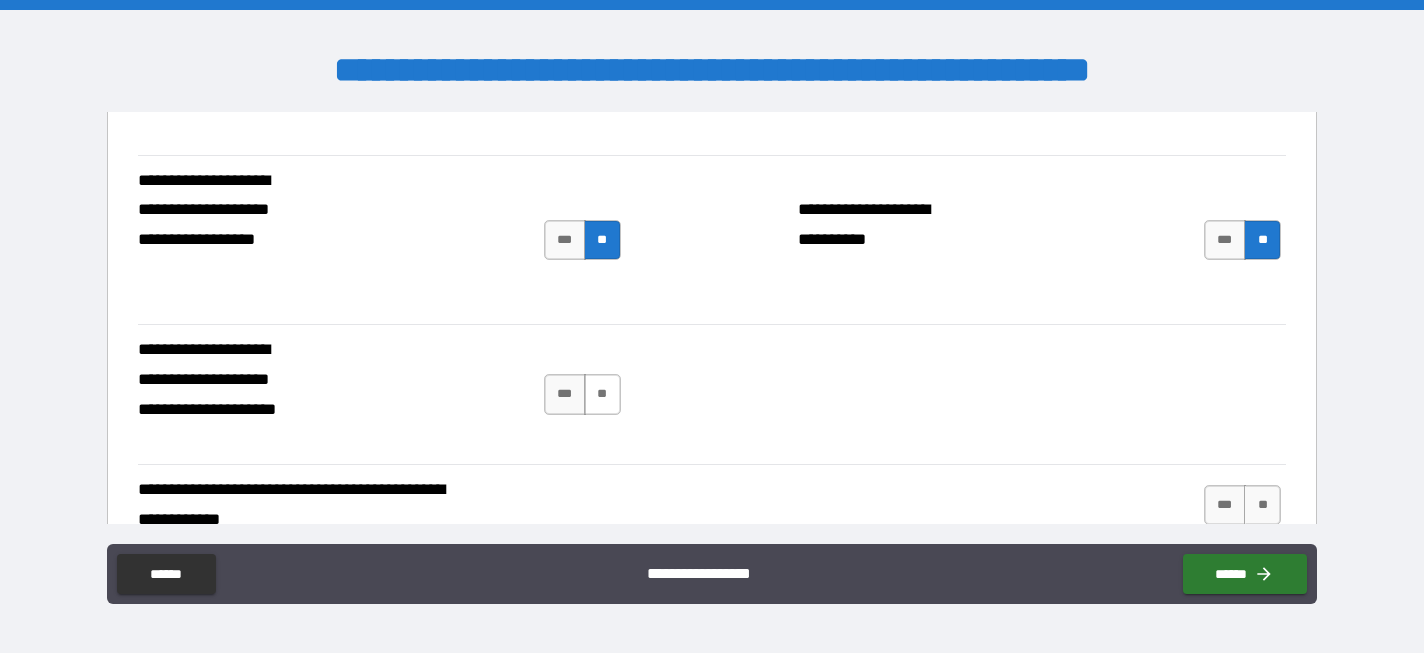click on "**" at bounding box center [602, 394] 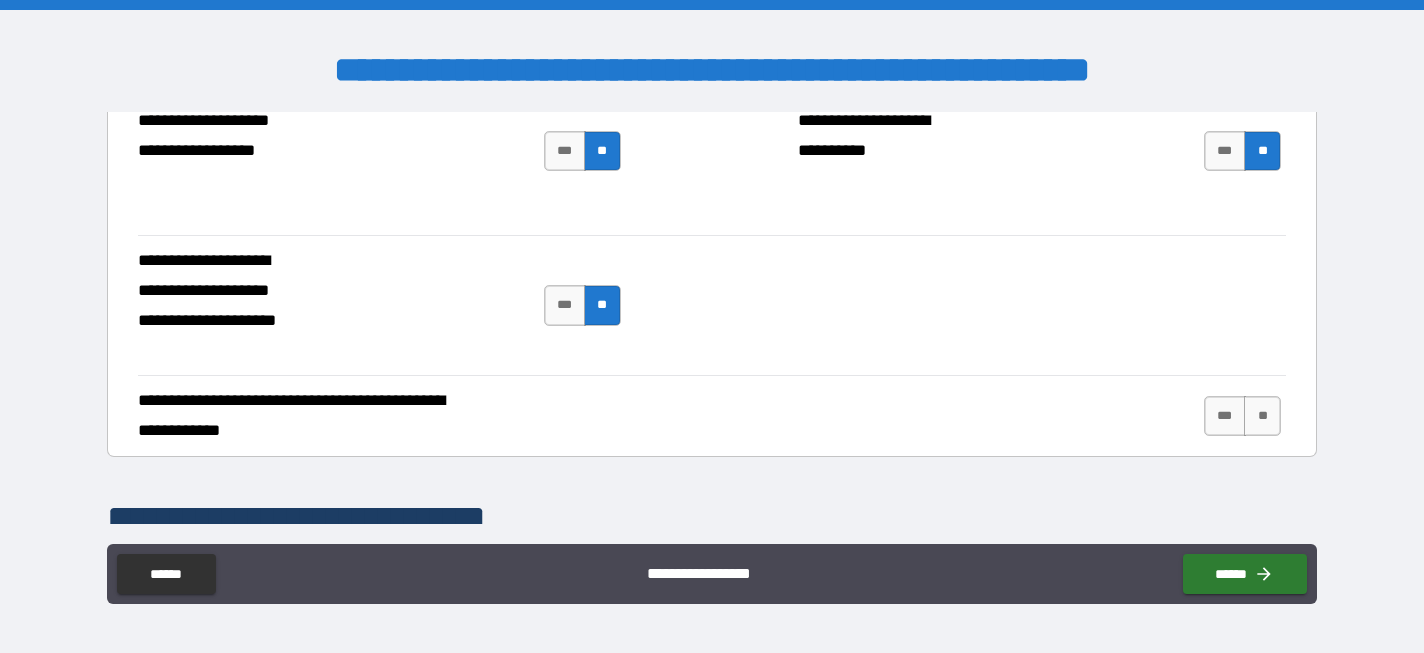 scroll, scrollTop: 9438, scrollLeft: 0, axis: vertical 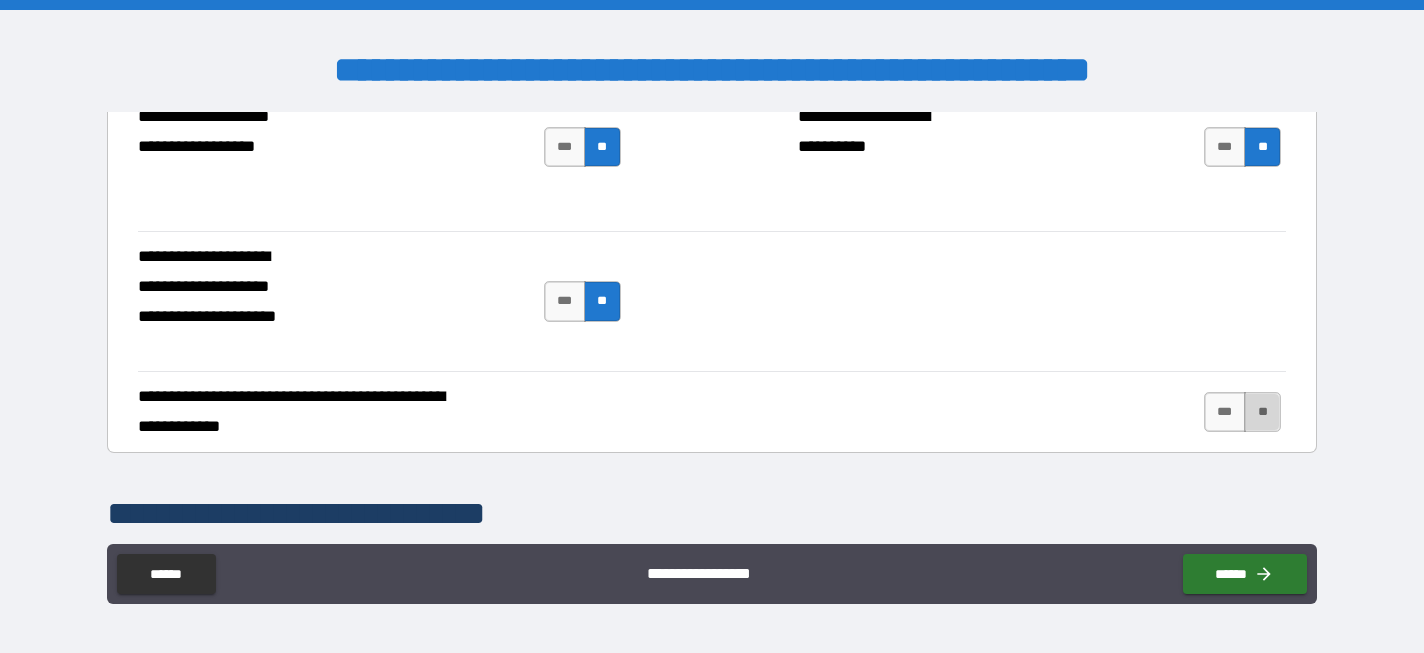 click on "**" at bounding box center [1262, 412] 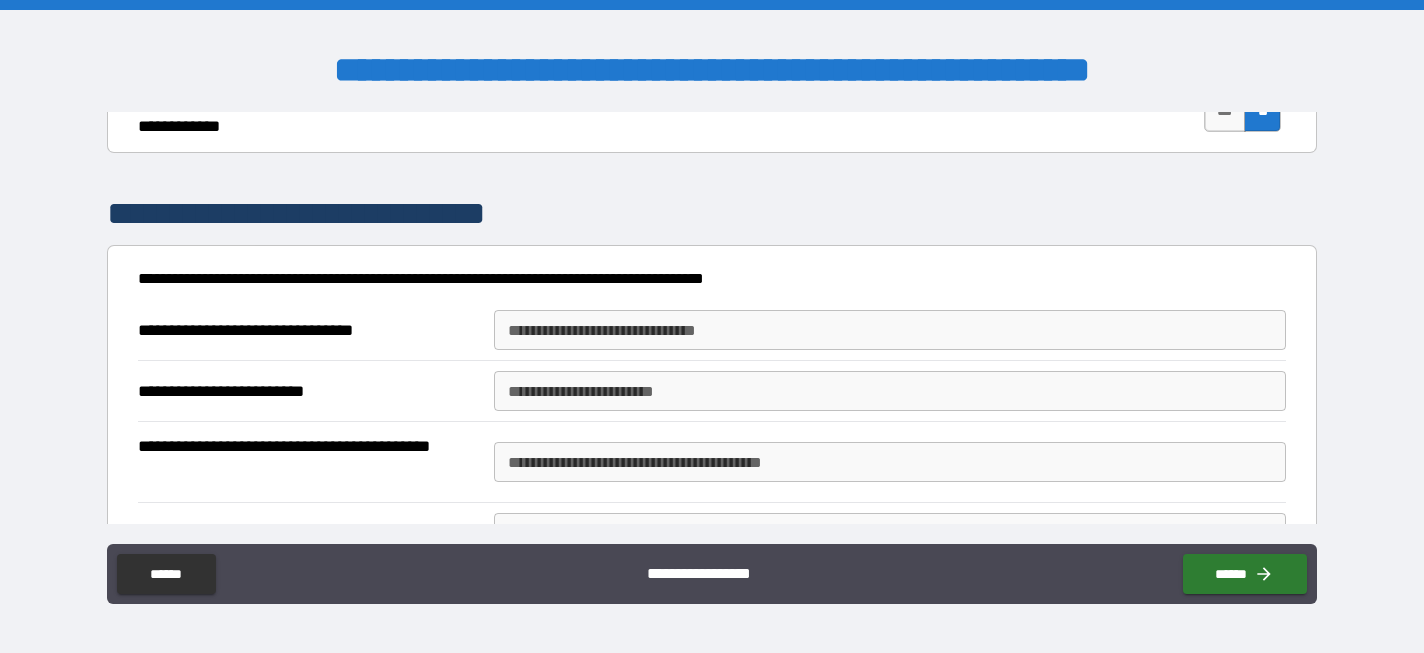 scroll, scrollTop: 9780, scrollLeft: 0, axis: vertical 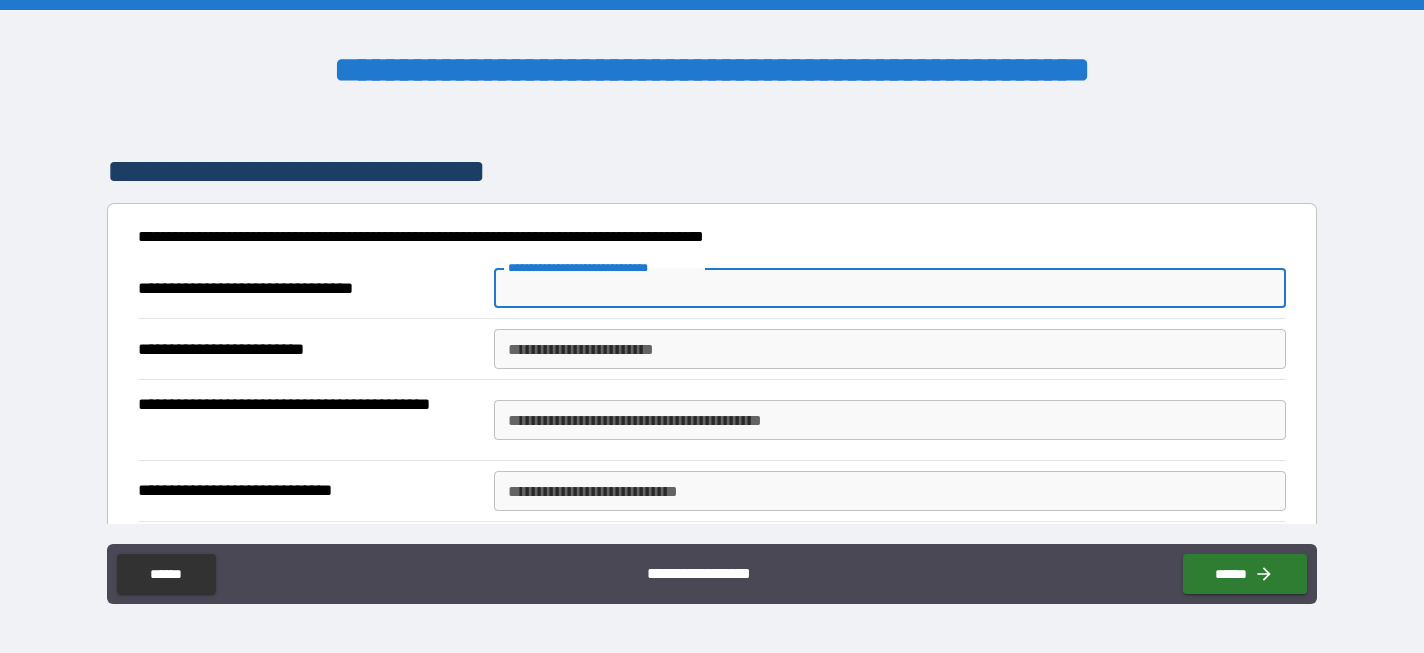 click on "**********" at bounding box center [890, 288] 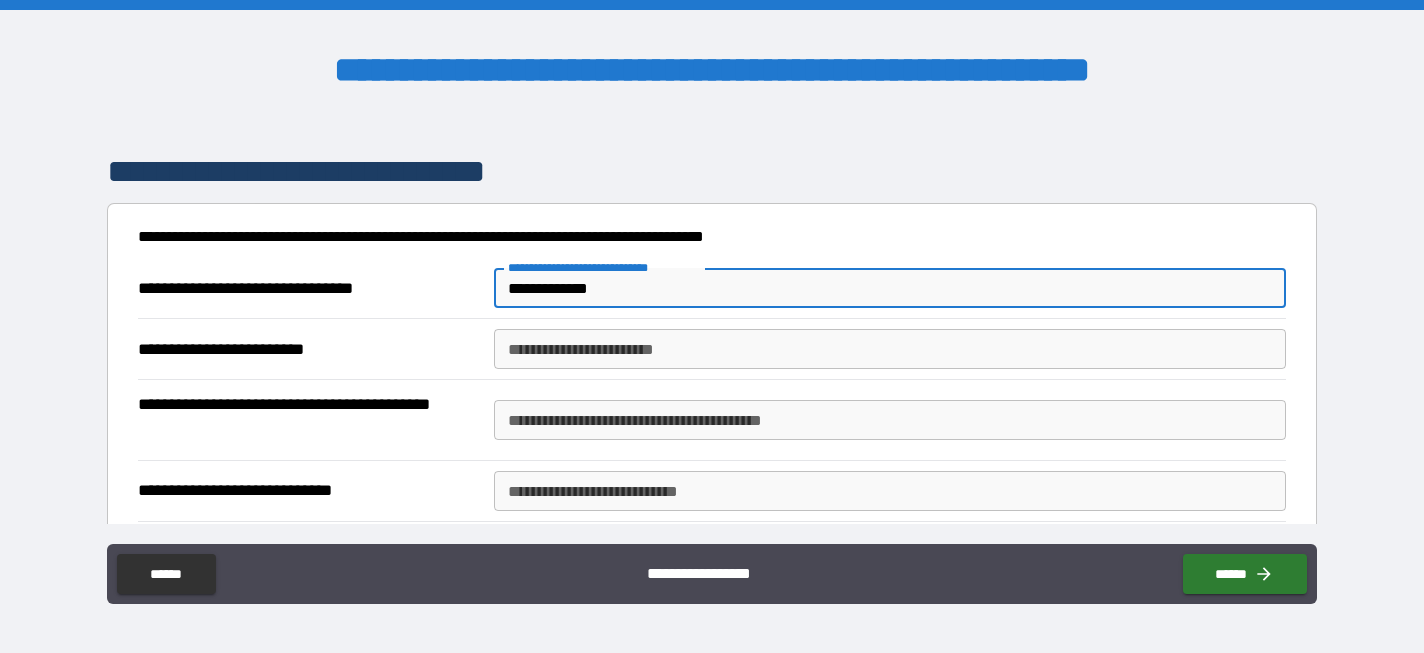 type on "**********" 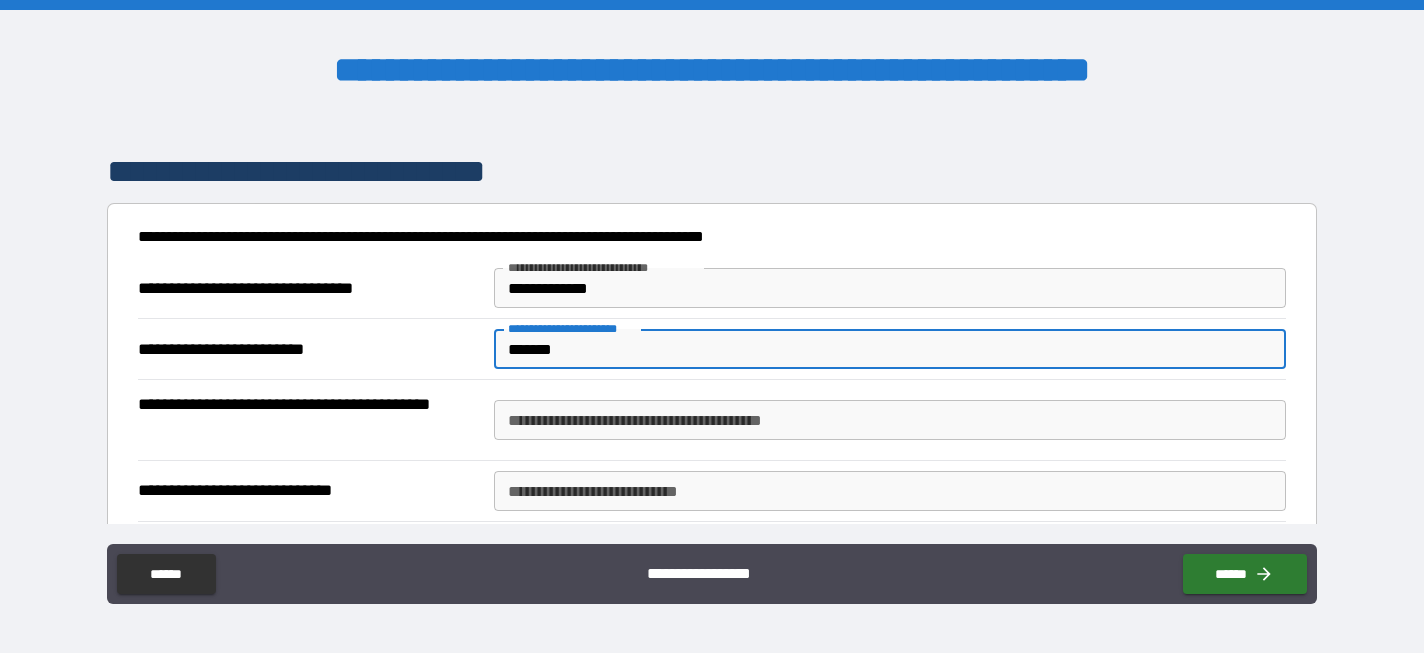 type on "*******" 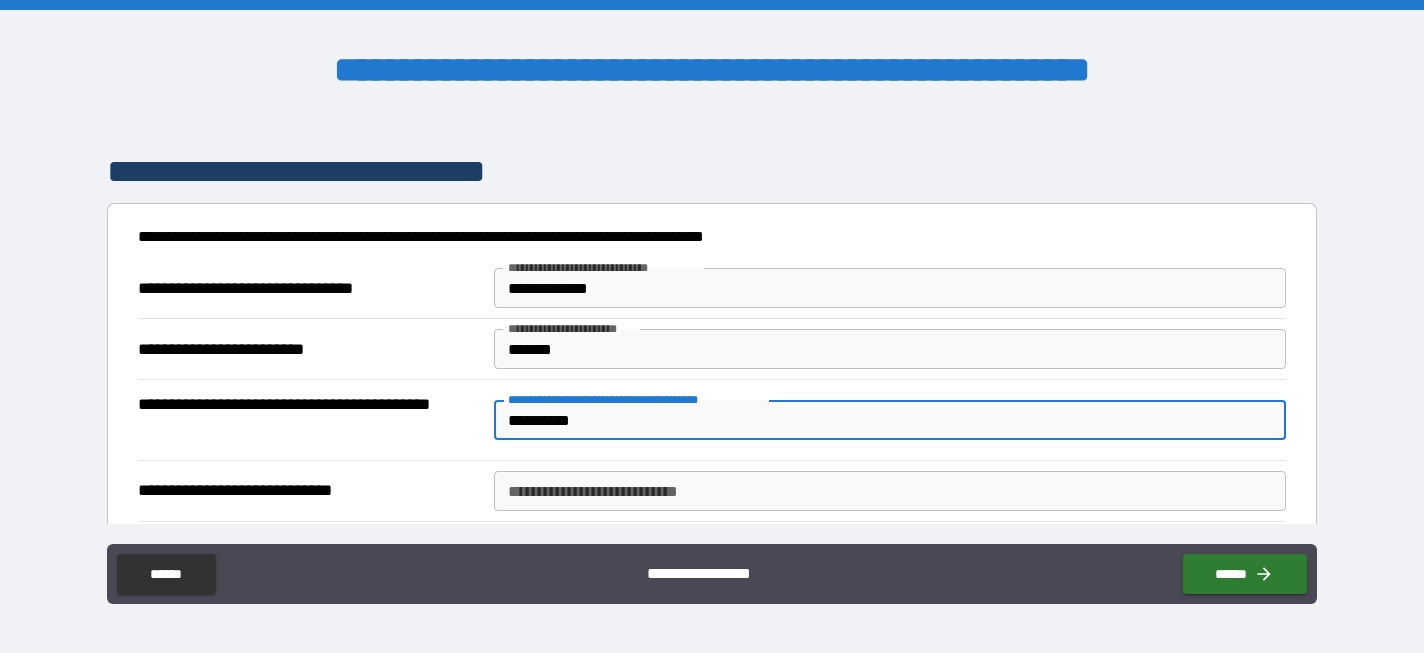 type on "**********" 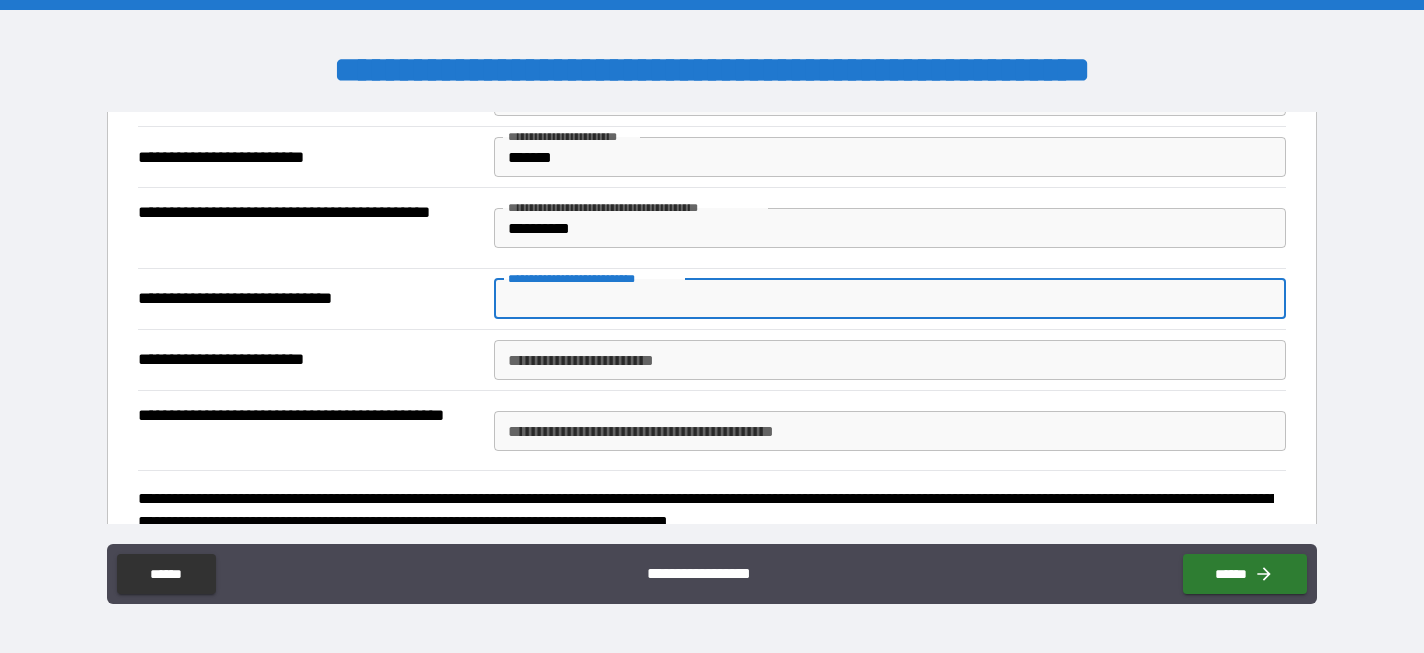 scroll, scrollTop: 9977, scrollLeft: 0, axis: vertical 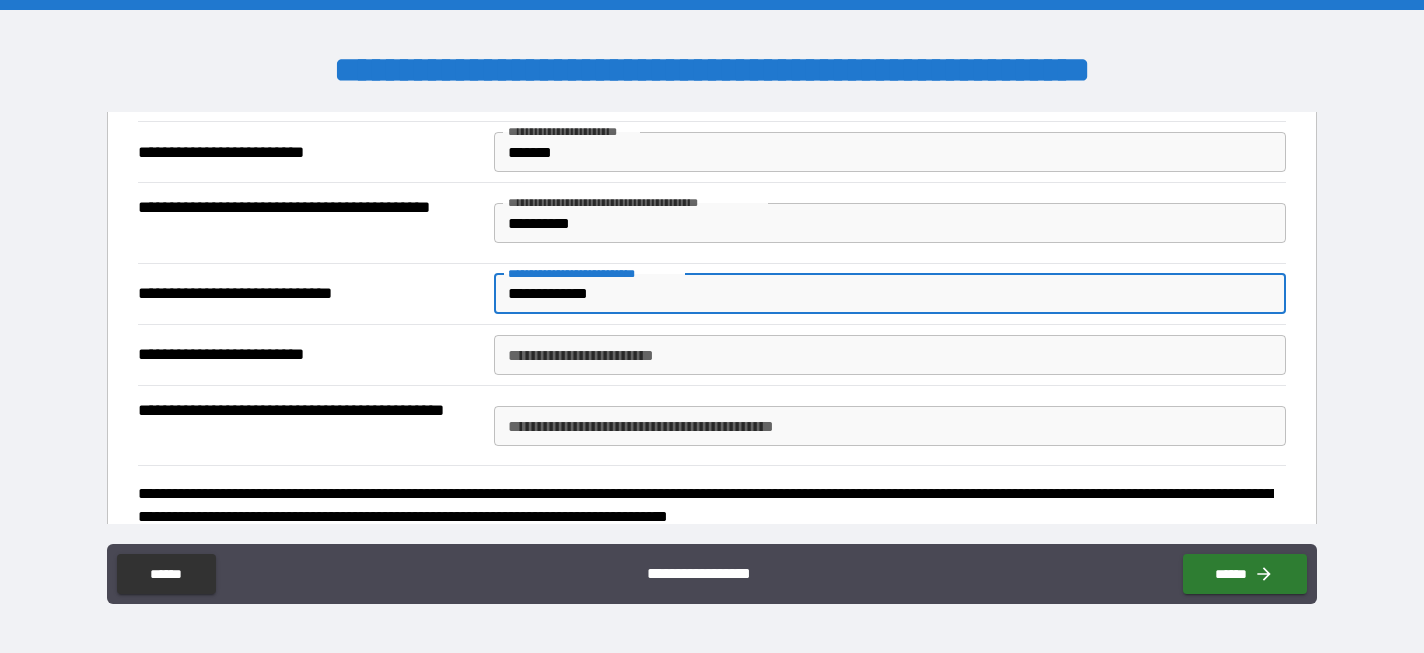 type on "**********" 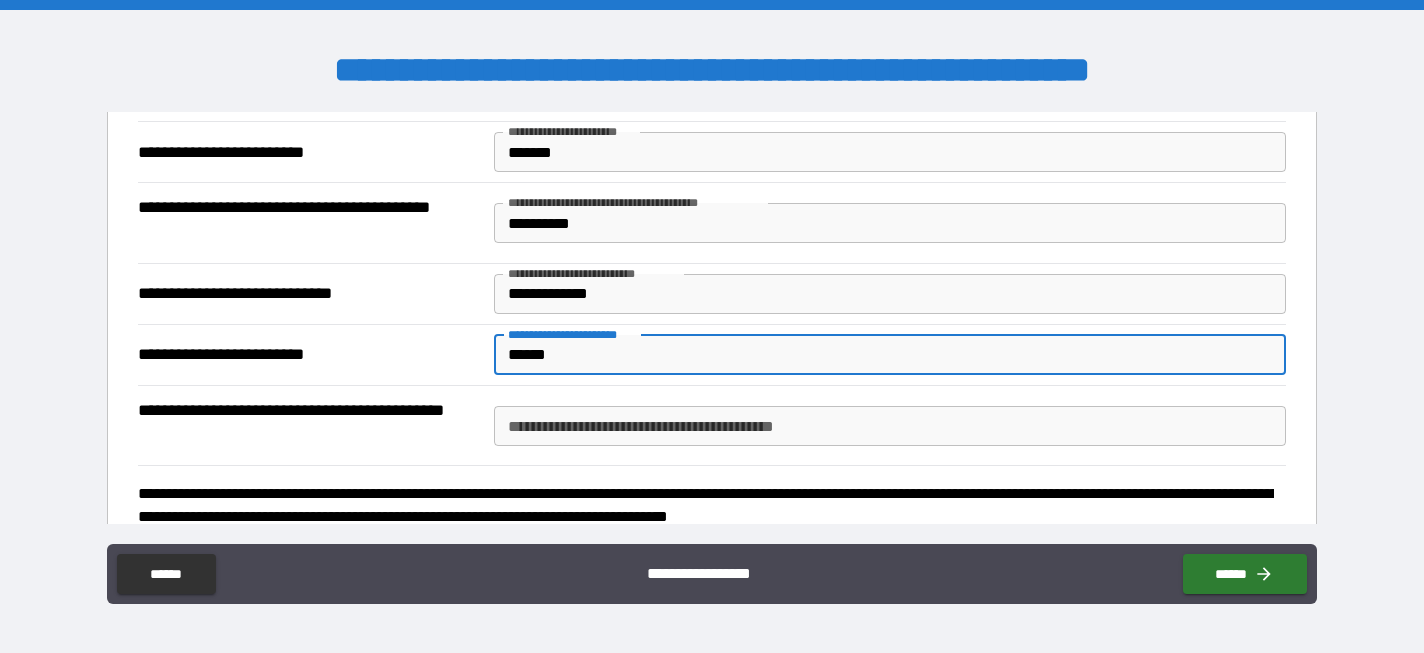 type on "******" 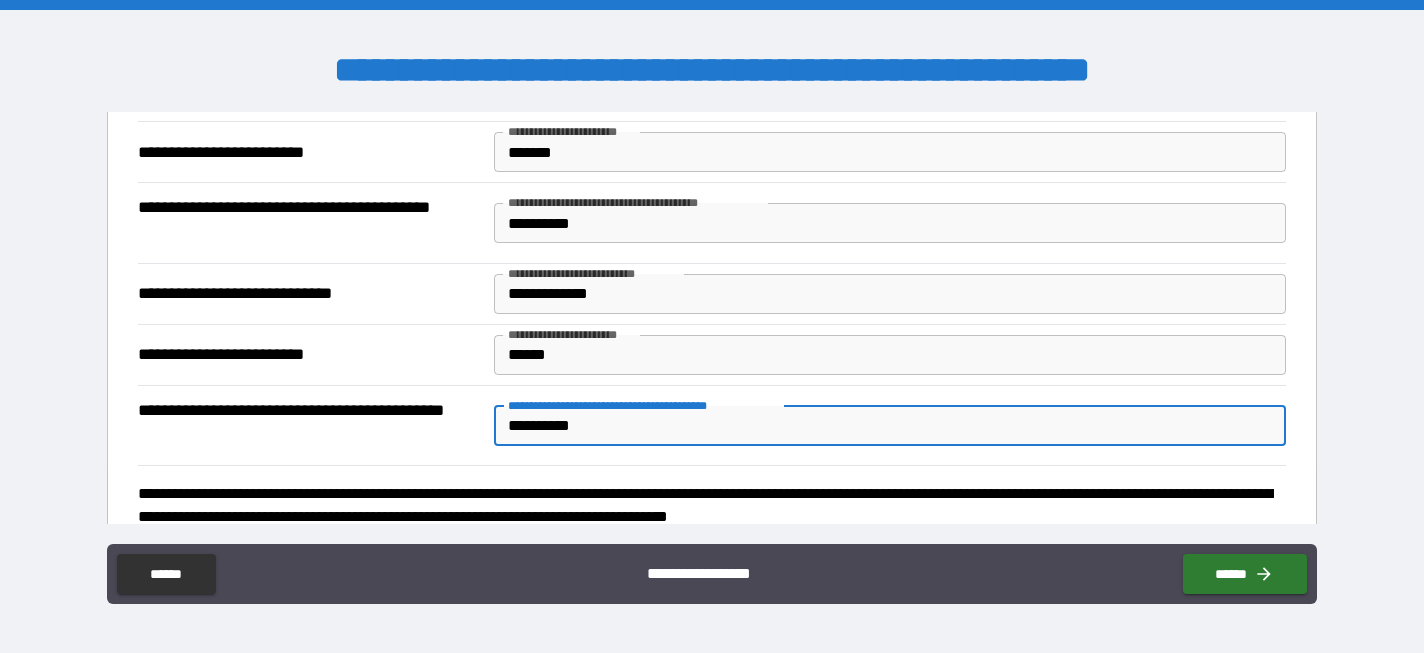 type on "**********" 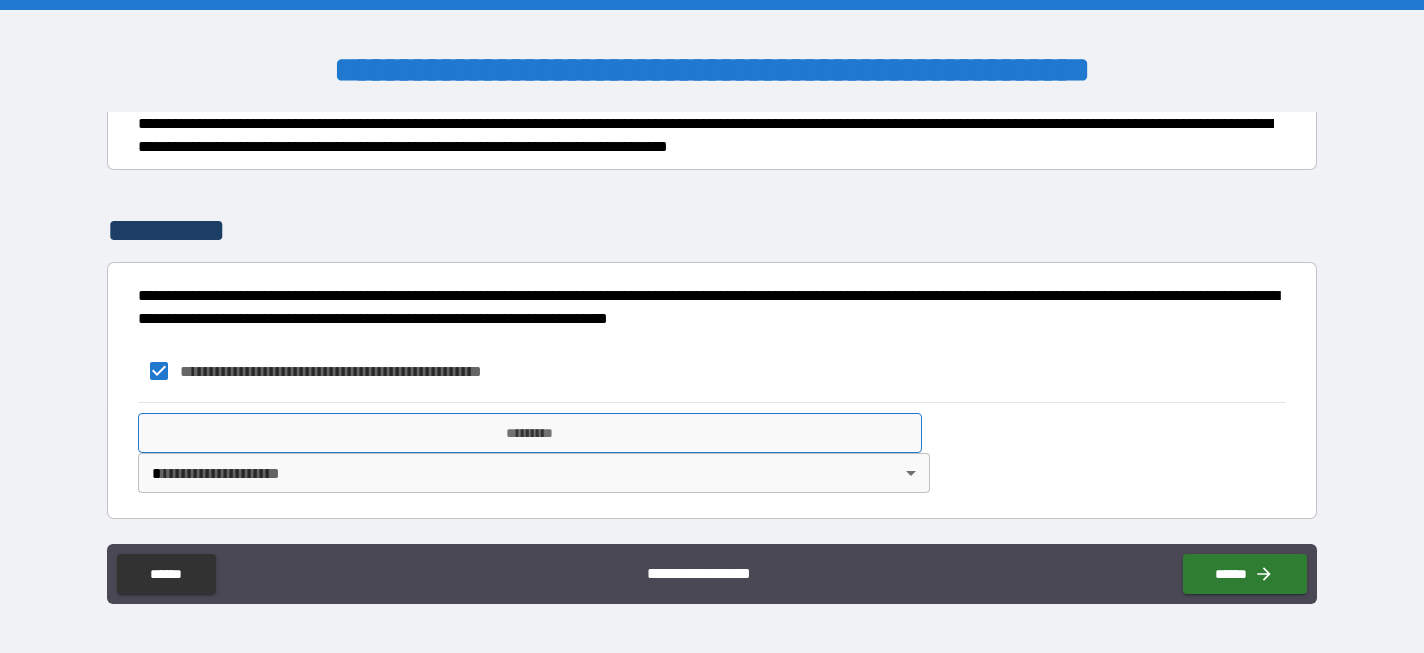 click on "*********" at bounding box center (530, 433) 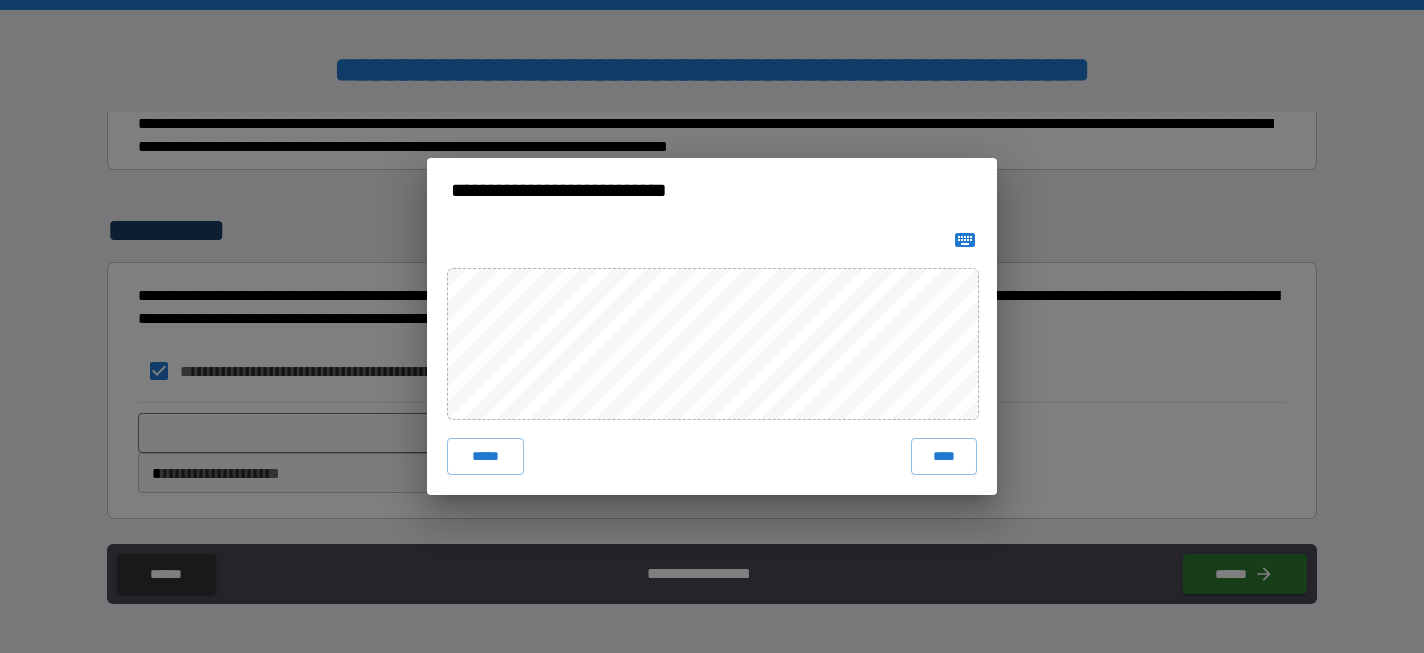 click 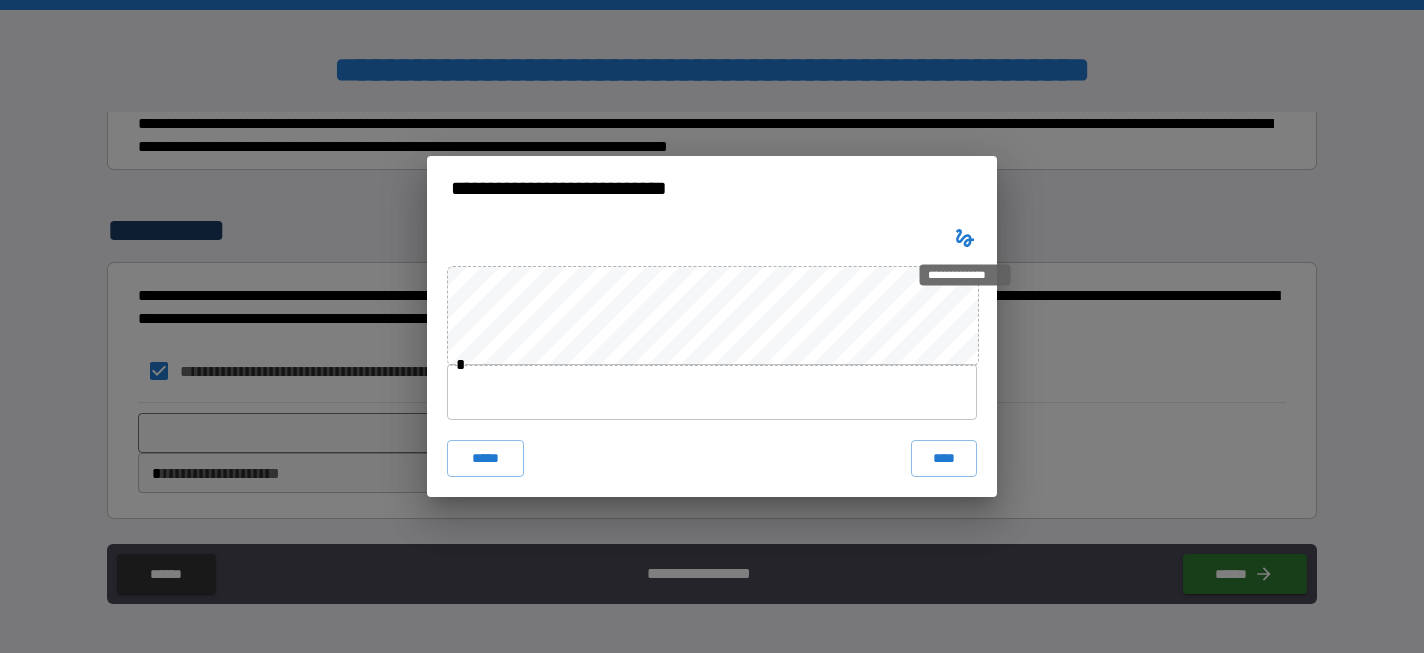 type 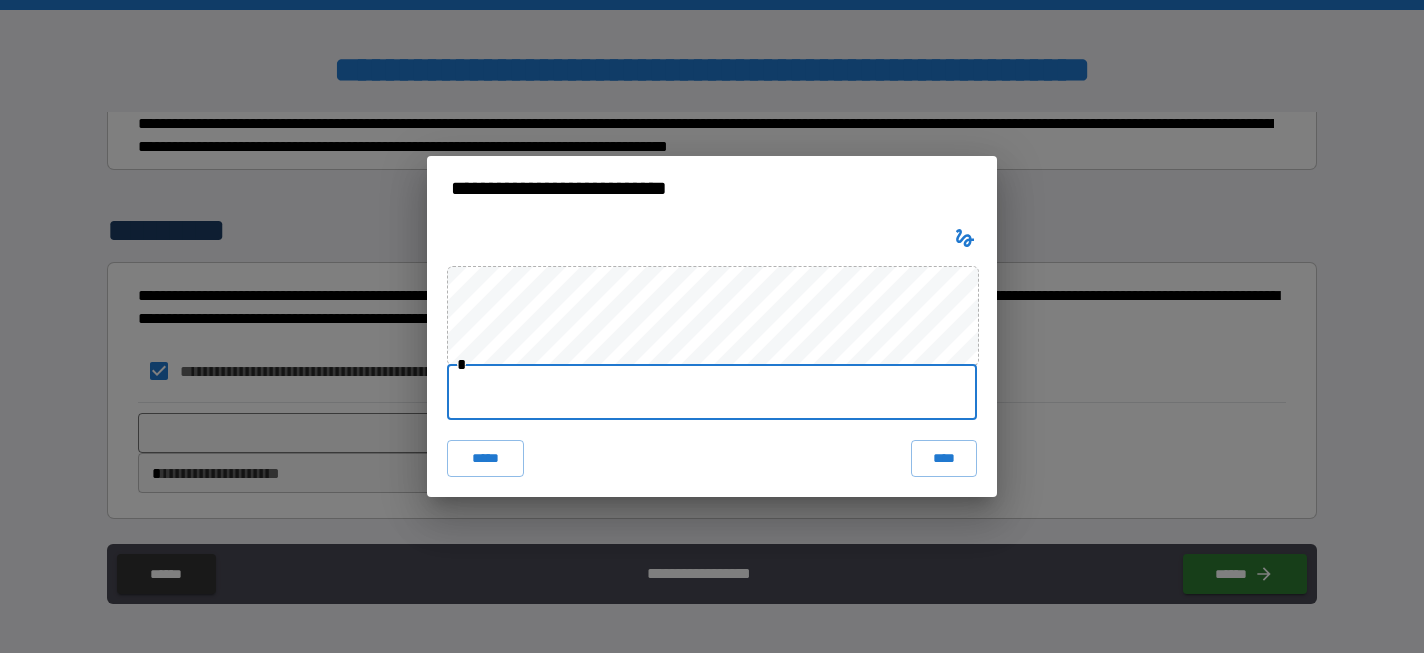 click at bounding box center (712, 392) 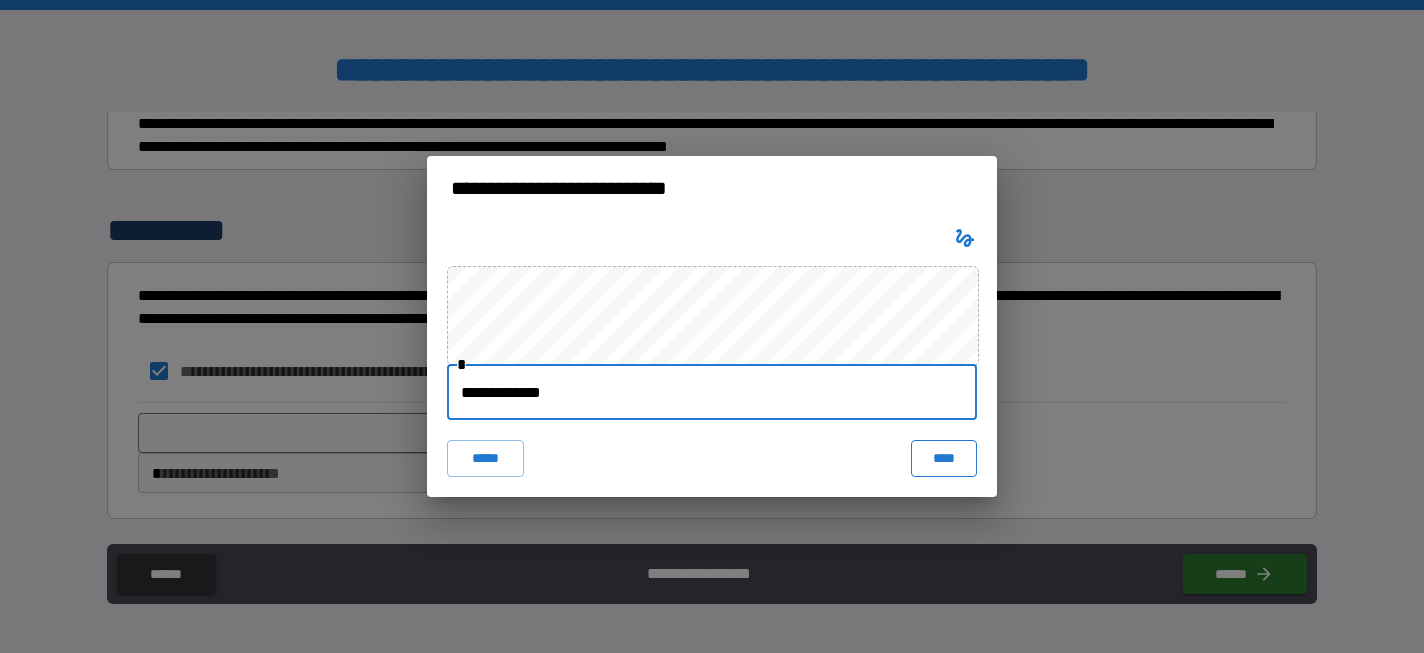 type on "**********" 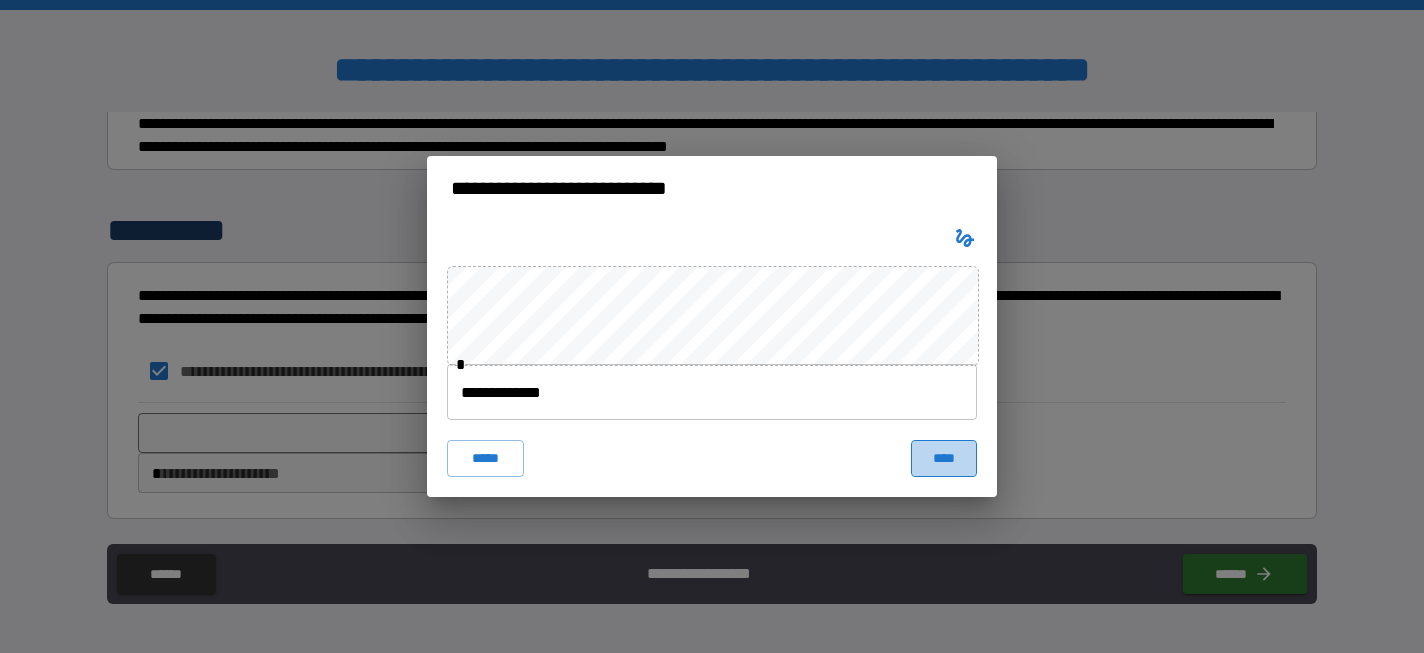 click on "****" at bounding box center (944, 458) 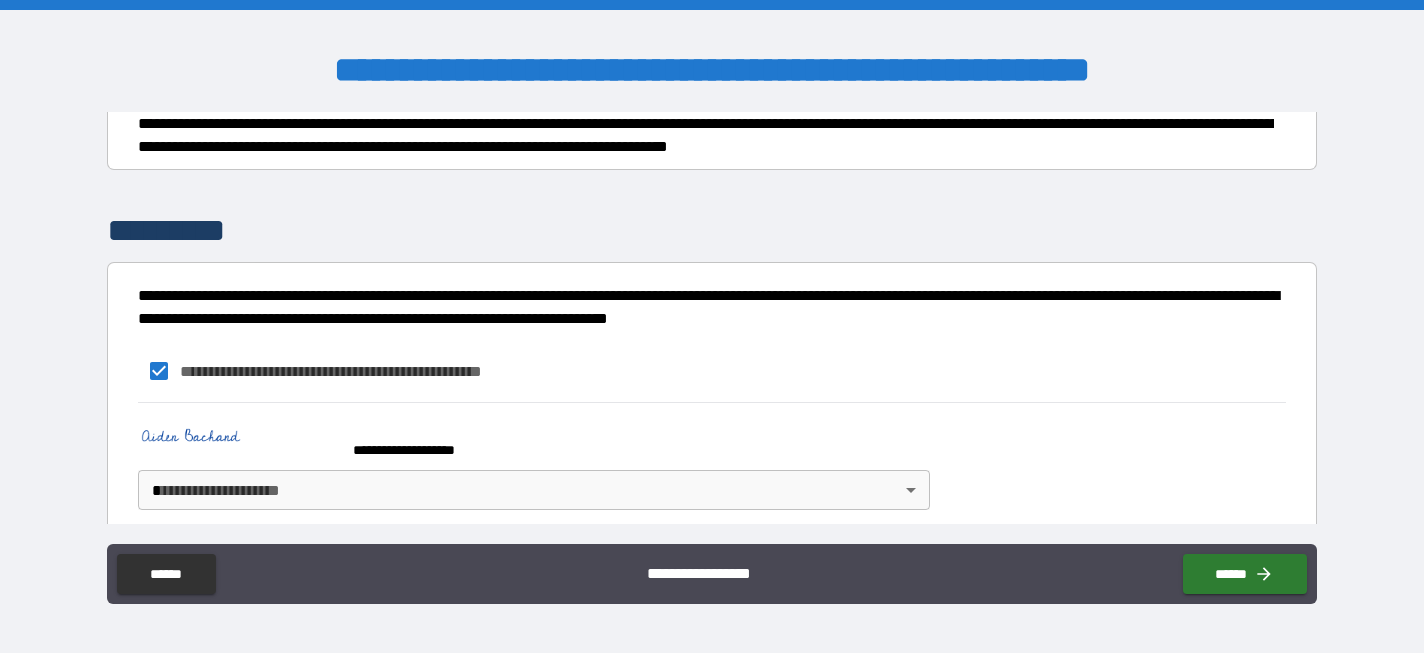 scroll, scrollTop: 10364, scrollLeft: 0, axis: vertical 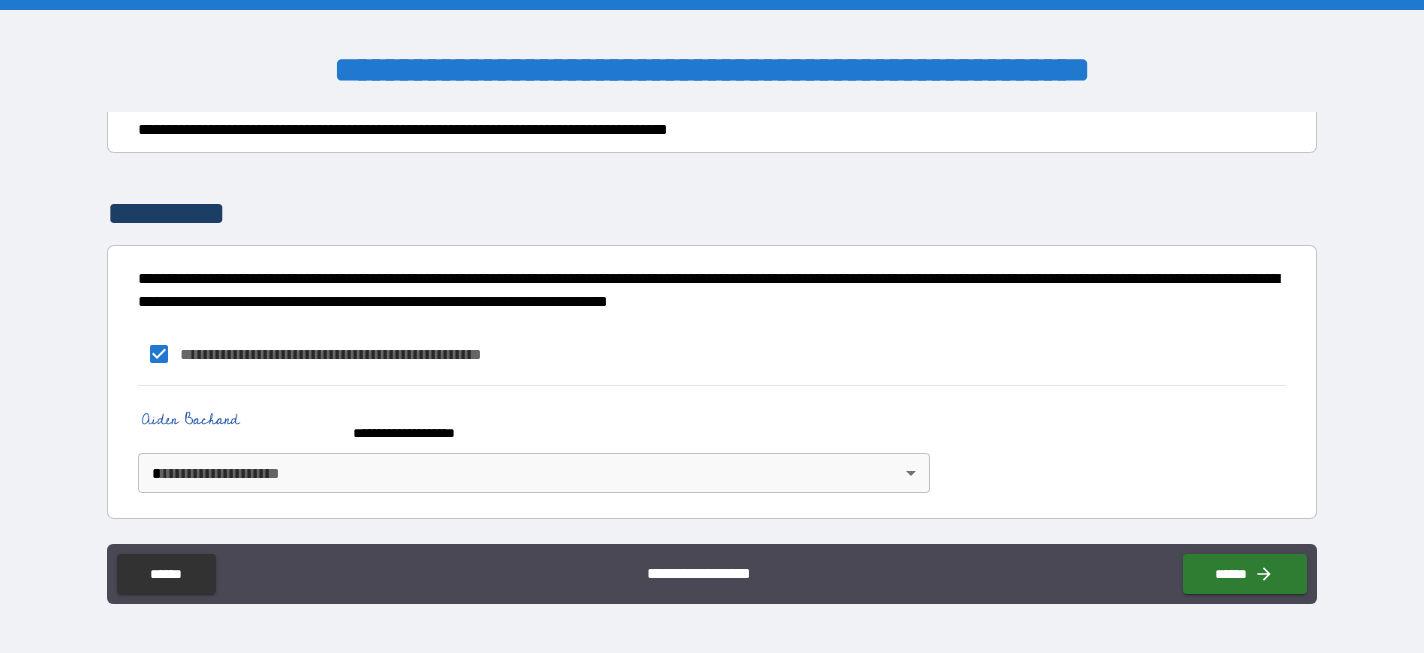 click on "**********" at bounding box center (712, 326) 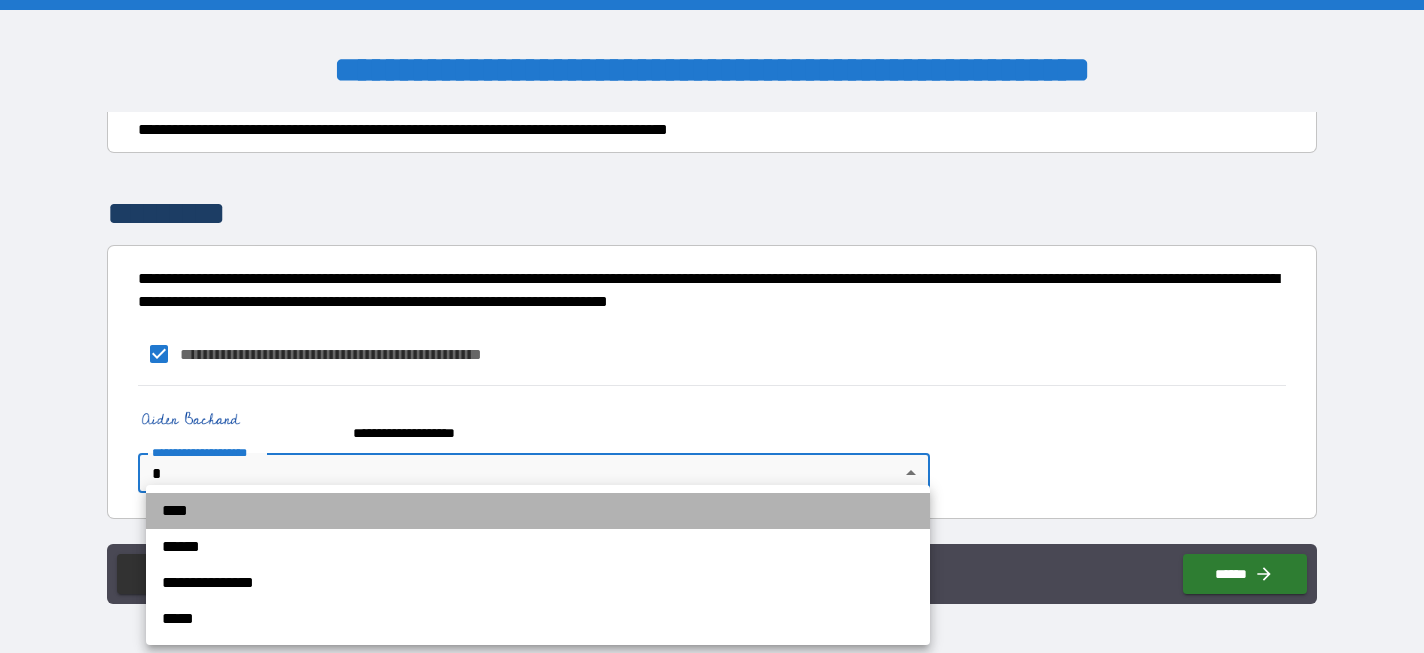 click on "****" at bounding box center [538, 511] 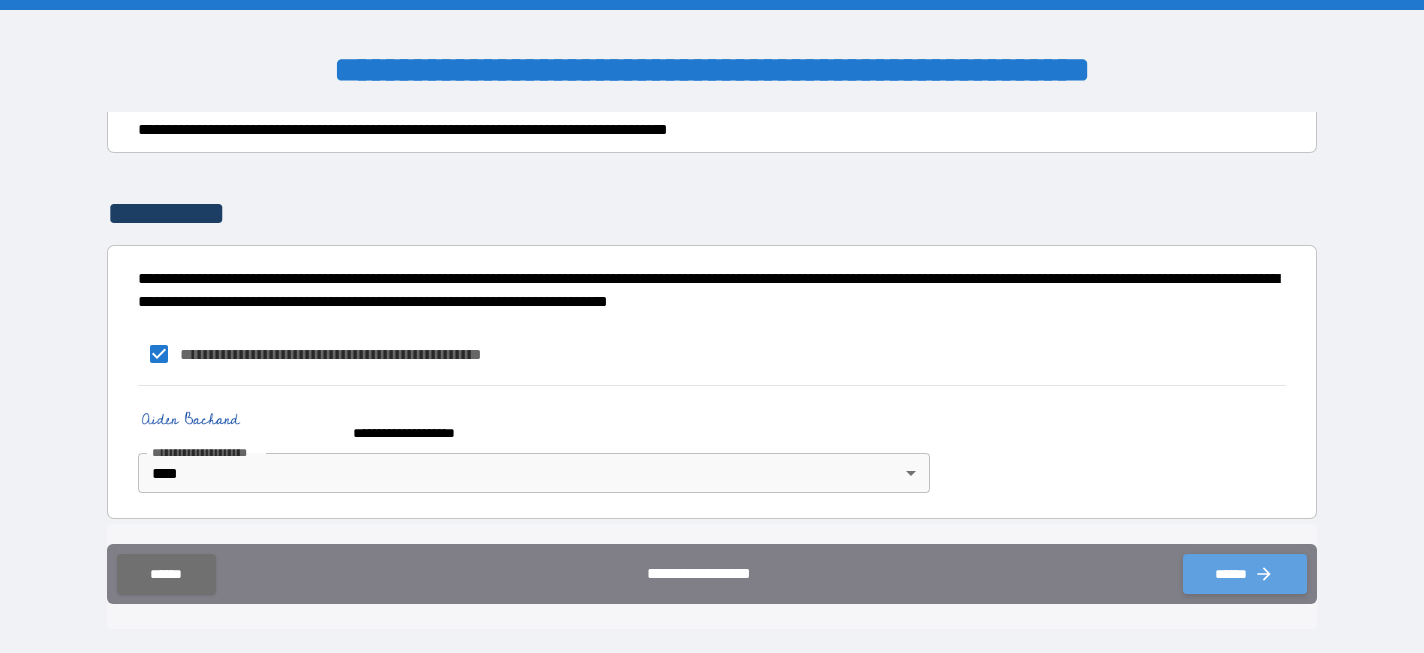 click on "******" at bounding box center [1245, 574] 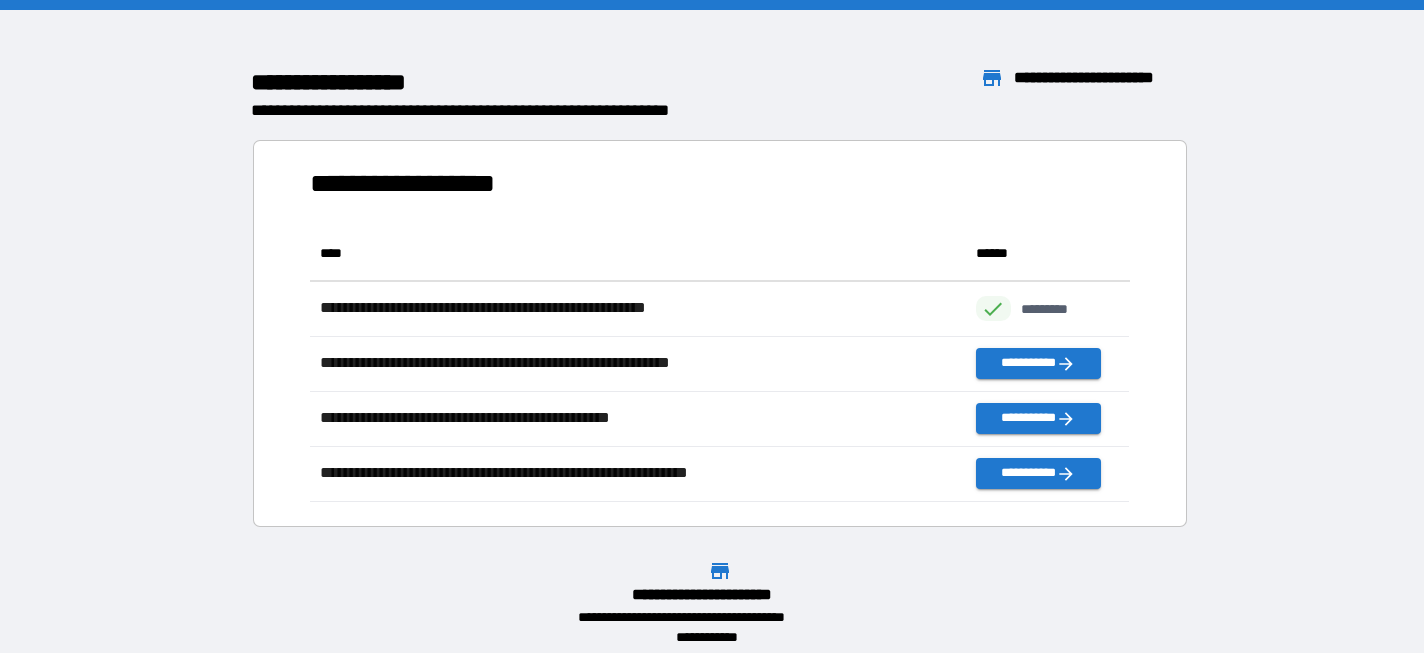 scroll, scrollTop: 1, scrollLeft: 0, axis: vertical 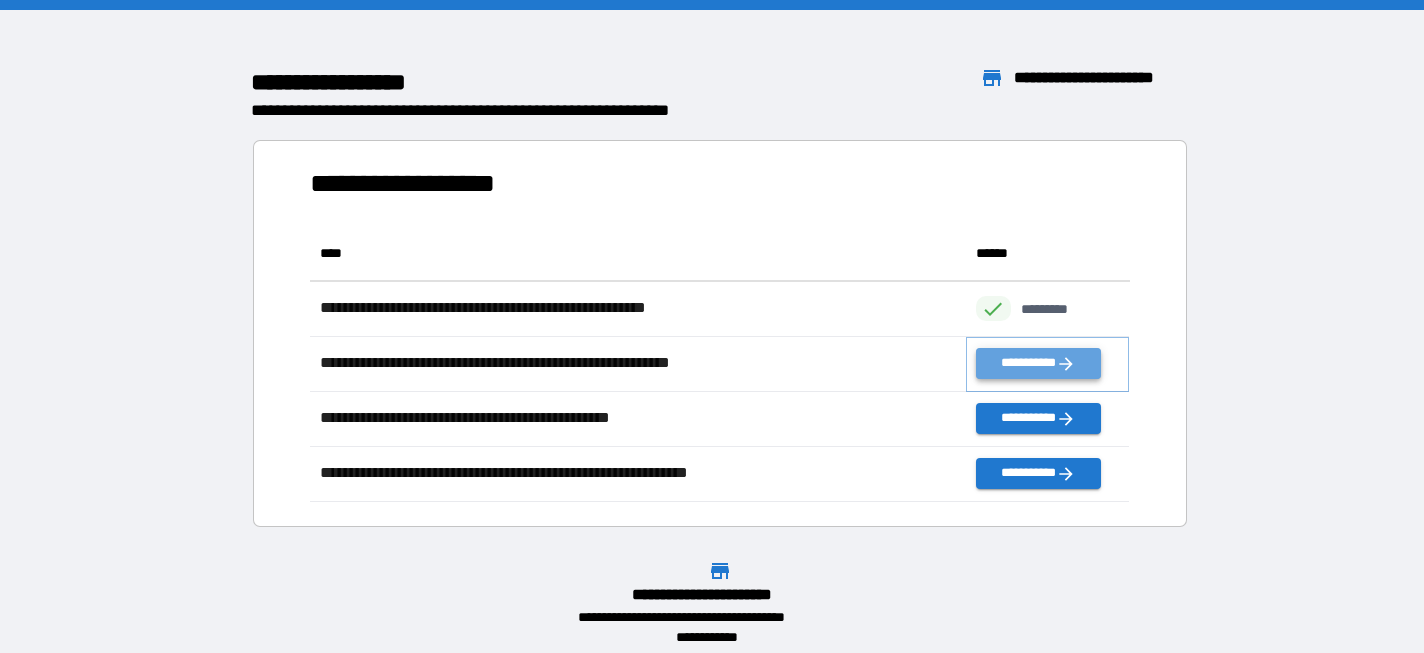click on "**********" at bounding box center [1038, 363] 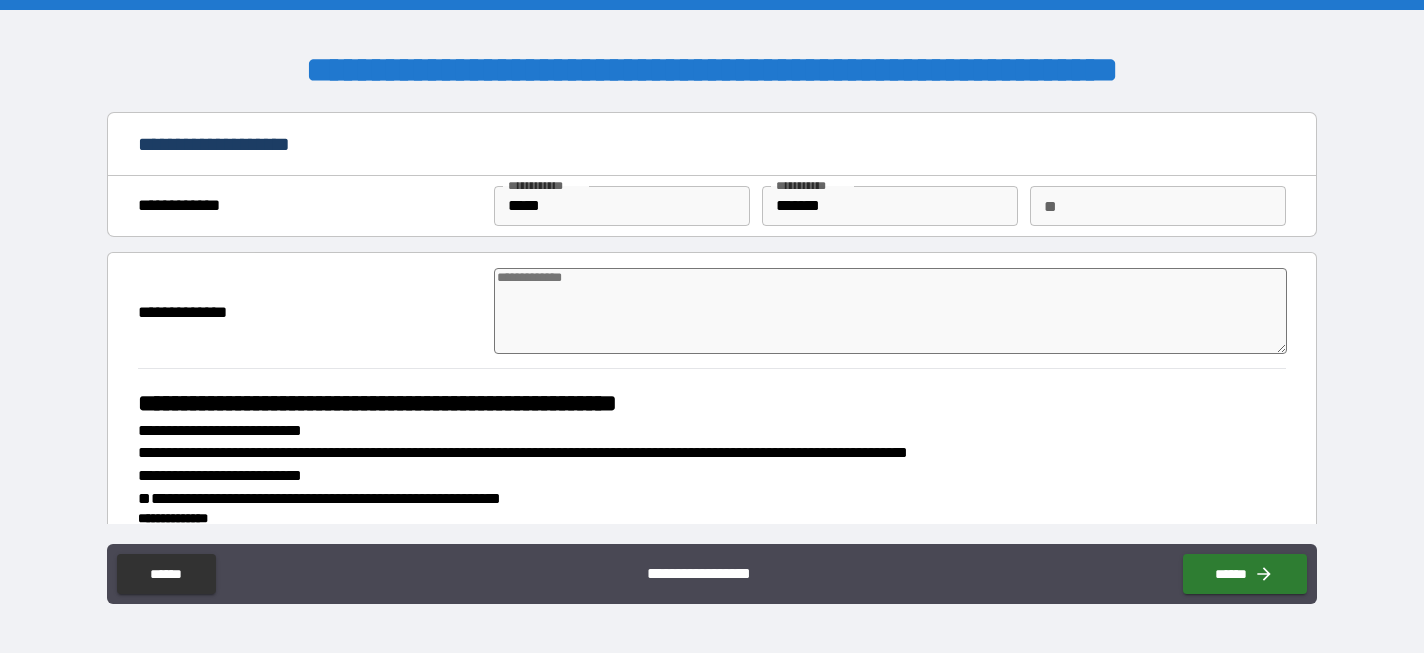 type on "*" 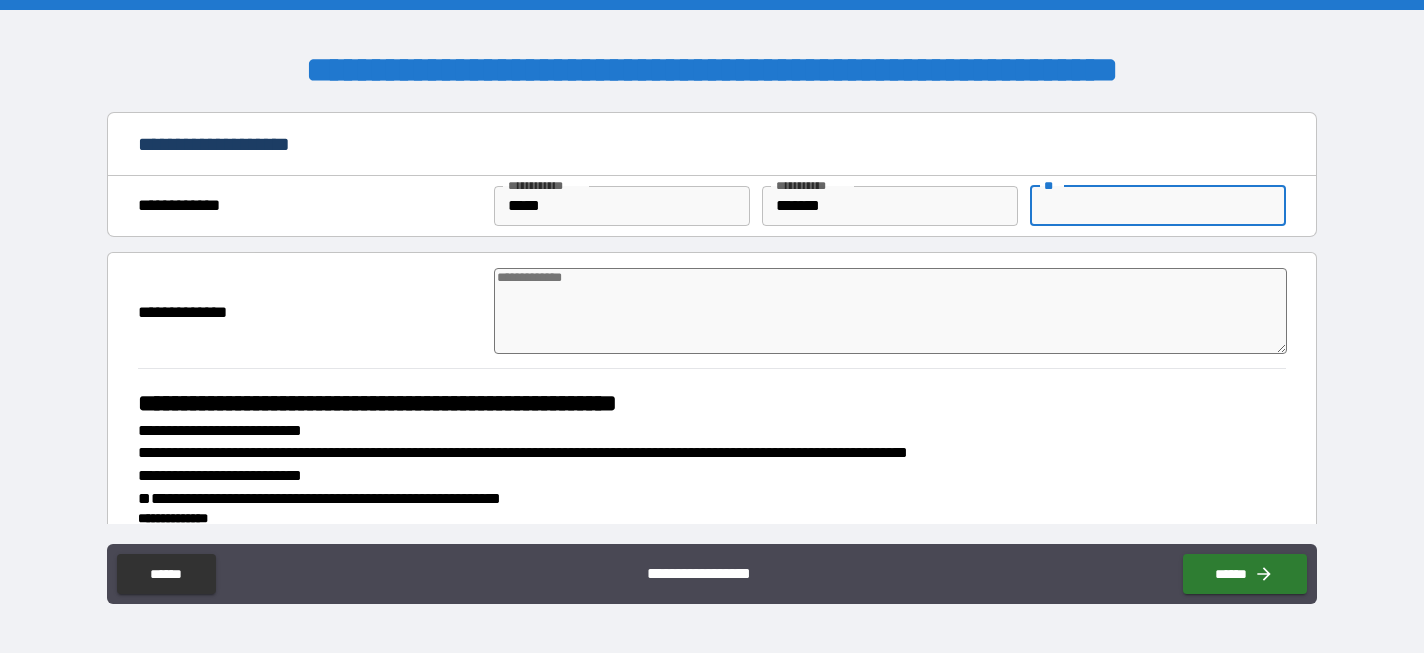 type on "*" 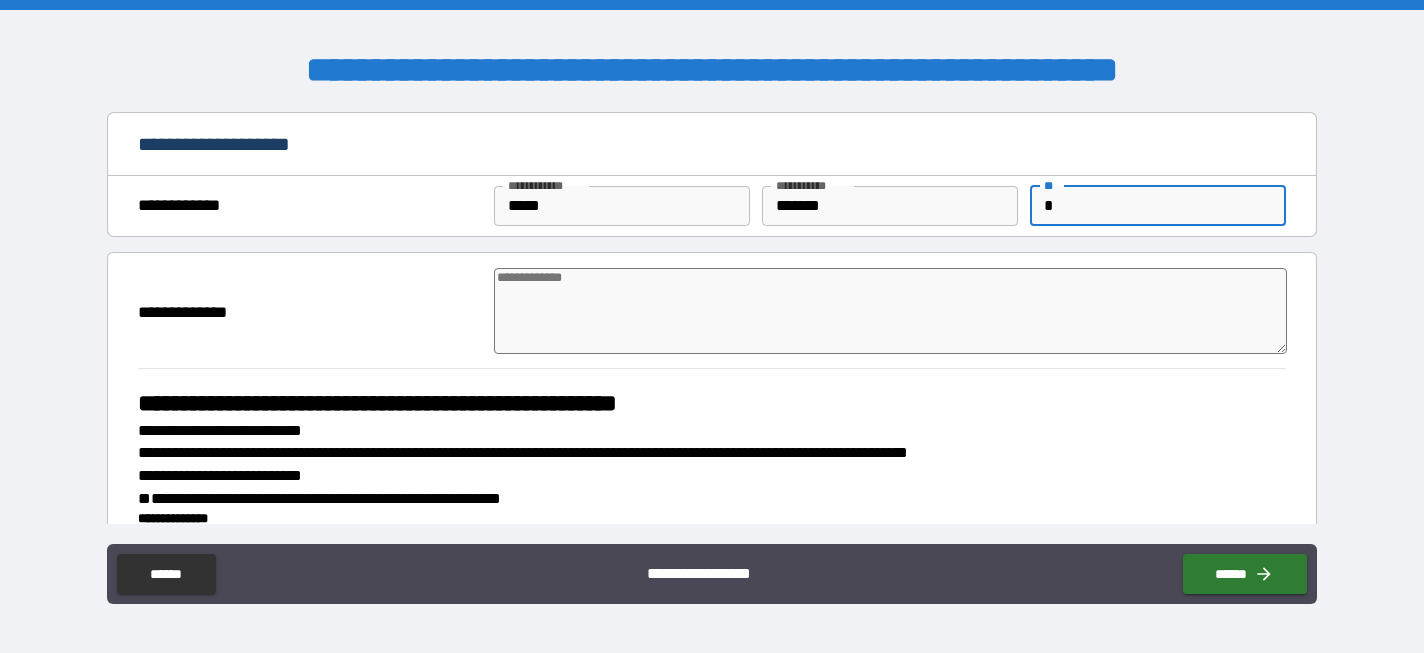 type on "*" 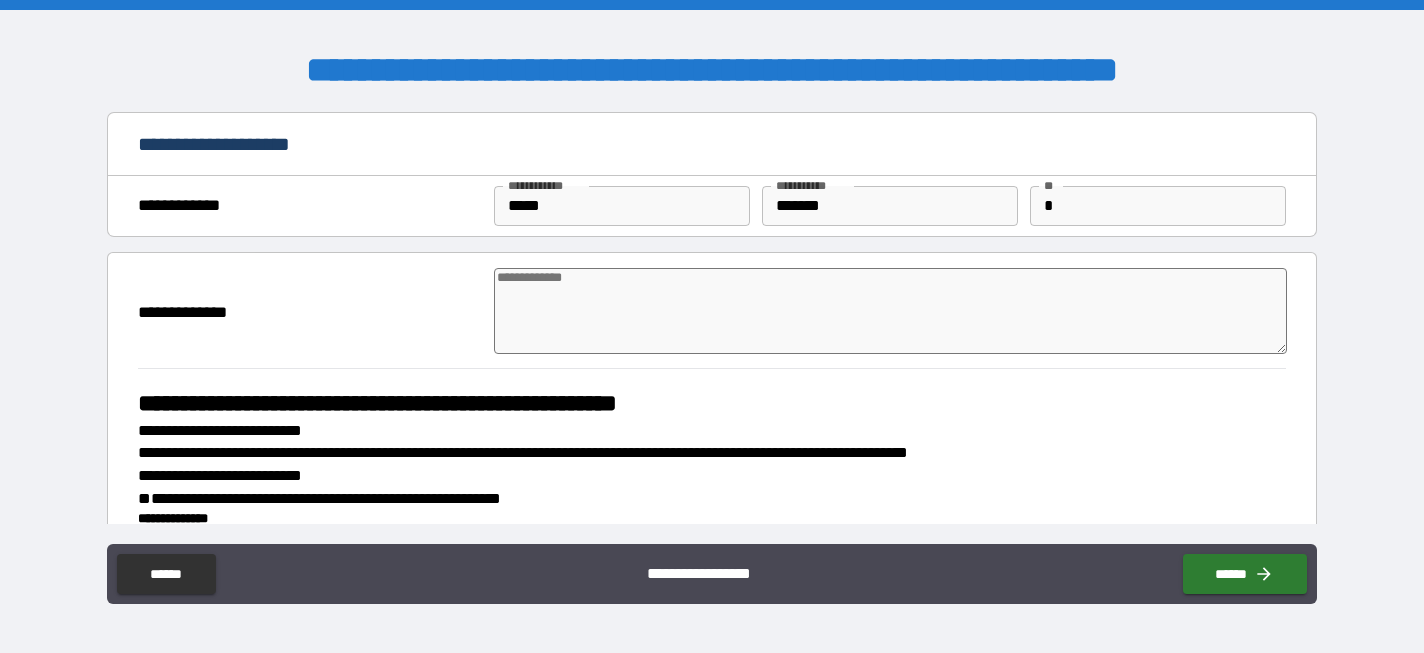 type on "*" 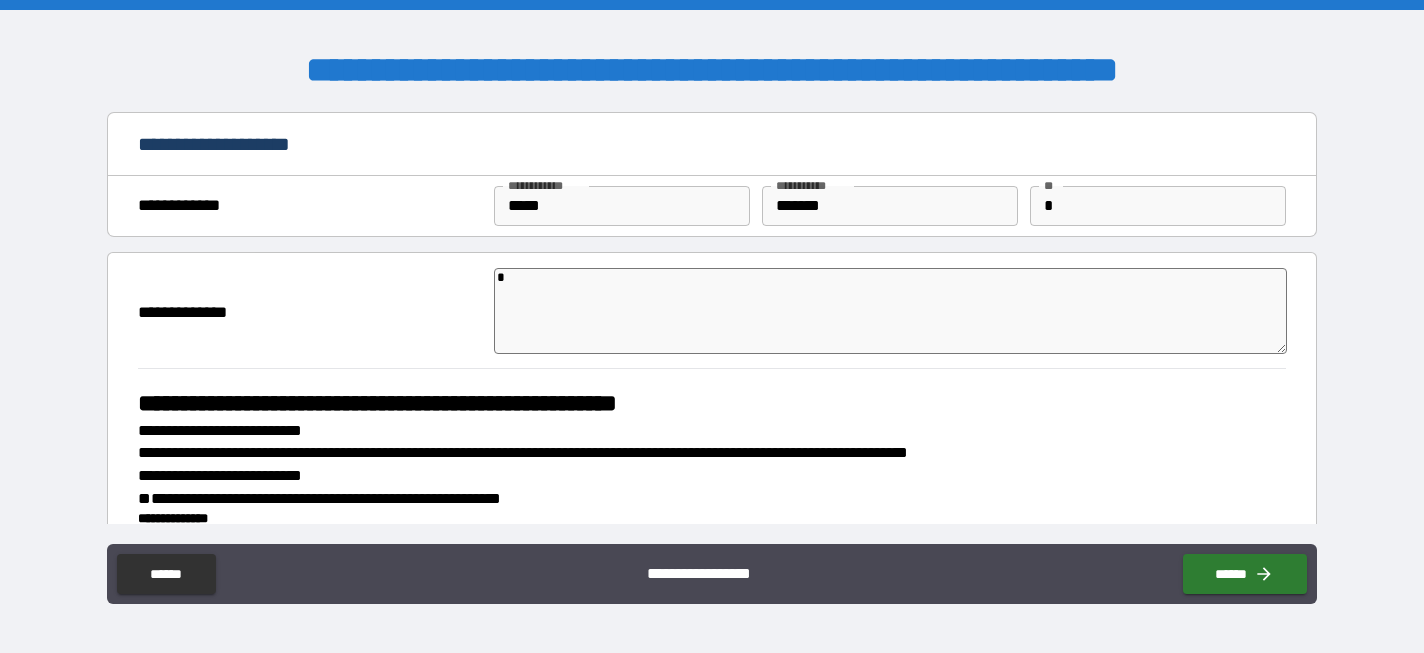 type on "**" 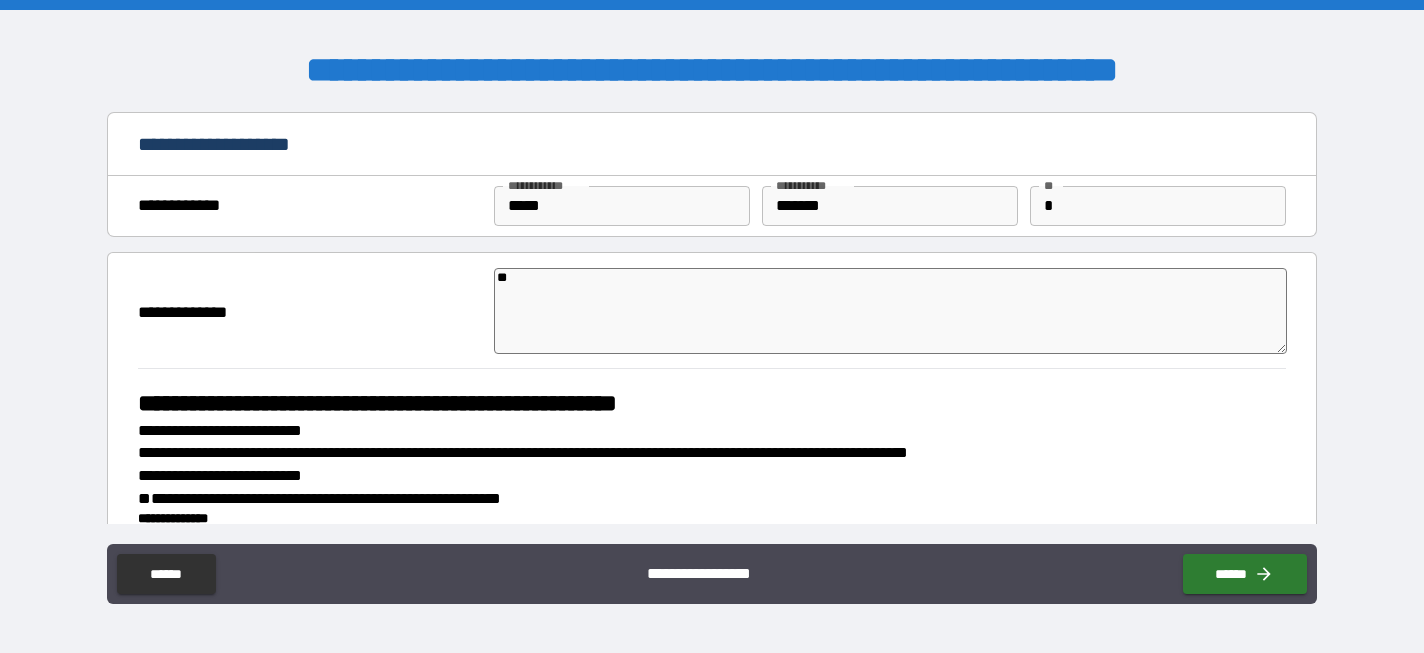 type on "***" 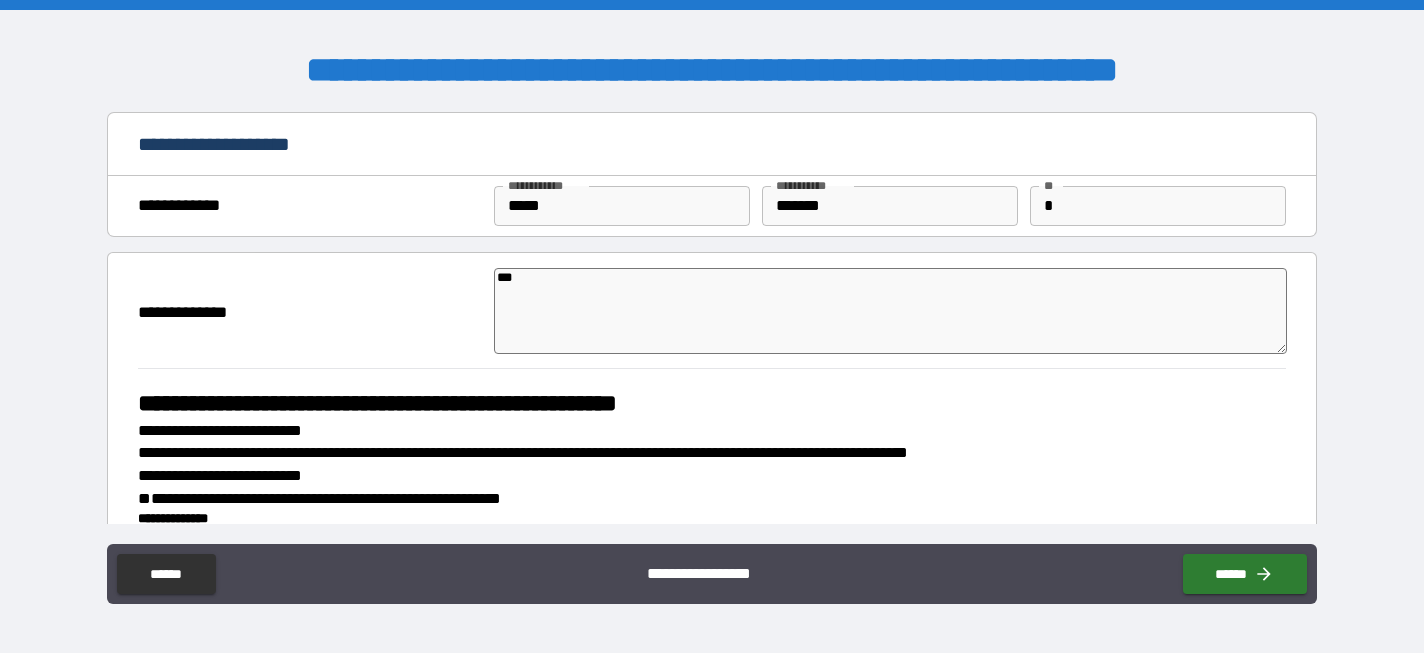type on "*" 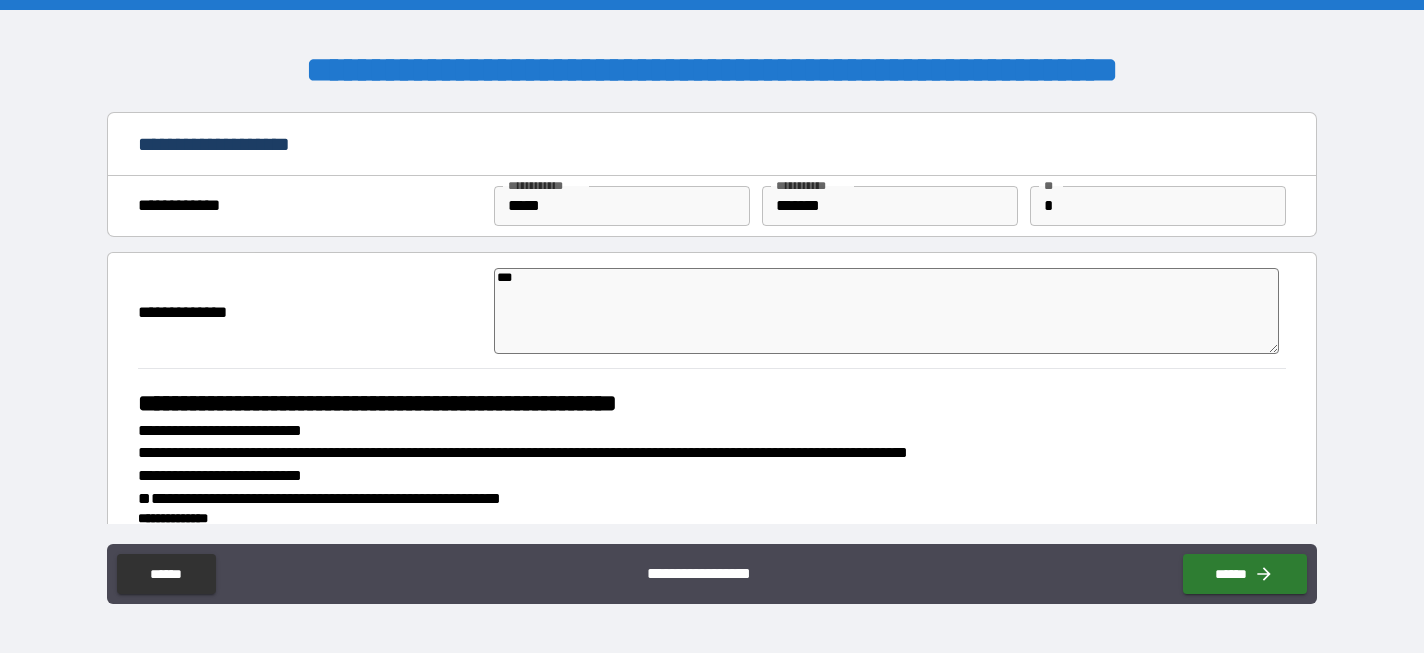 type on "****" 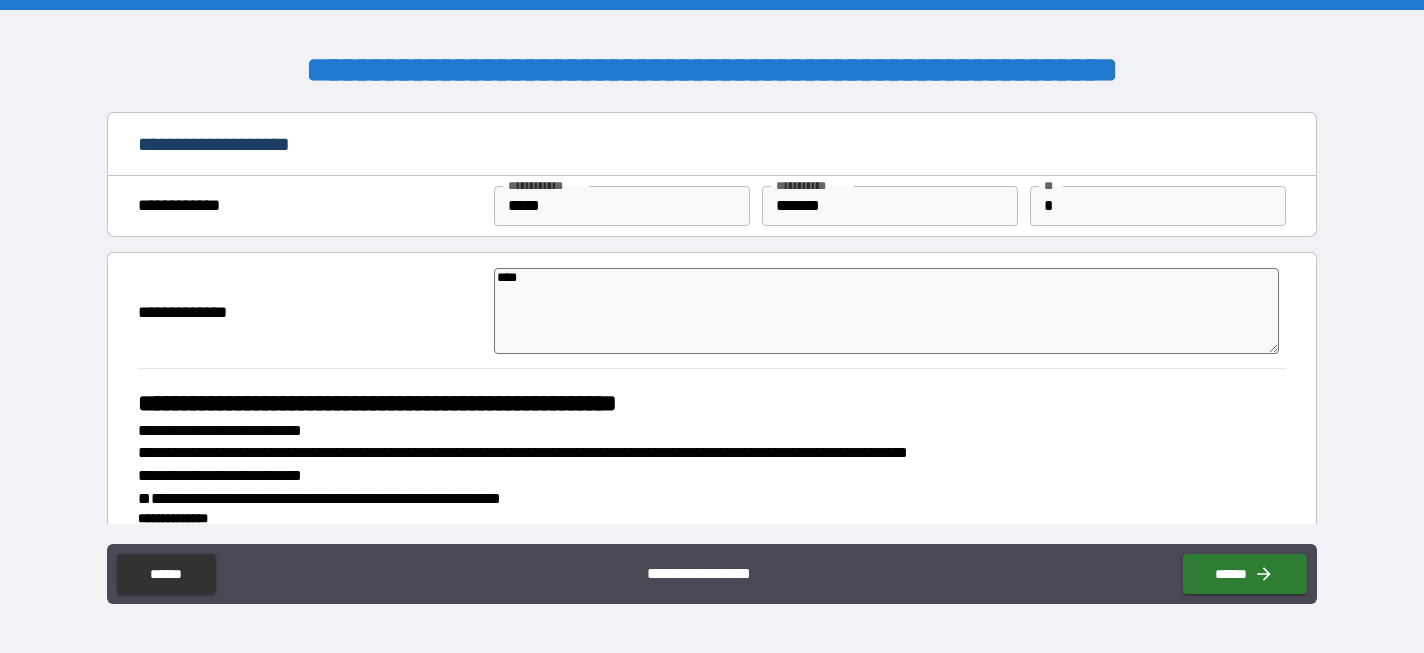 type on "*****" 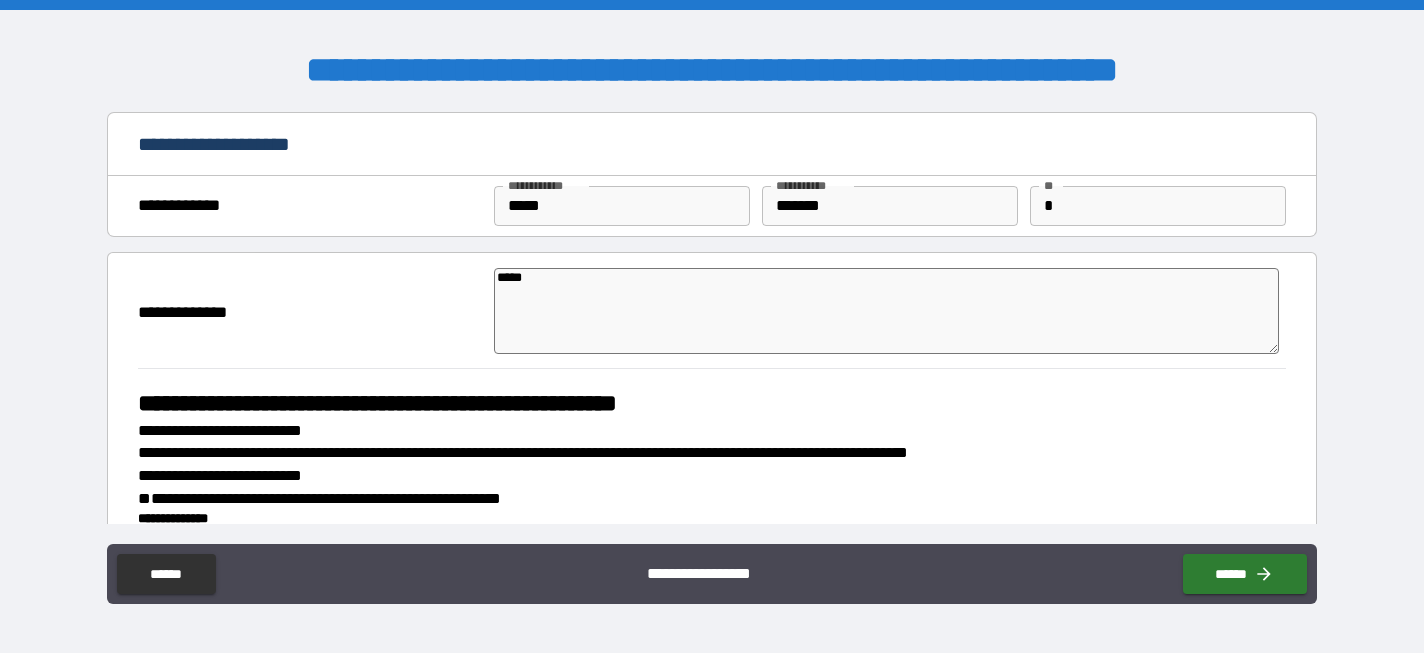 type on "*" 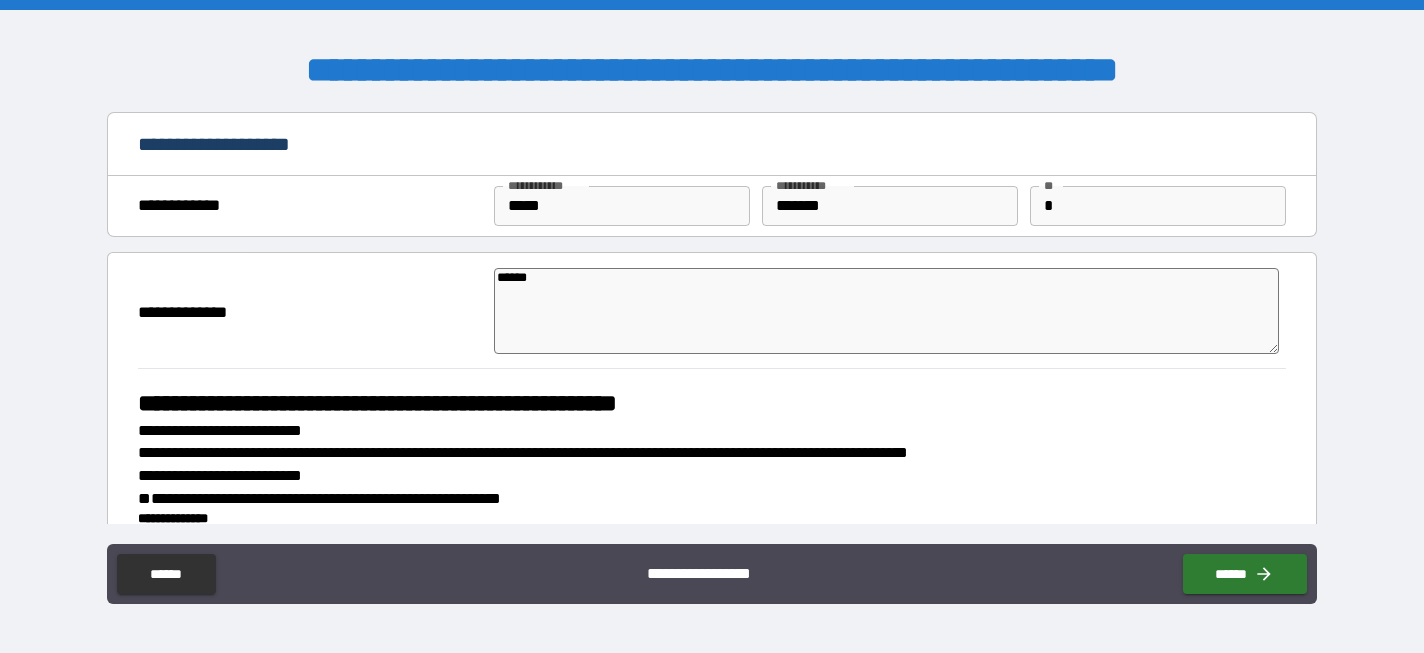 type on "*******" 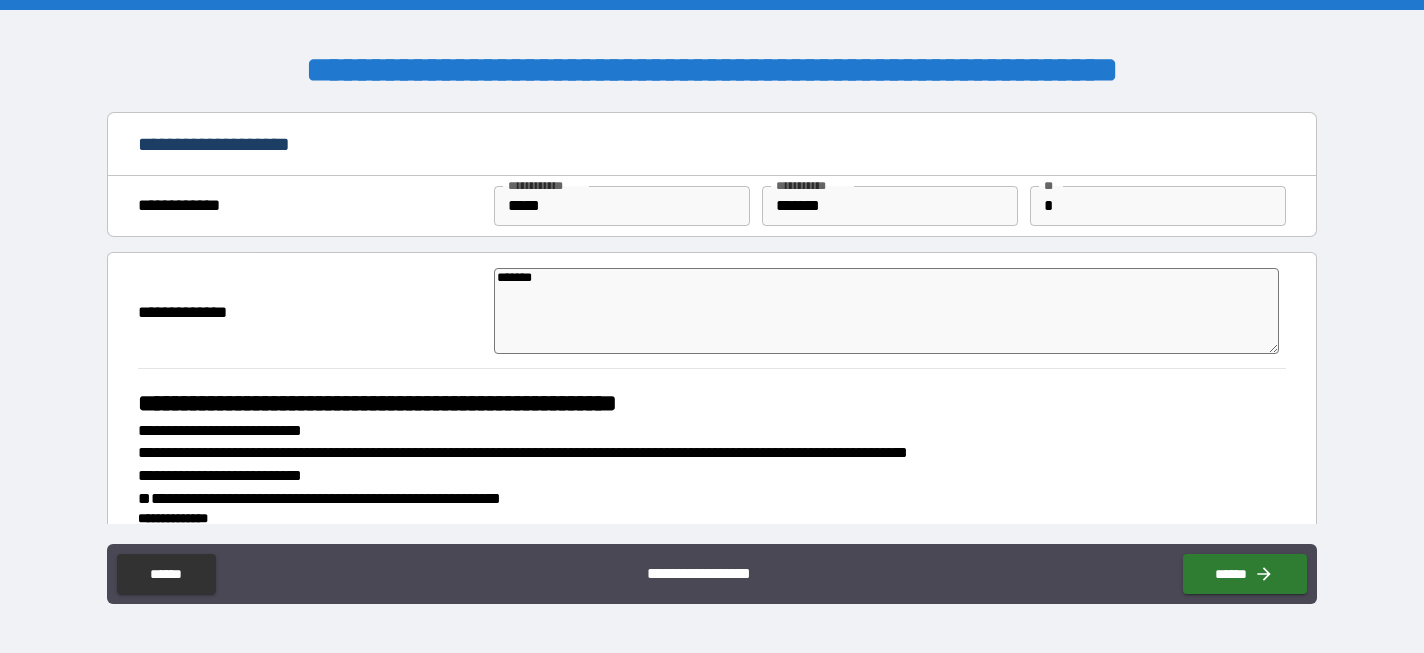 type on "********" 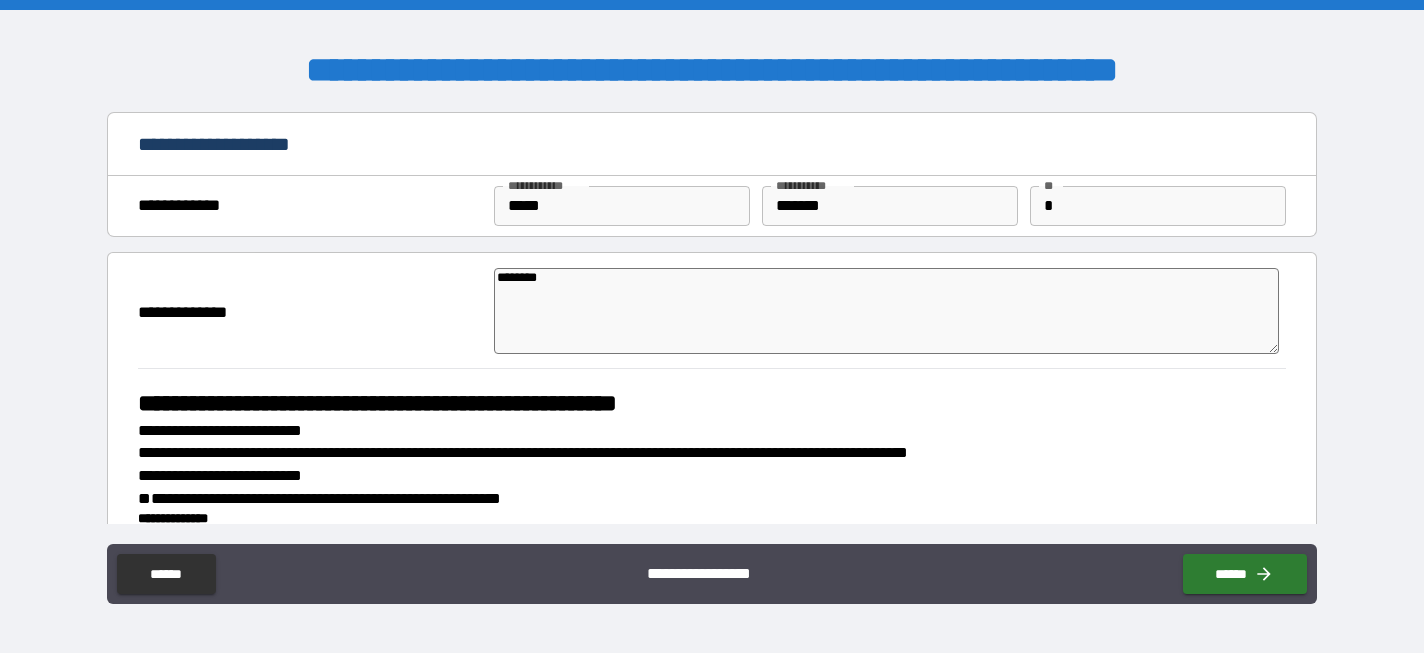 type on "*********" 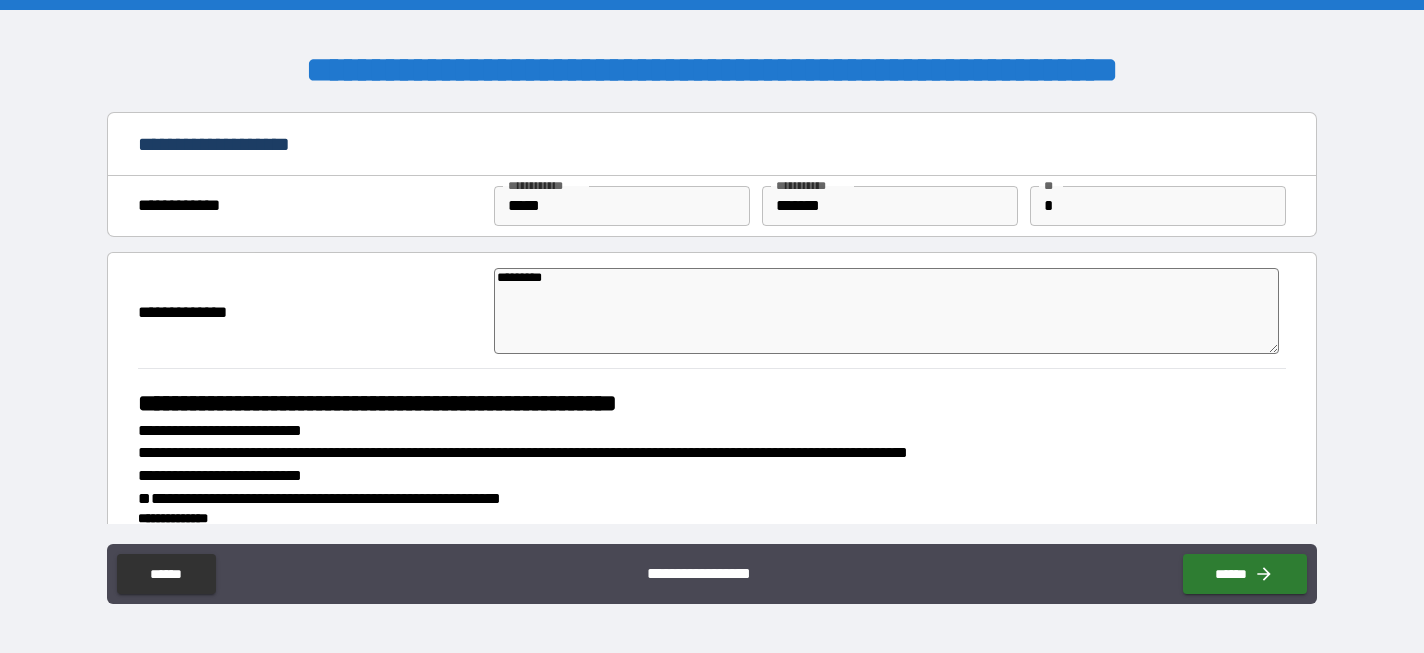 type on "**********" 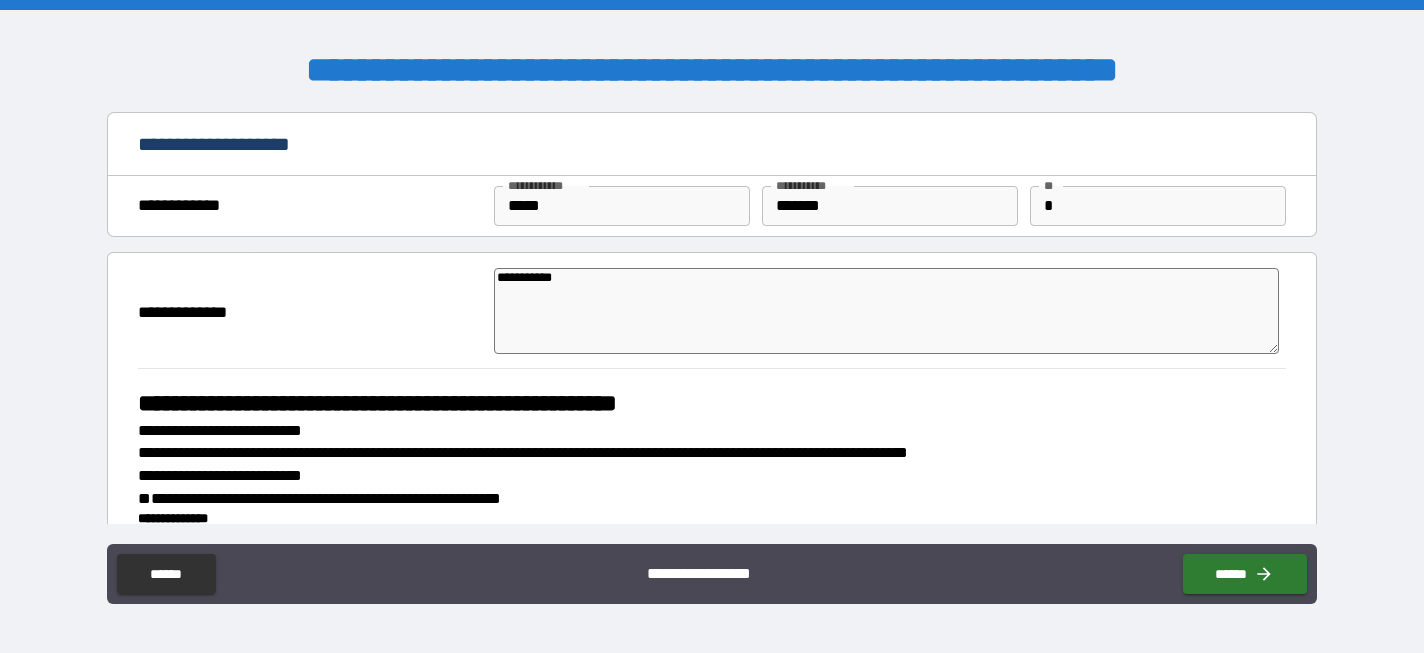 type on "**********" 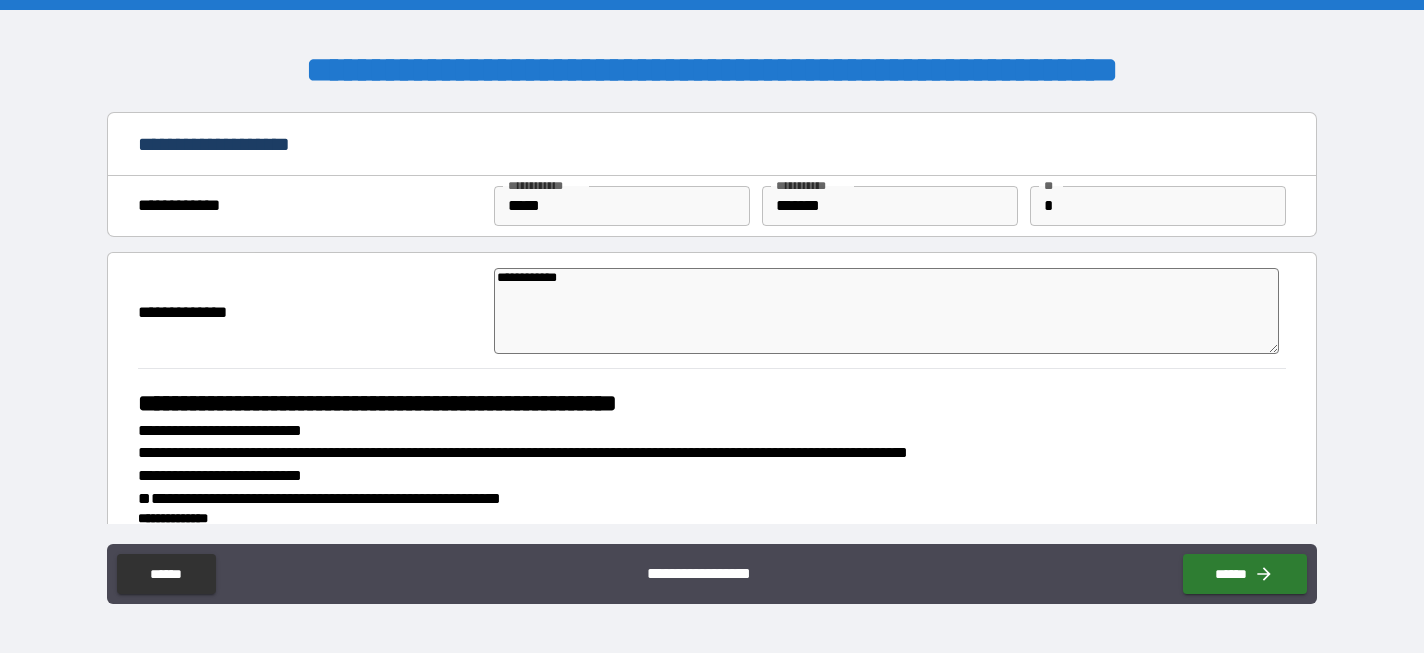 type on "**********" 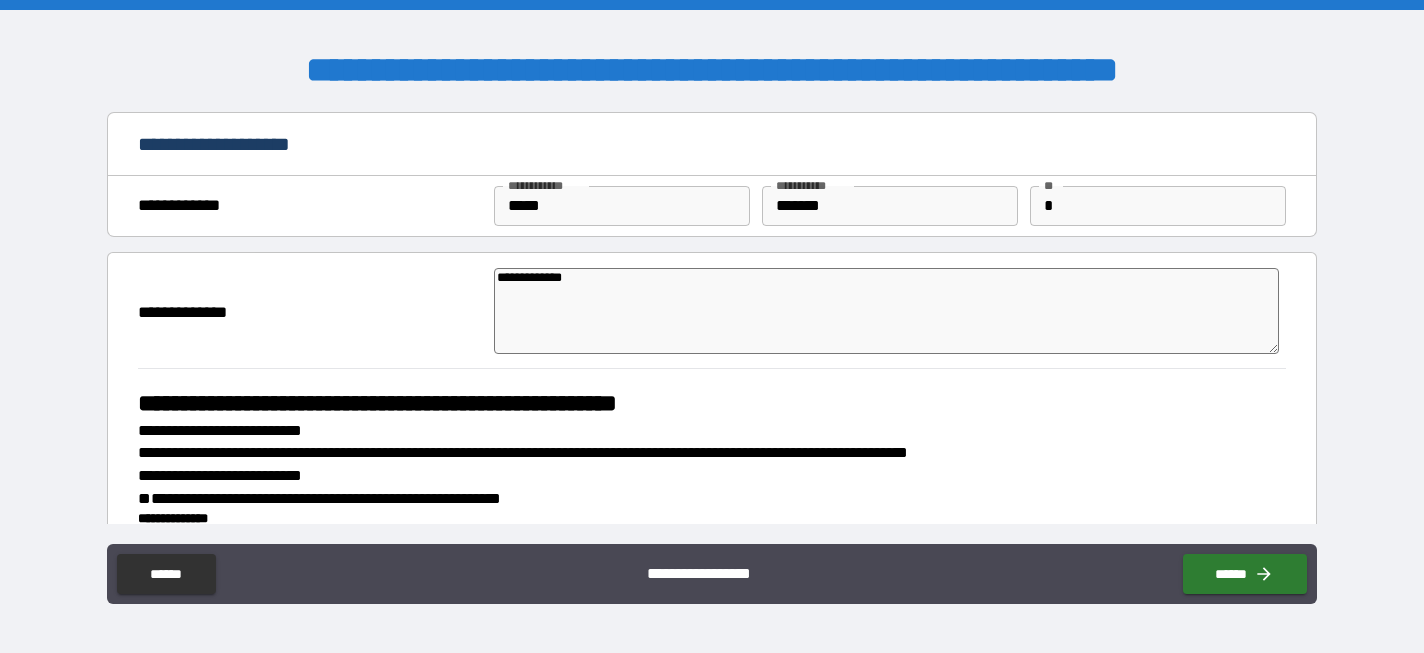 type on "**********" 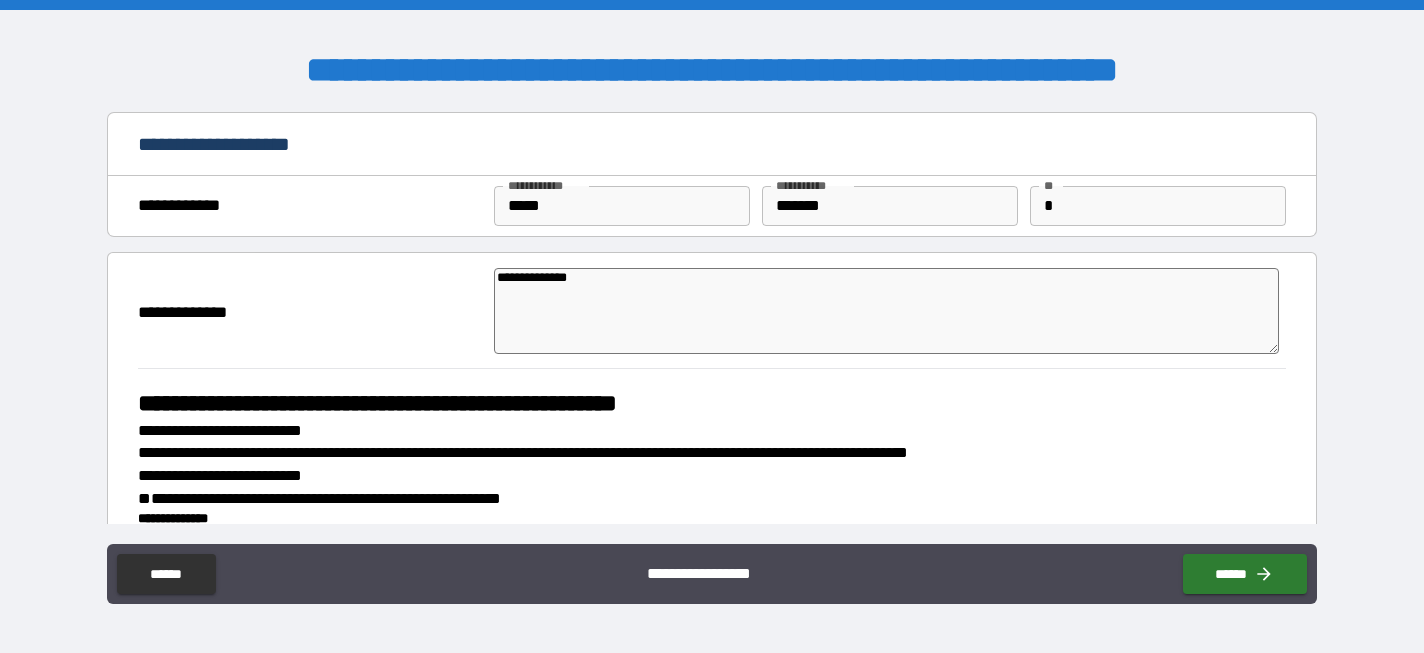 type on "**********" 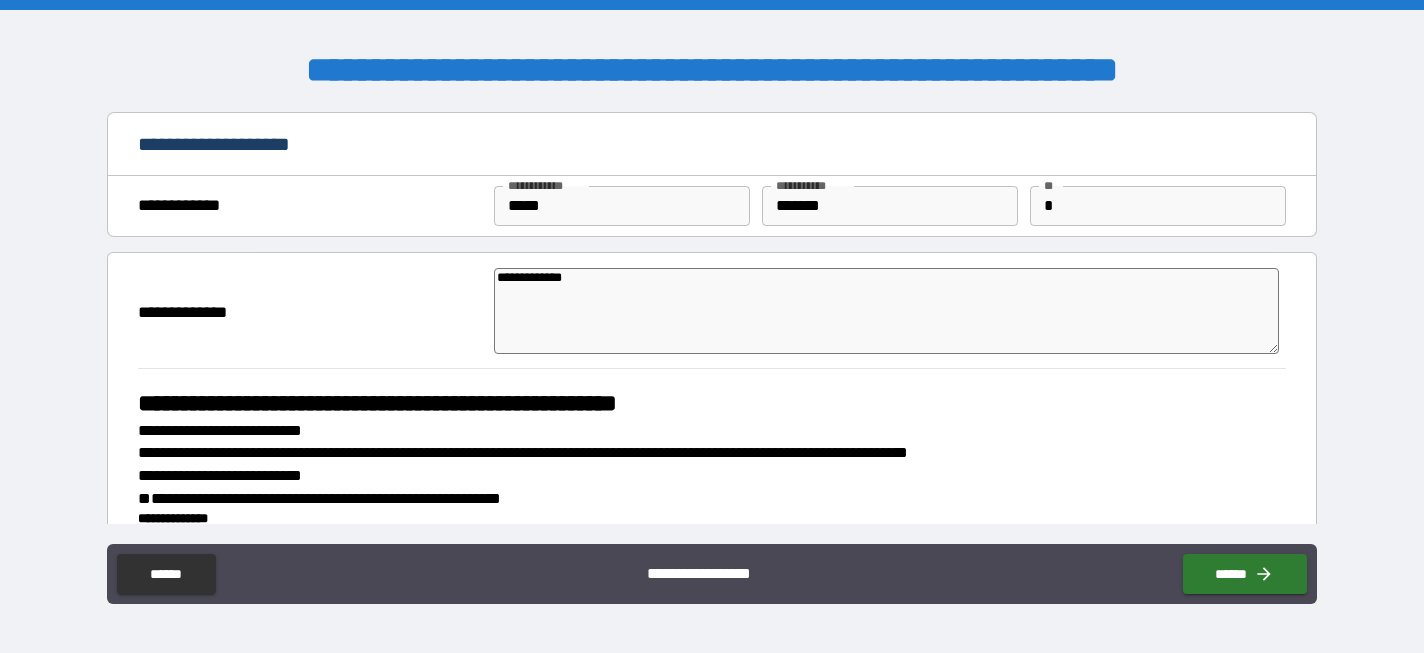 type on "*" 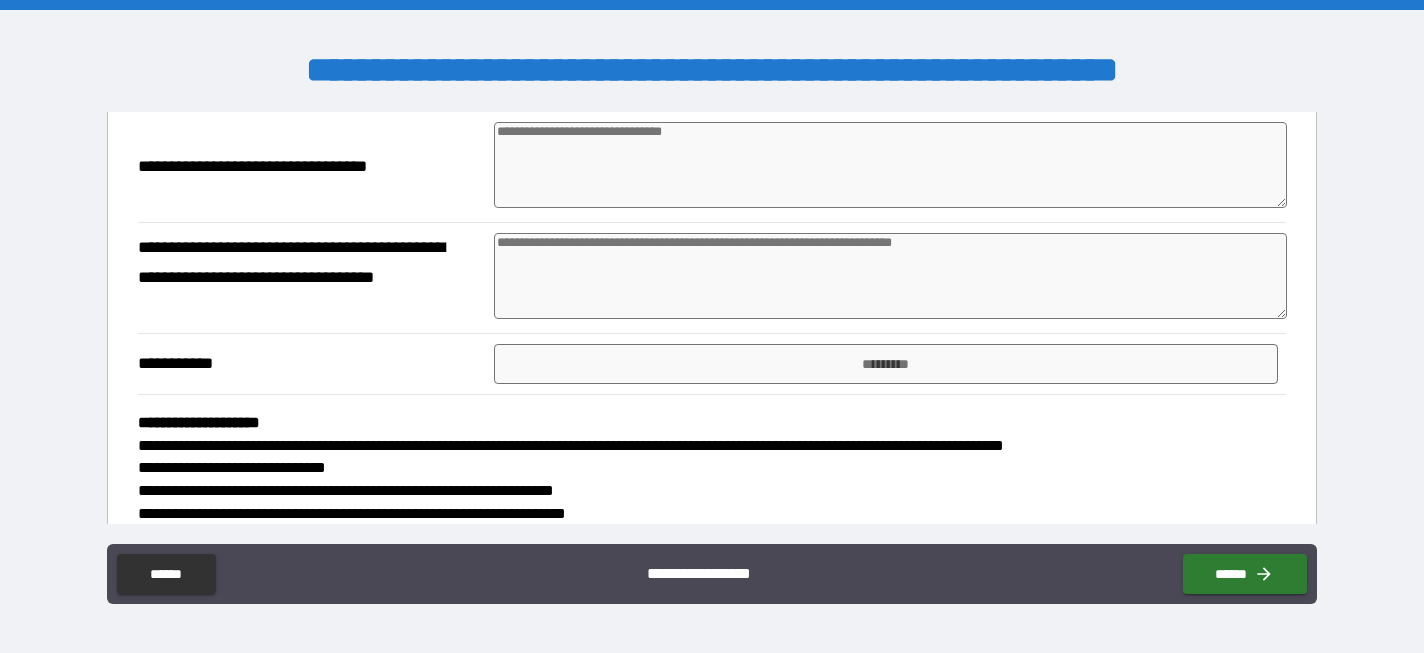 scroll, scrollTop: 1819, scrollLeft: 0, axis: vertical 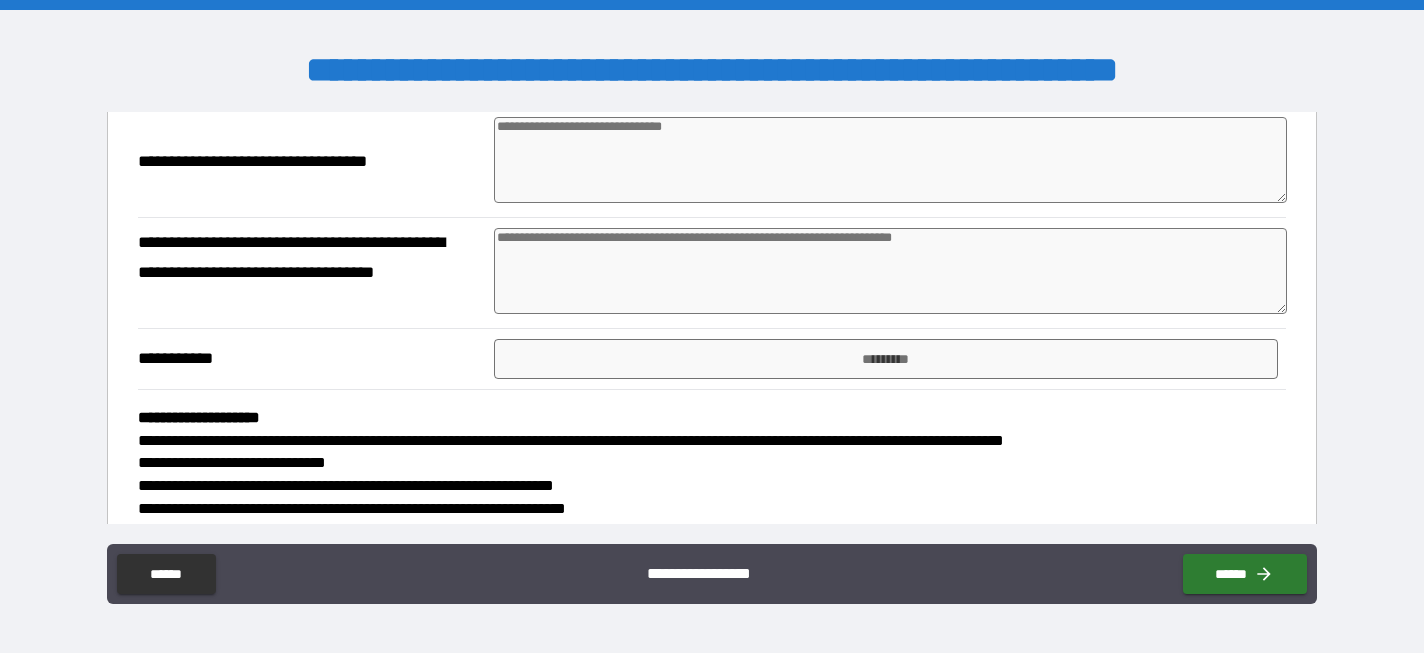 type on "**********" 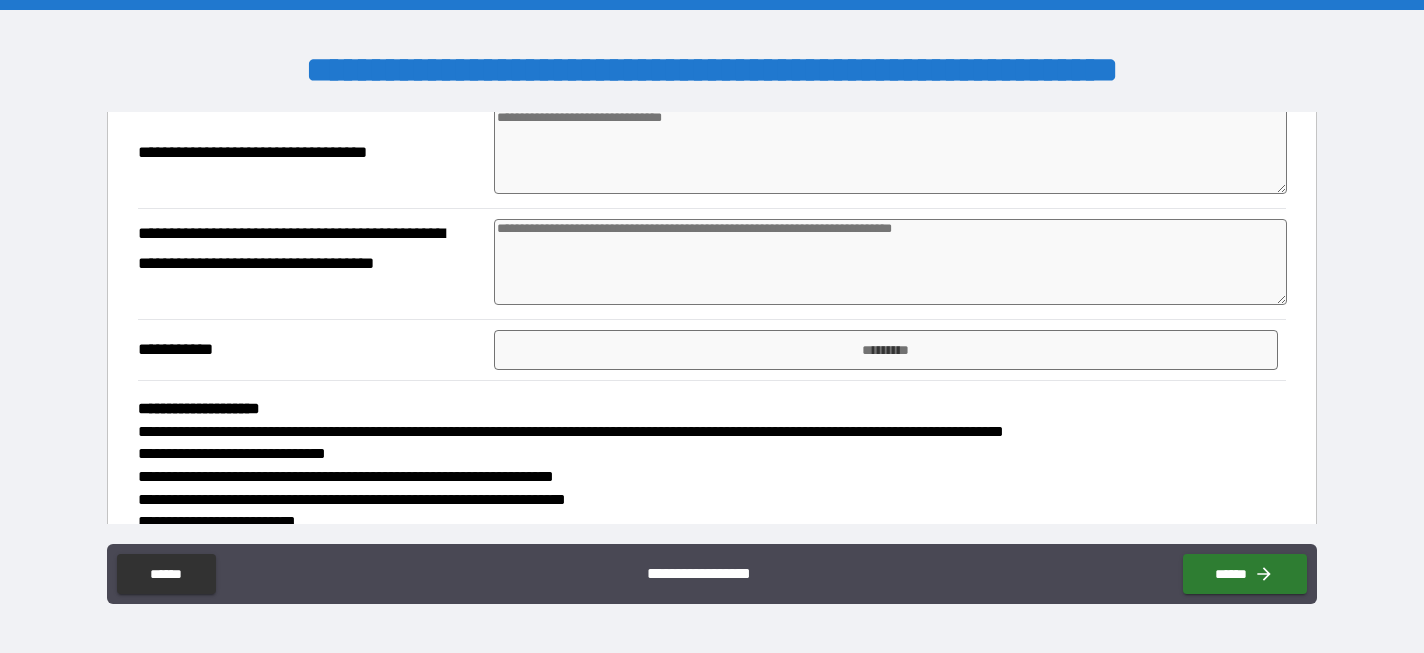 scroll, scrollTop: 1835, scrollLeft: 0, axis: vertical 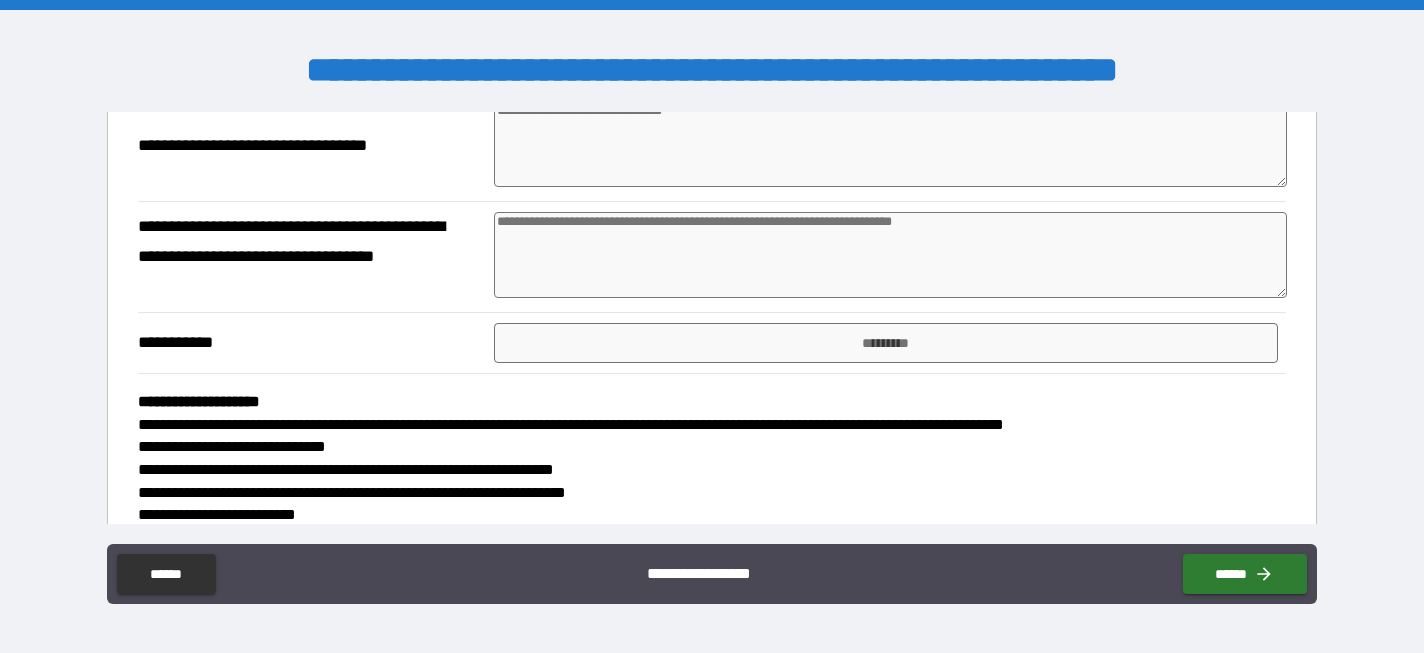 type on "*" 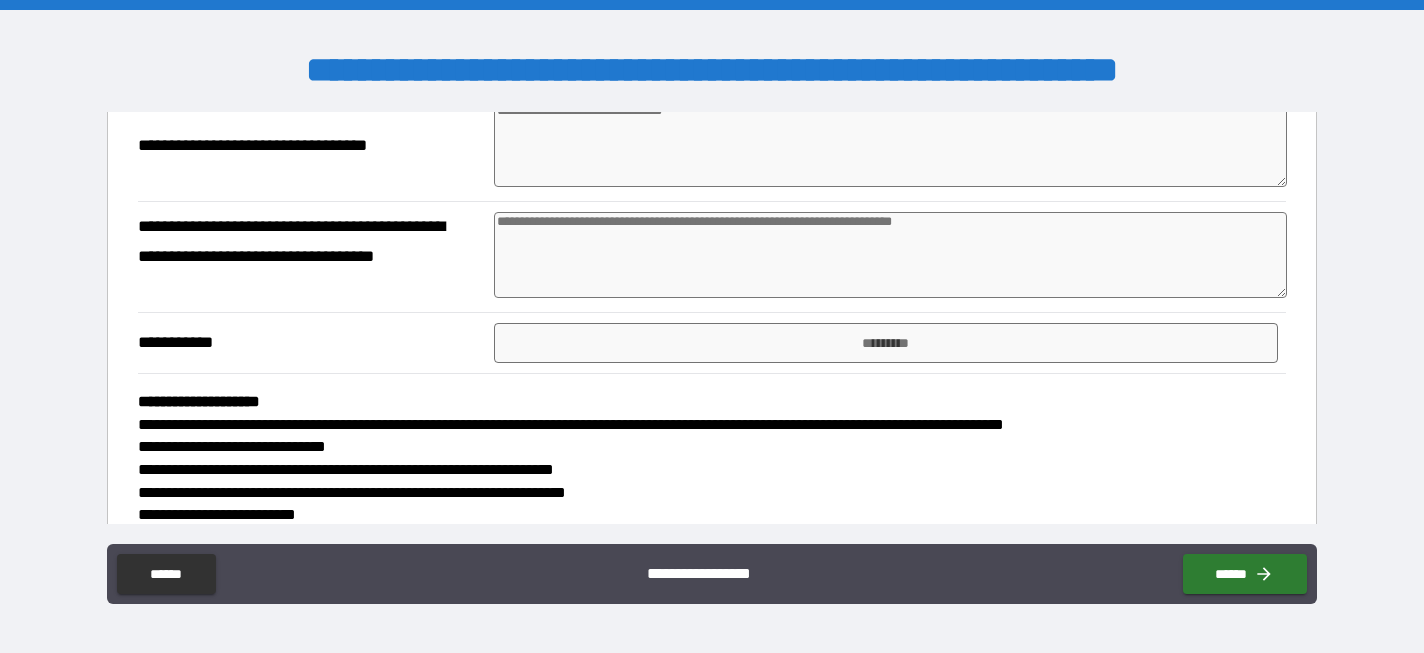 type on "*" 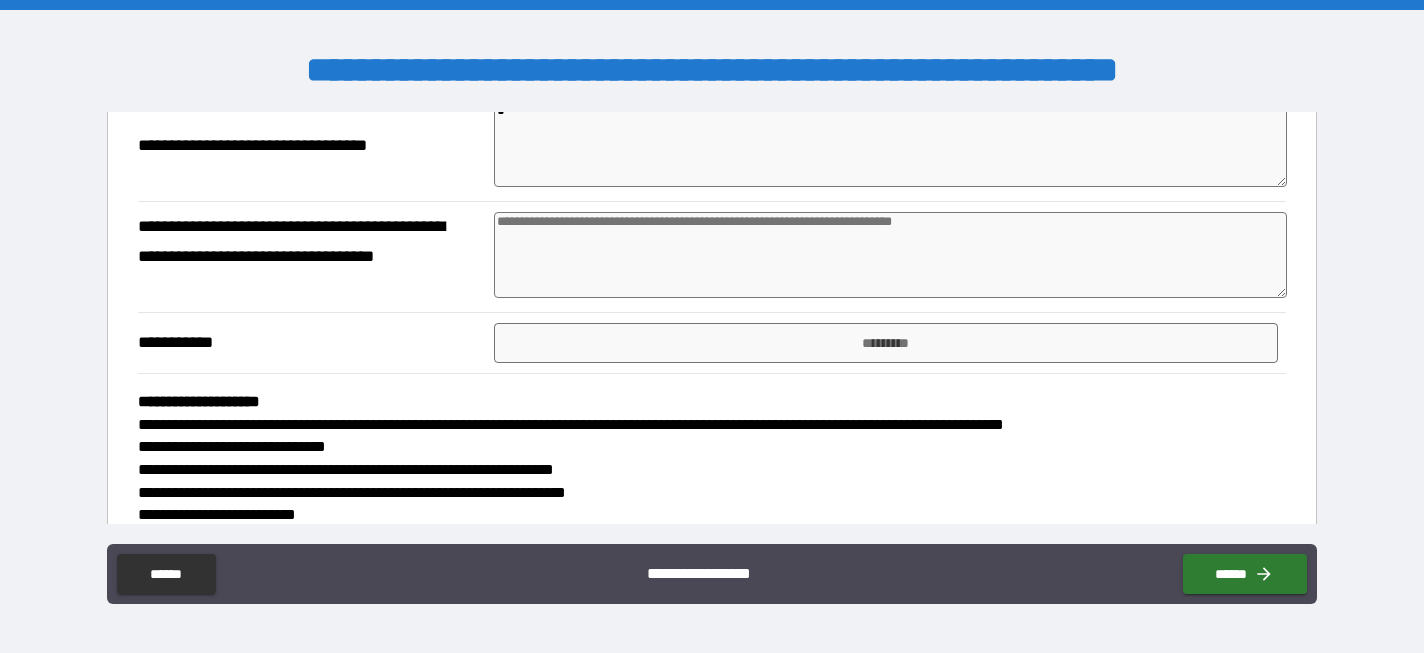 type on "*" 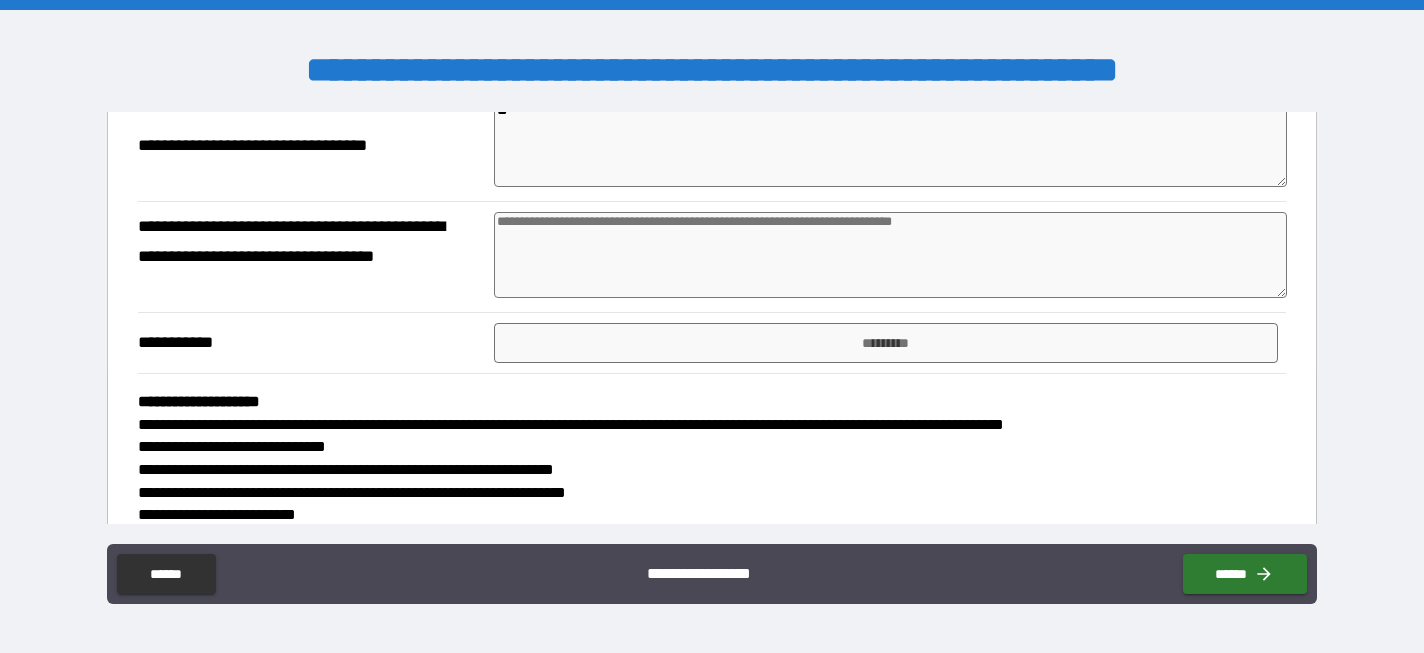 type on "*" 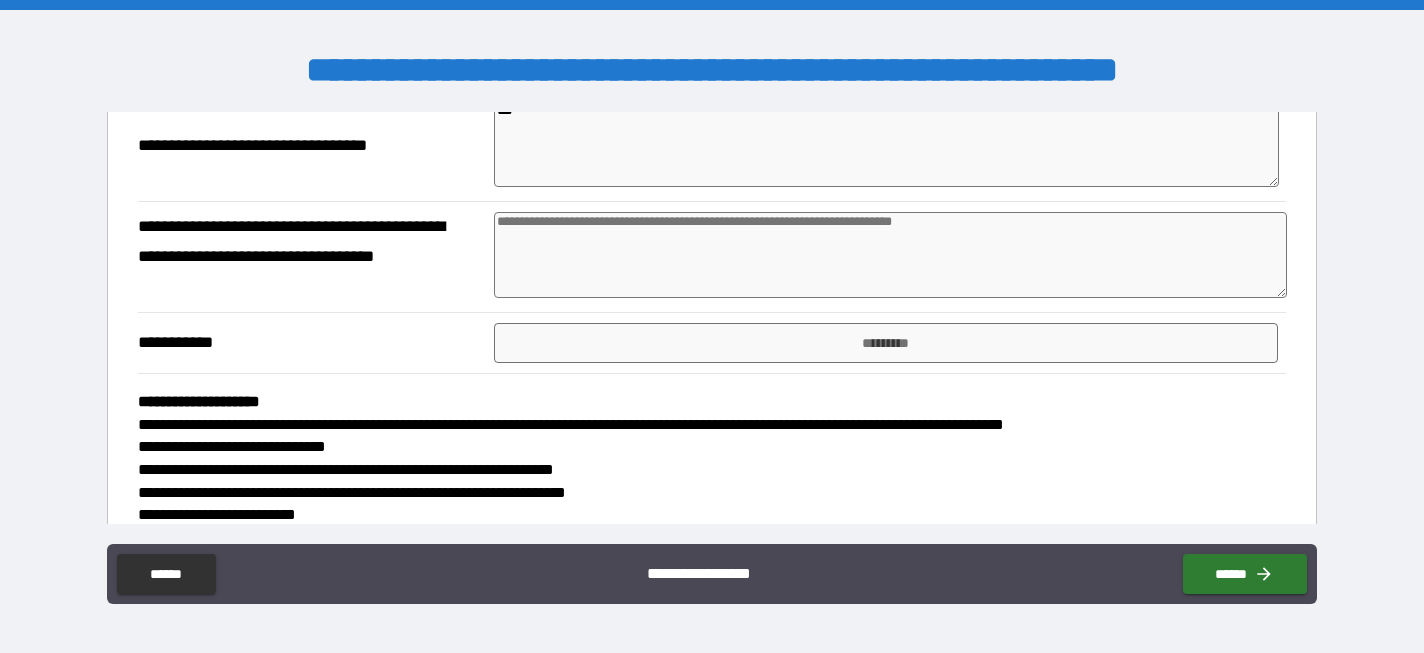 type on "*" 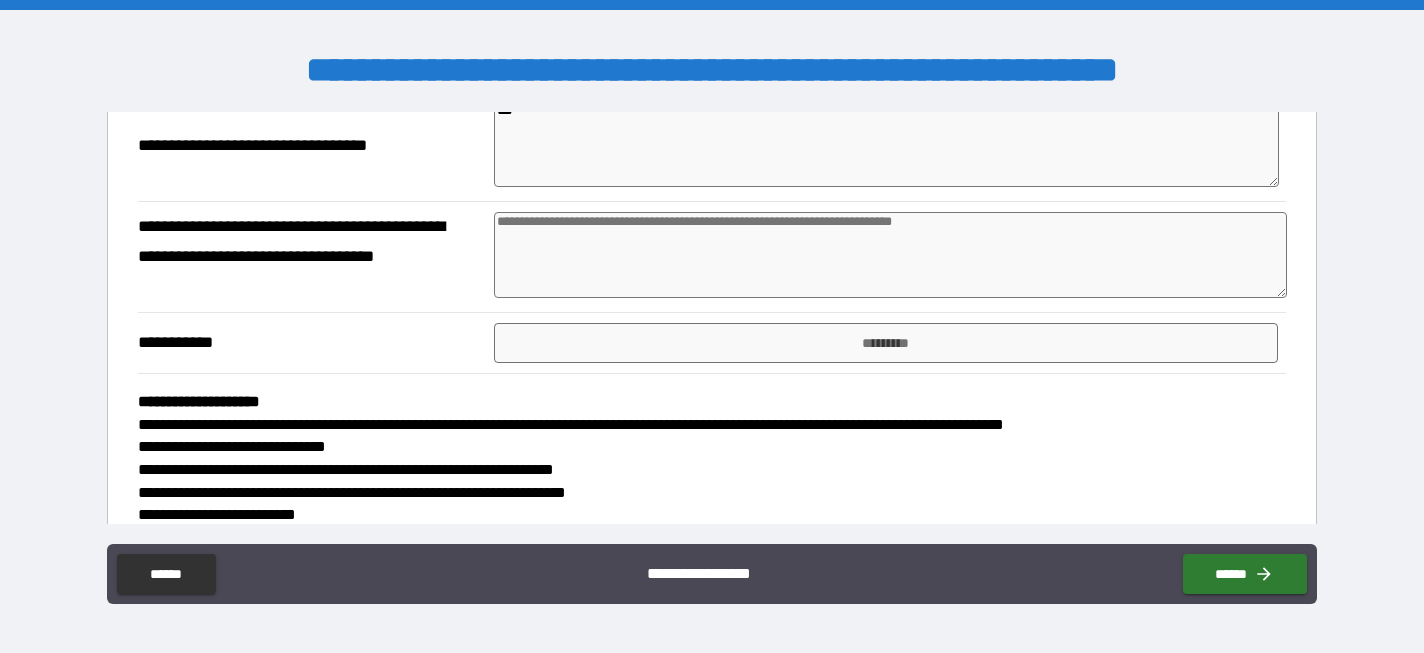 type on "****" 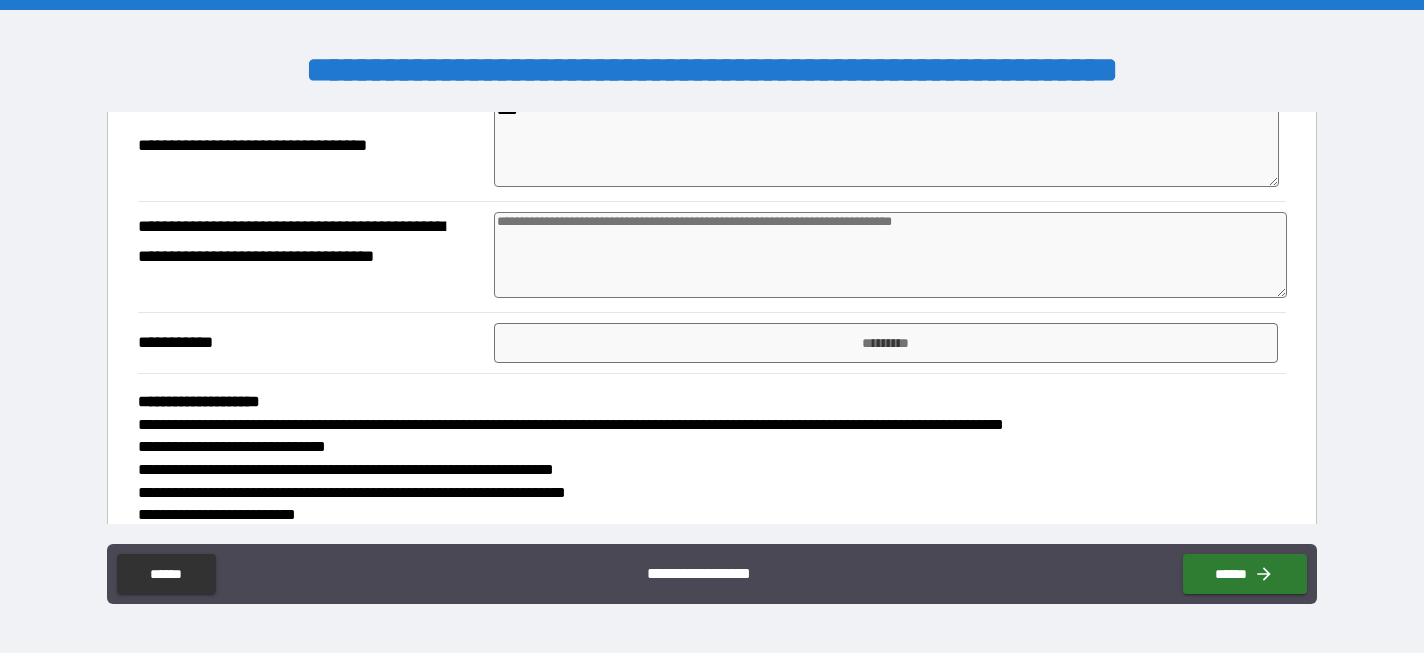 type on "*" 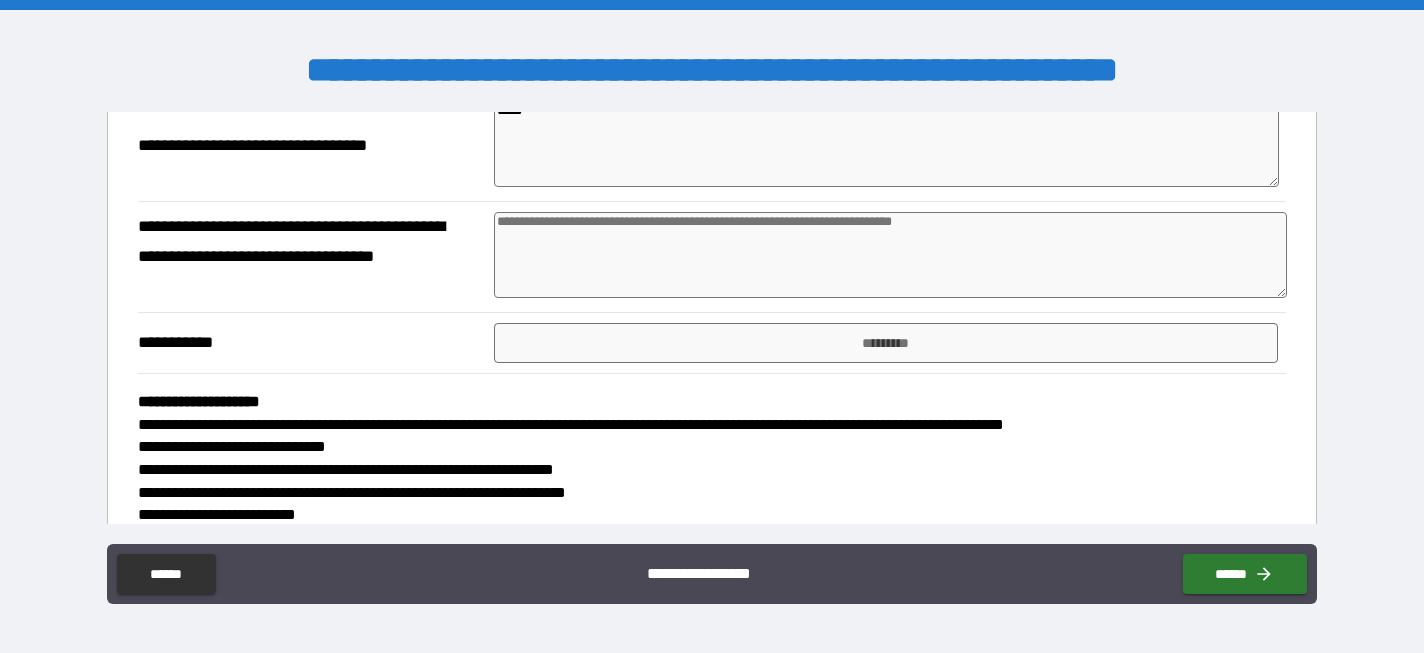 type on "*" 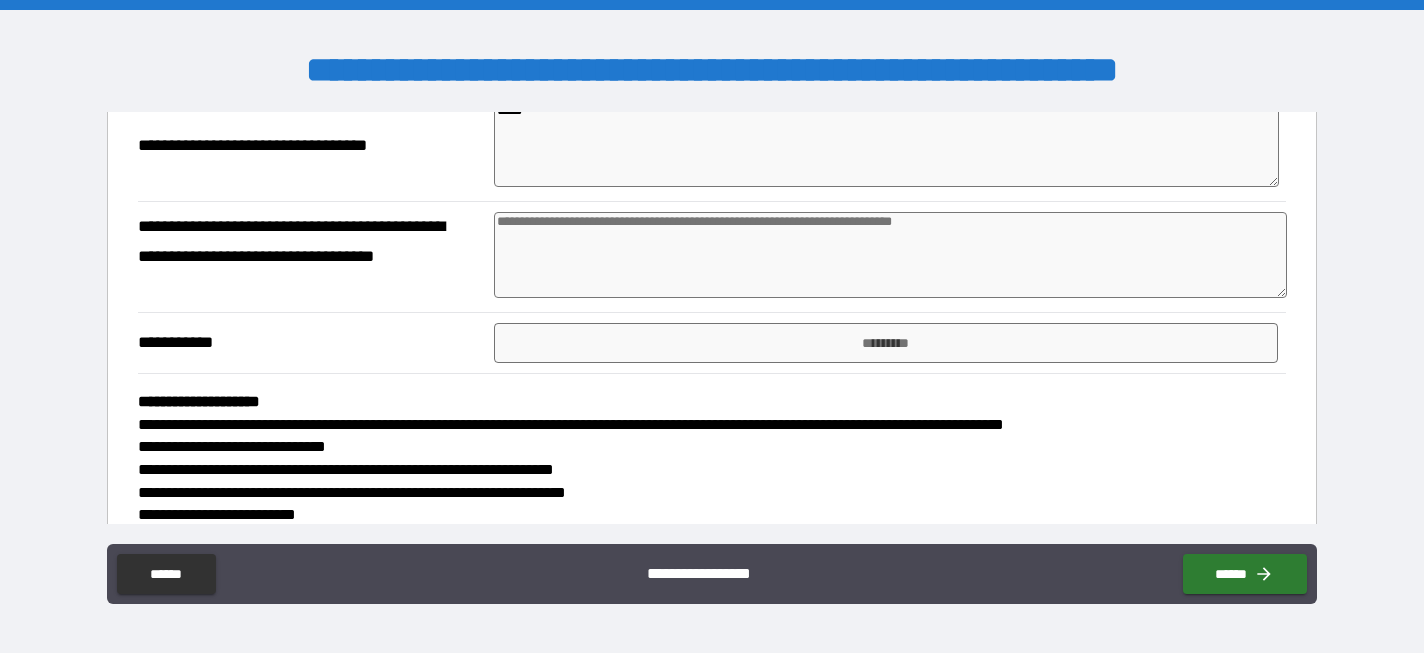 type on "******" 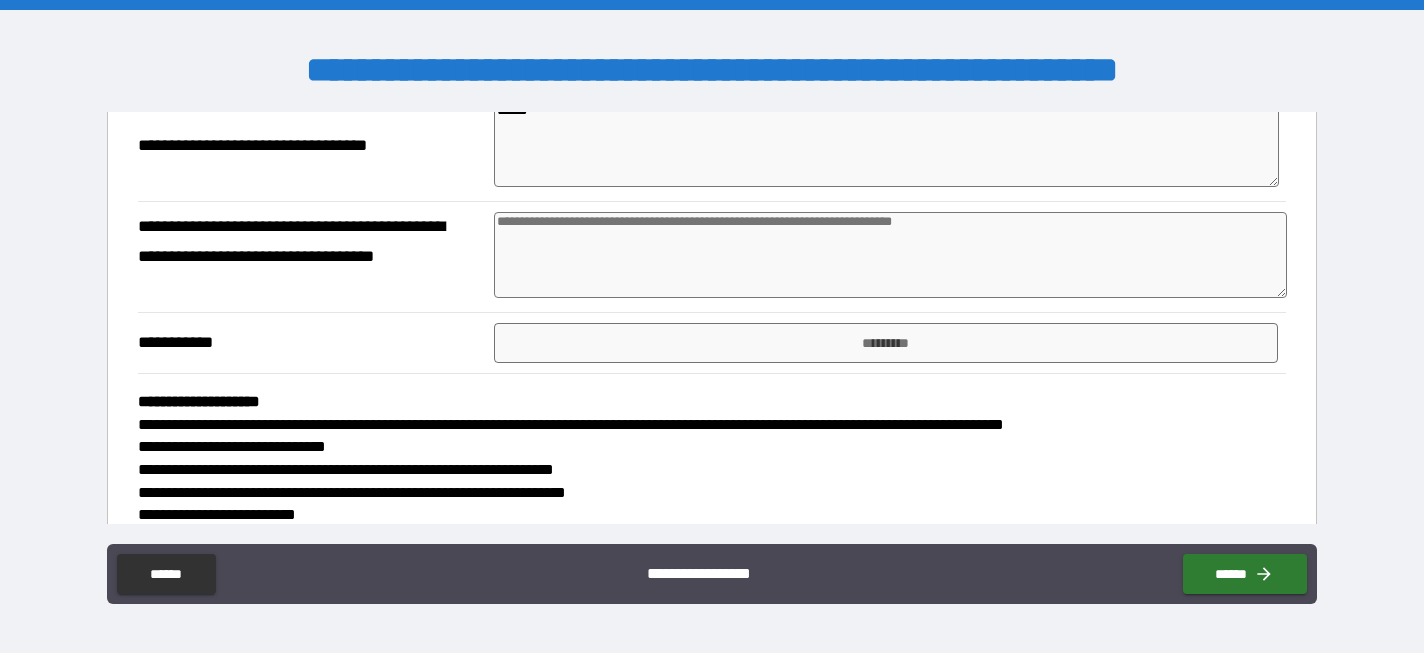 type on "*" 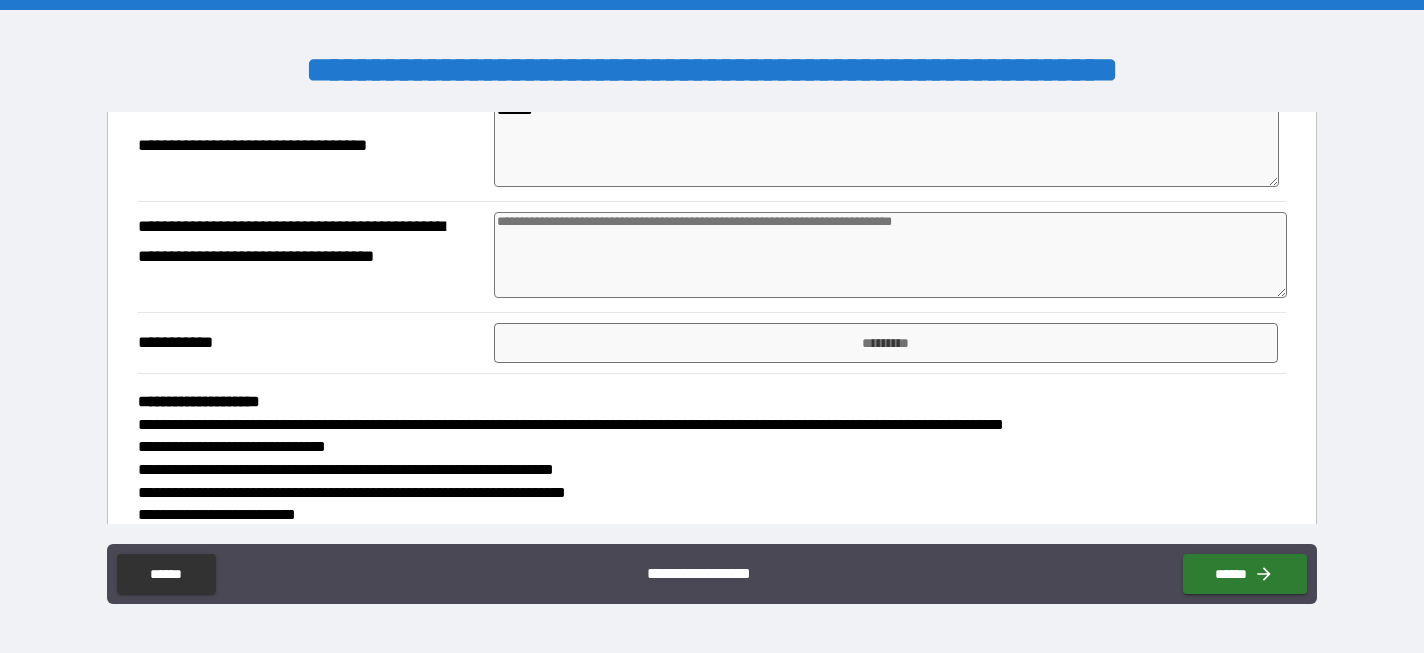 type on "*" 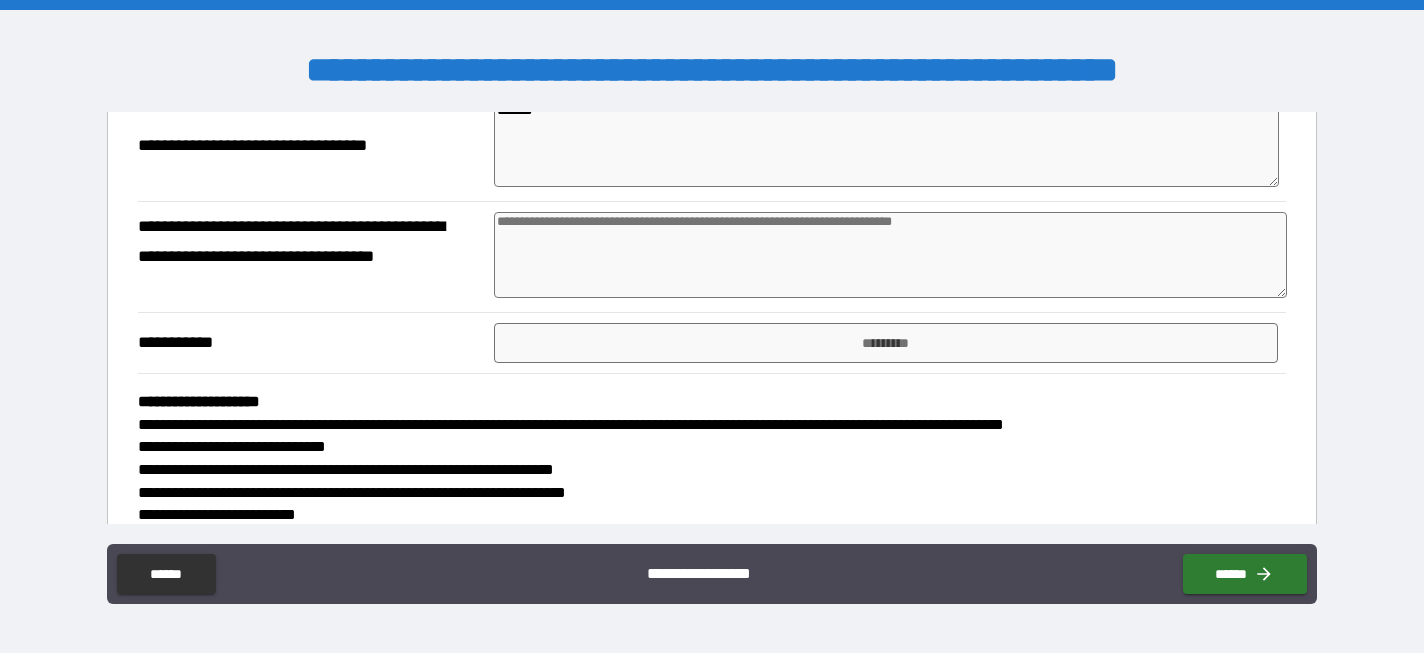 type on "*" 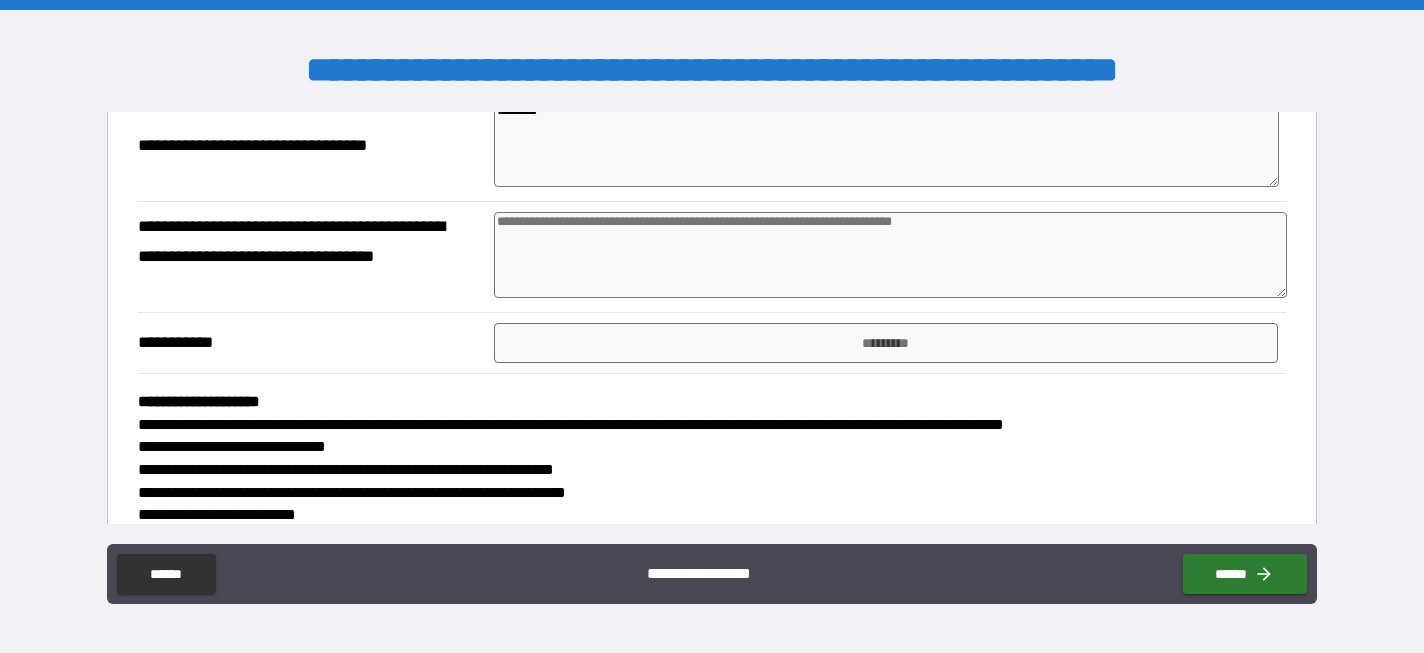 type on "*" 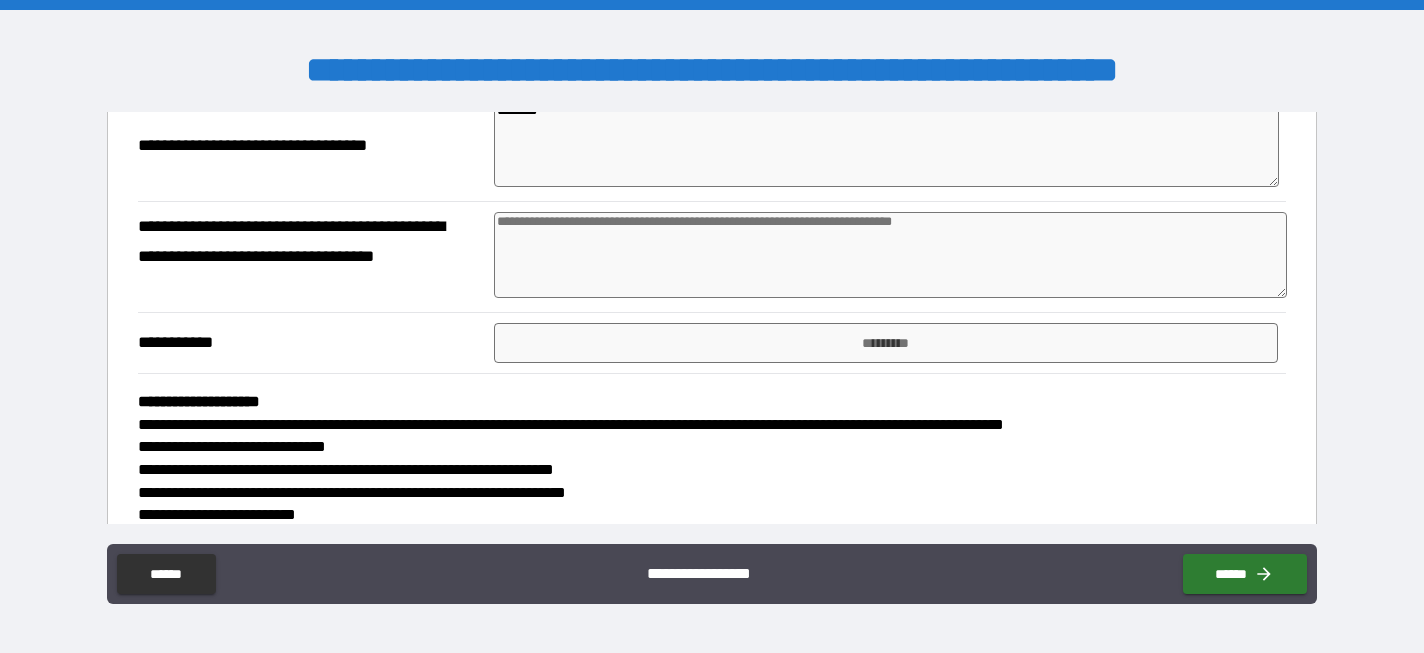 type on "*********" 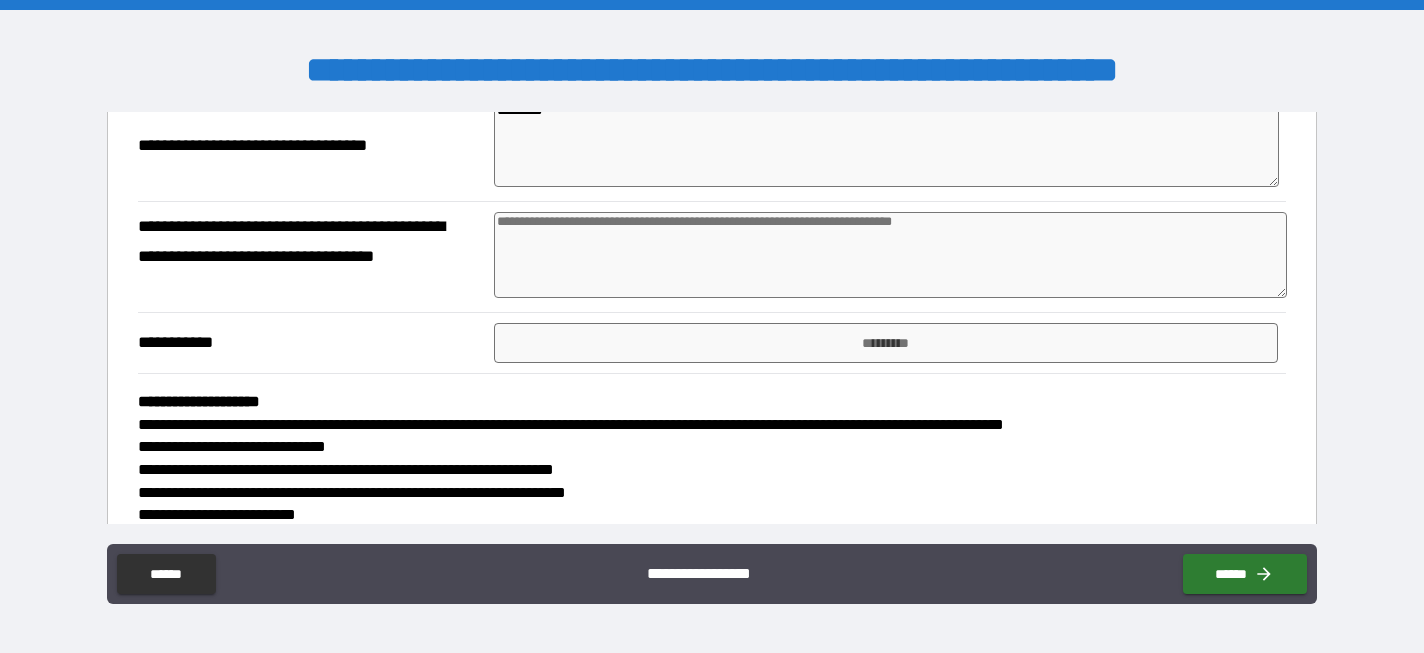 type on "*" 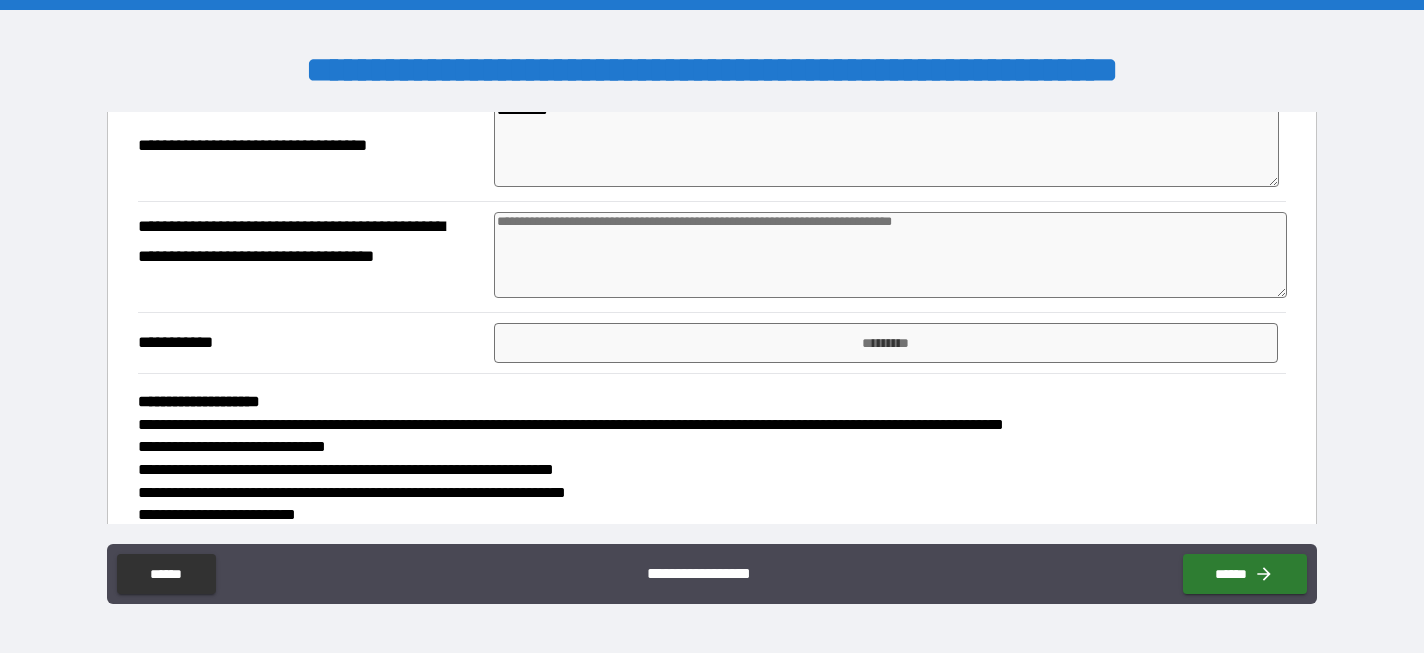 type on "*" 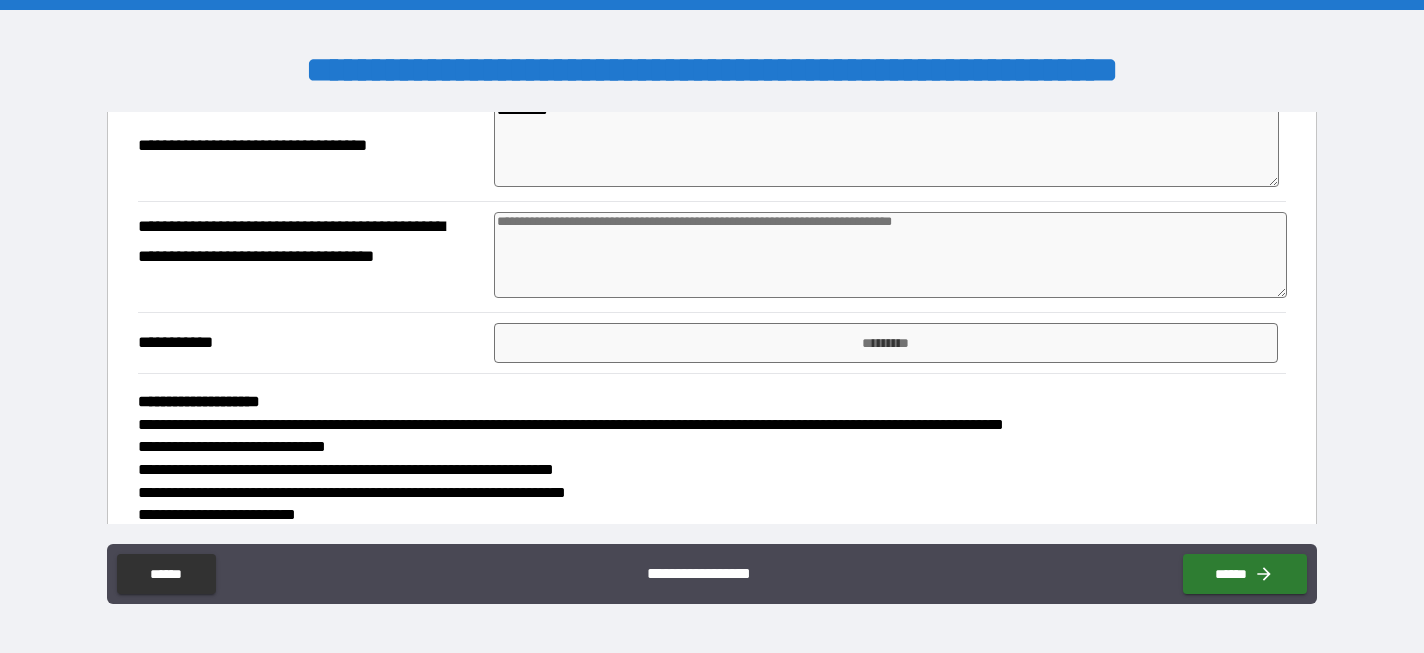 type on "**********" 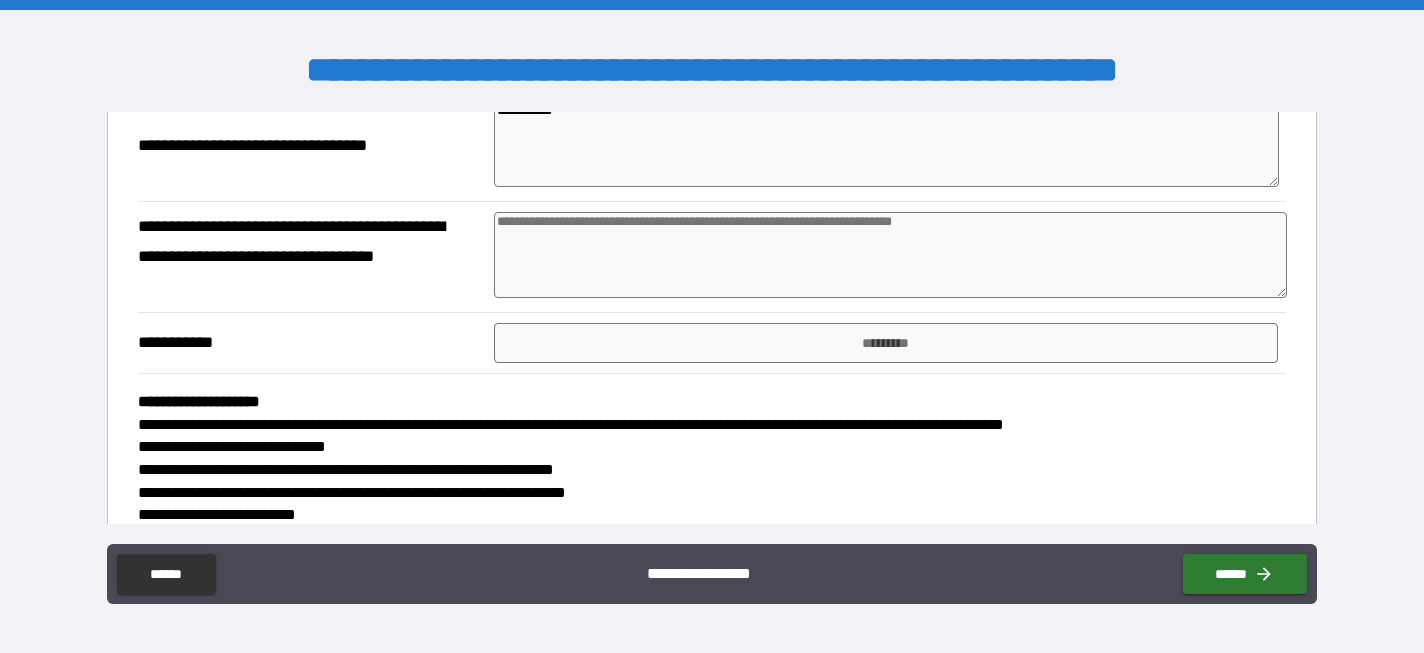 type on "*" 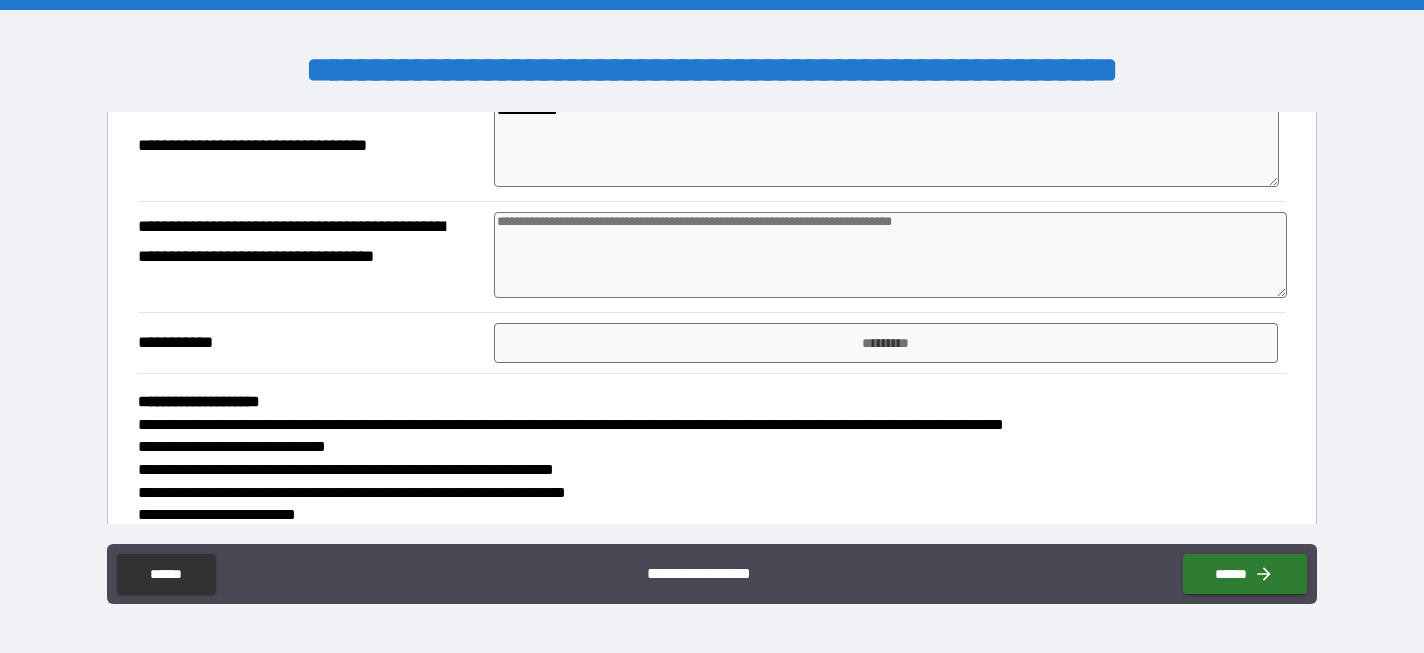 type on "*" 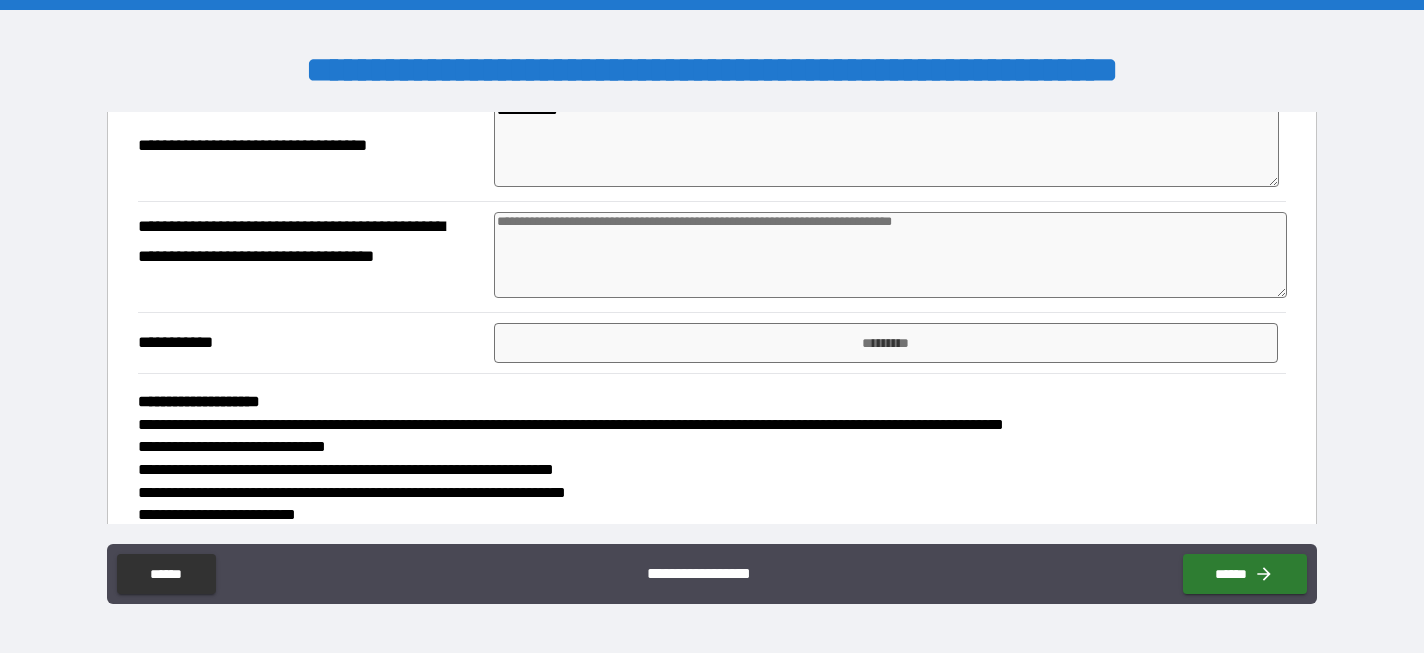 type on "**********" 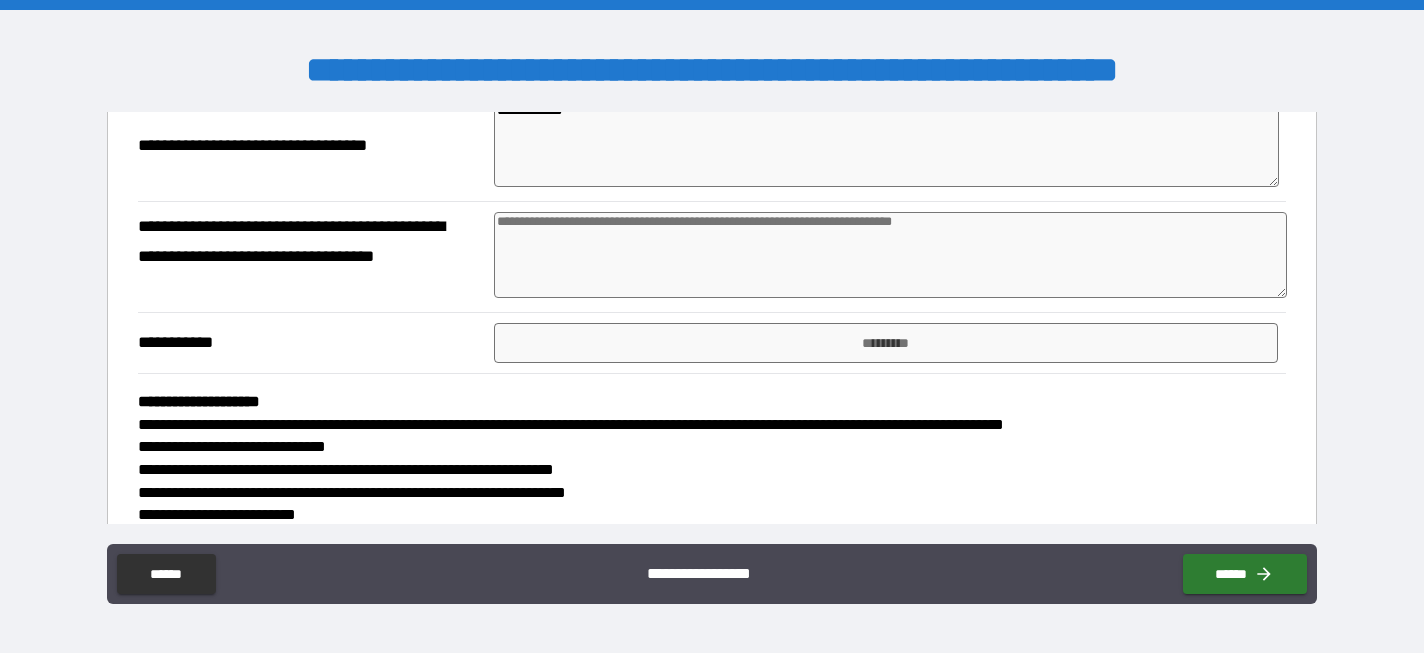 type on "*" 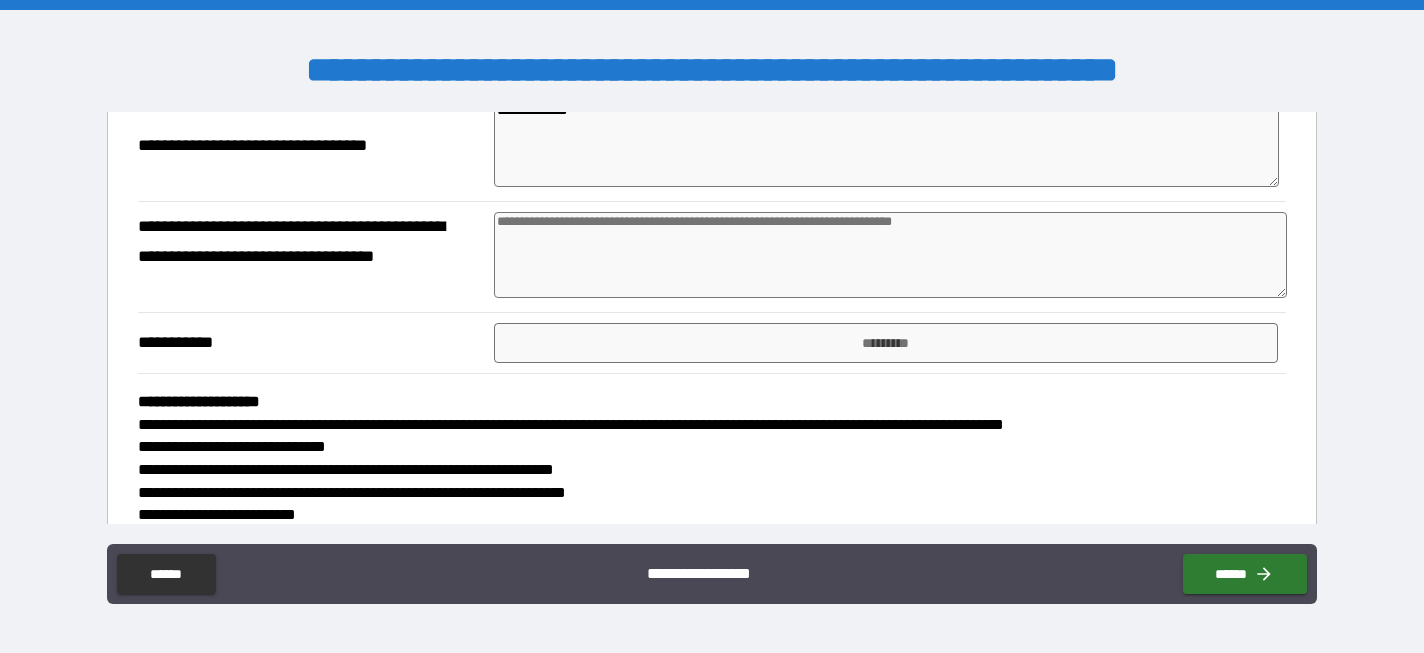 type on "*" 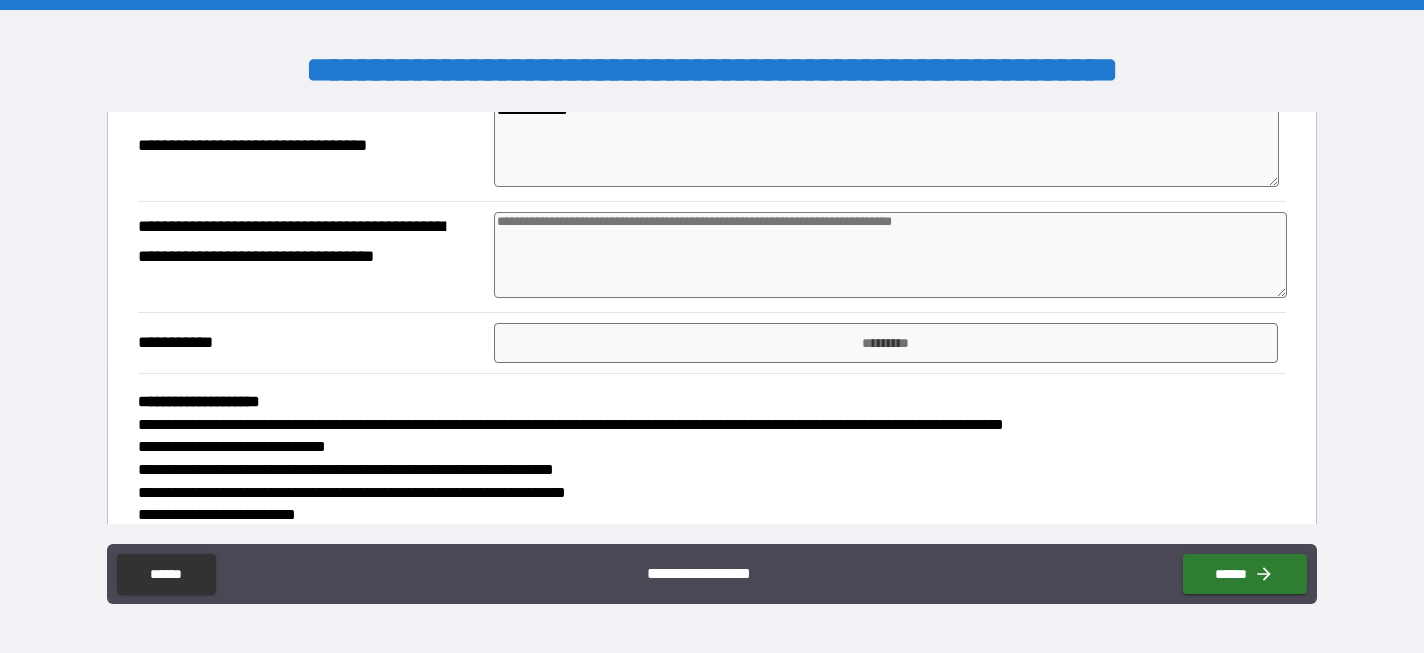 type on "**********" 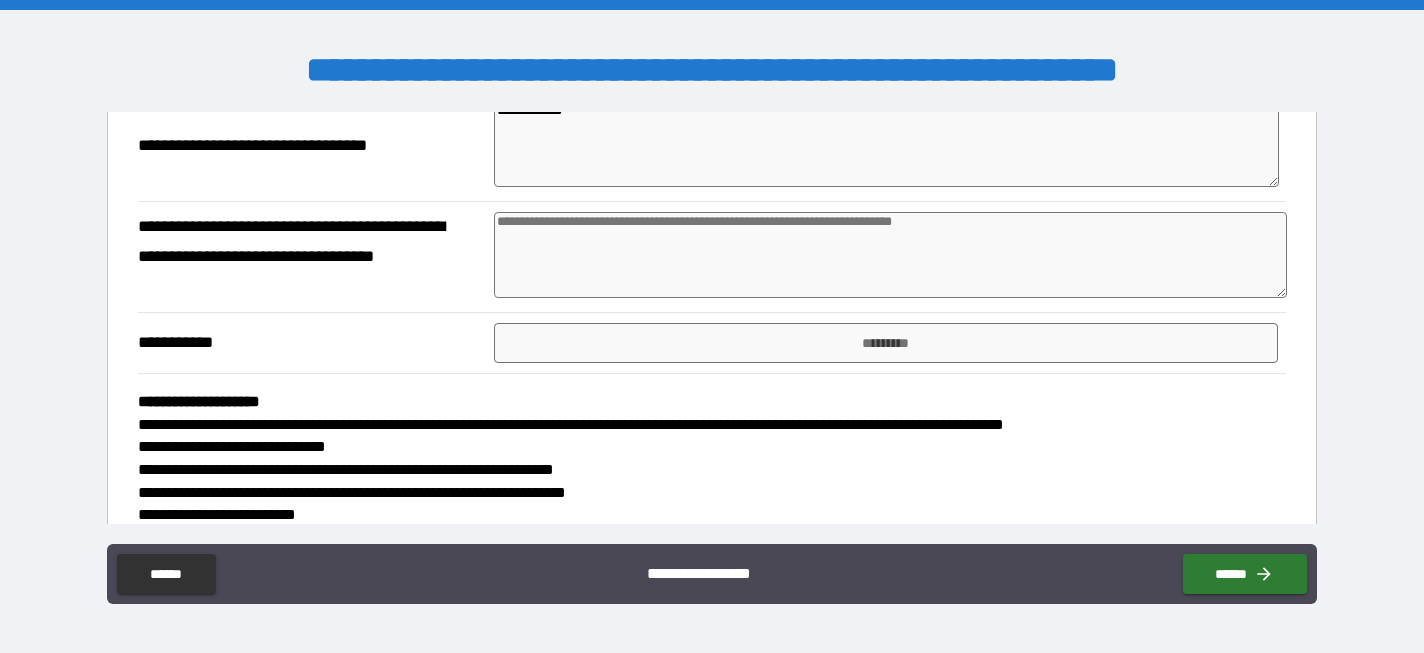 type on "**********" 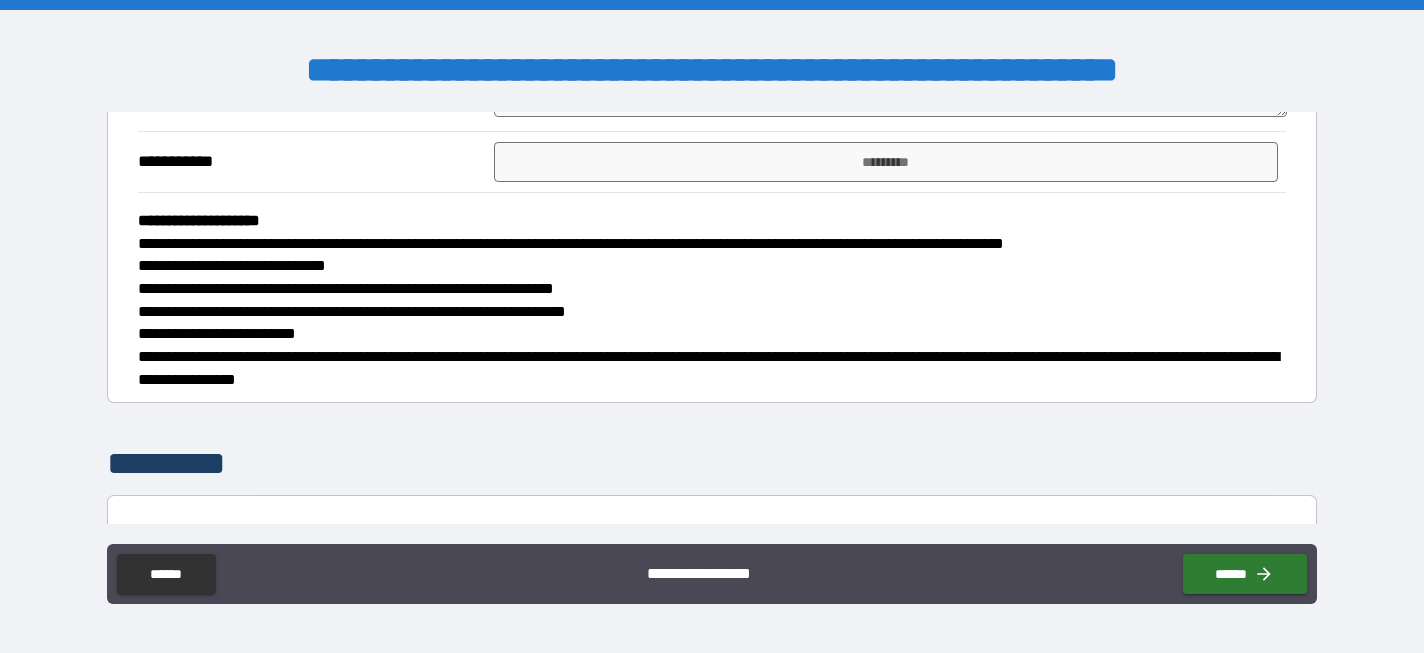 scroll, scrollTop: 2011, scrollLeft: 0, axis: vertical 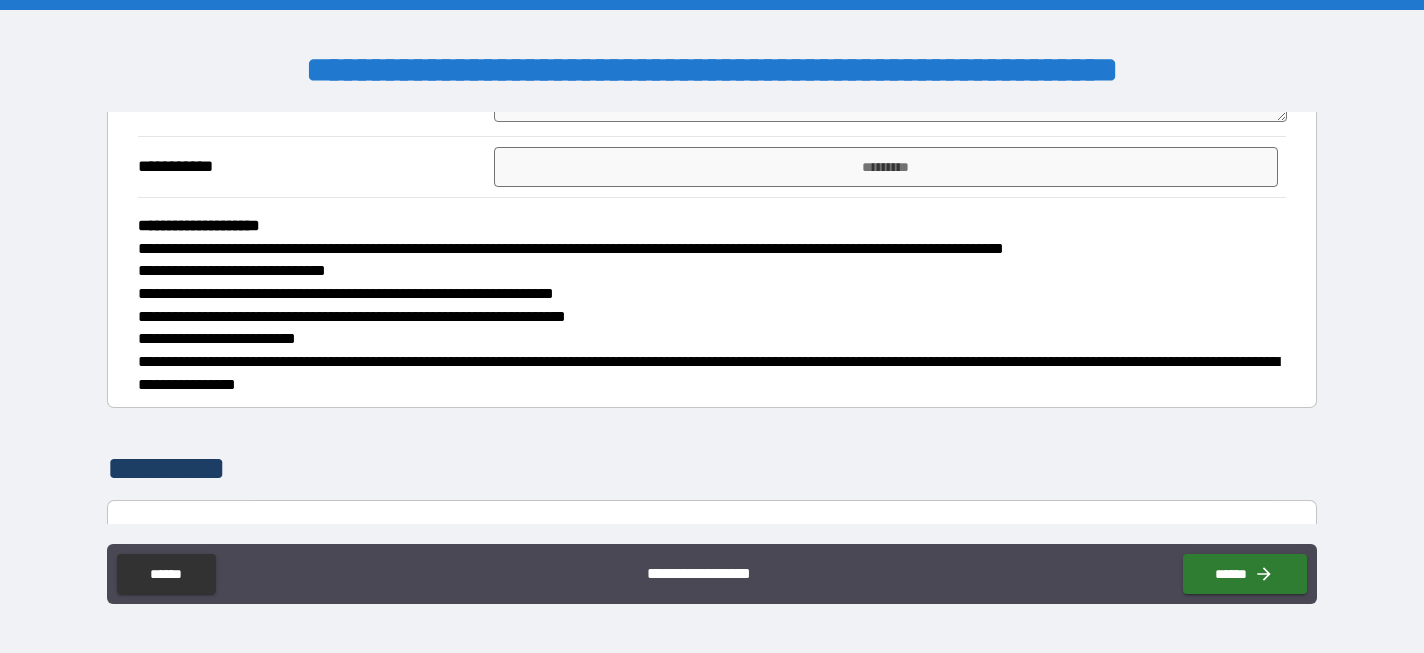 type on "*" 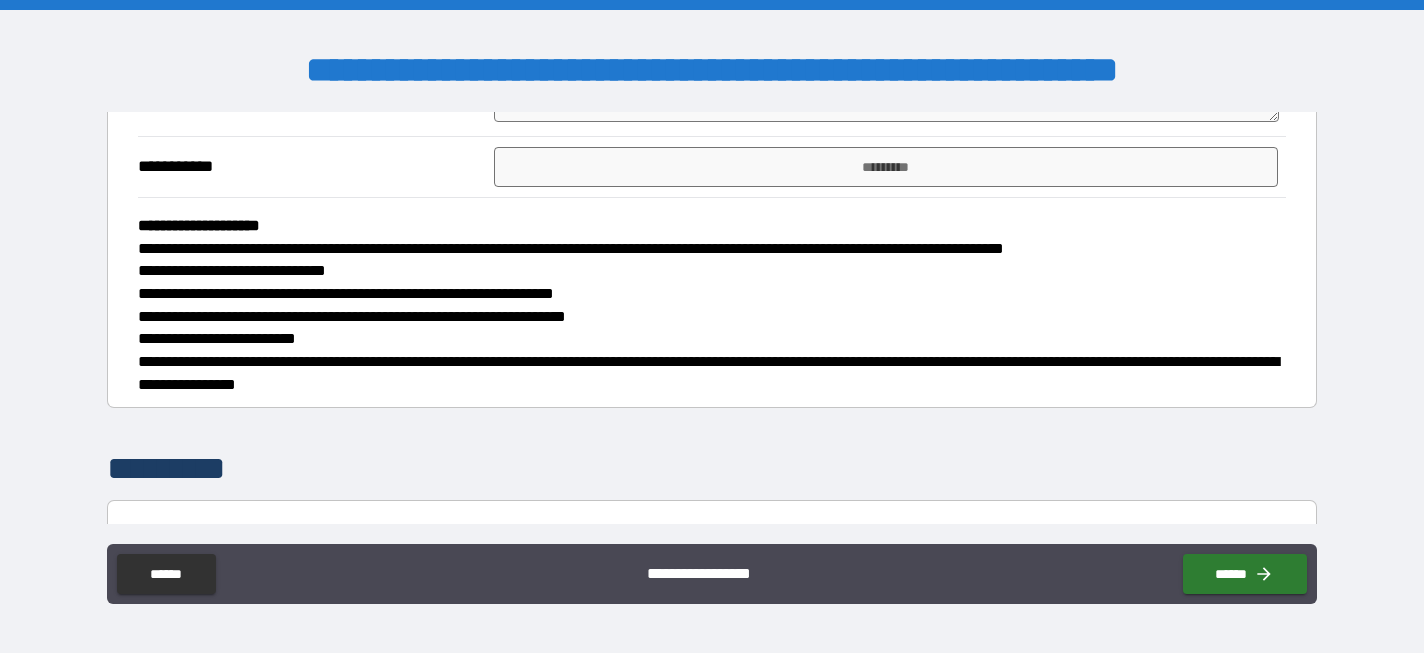 type on "*" 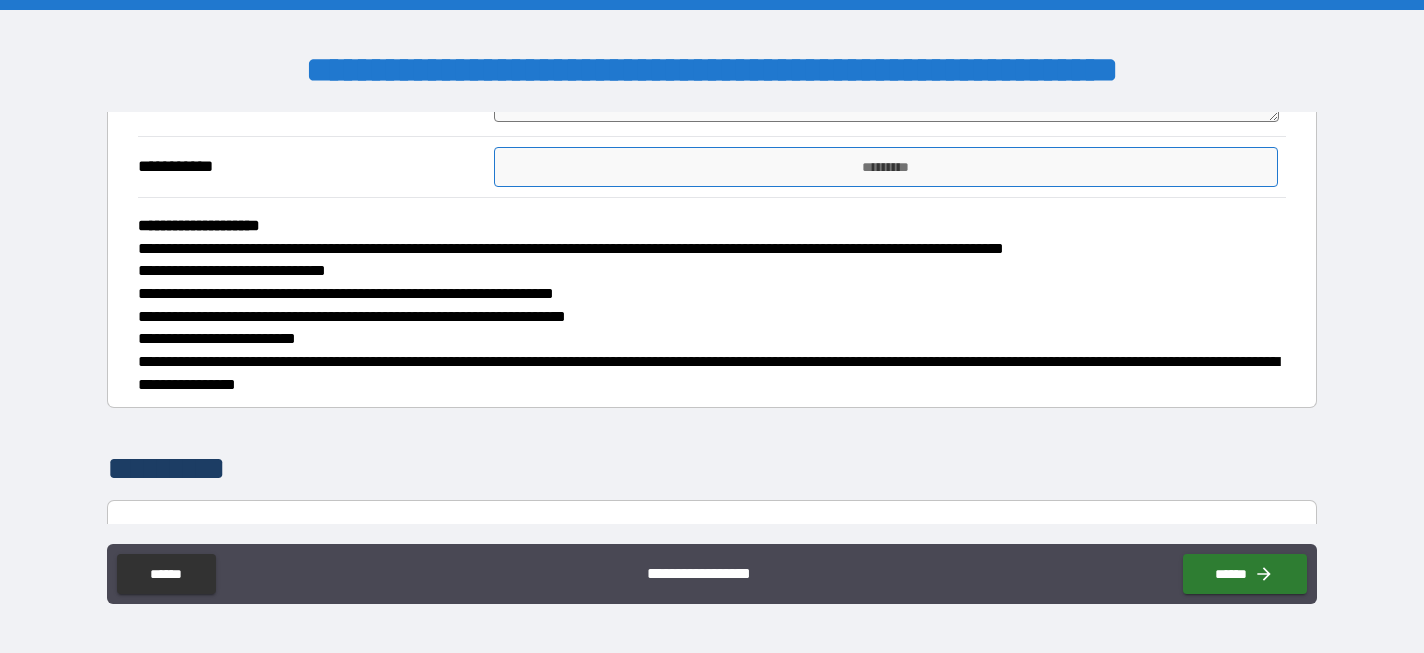 click on "*********" at bounding box center (886, 167) 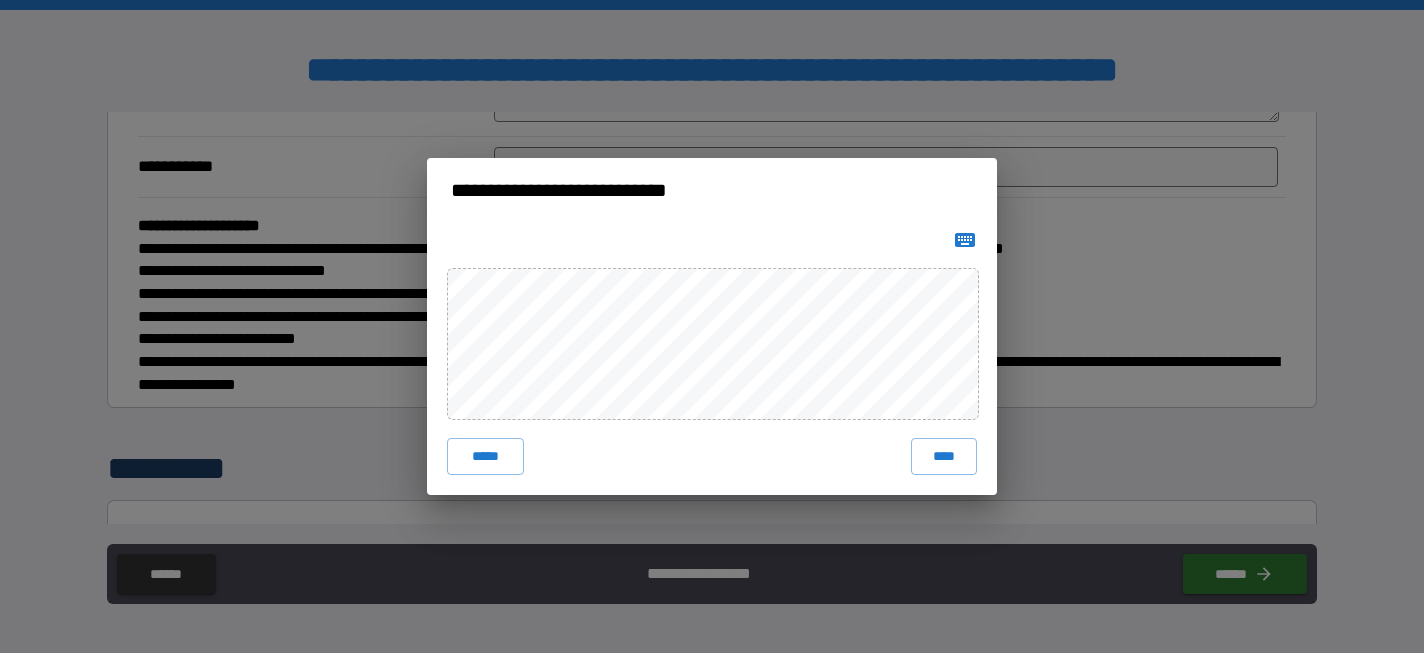 click 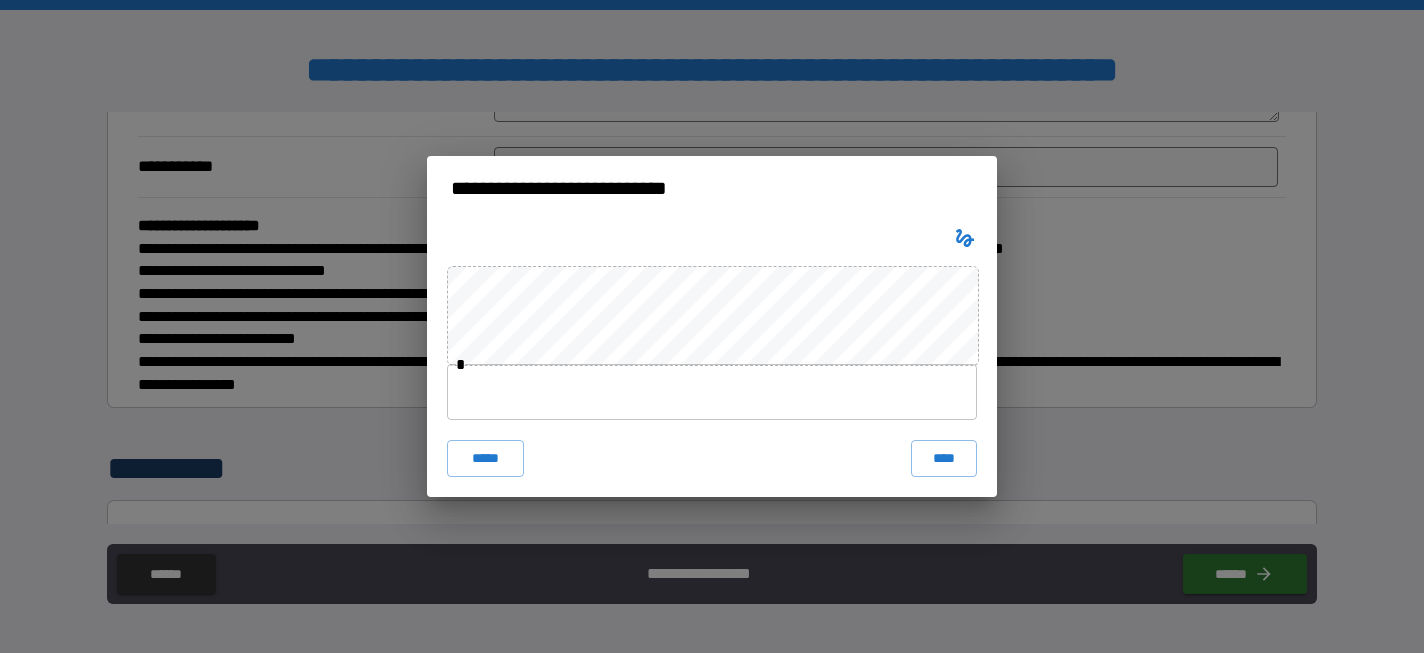 click at bounding box center [712, 392] 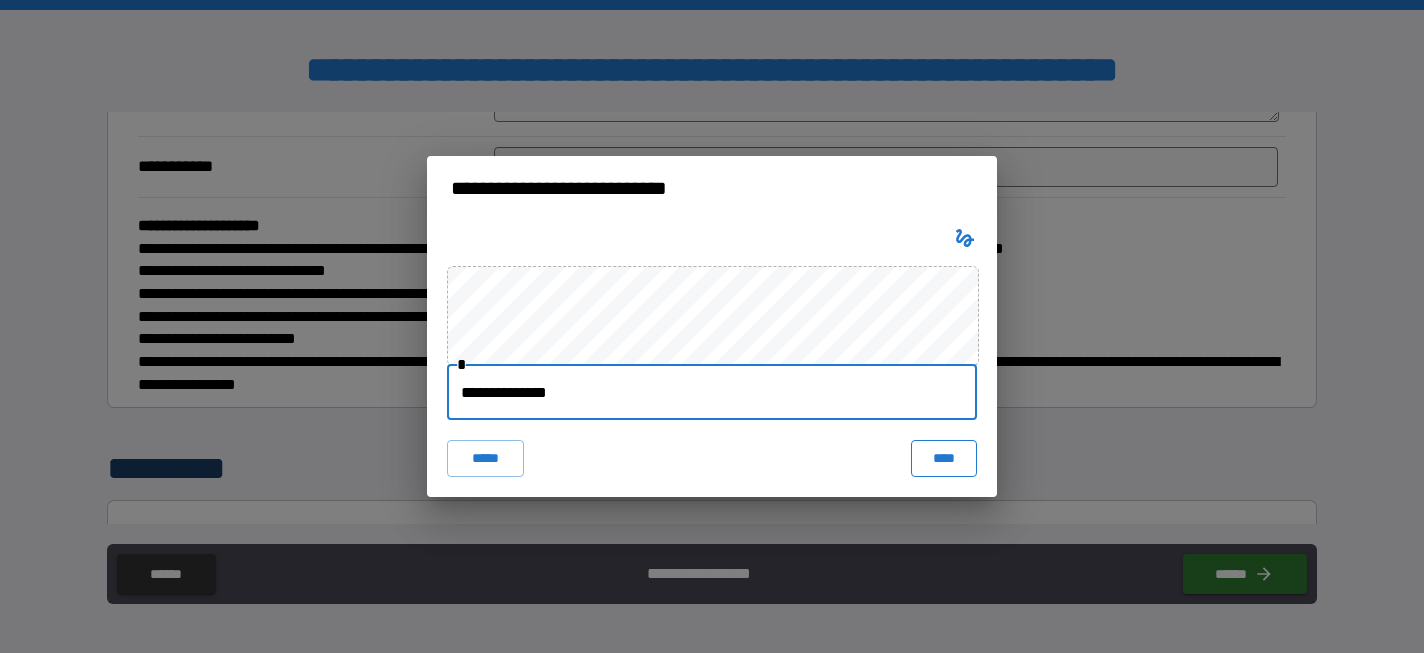 click on "****" at bounding box center (944, 458) 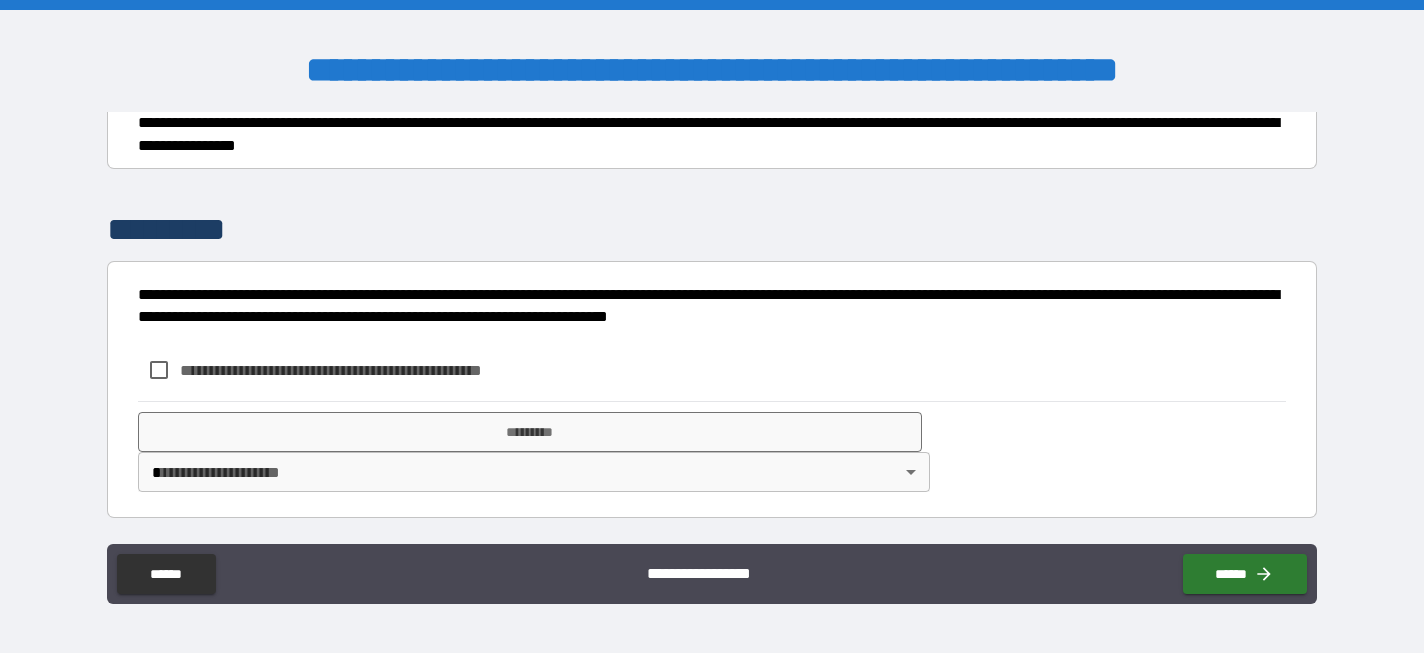 scroll, scrollTop: 2463, scrollLeft: 0, axis: vertical 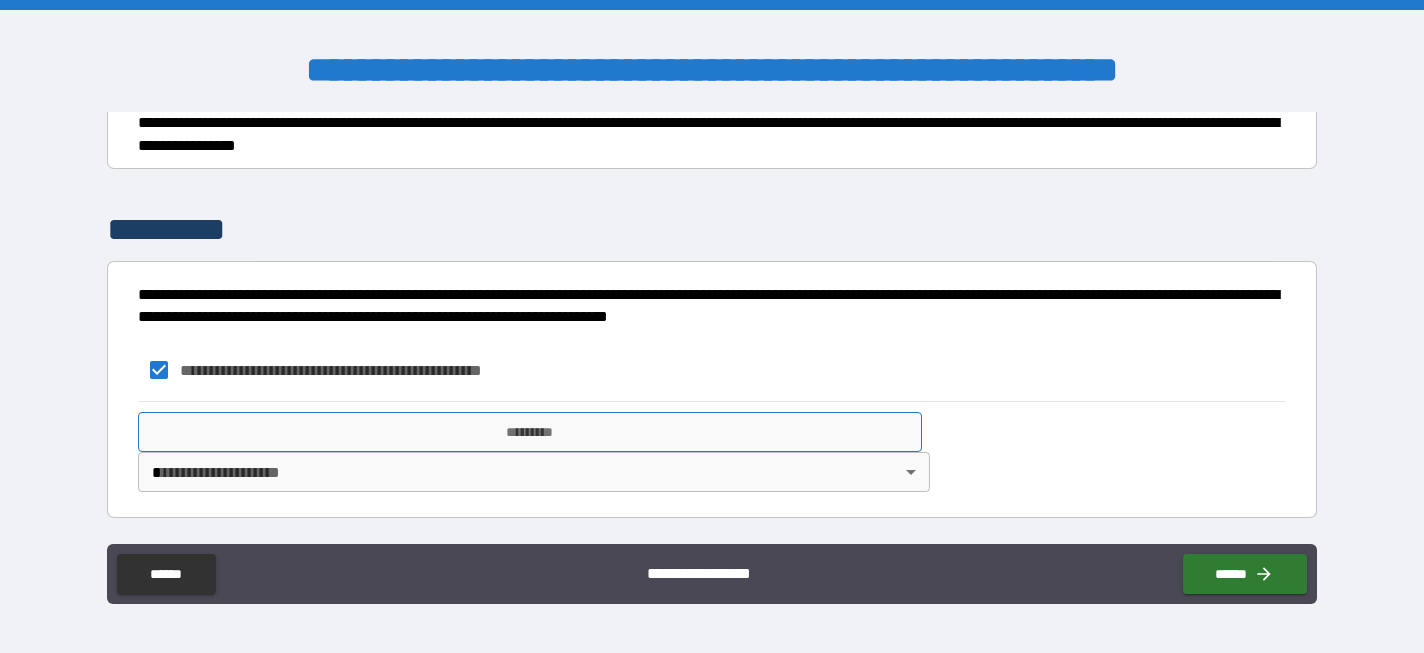 click on "*********" at bounding box center [530, 432] 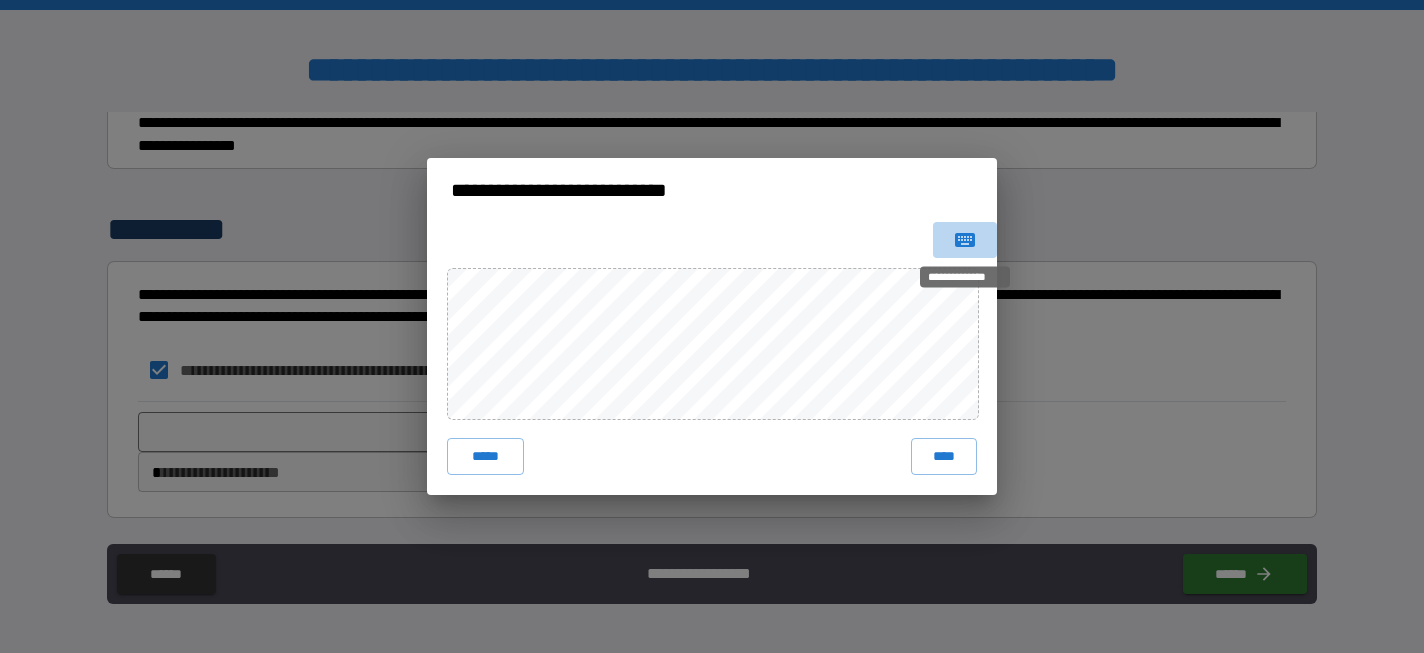 click 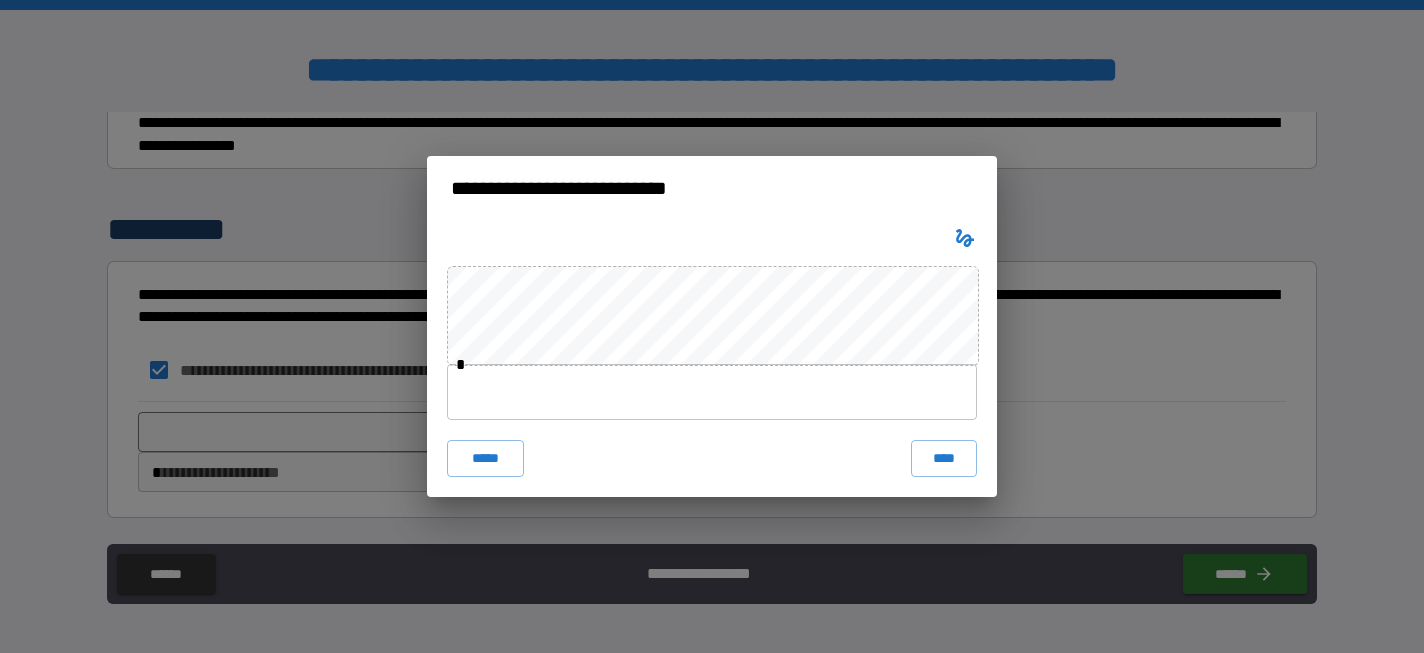 click at bounding box center (712, 392) 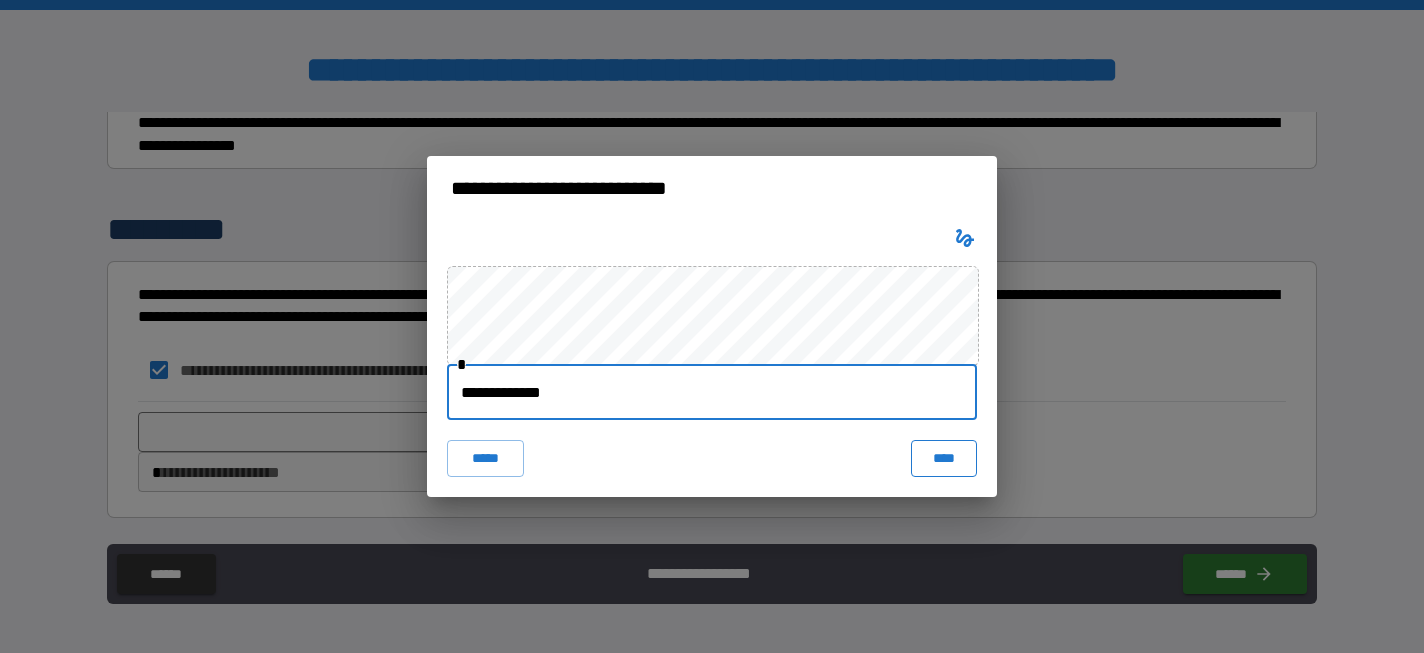click on "****" at bounding box center [944, 458] 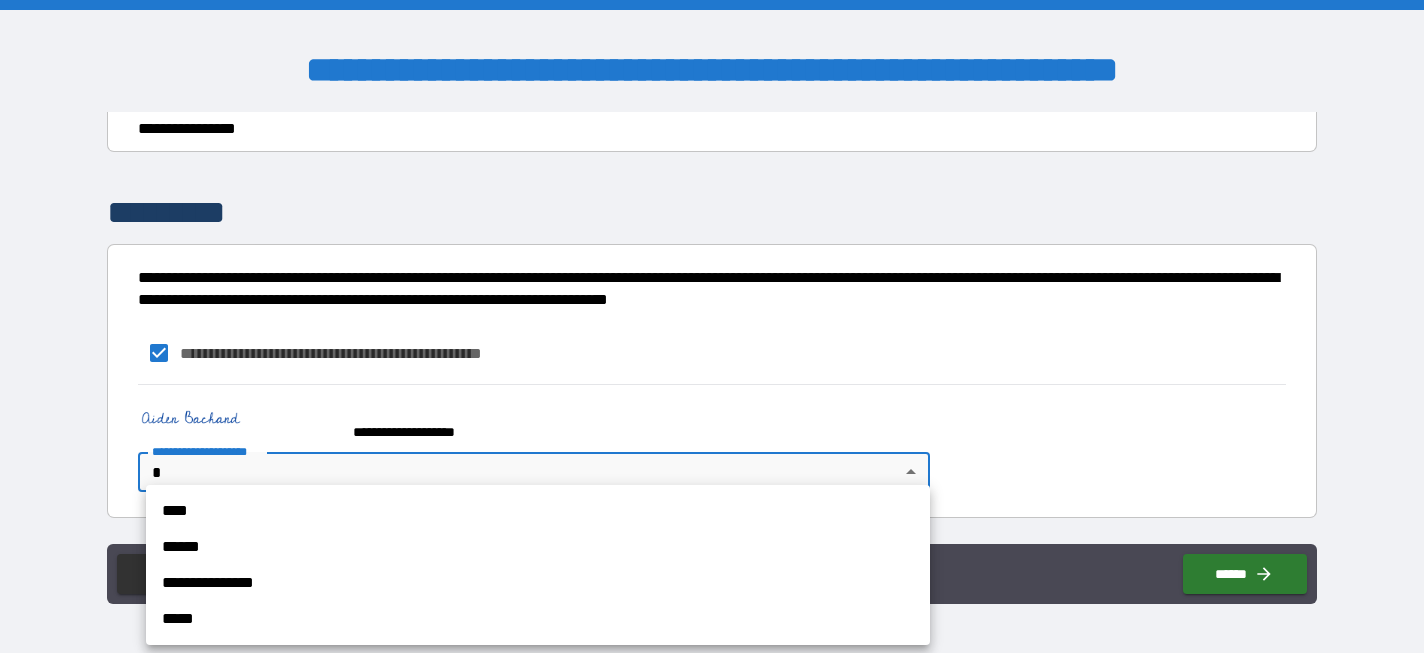 click on "**********" at bounding box center [712, 326] 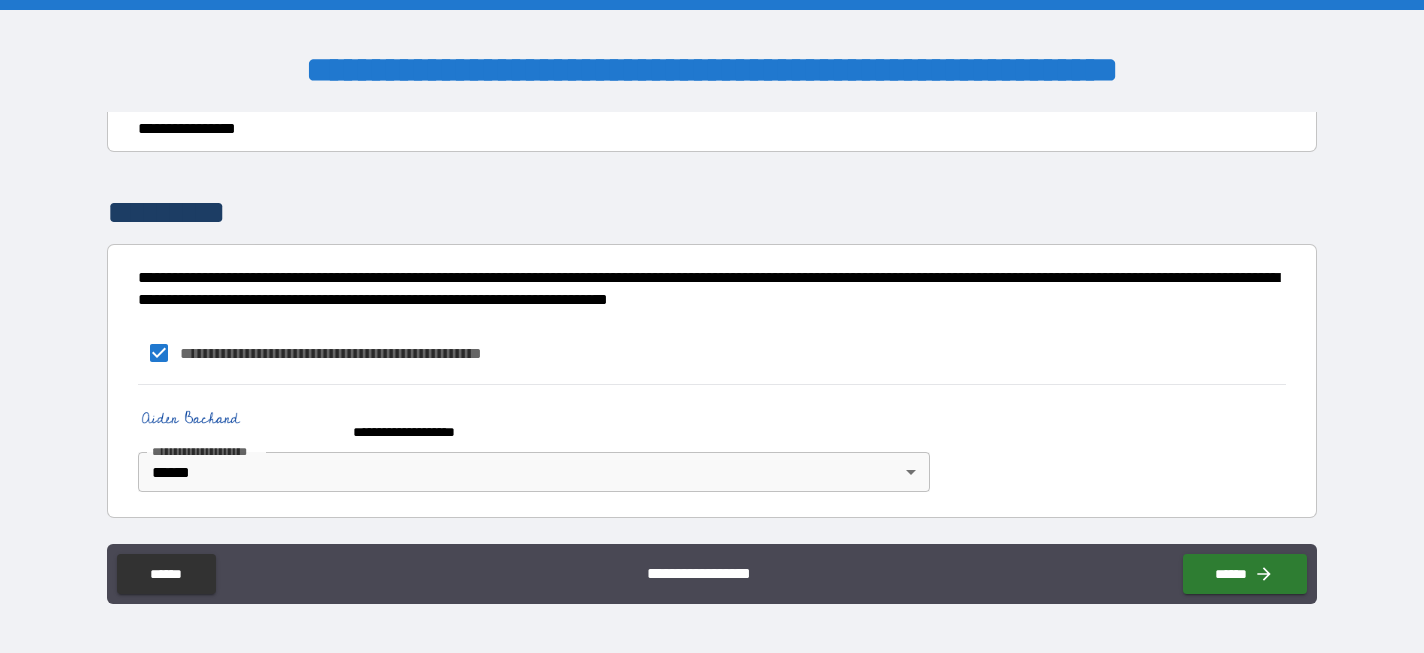 click on "**********" at bounding box center [712, 443] 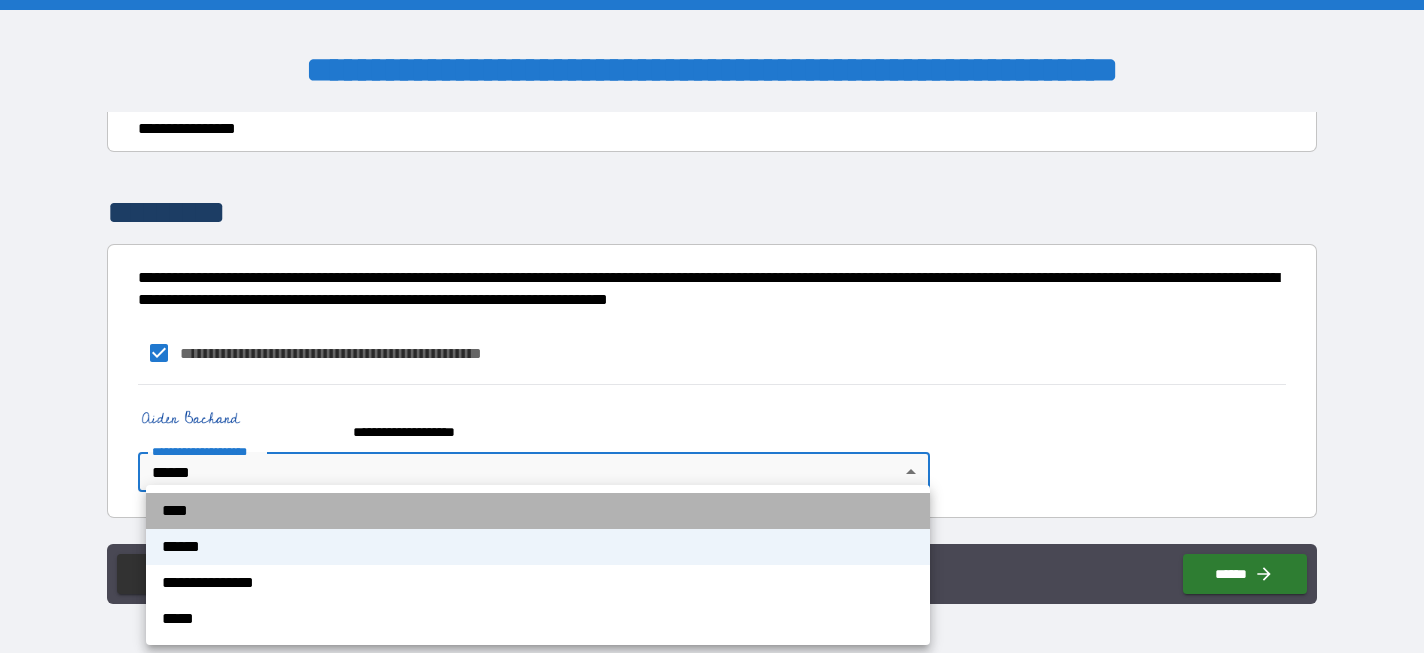 click on "****" at bounding box center (538, 511) 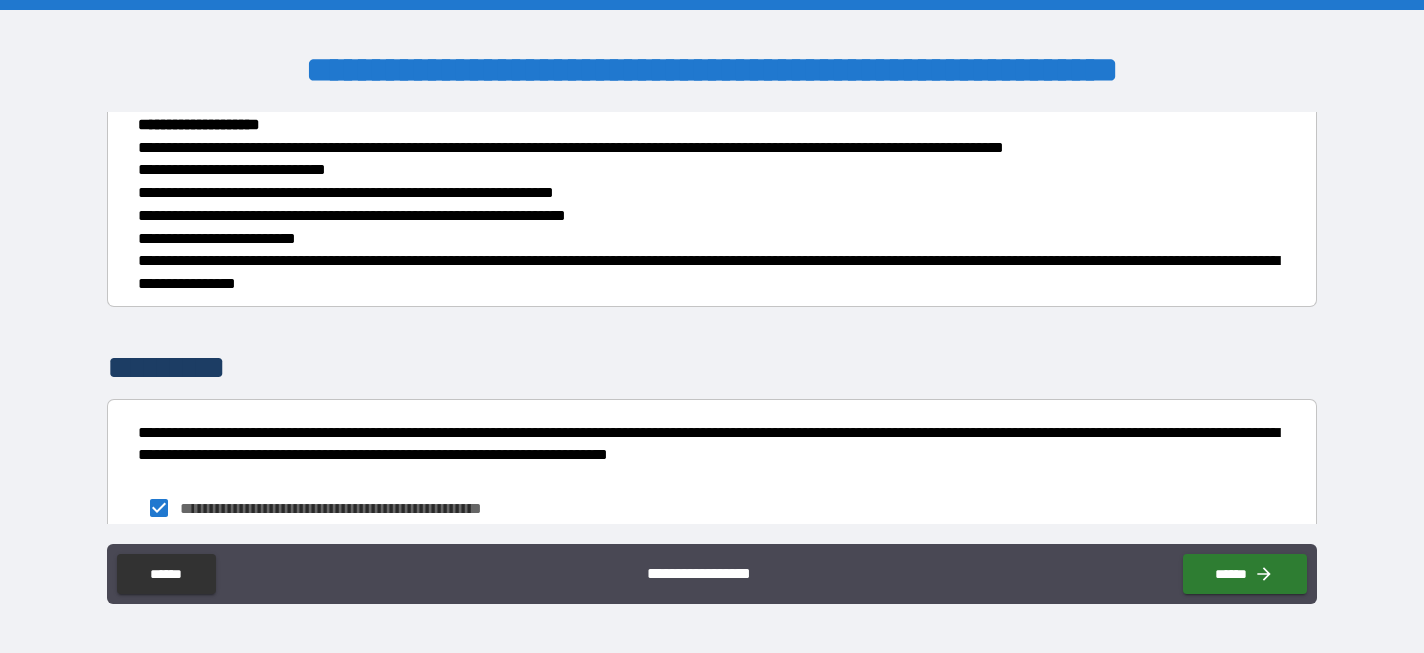 scroll, scrollTop: 2480, scrollLeft: 0, axis: vertical 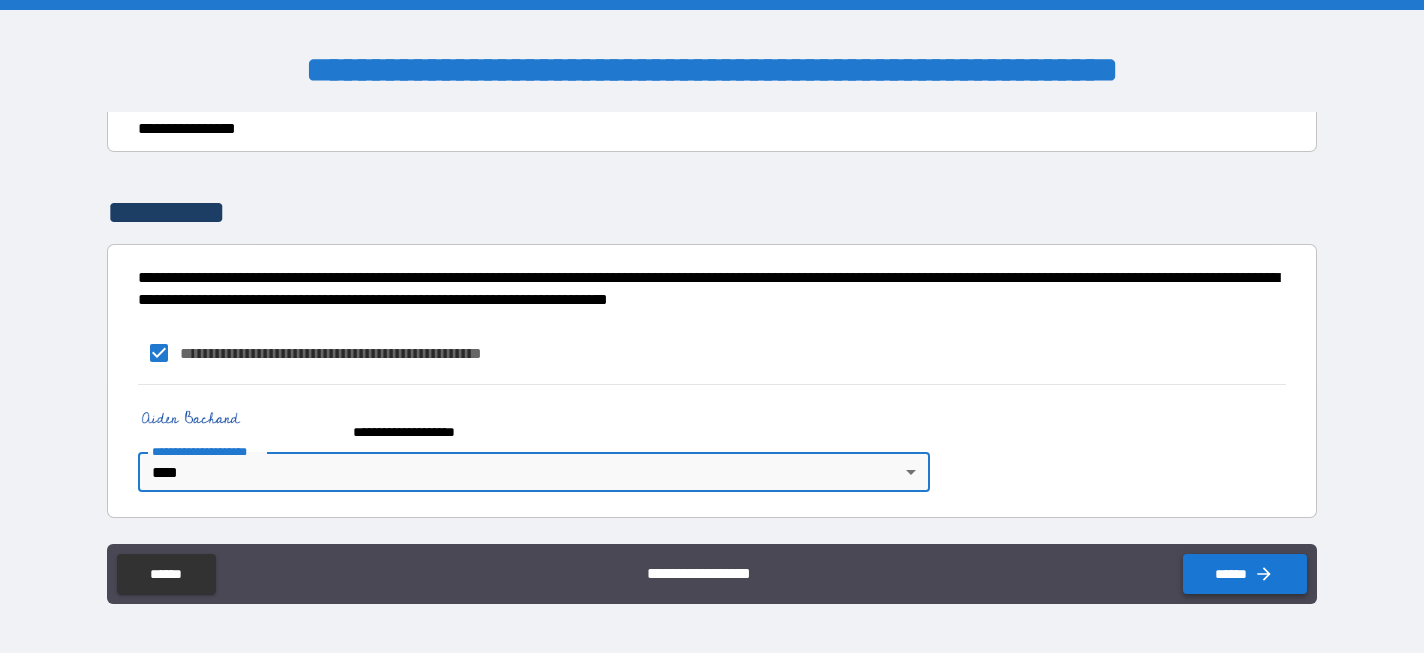 click on "******" at bounding box center [1245, 574] 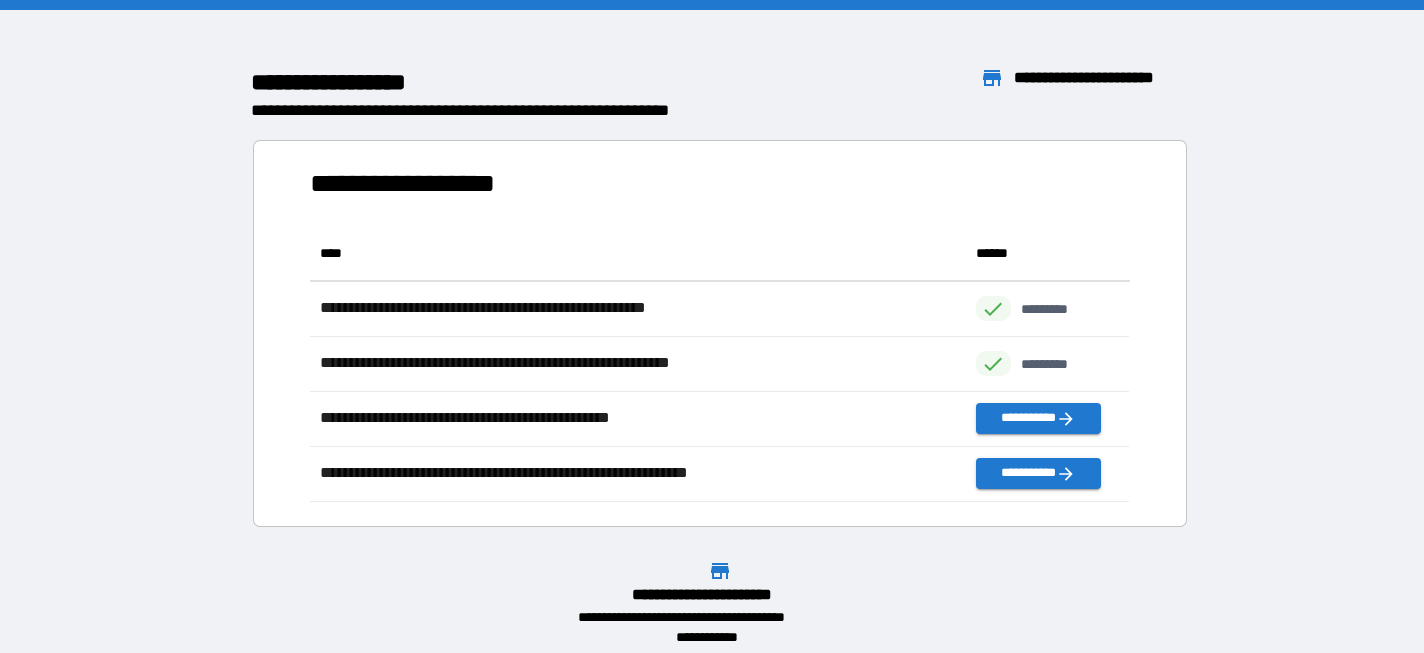 scroll, scrollTop: 1, scrollLeft: 0, axis: vertical 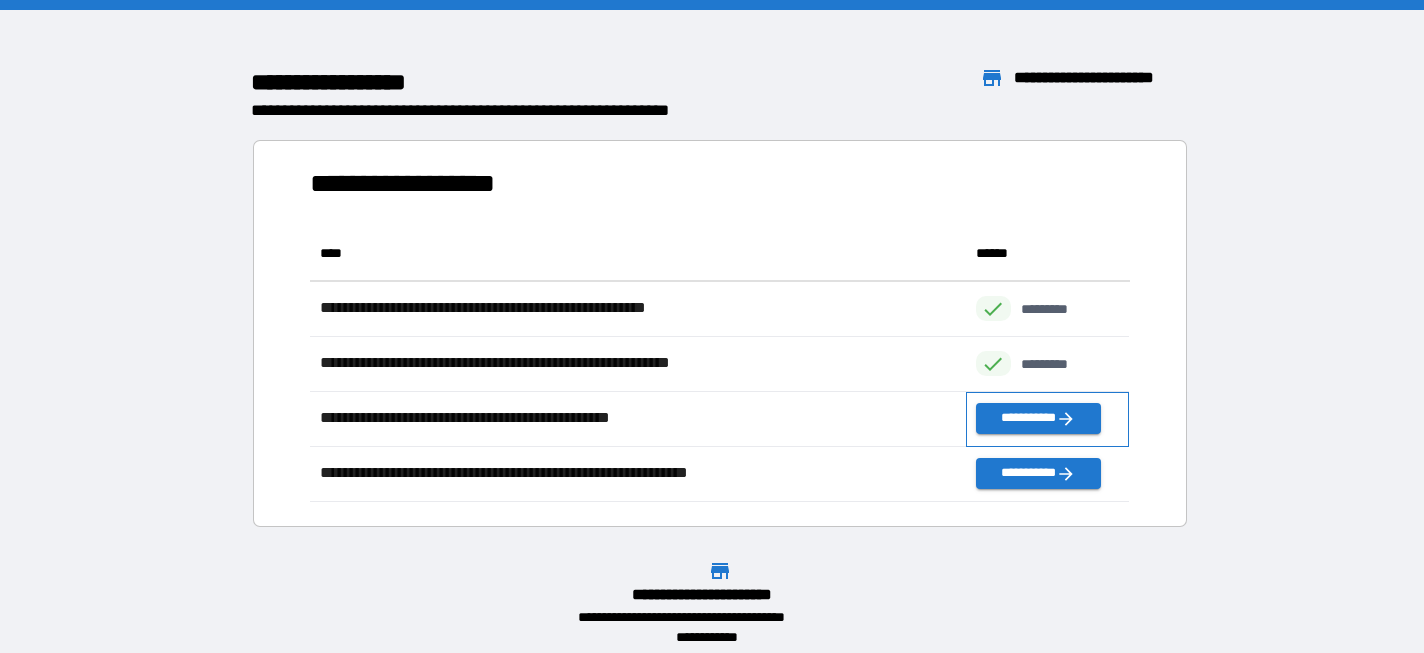 click on "**********" at bounding box center (1048, 419) 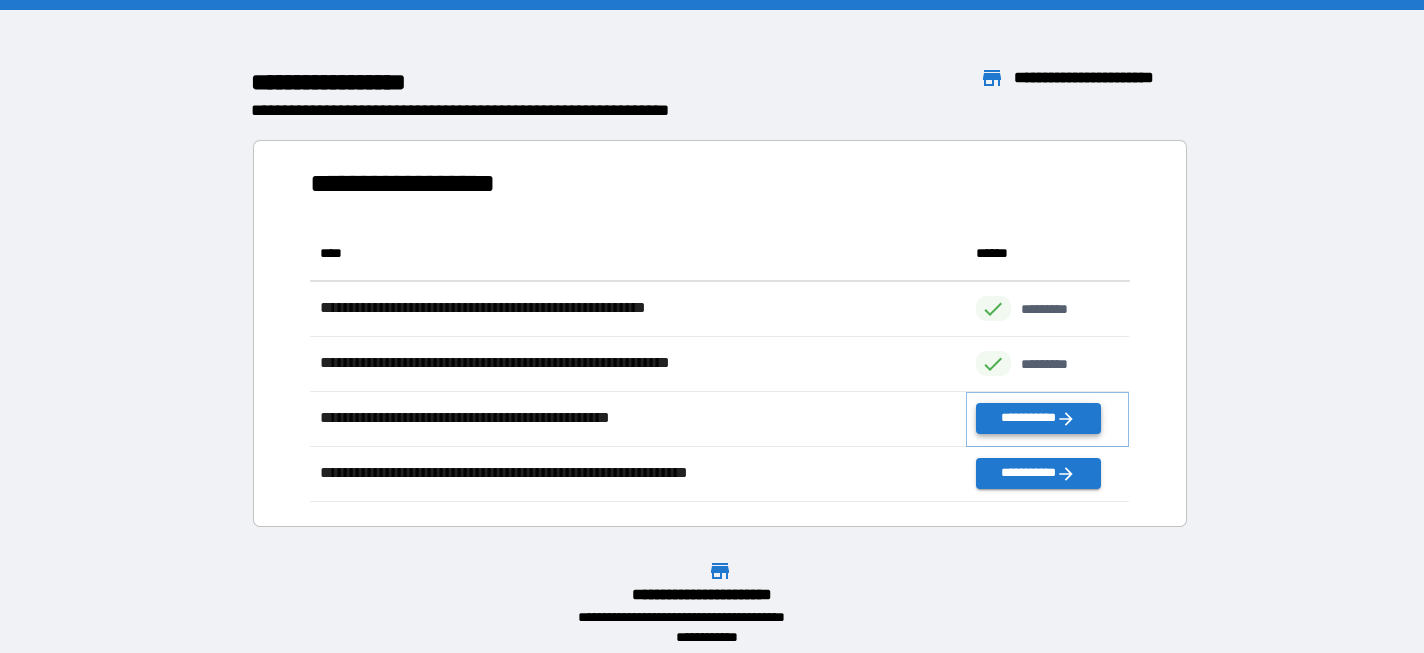 click on "**********" at bounding box center (1038, 418) 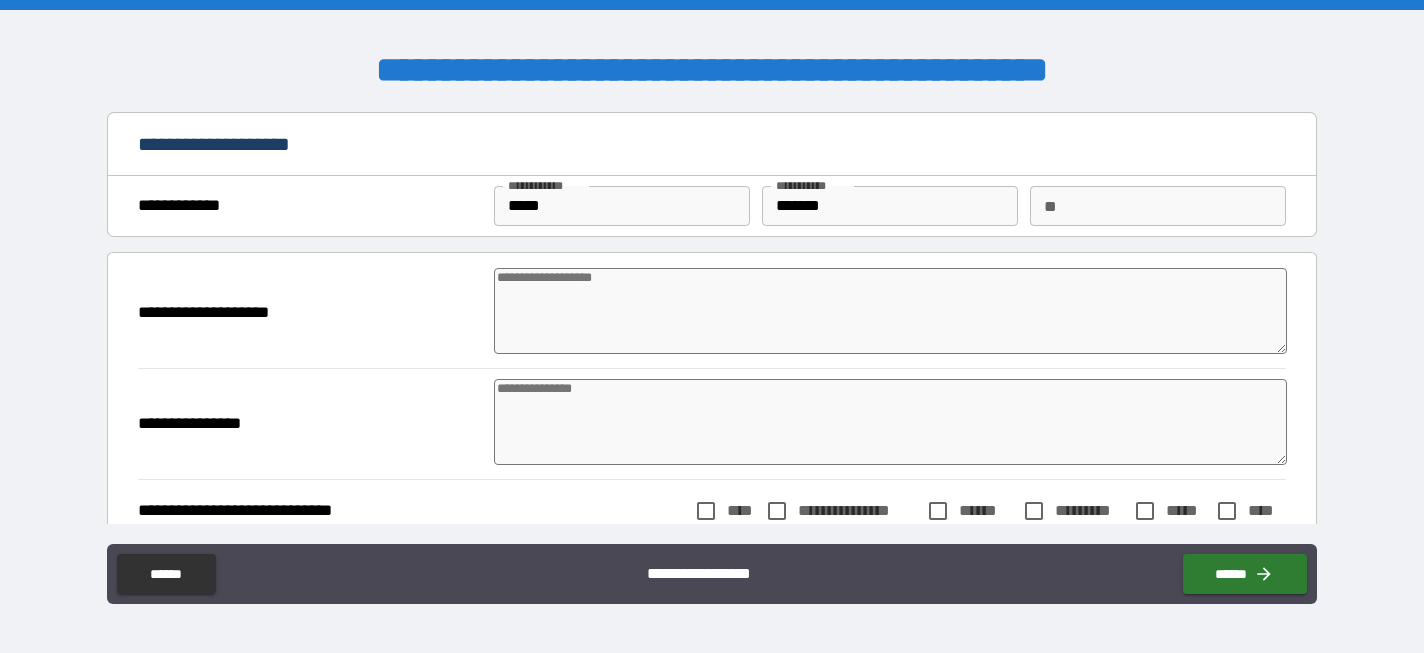 click on "**" at bounding box center (1158, 206) 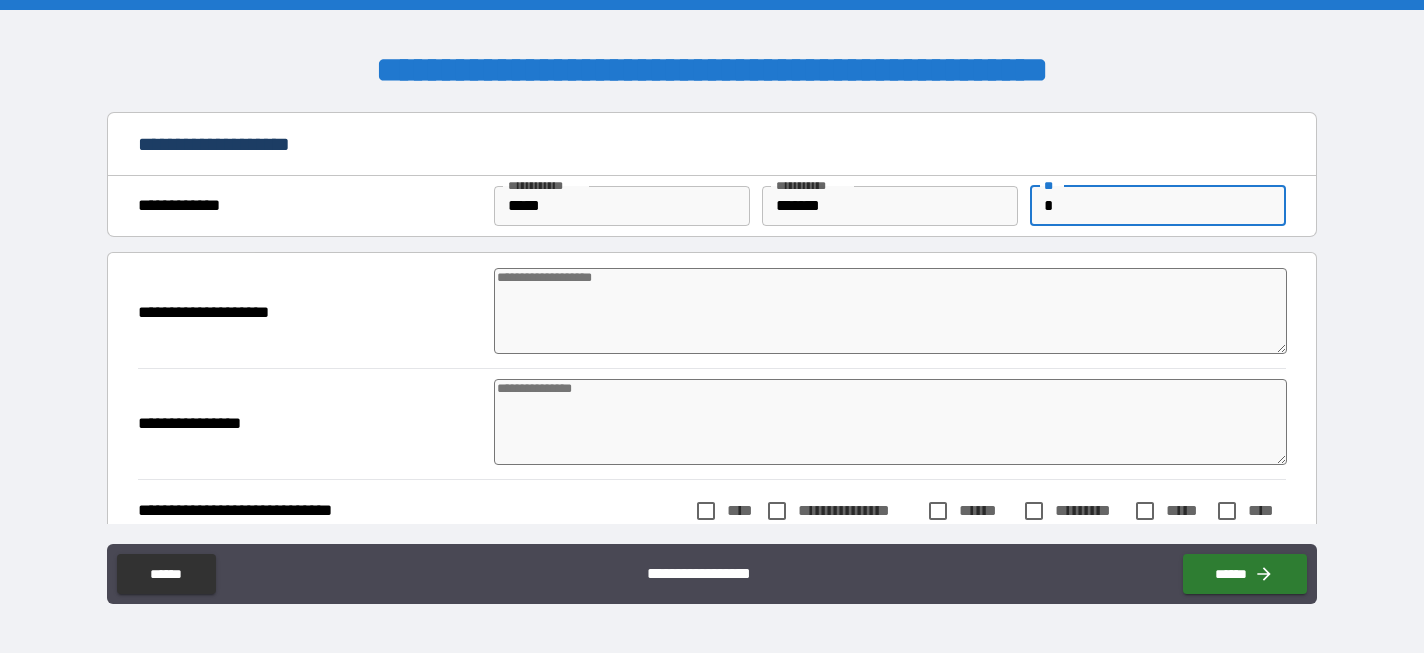 click at bounding box center [890, 311] 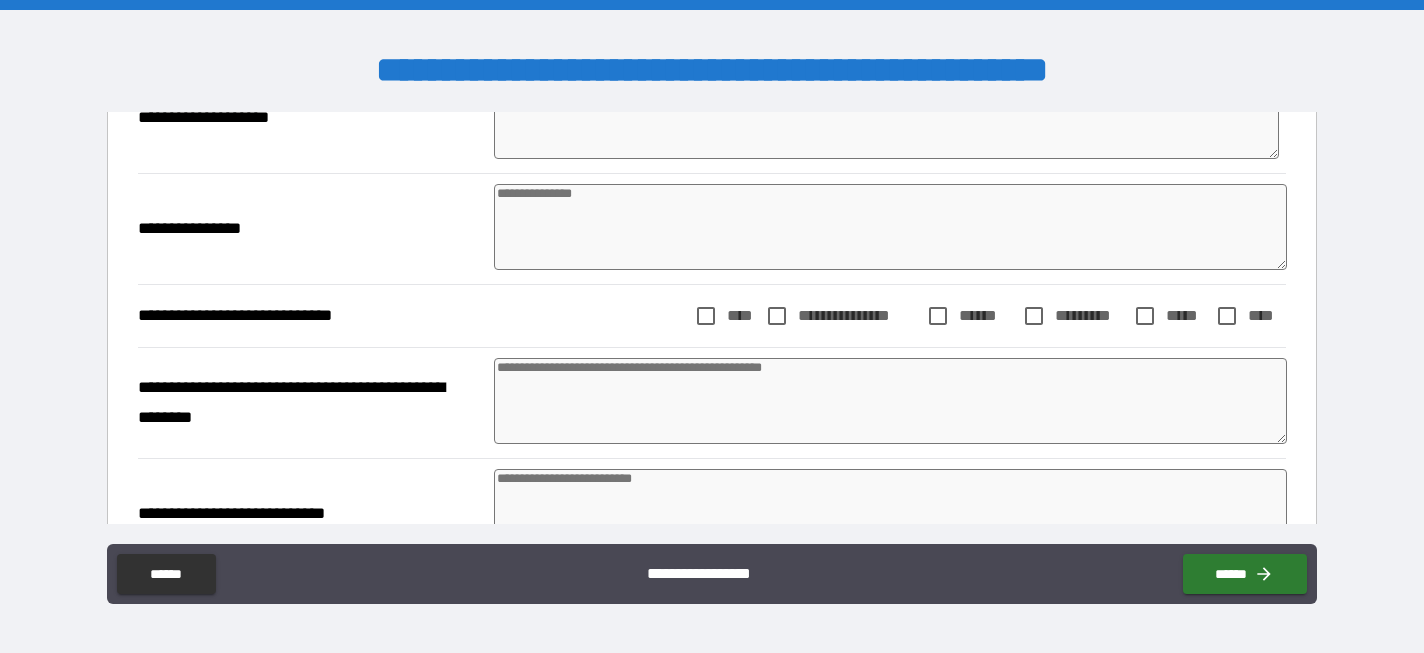 scroll, scrollTop: 197, scrollLeft: 0, axis: vertical 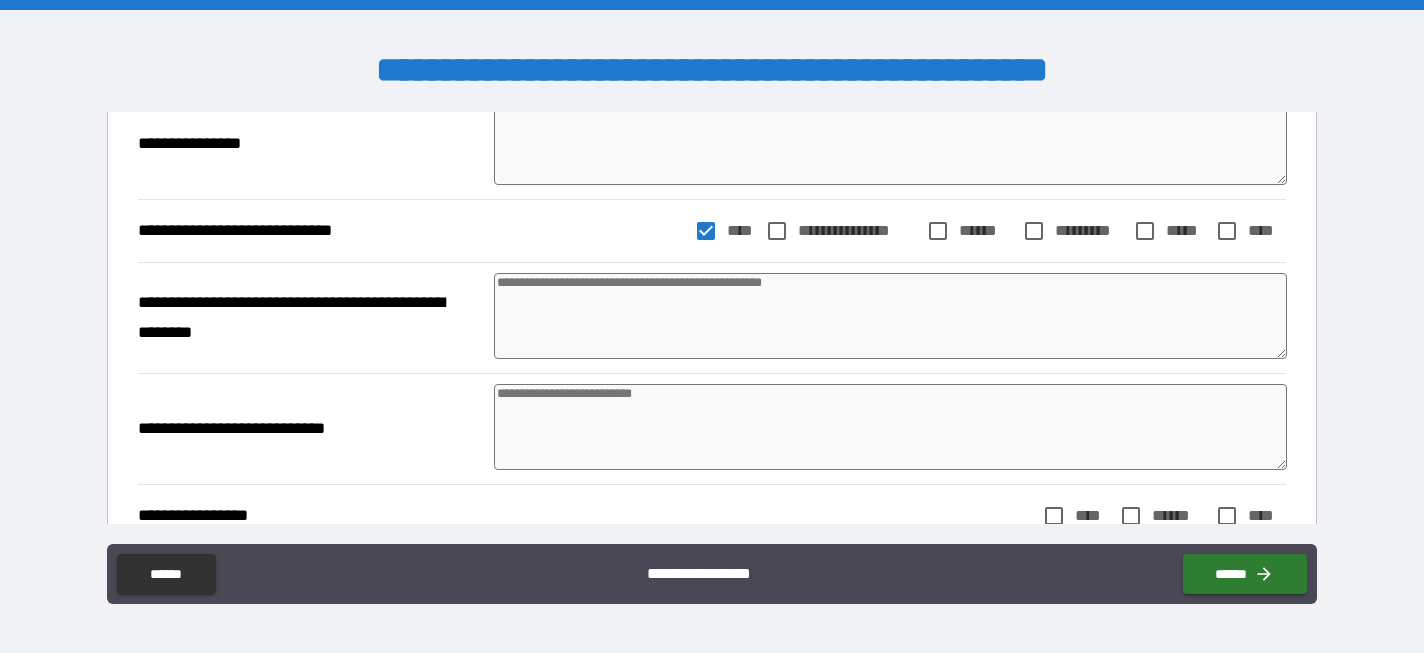 click at bounding box center [890, 316] 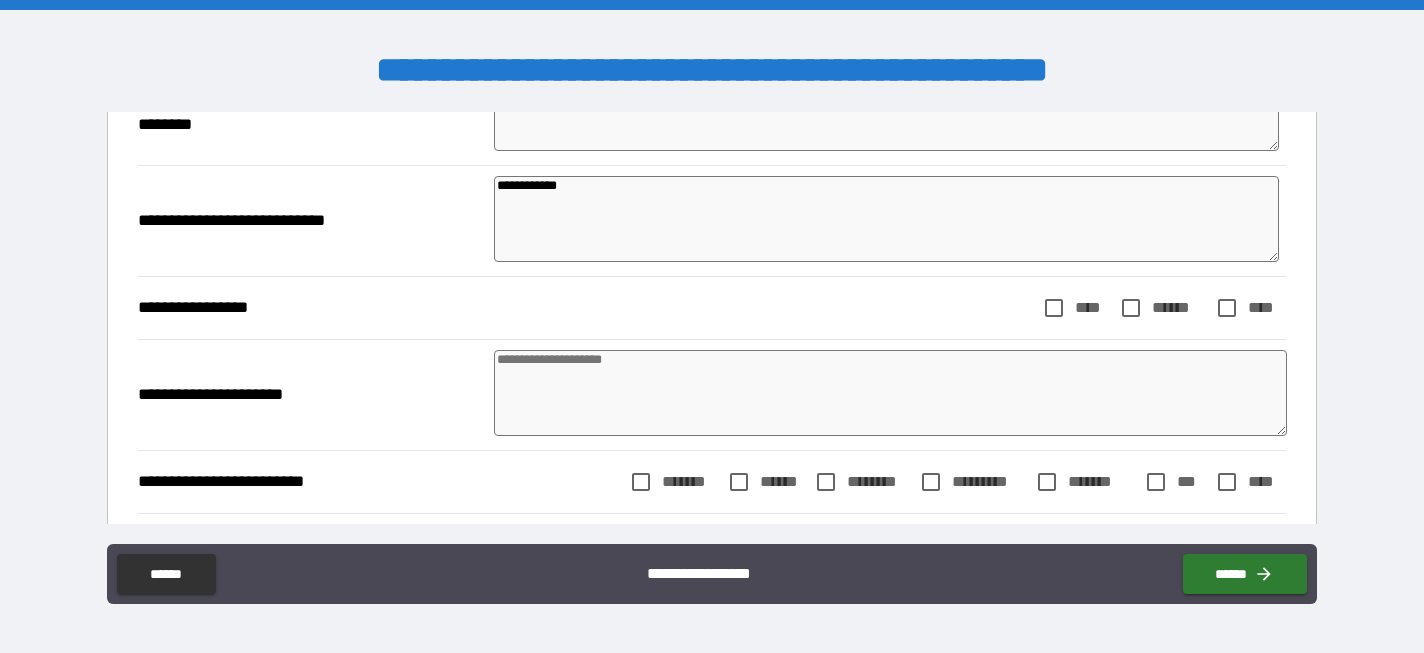 scroll, scrollTop: 495, scrollLeft: 0, axis: vertical 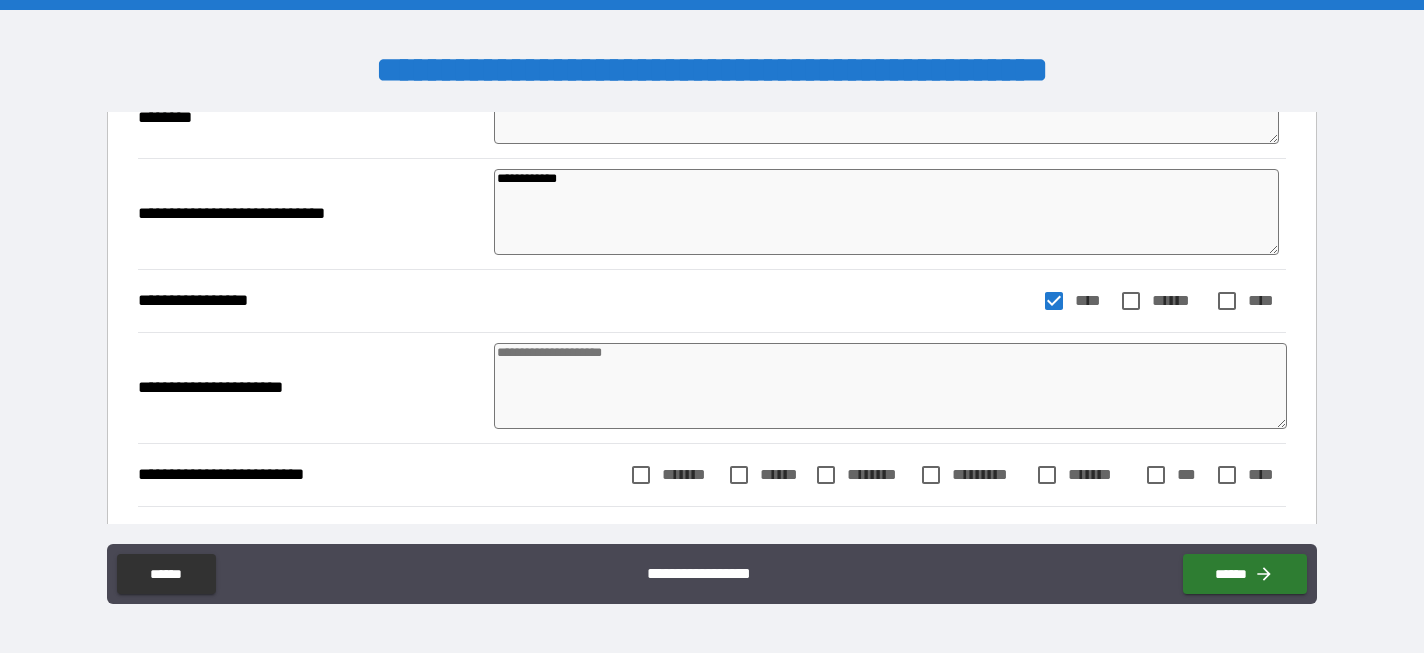 click at bounding box center [890, 386] 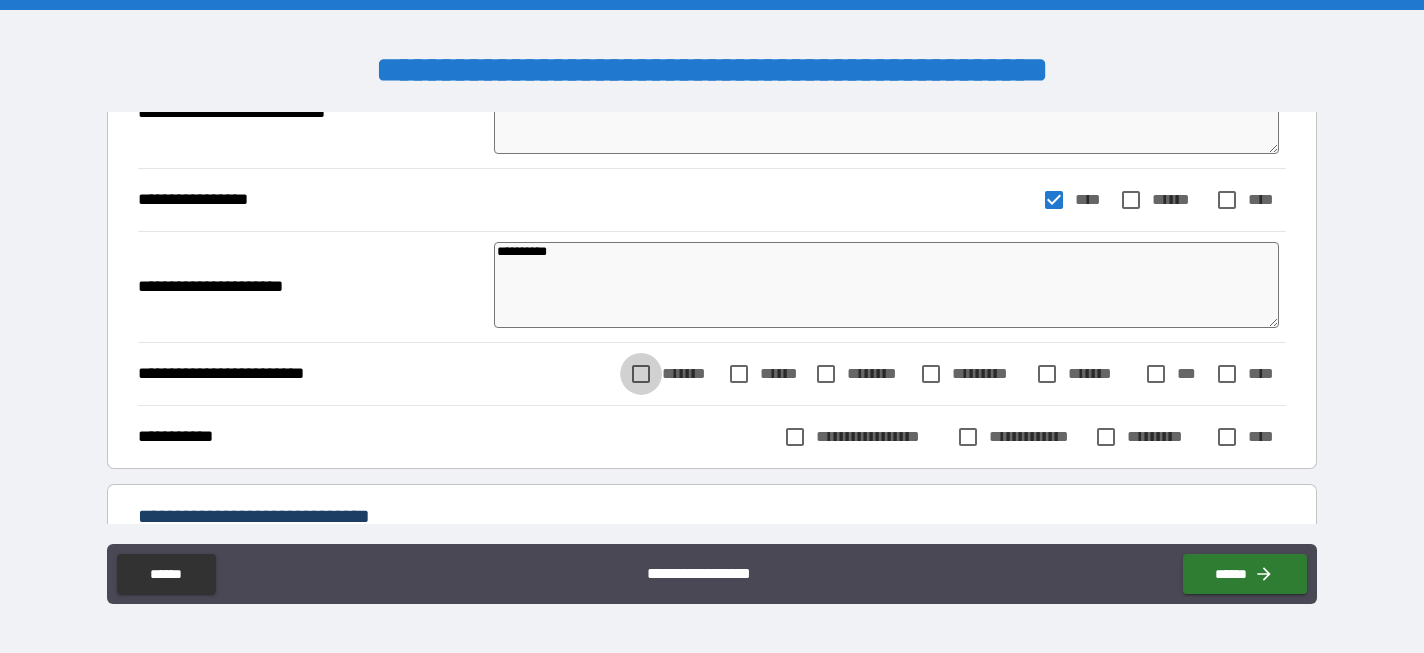 scroll, scrollTop: 597, scrollLeft: 0, axis: vertical 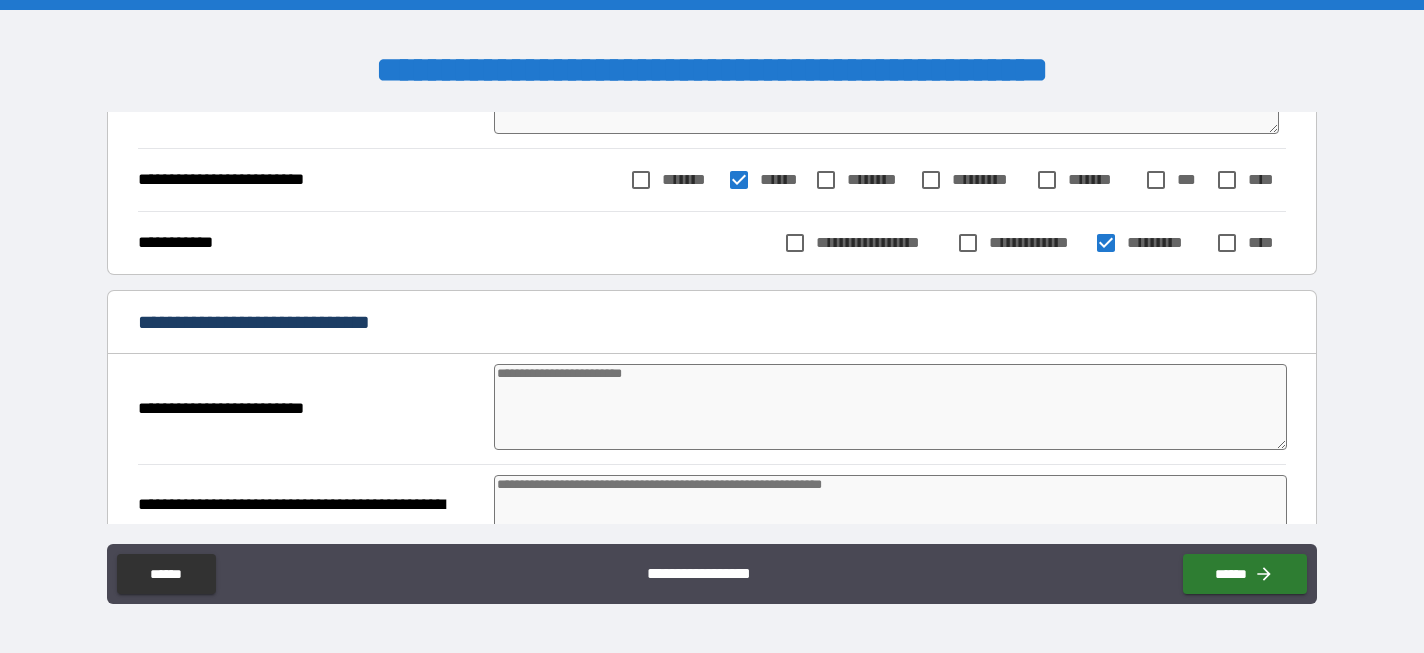 click at bounding box center [890, 407] 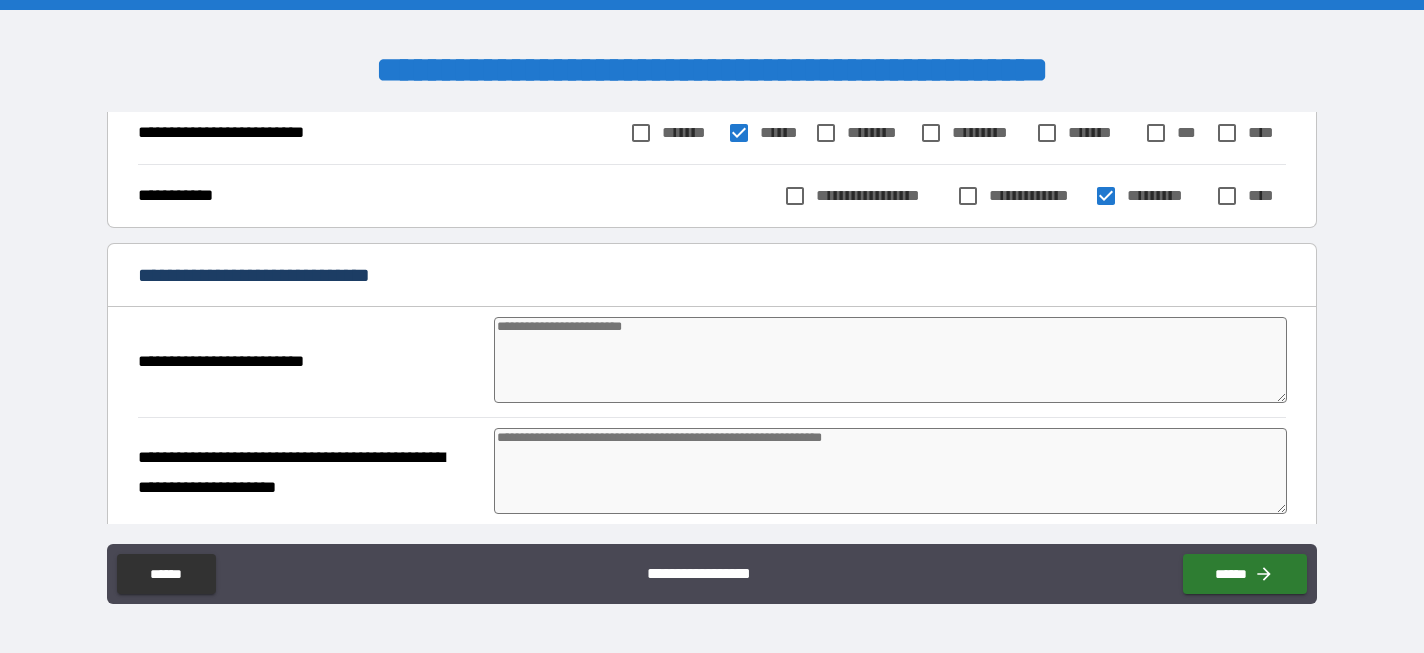 click at bounding box center (890, 360) 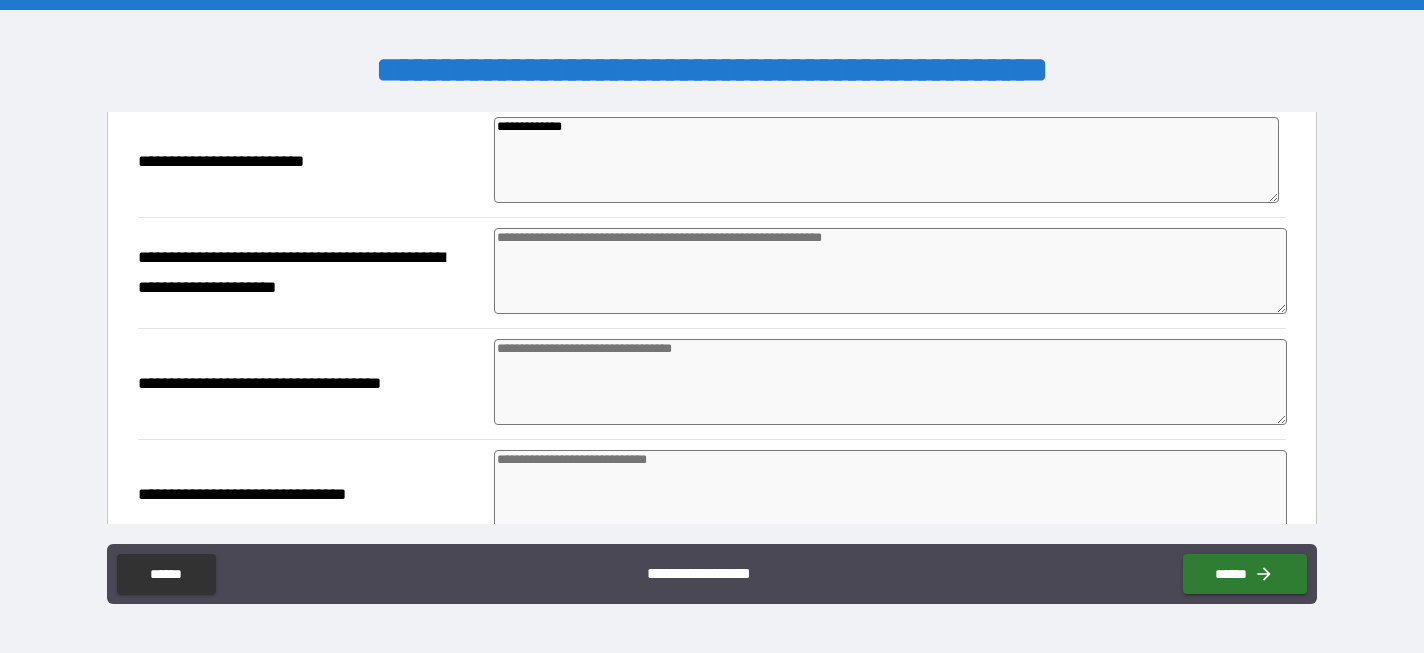scroll, scrollTop: 1038, scrollLeft: 0, axis: vertical 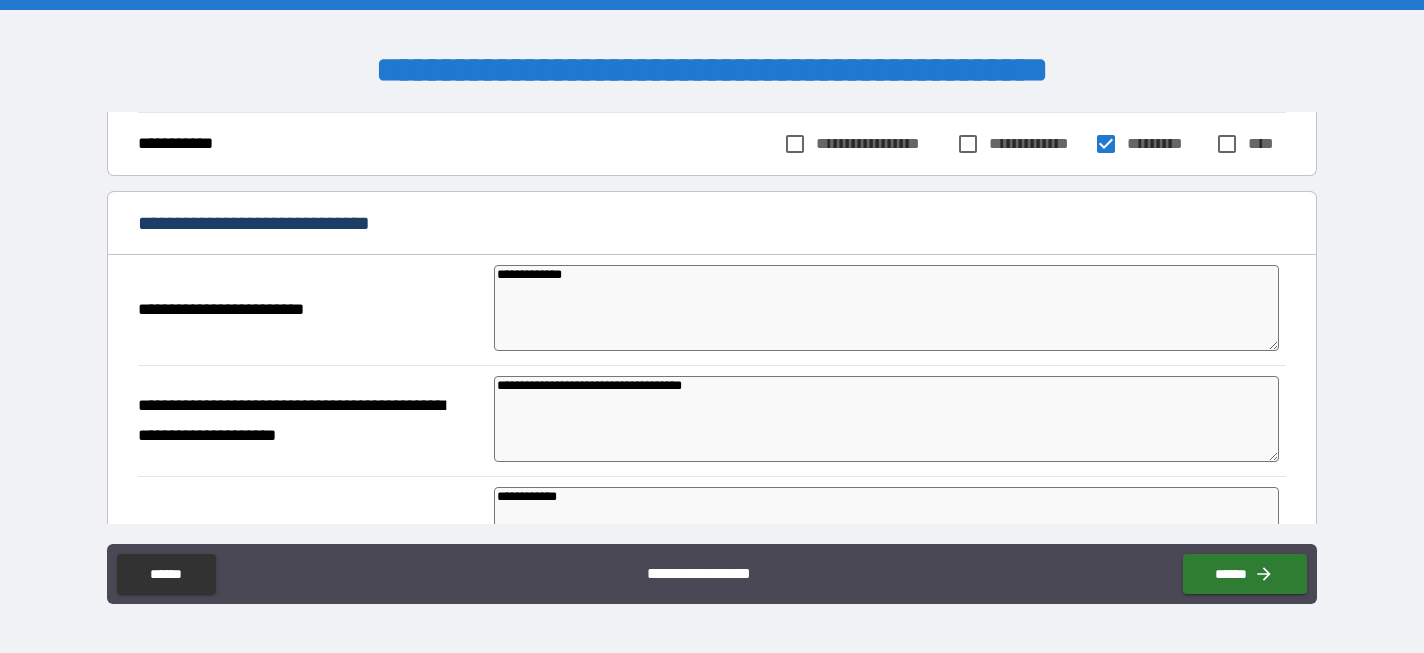 click on "**********" at bounding box center [886, 308] 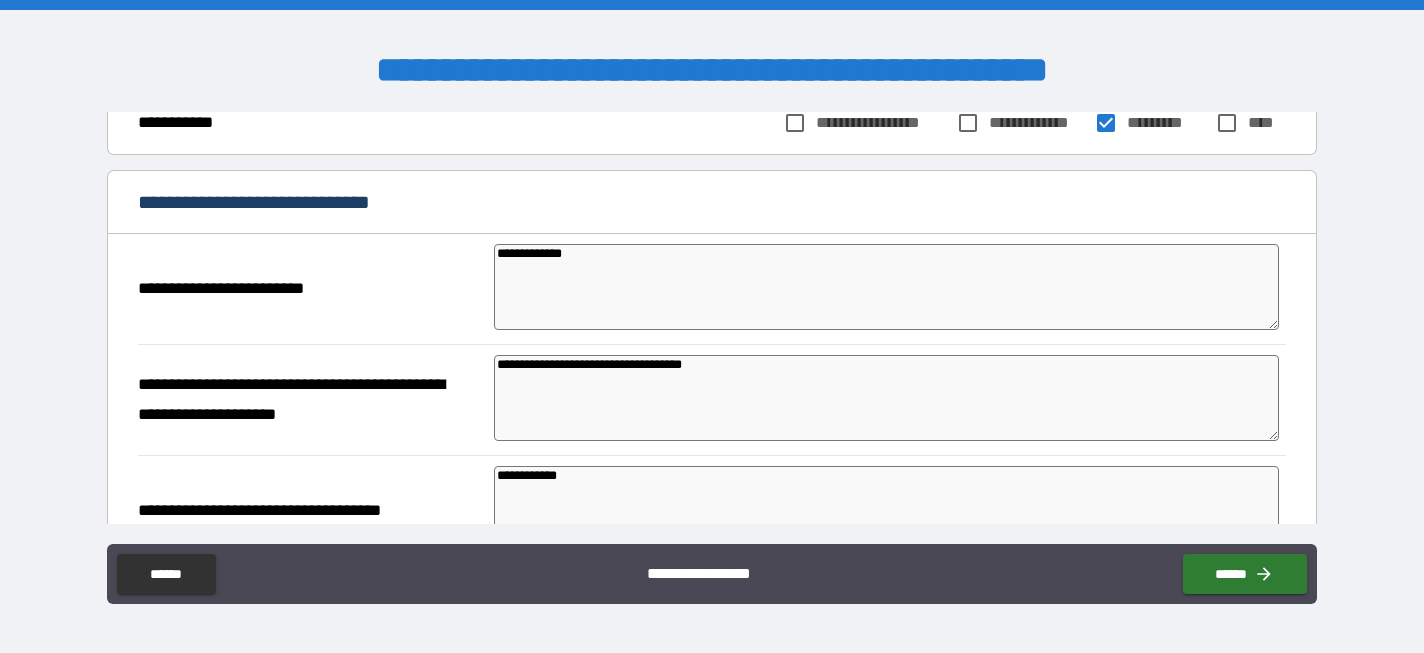 scroll, scrollTop: 873, scrollLeft: 0, axis: vertical 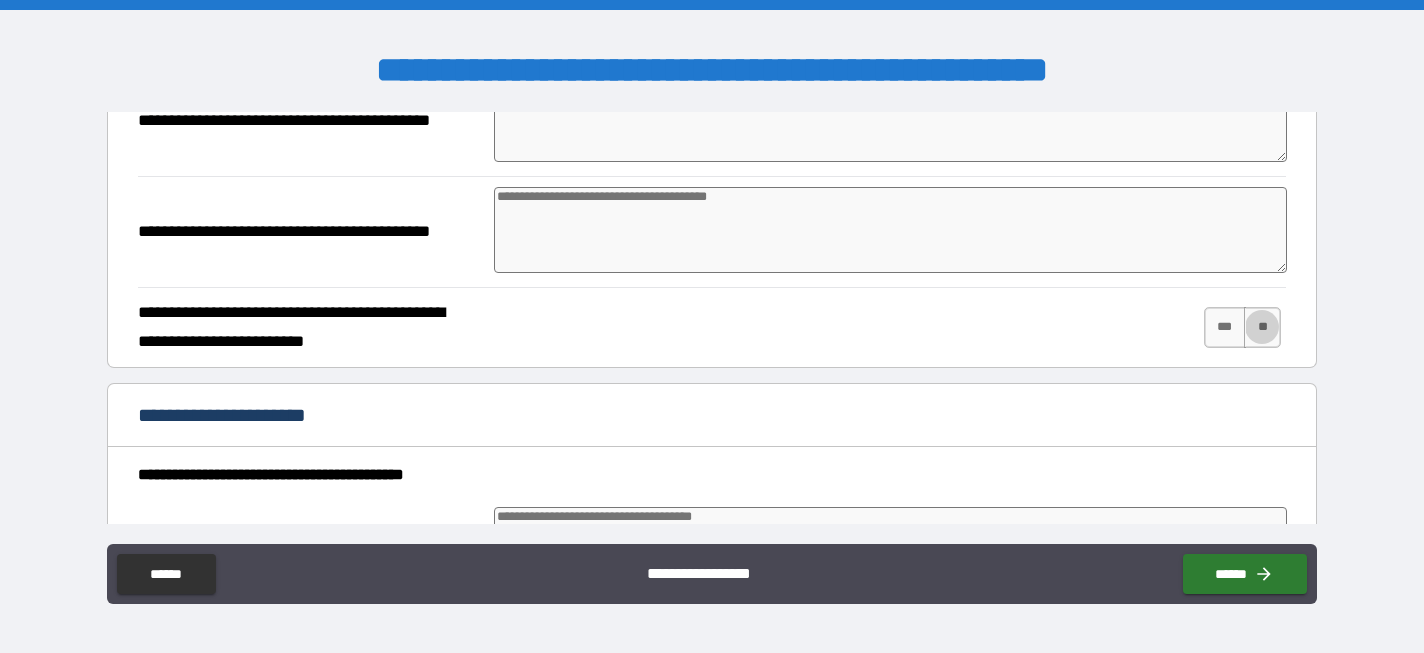 click on "**********" at bounding box center [712, 318] 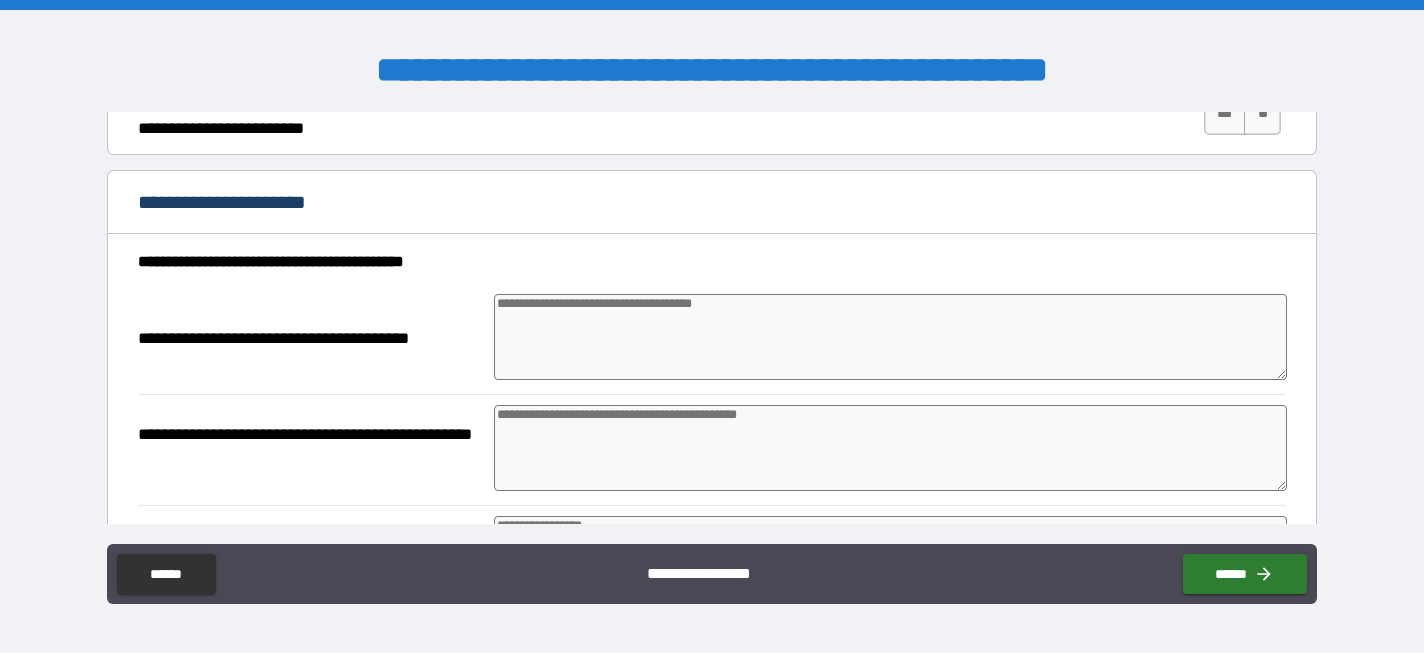 scroll, scrollTop: 1737, scrollLeft: 0, axis: vertical 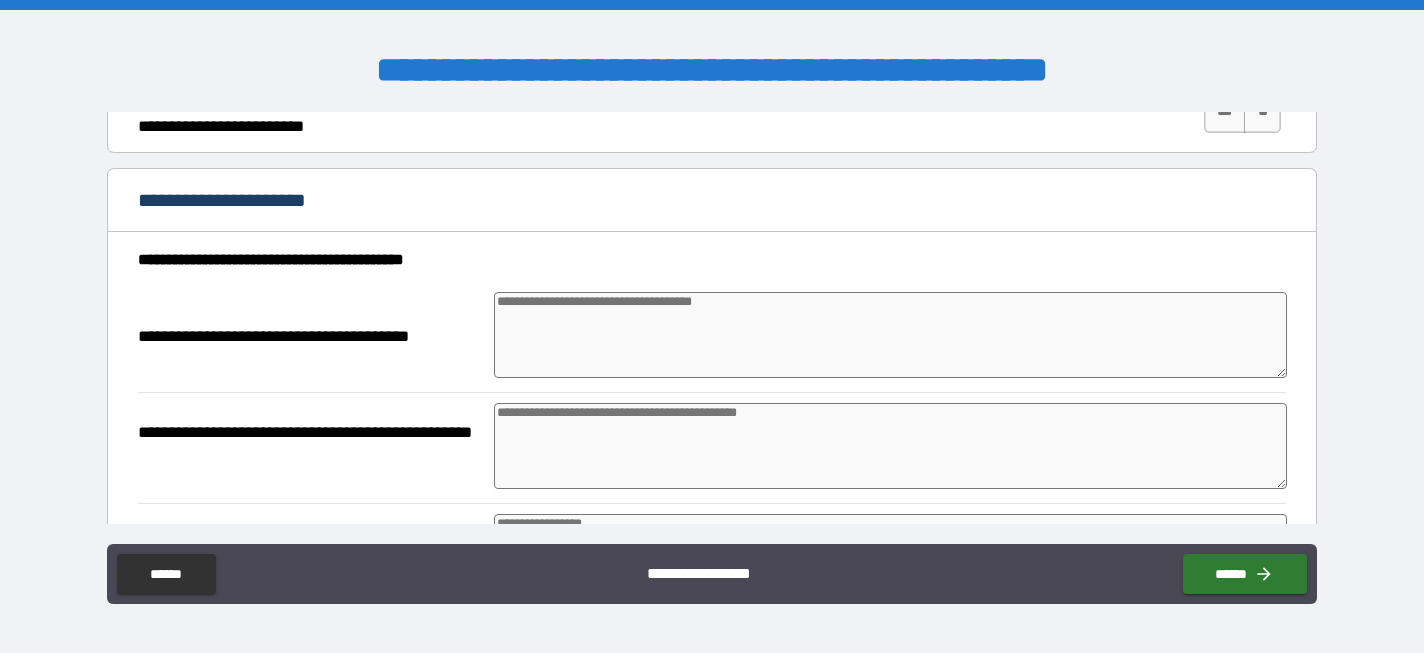 click at bounding box center (890, 335) 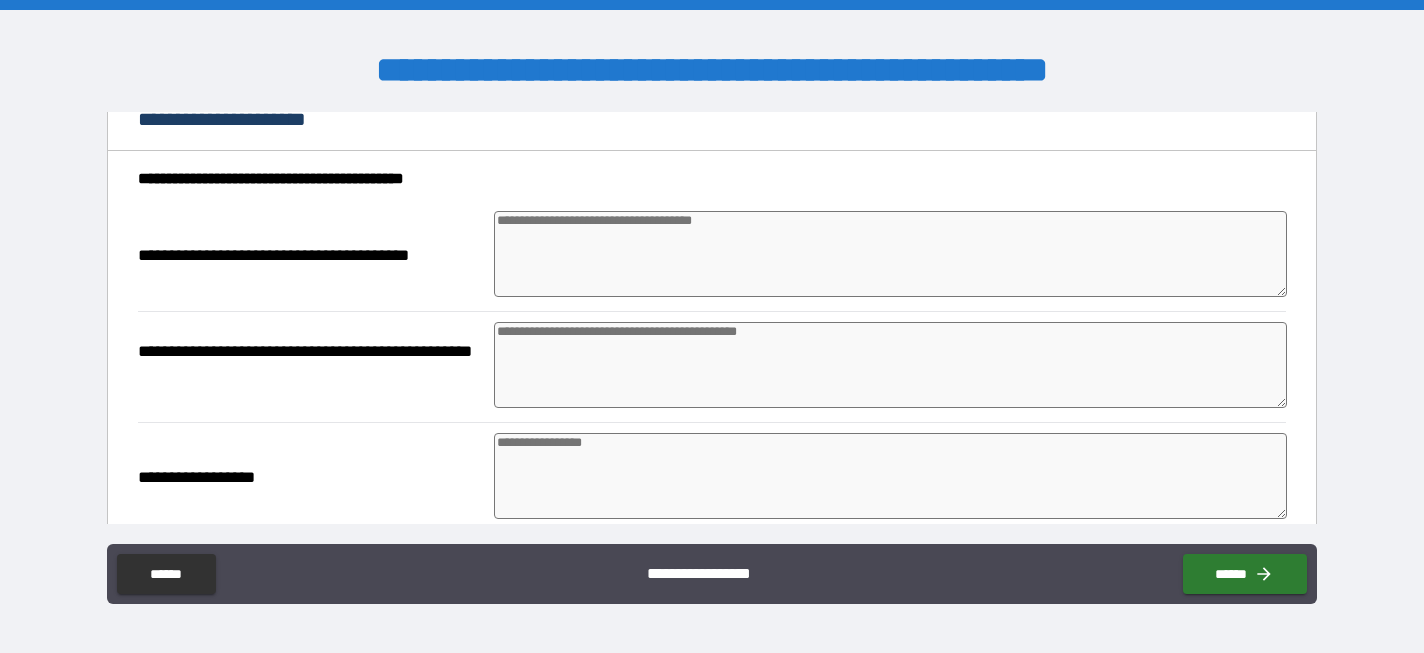 scroll, scrollTop: 1821, scrollLeft: 0, axis: vertical 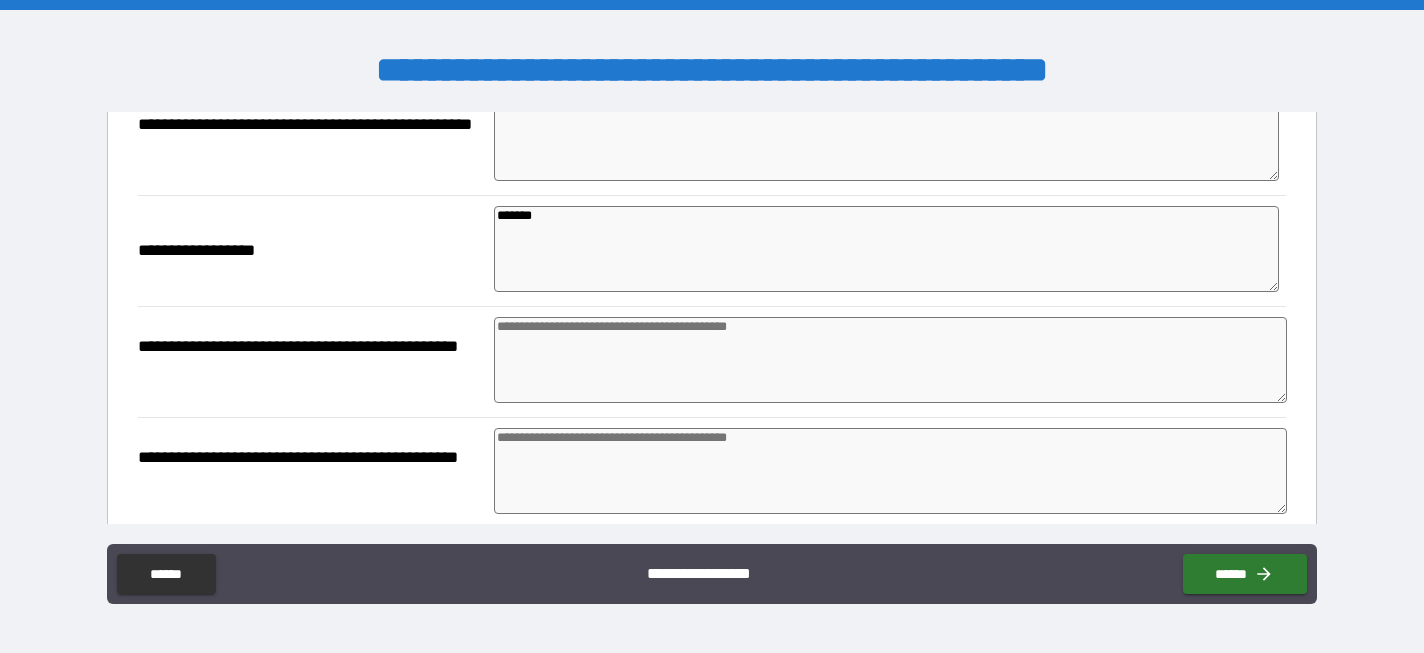 click at bounding box center (890, 360) 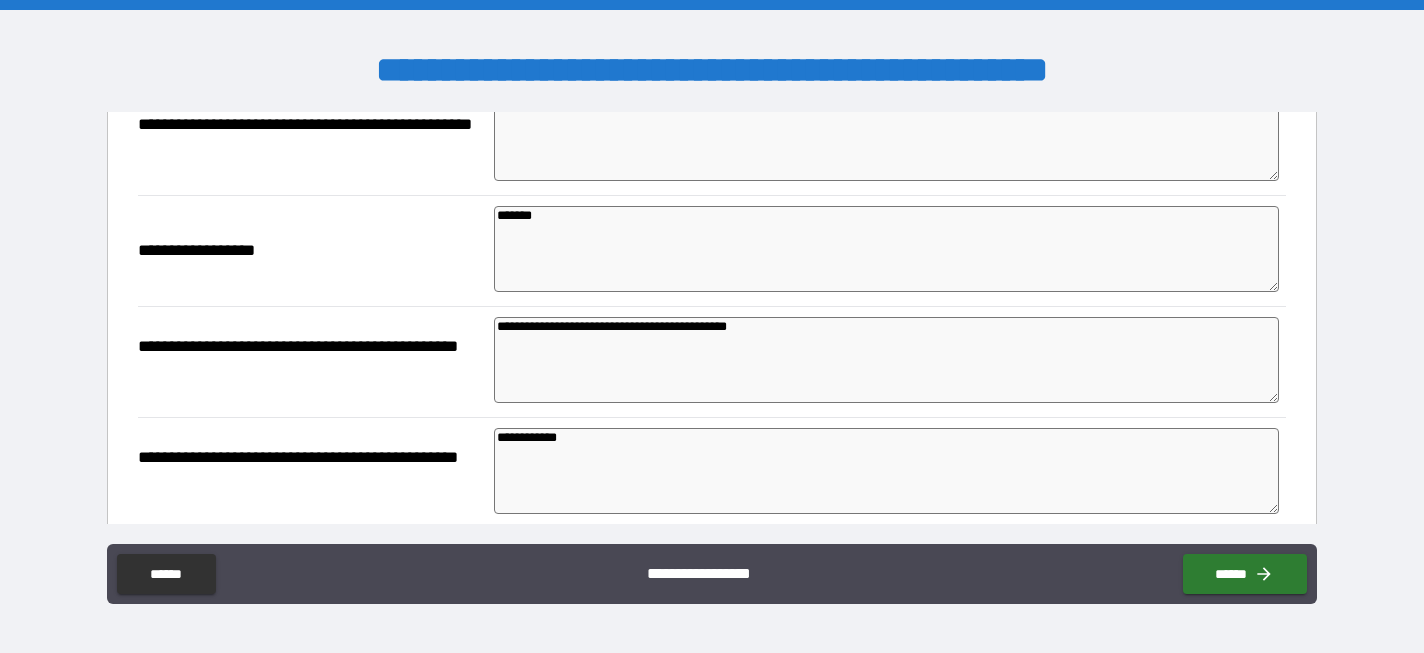 scroll, scrollTop: 2277, scrollLeft: 0, axis: vertical 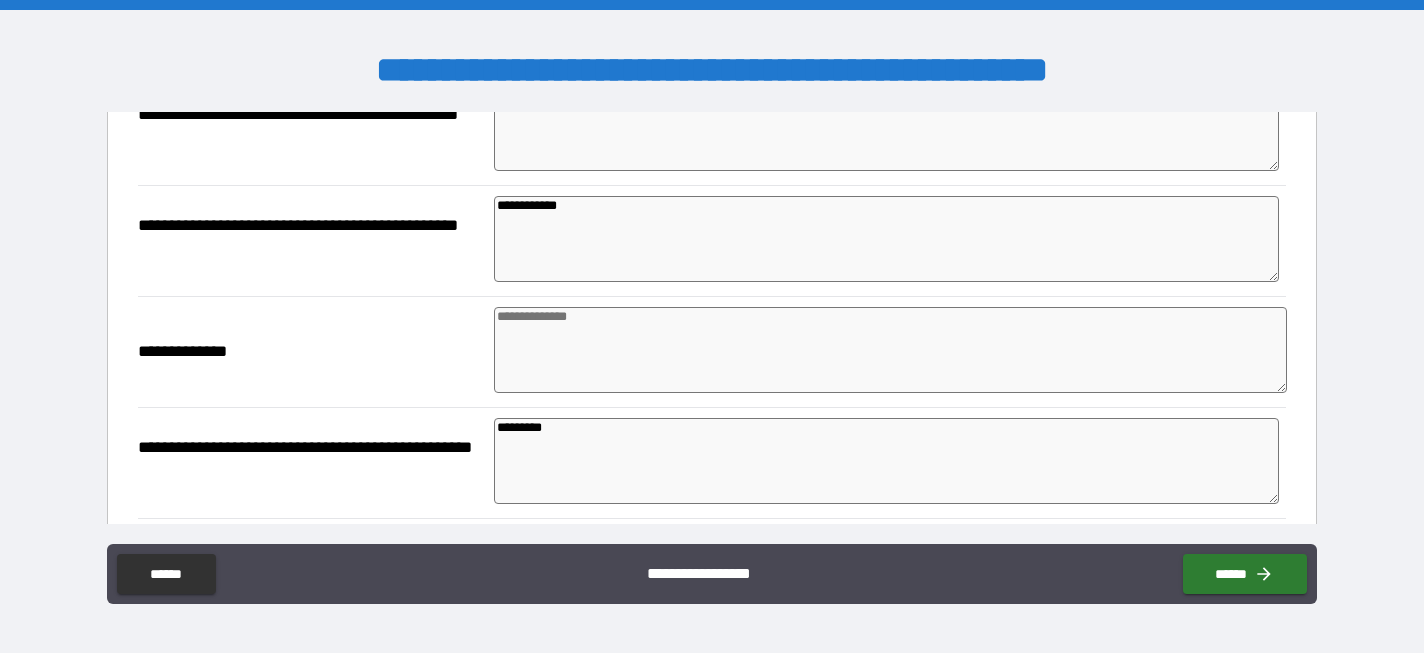 click at bounding box center (890, 350) 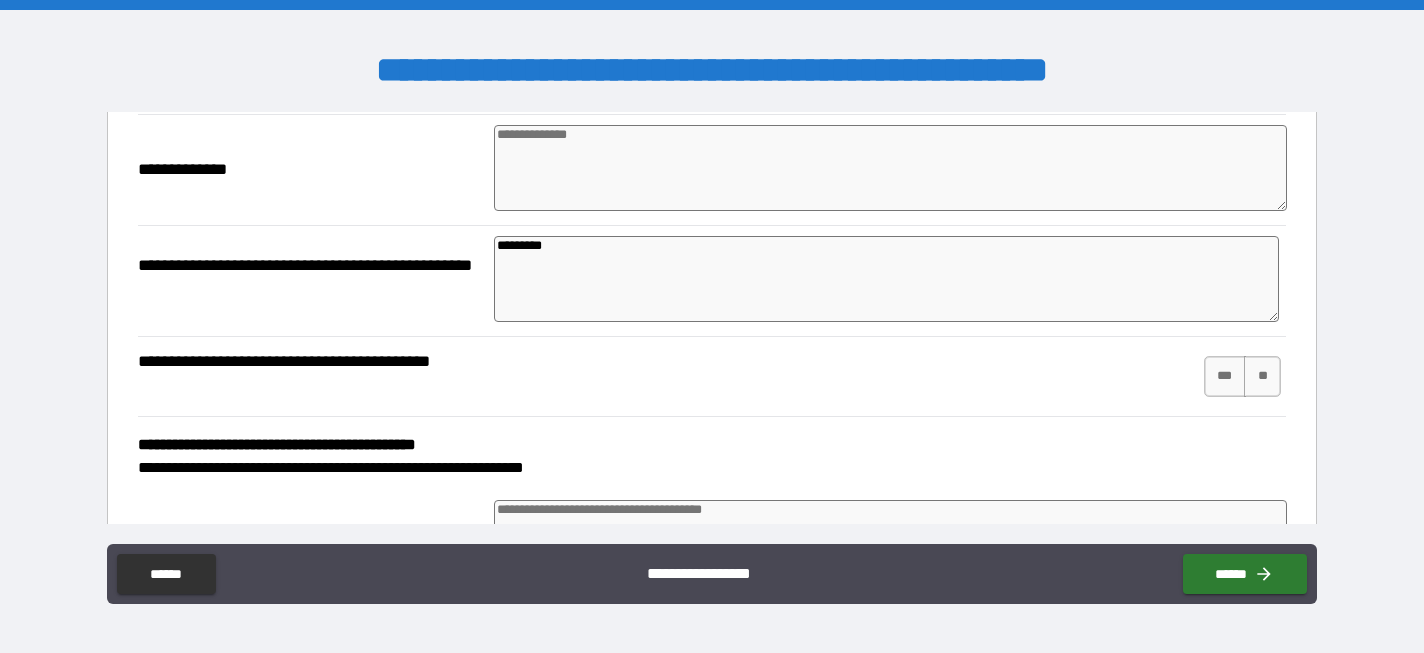scroll, scrollTop: 2463, scrollLeft: 0, axis: vertical 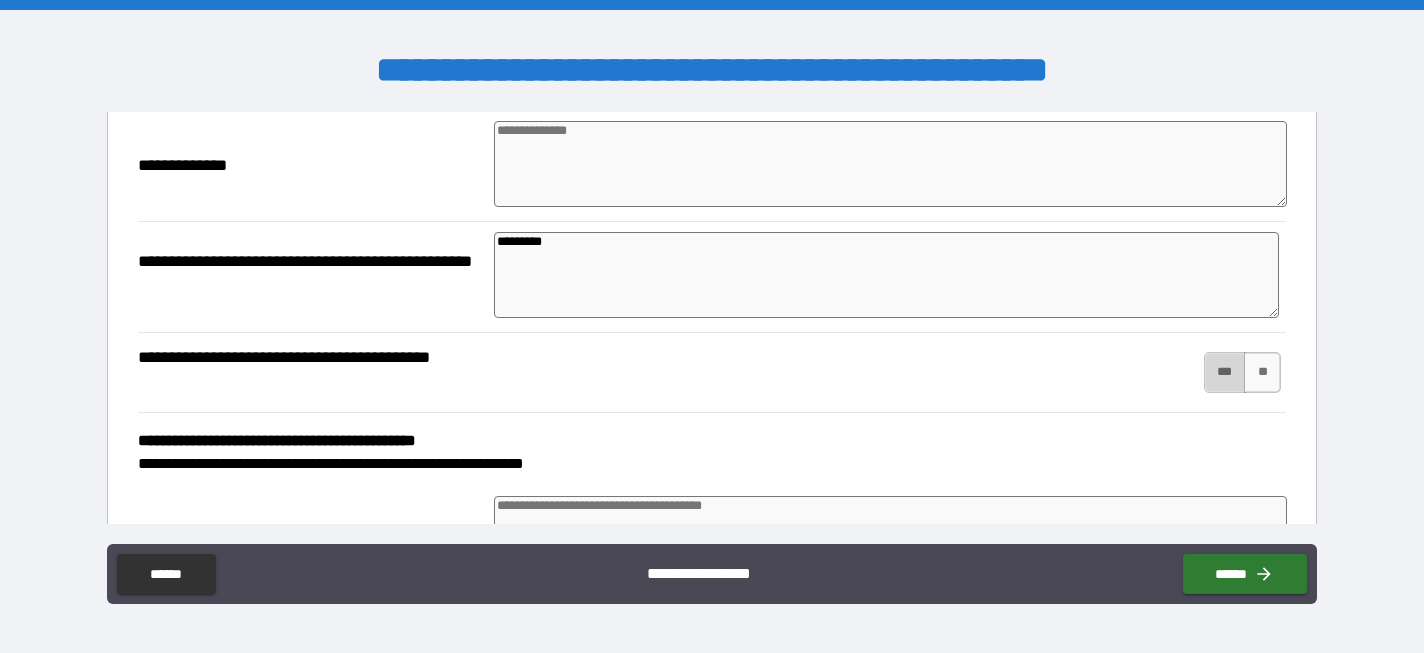 click on "***" at bounding box center [1225, 372] 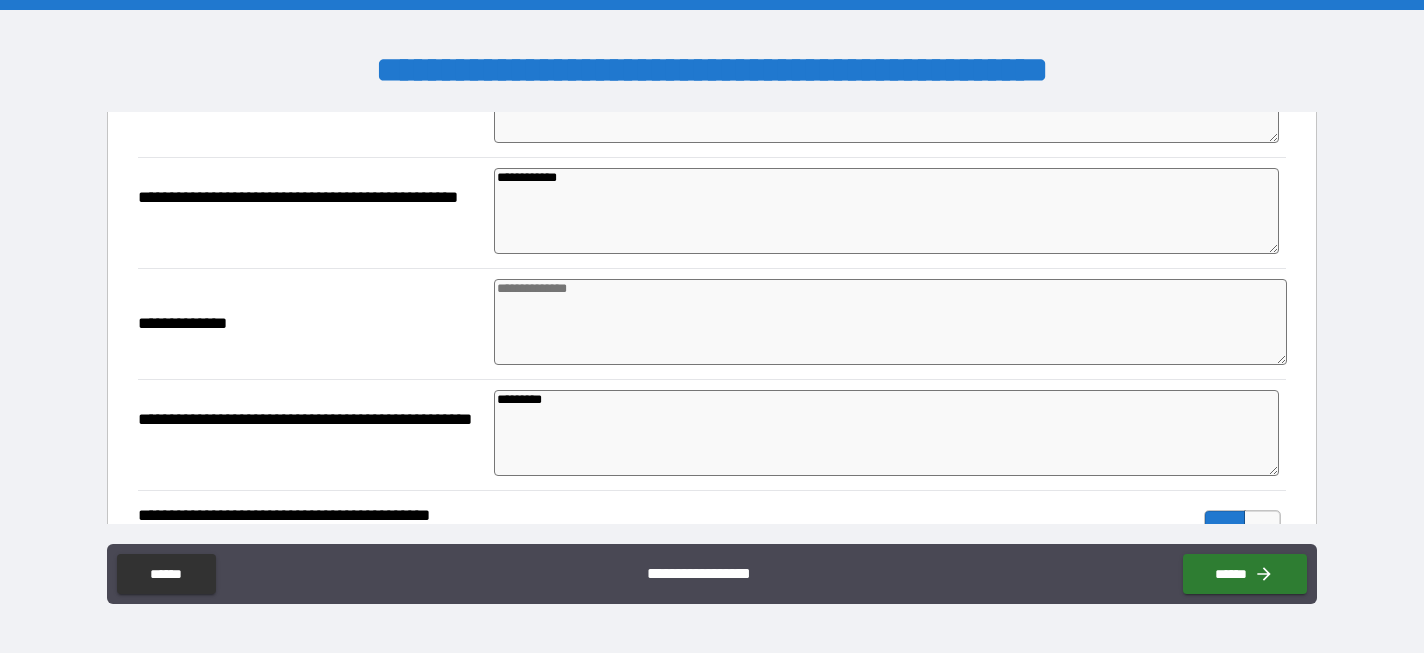scroll, scrollTop: 2267, scrollLeft: 0, axis: vertical 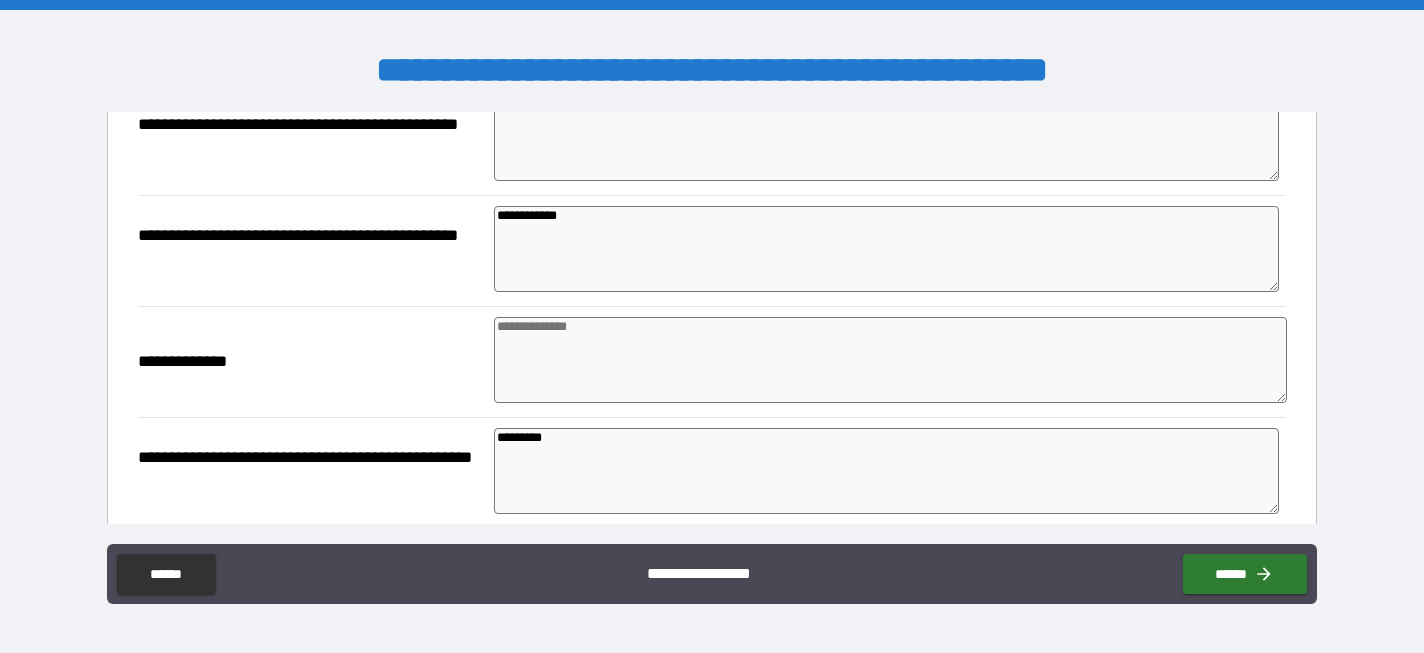 click at bounding box center (890, 360) 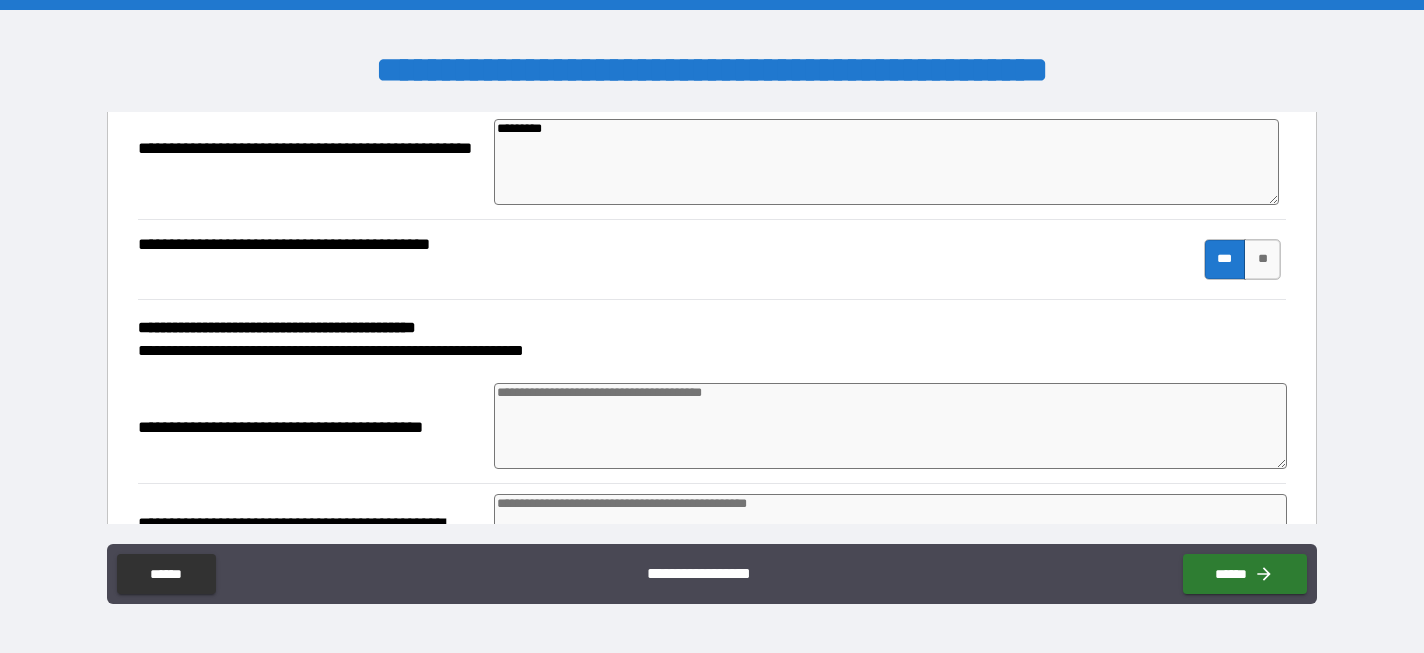 scroll, scrollTop: 2609, scrollLeft: 0, axis: vertical 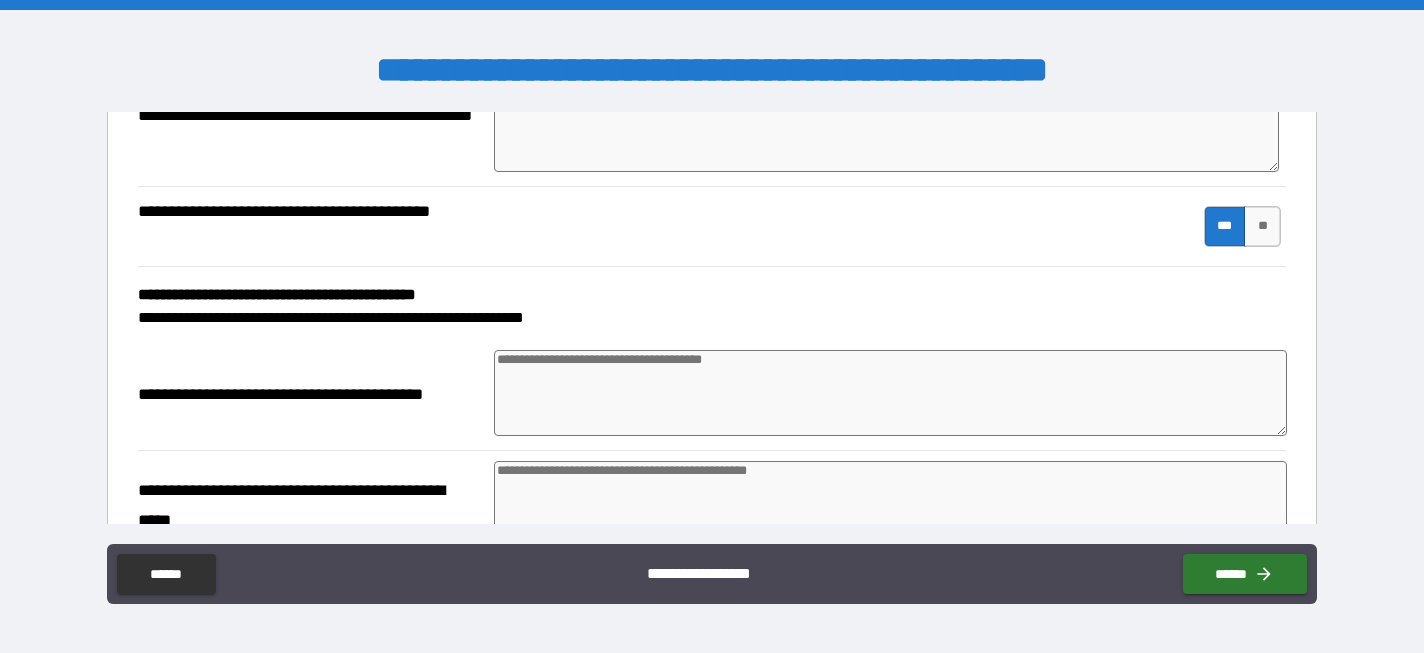 click at bounding box center (890, 393) 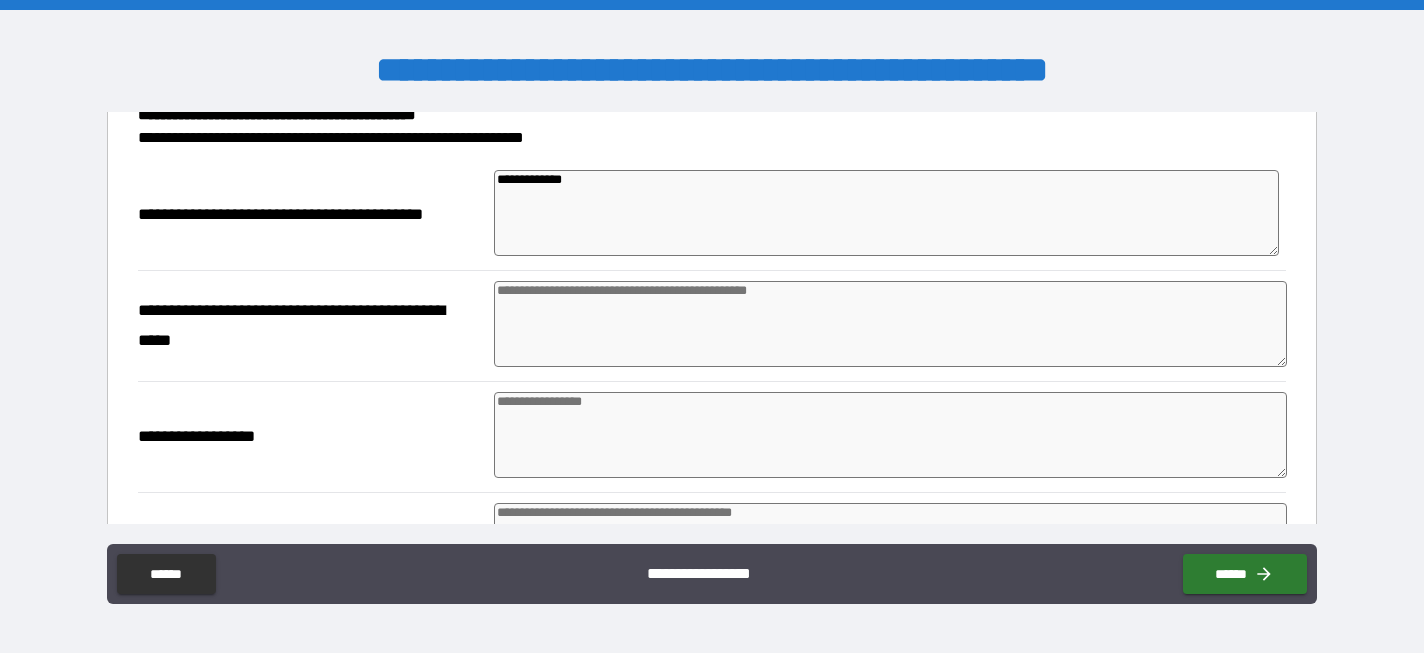 scroll, scrollTop: 2788, scrollLeft: 0, axis: vertical 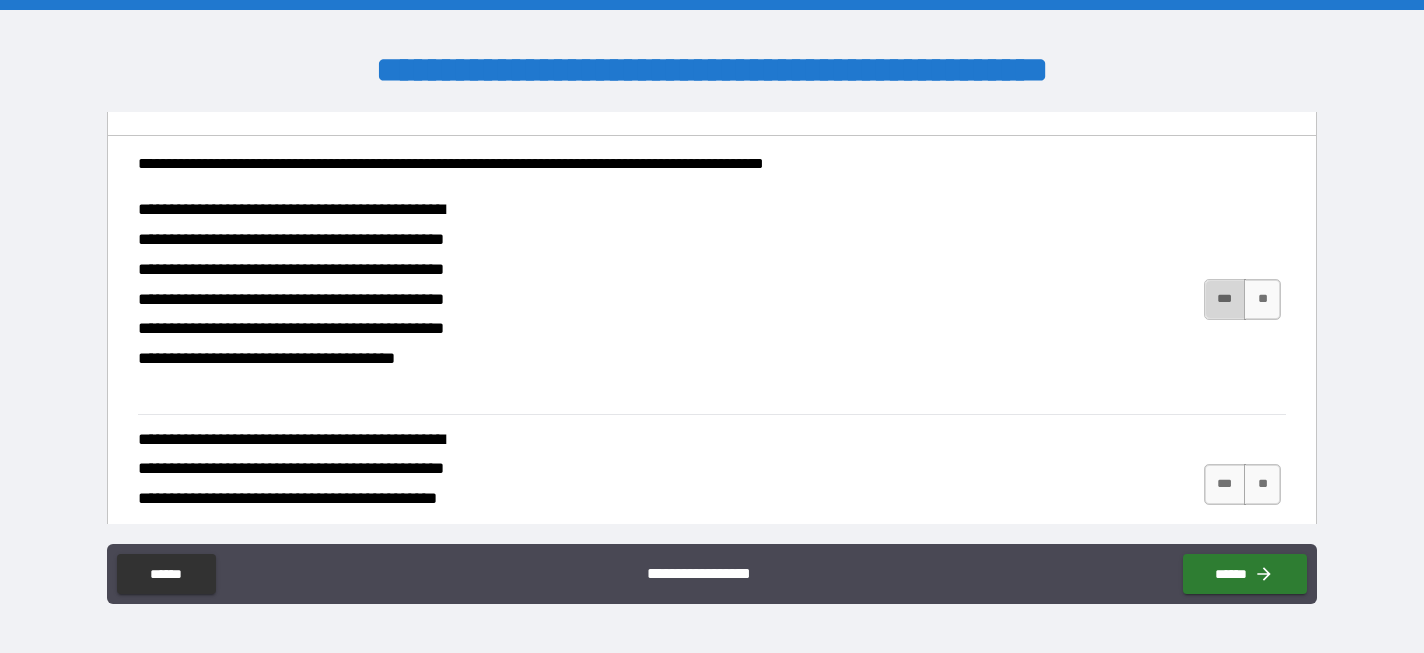click on "***" at bounding box center [1225, 299] 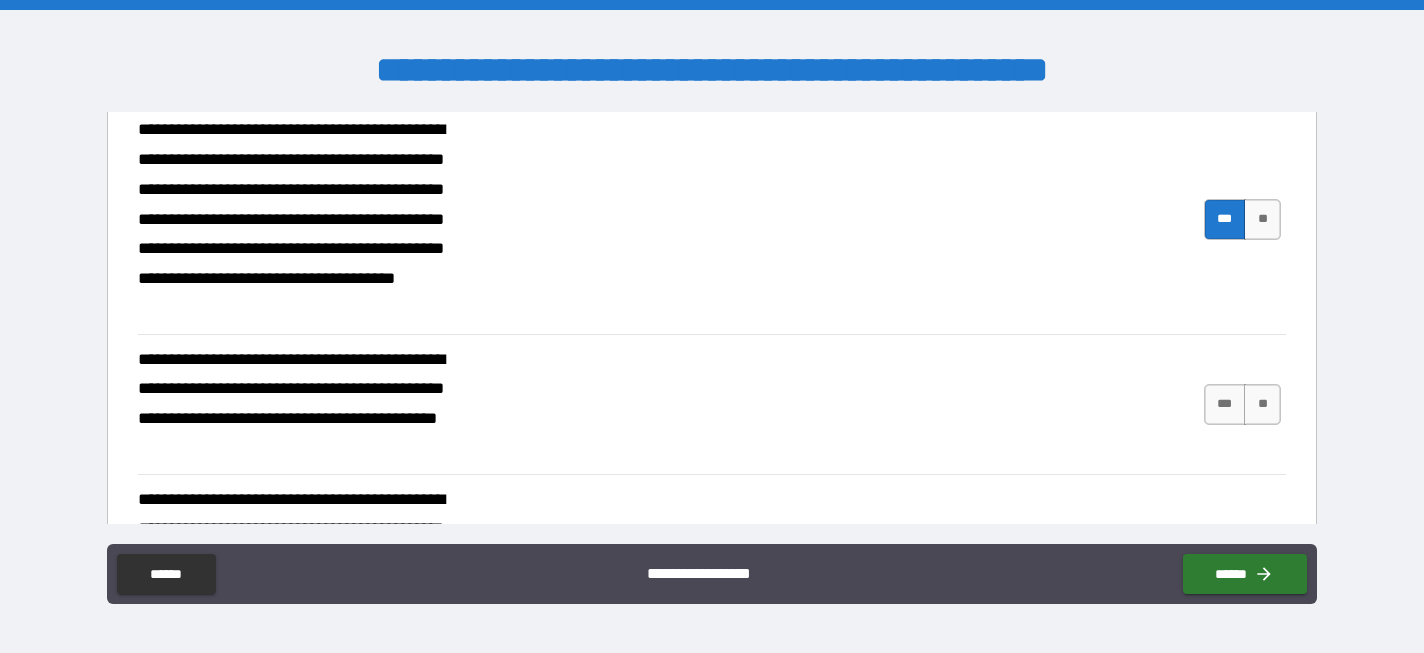 scroll, scrollTop: 3768, scrollLeft: 0, axis: vertical 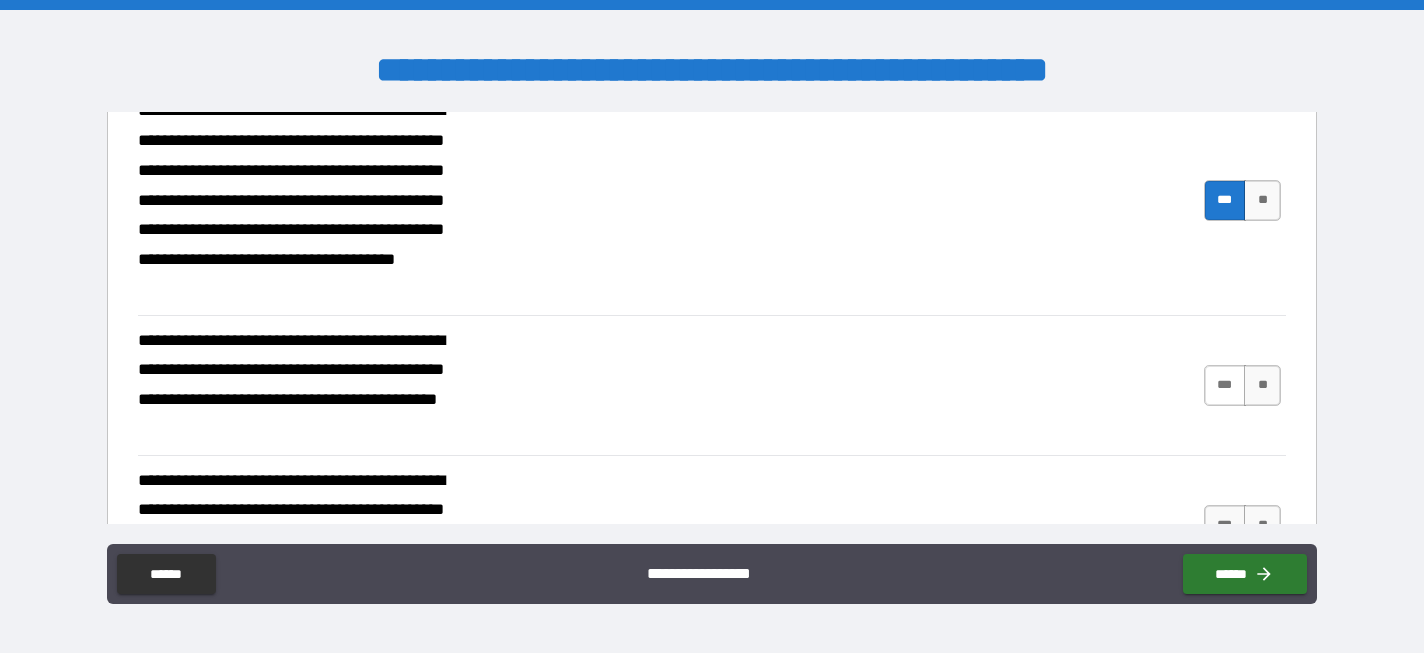 click on "***" at bounding box center (1225, 385) 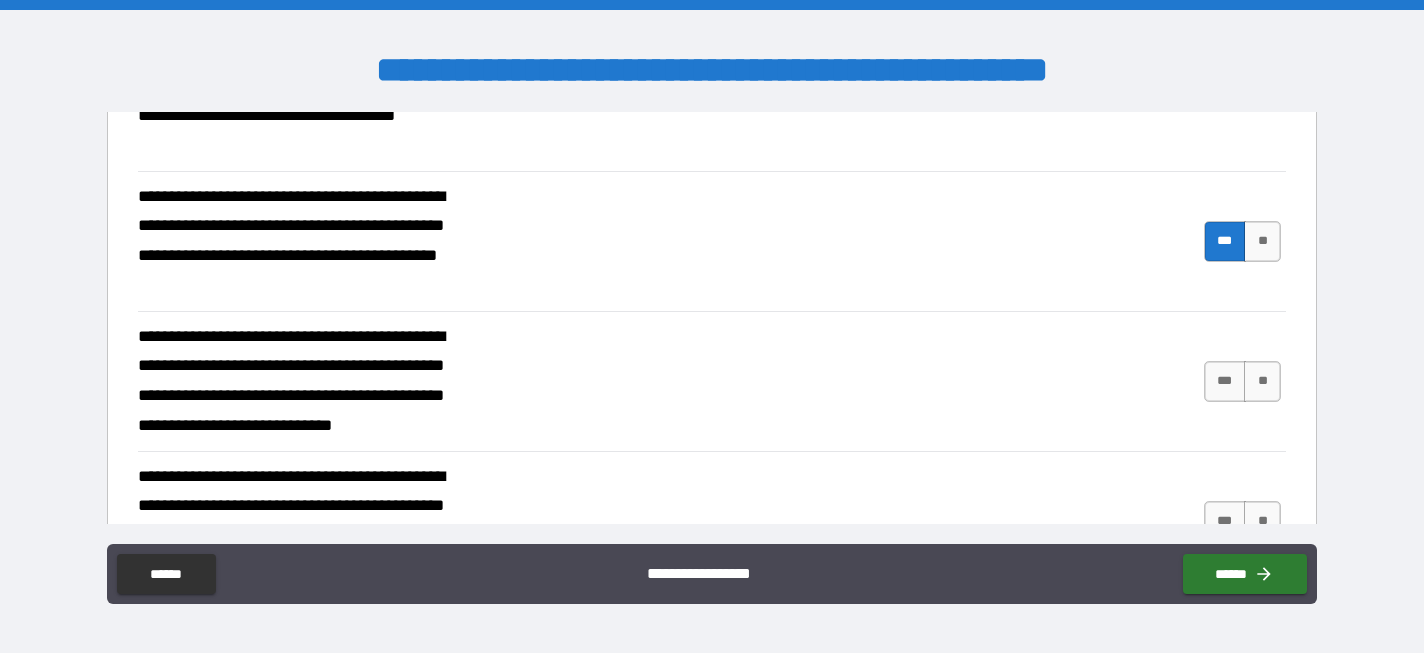 scroll, scrollTop: 3916, scrollLeft: 0, axis: vertical 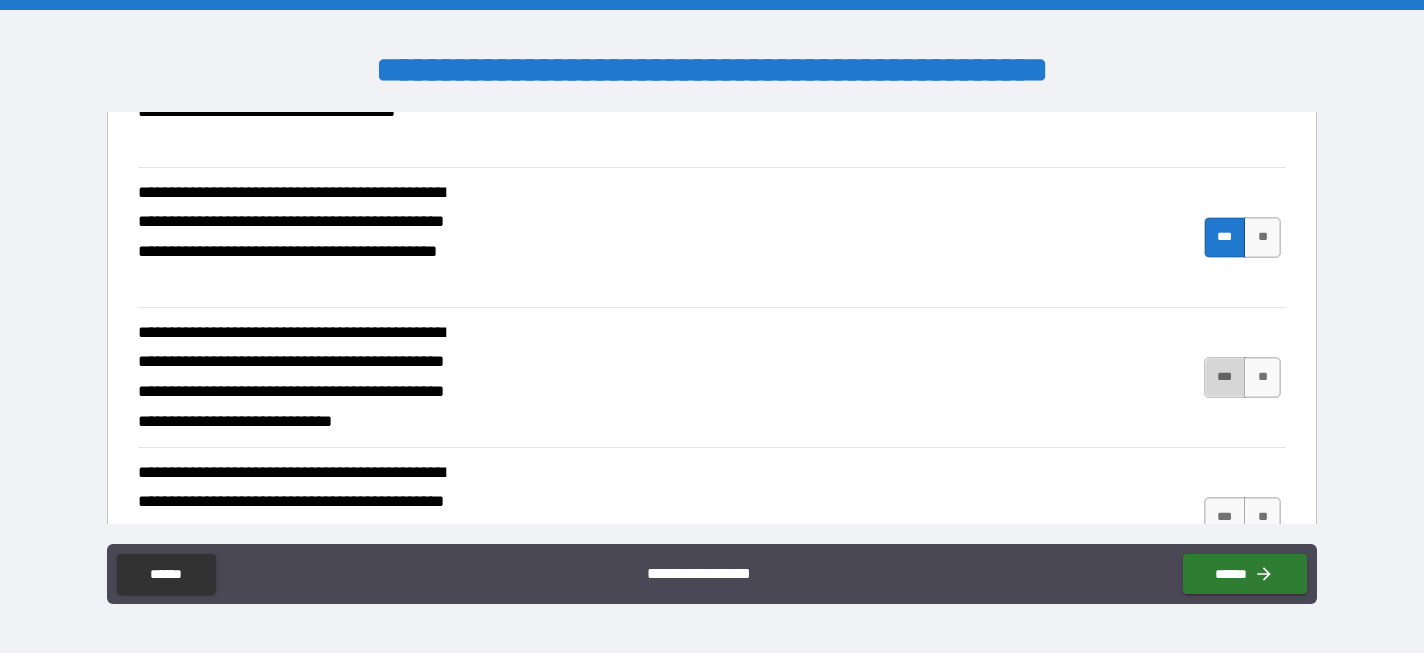 click on "***" at bounding box center (1225, 377) 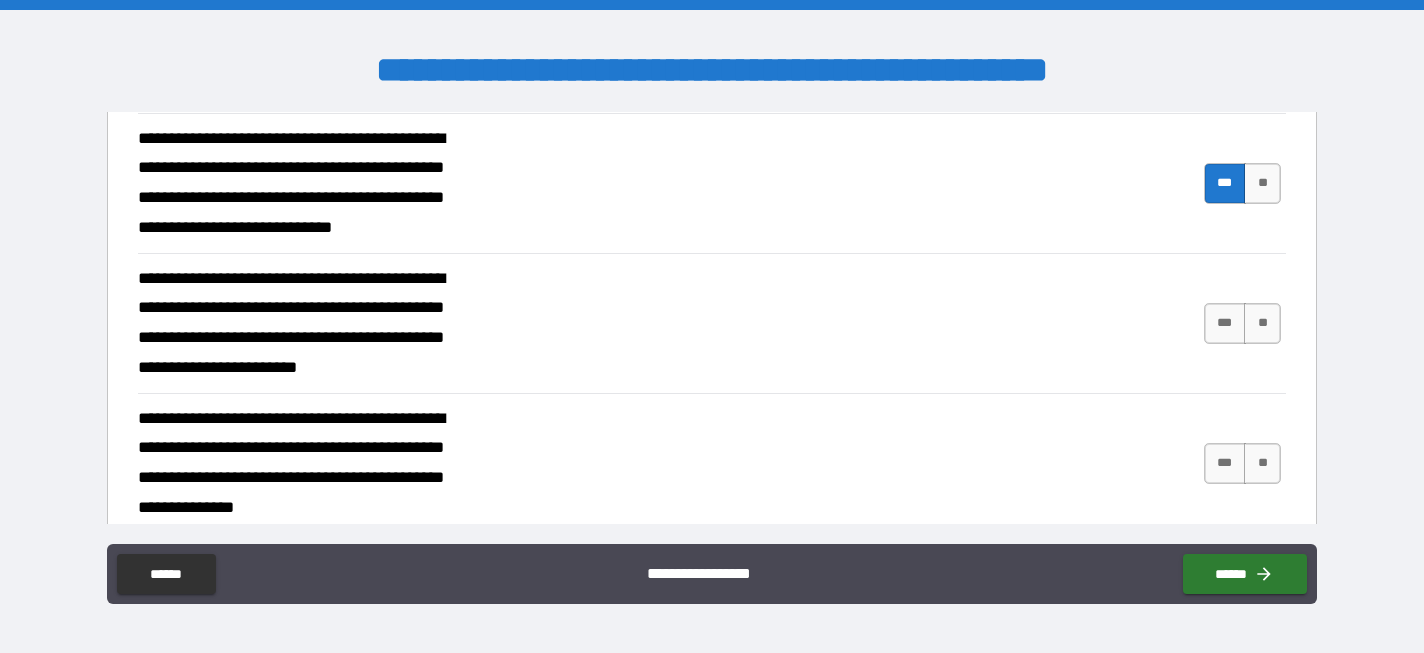 scroll, scrollTop: 4123, scrollLeft: 0, axis: vertical 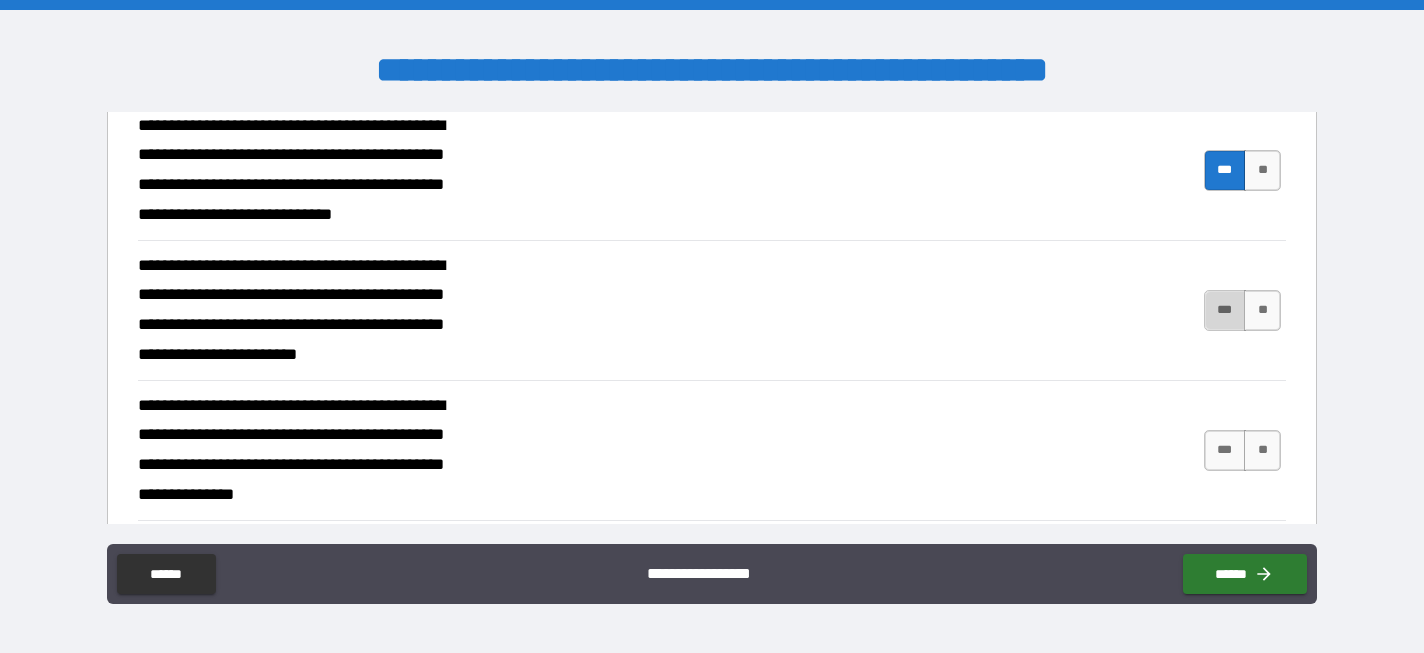 click on "***" at bounding box center [1225, 310] 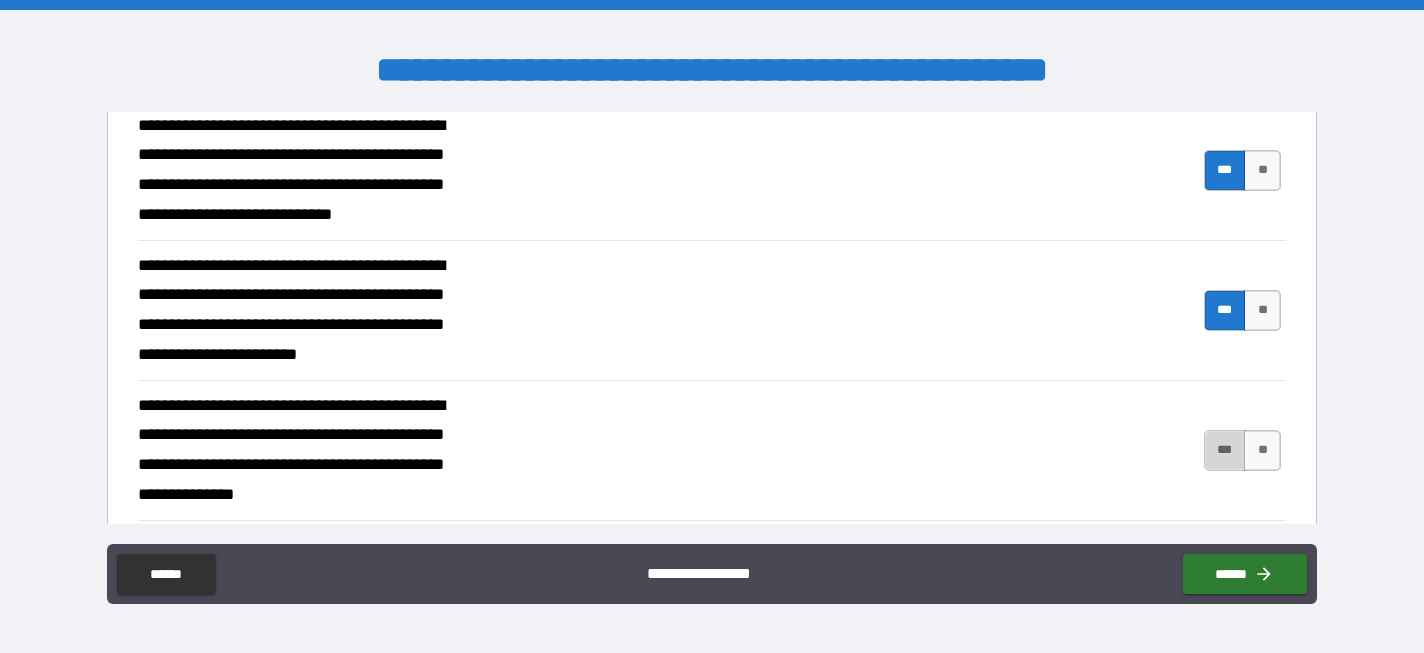 click on "***" at bounding box center [1225, 450] 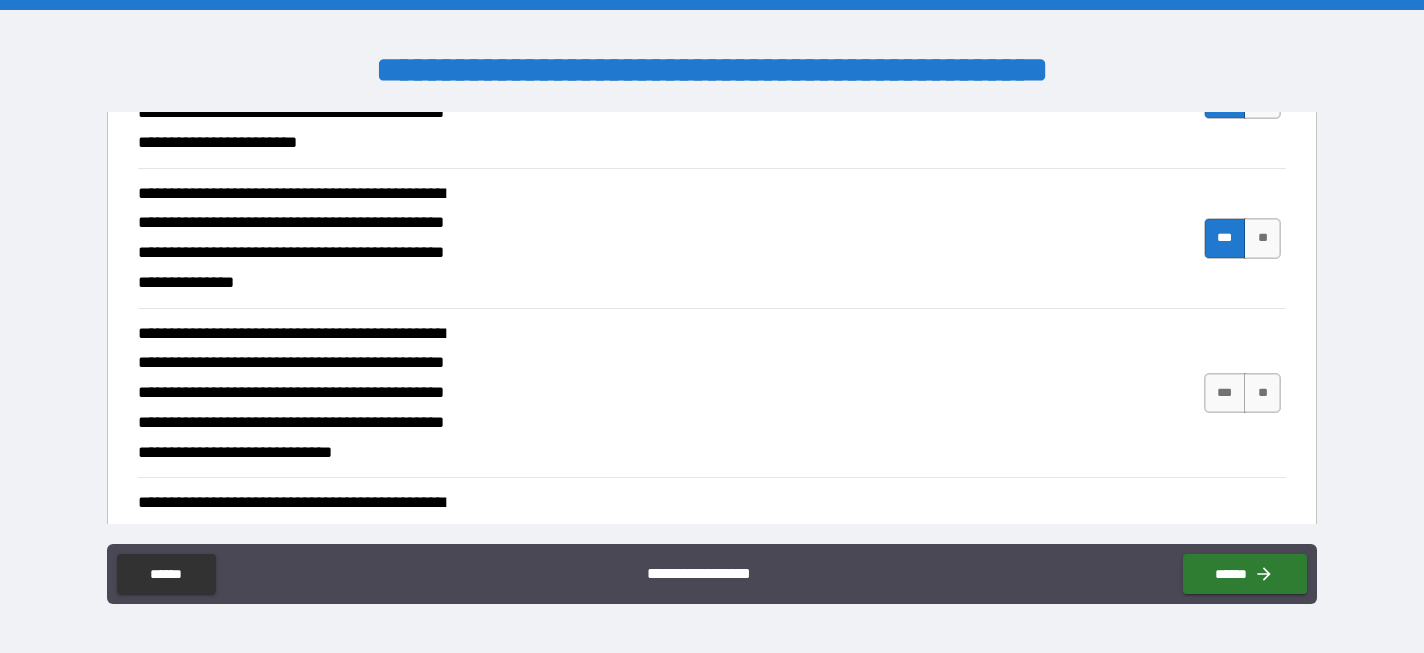 scroll, scrollTop: 4337, scrollLeft: 0, axis: vertical 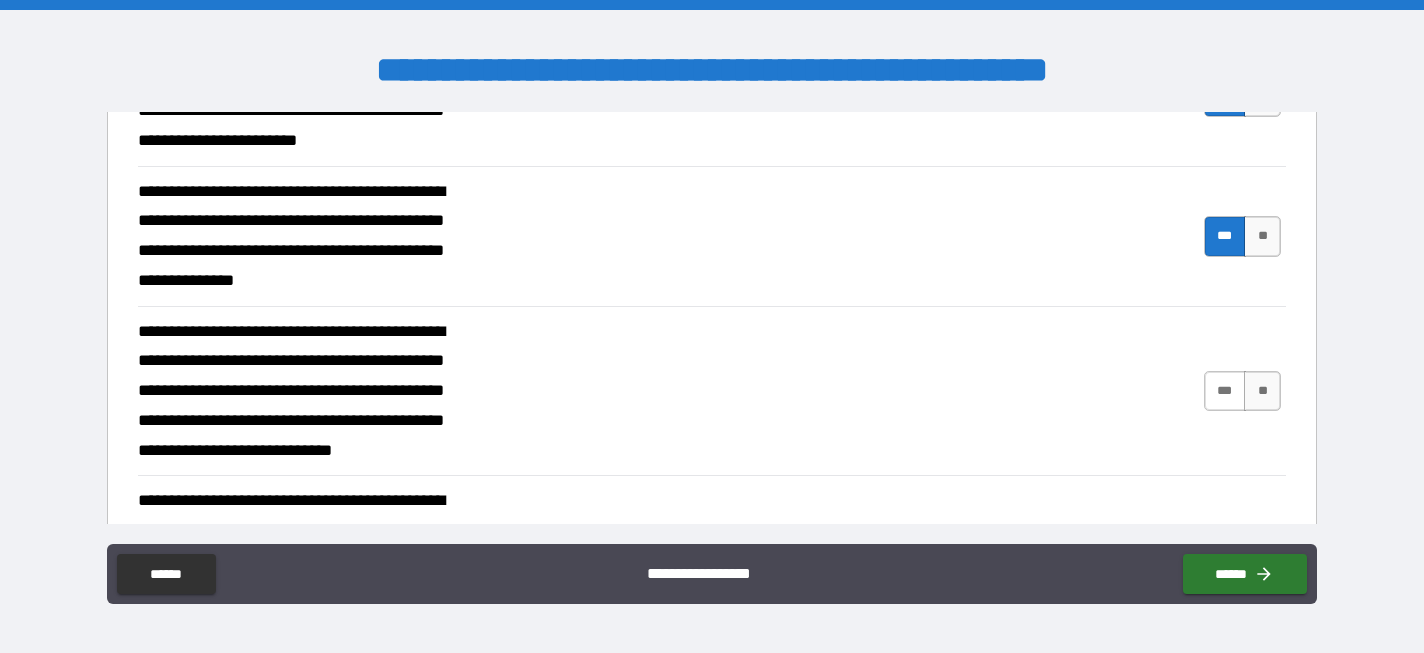 click on "***" at bounding box center [1225, 391] 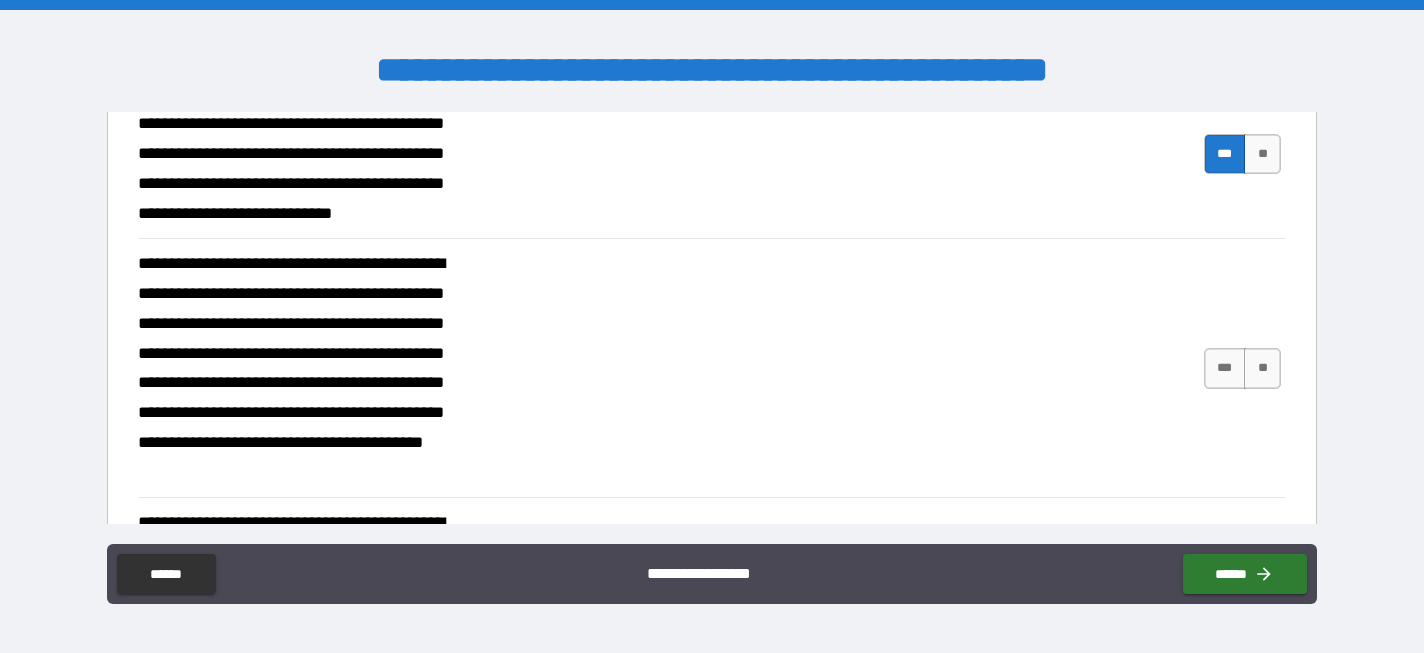 scroll, scrollTop: 4578, scrollLeft: 0, axis: vertical 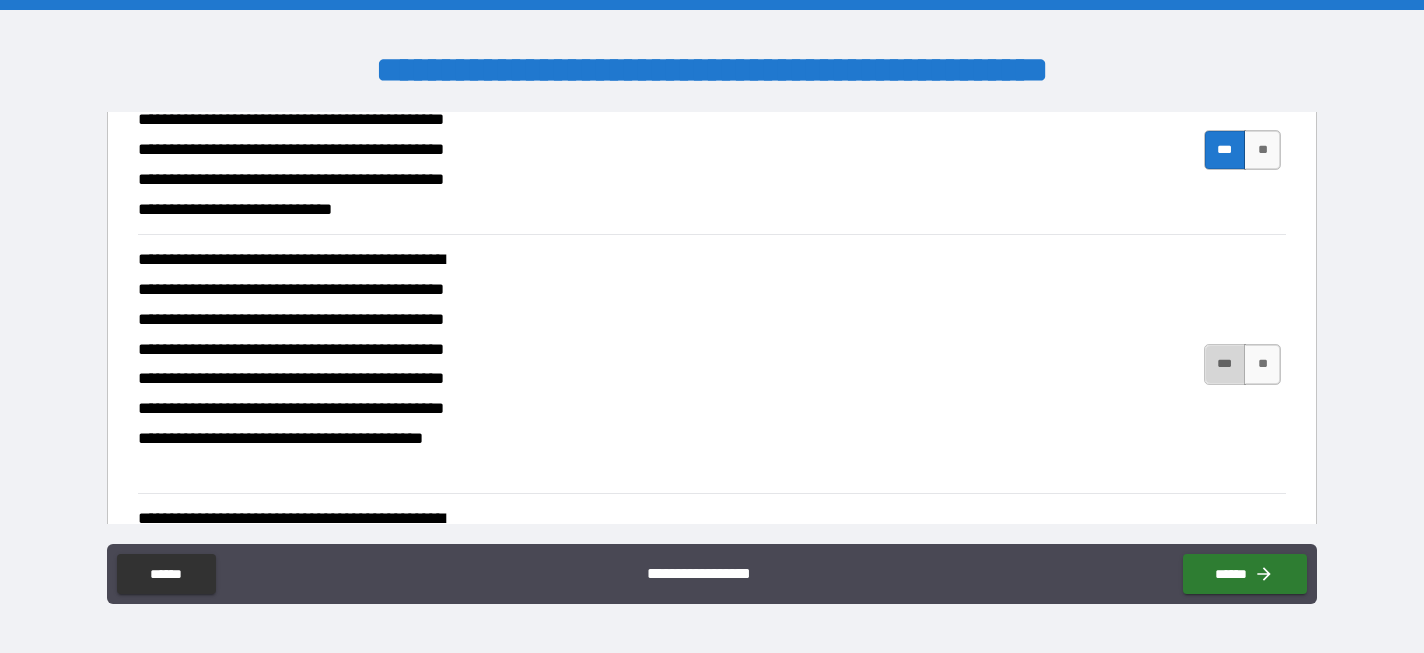 click on "***" at bounding box center [1225, 364] 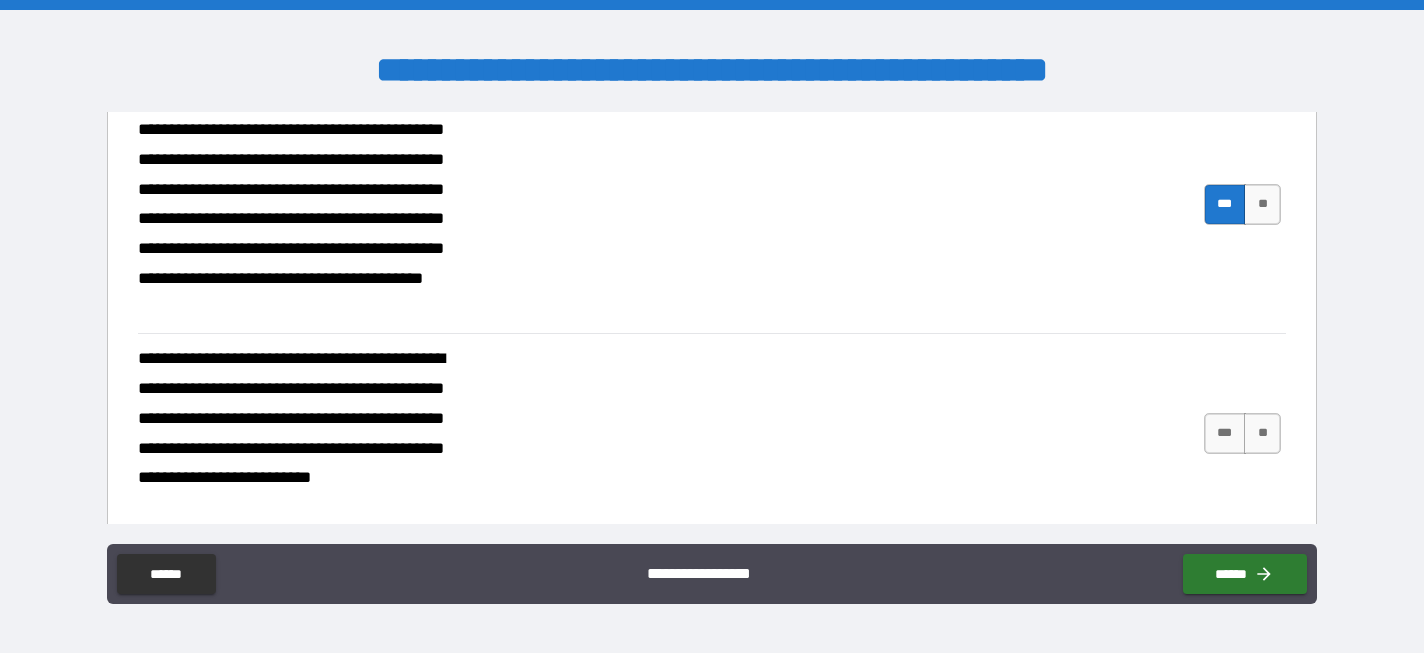 scroll, scrollTop: 4809, scrollLeft: 0, axis: vertical 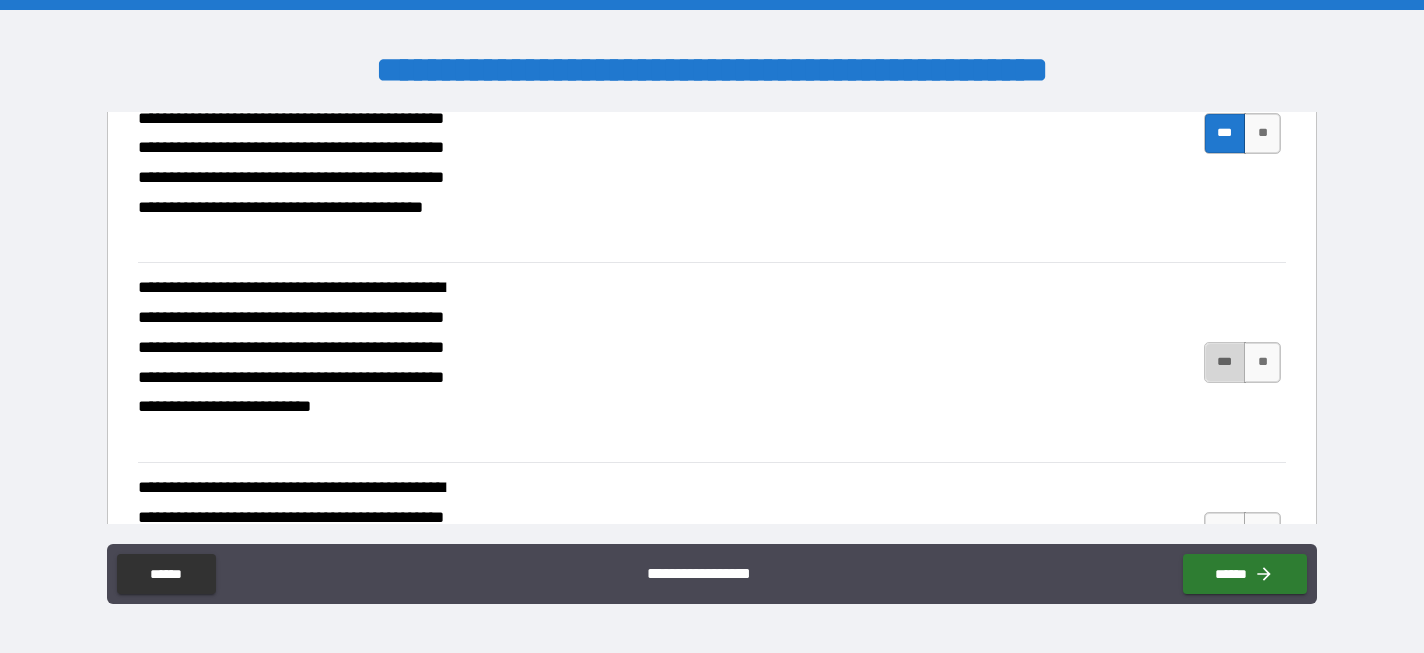 click on "***" at bounding box center (1225, 362) 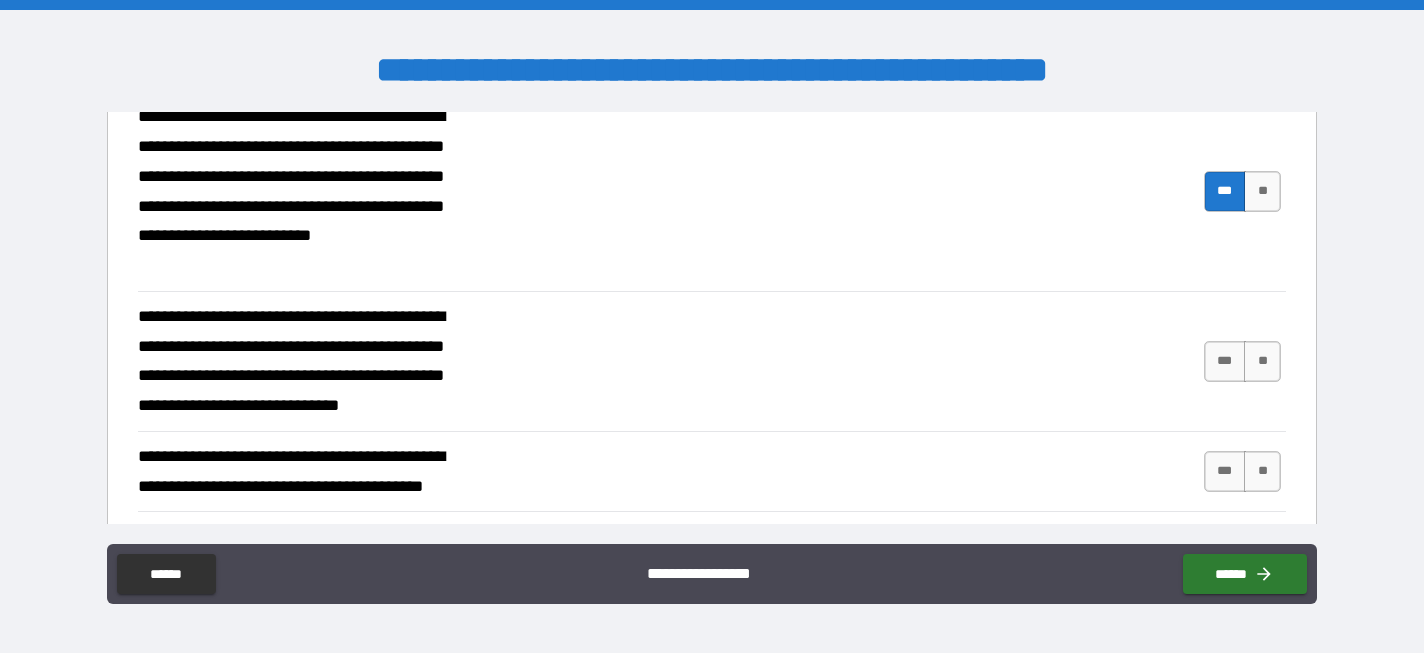 scroll, scrollTop: 5034, scrollLeft: 0, axis: vertical 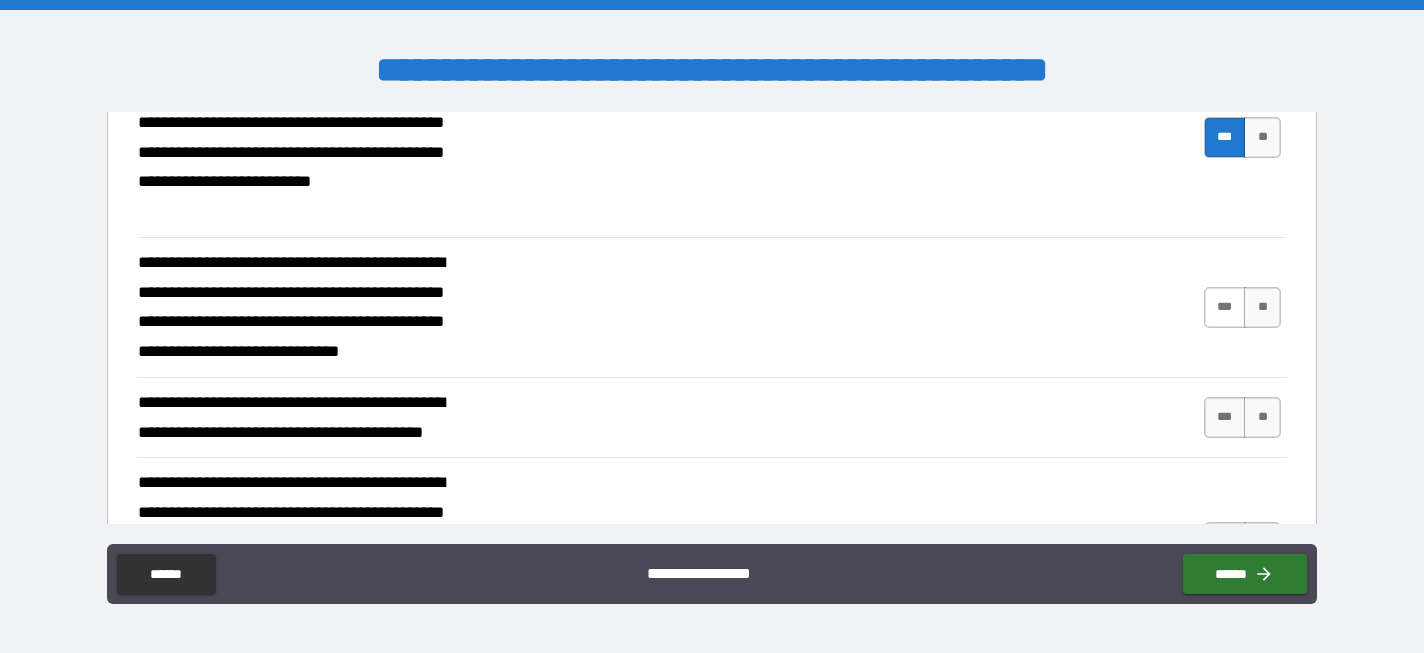 click on "***" at bounding box center (1225, 307) 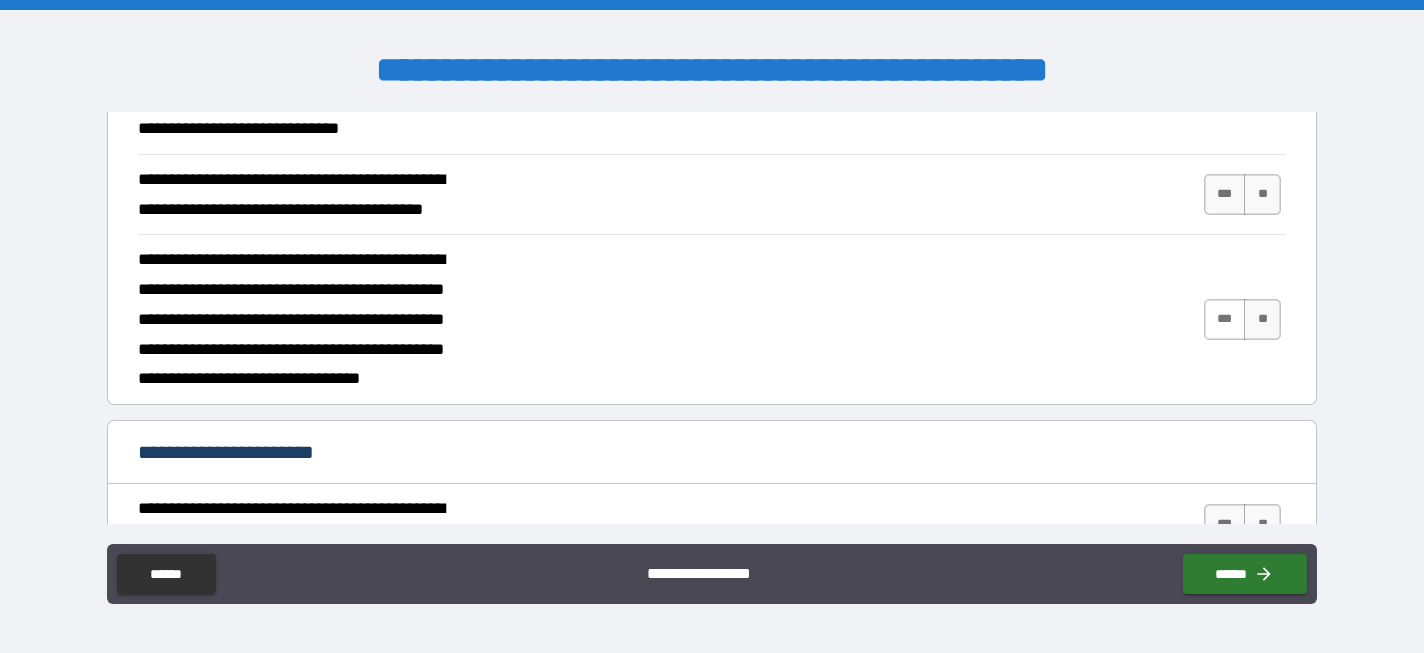 scroll, scrollTop: 5259, scrollLeft: 0, axis: vertical 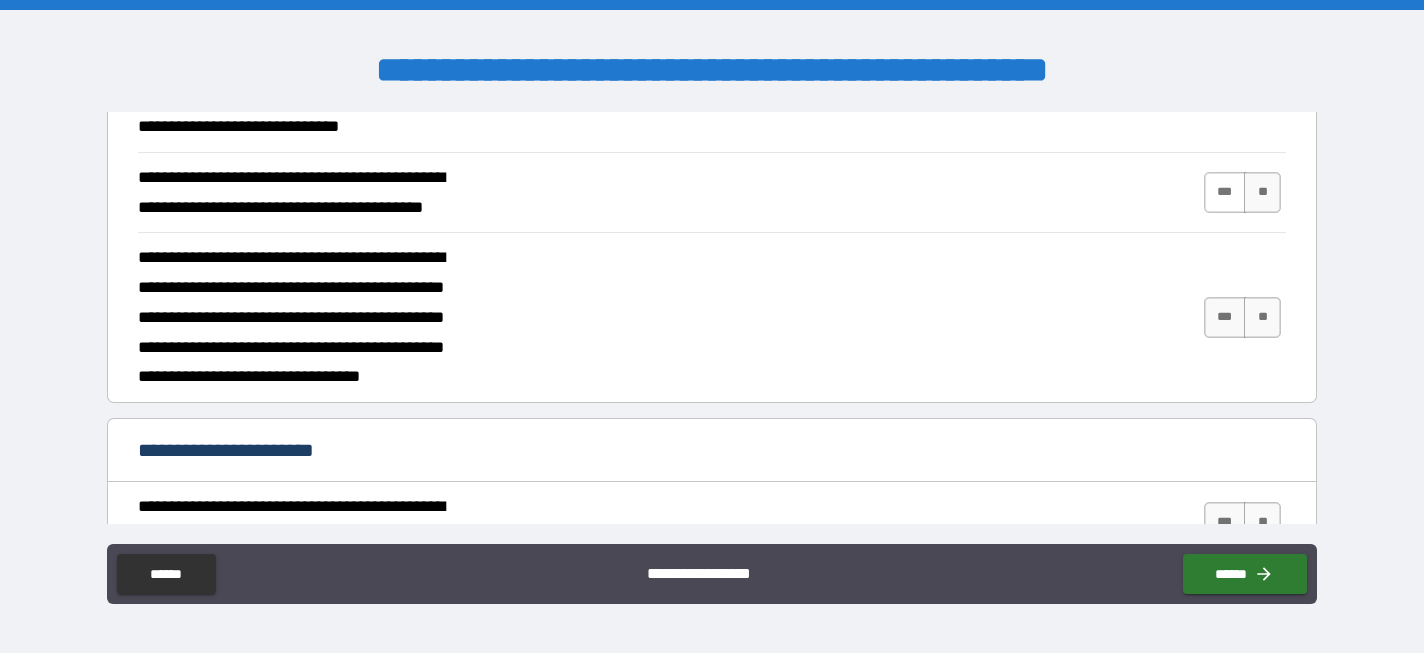click on "***" at bounding box center (1225, 192) 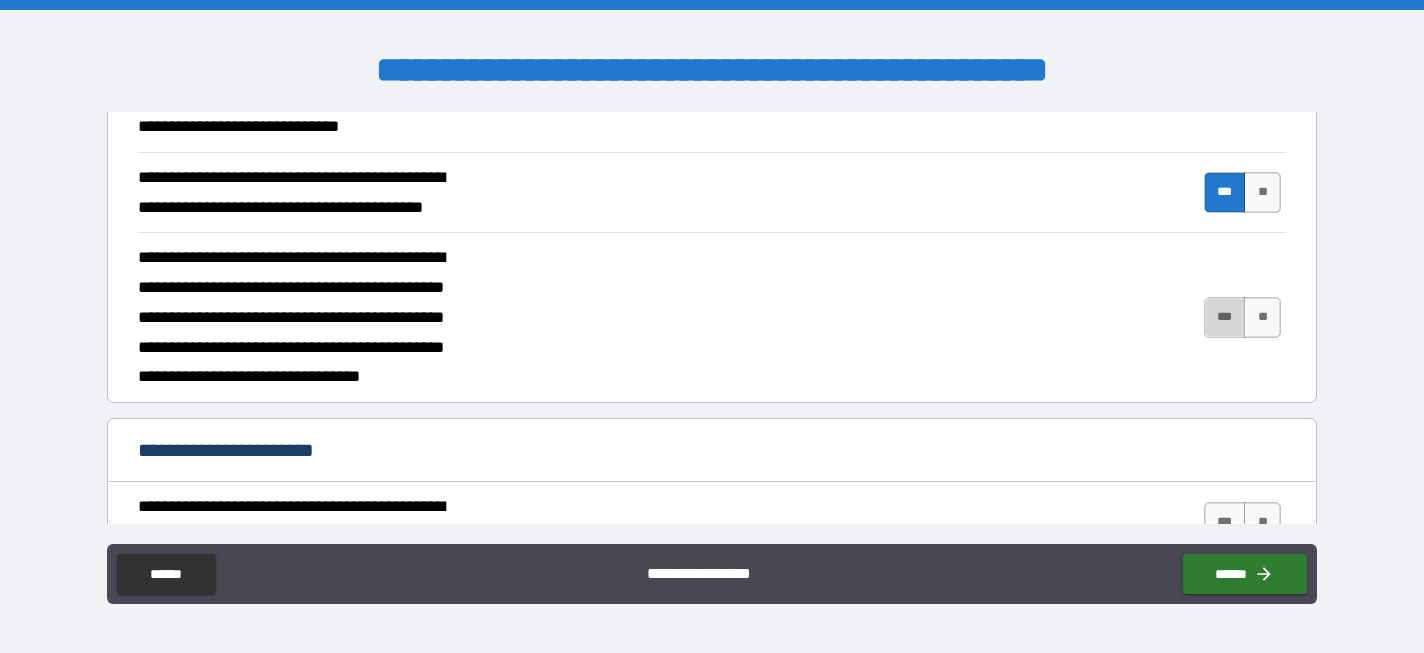 click on "***" at bounding box center (1225, 317) 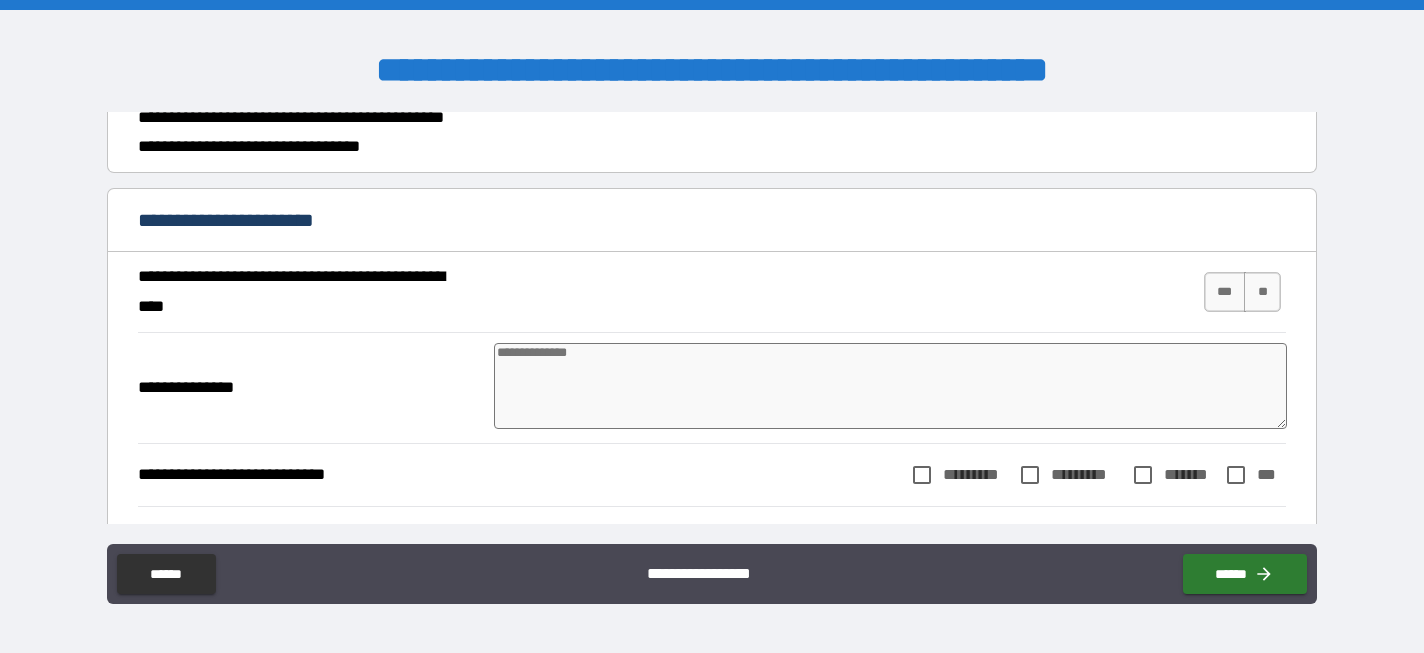 scroll, scrollTop: 5495, scrollLeft: 0, axis: vertical 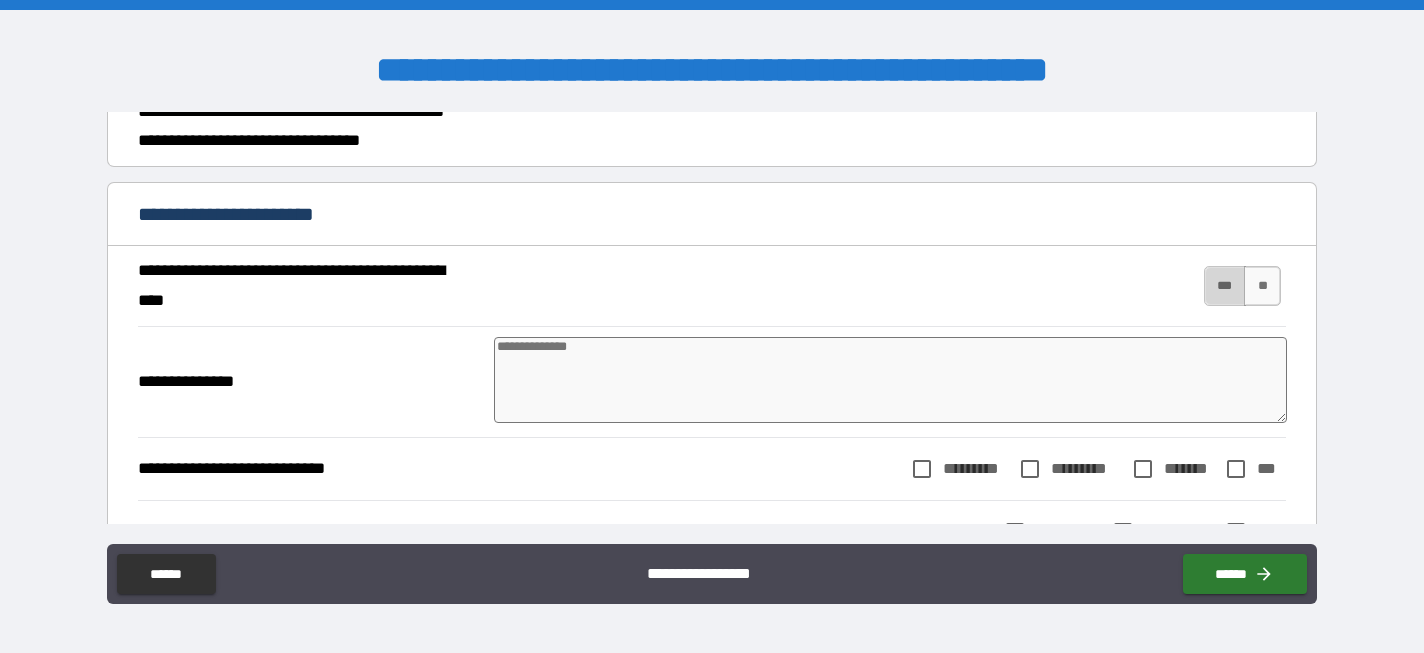 click on "***" at bounding box center [1225, 286] 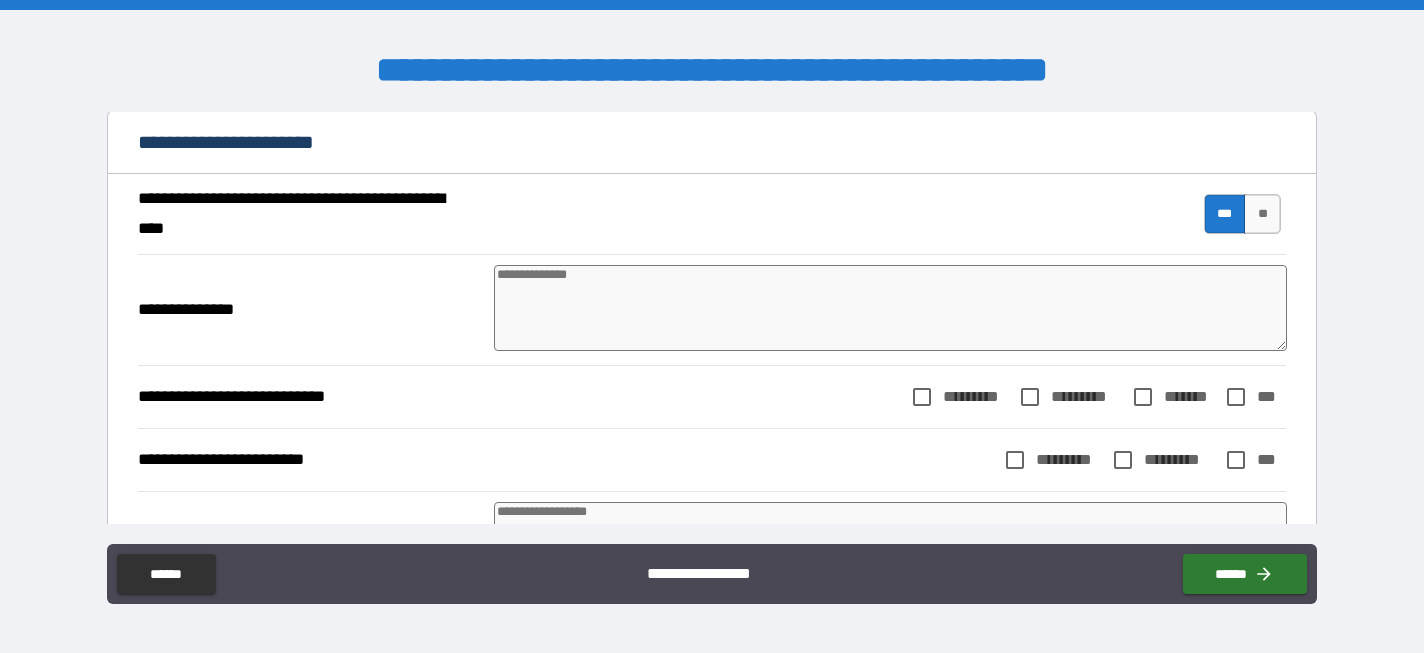 scroll, scrollTop: 5559, scrollLeft: 0, axis: vertical 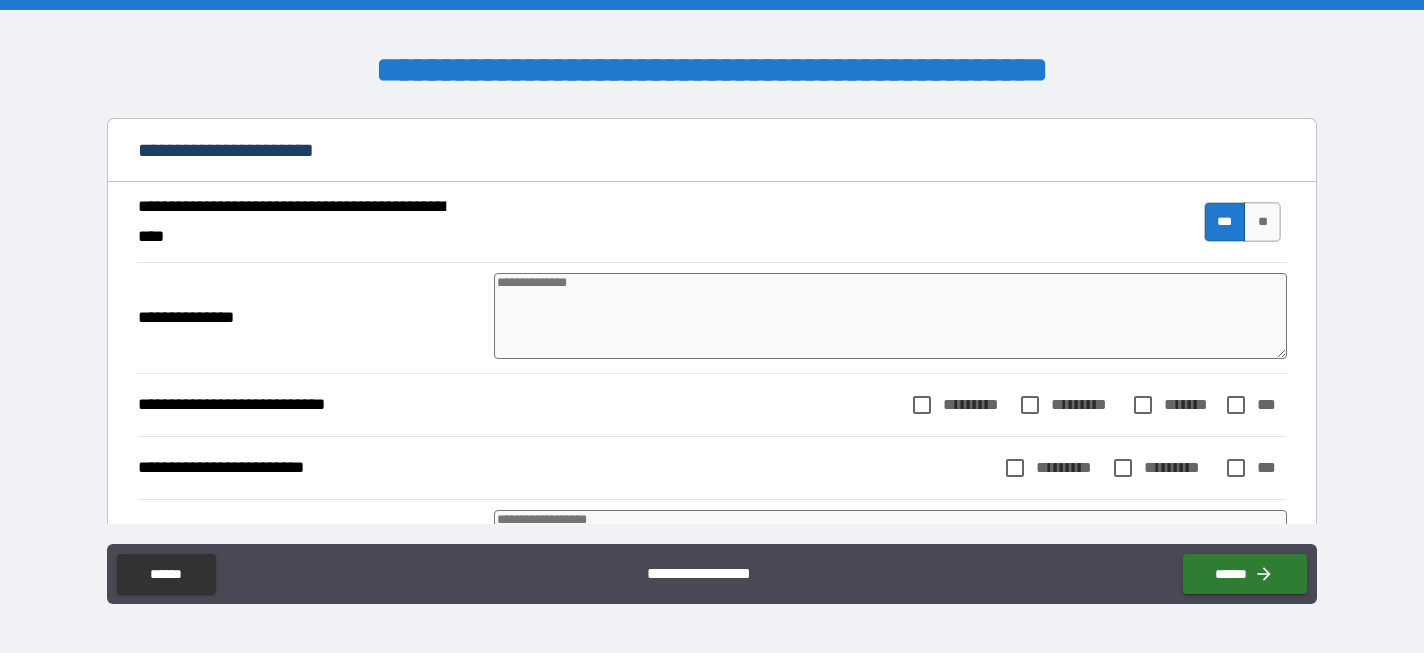 click at bounding box center (890, 316) 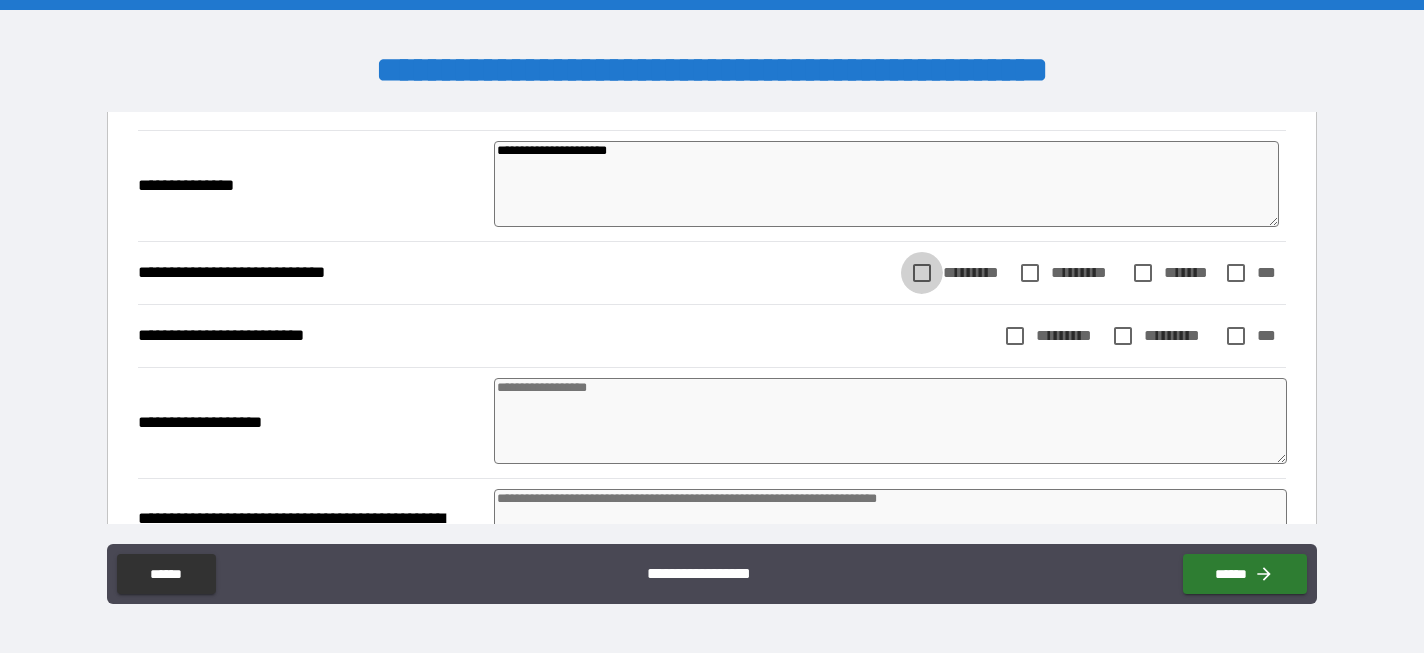 scroll, scrollTop: 5706, scrollLeft: 0, axis: vertical 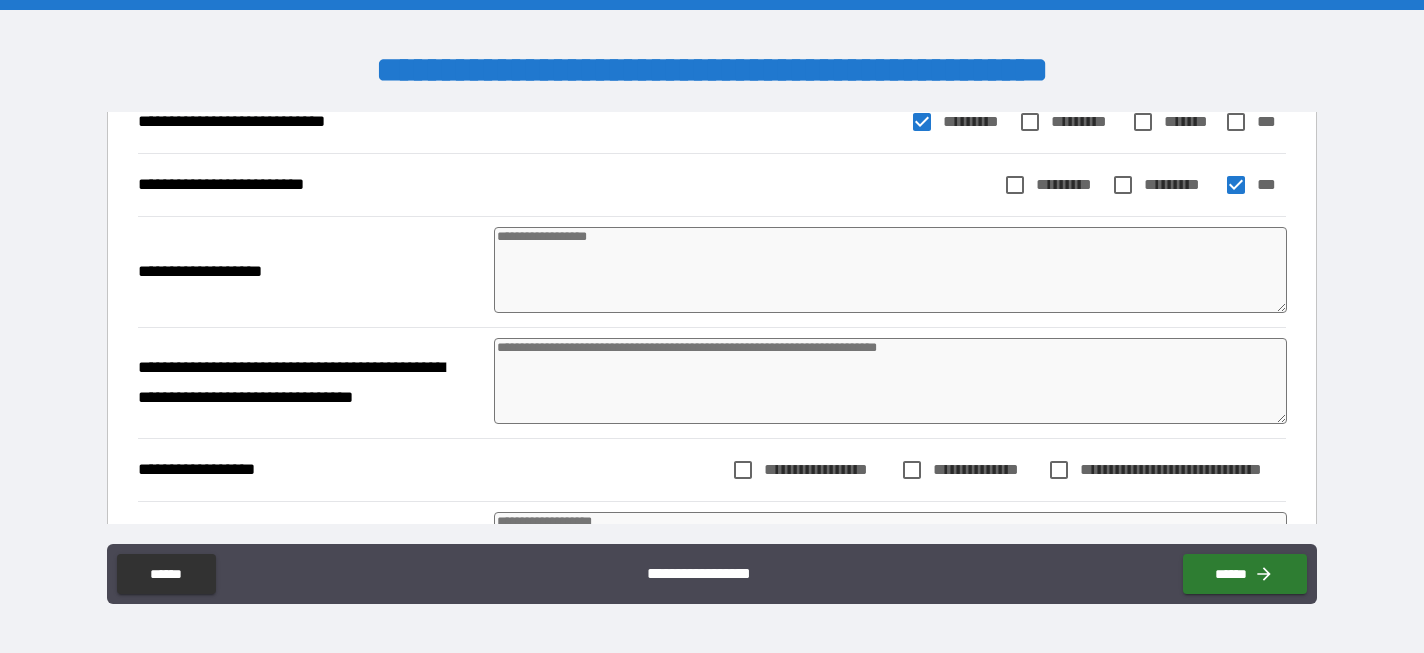click at bounding box center [890, 270] 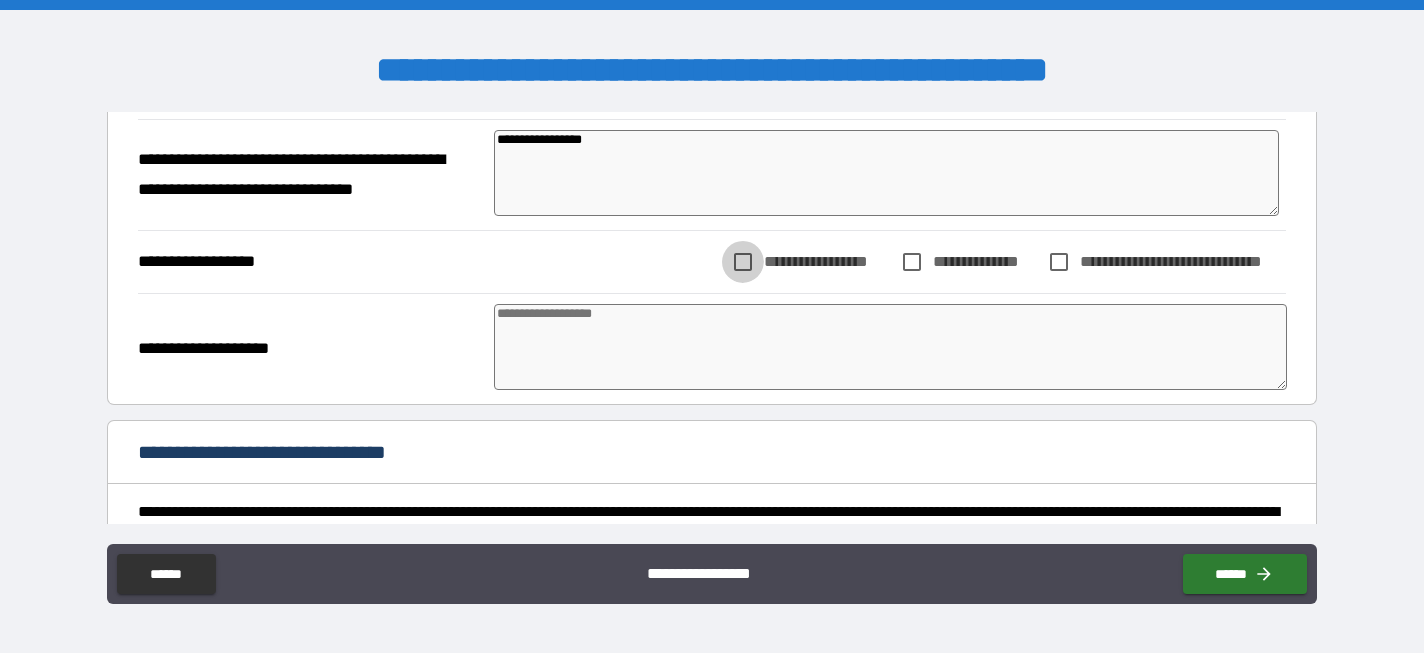scroll, scrollTop: 6061, scrollLeft: 0, axis: vertical 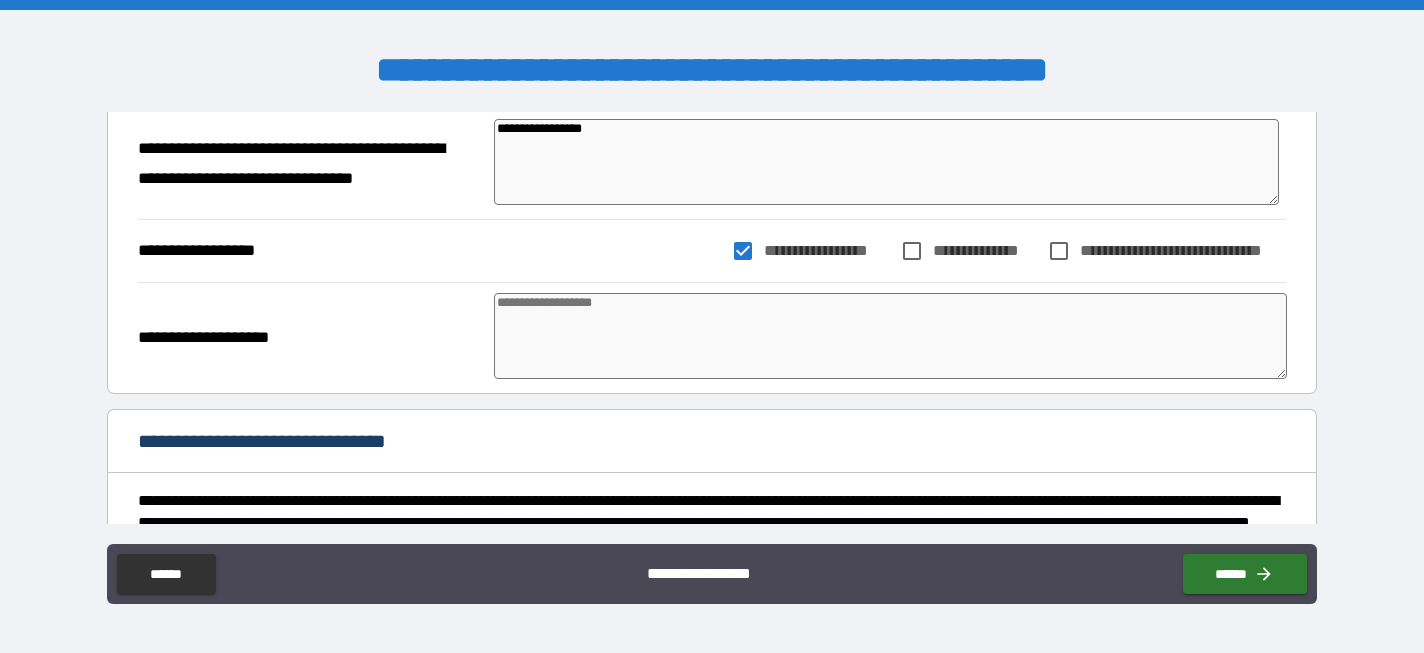 click at bounding box center (890, 336) 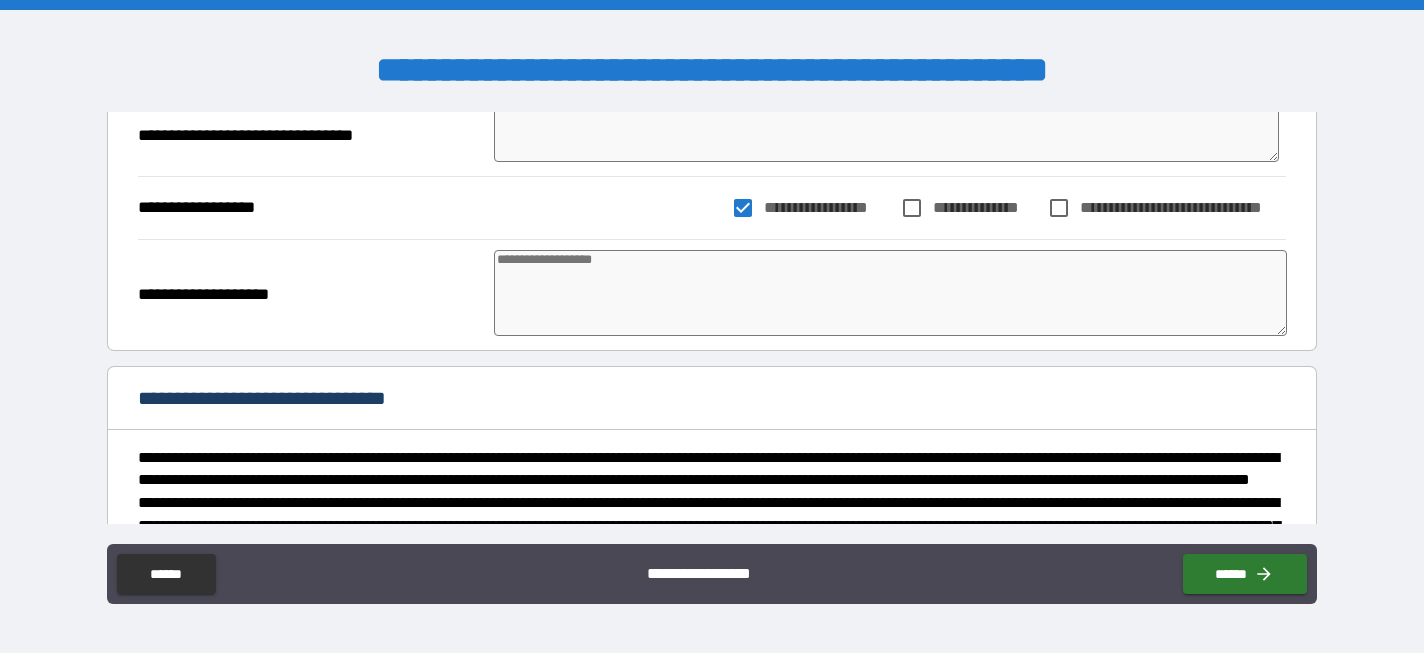 click on "**********" at bounding box center [712, 400] 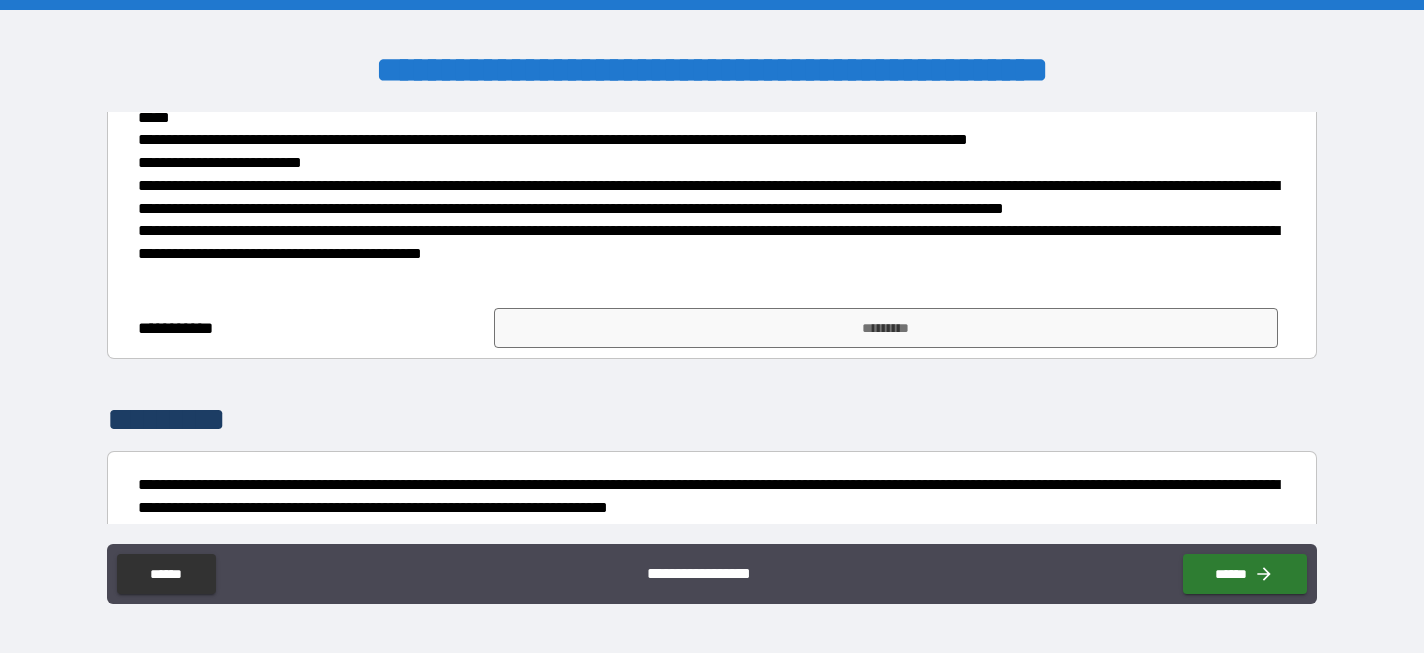scroll, scrollTop: 6605, scrollLeft: 0, axis: vertical 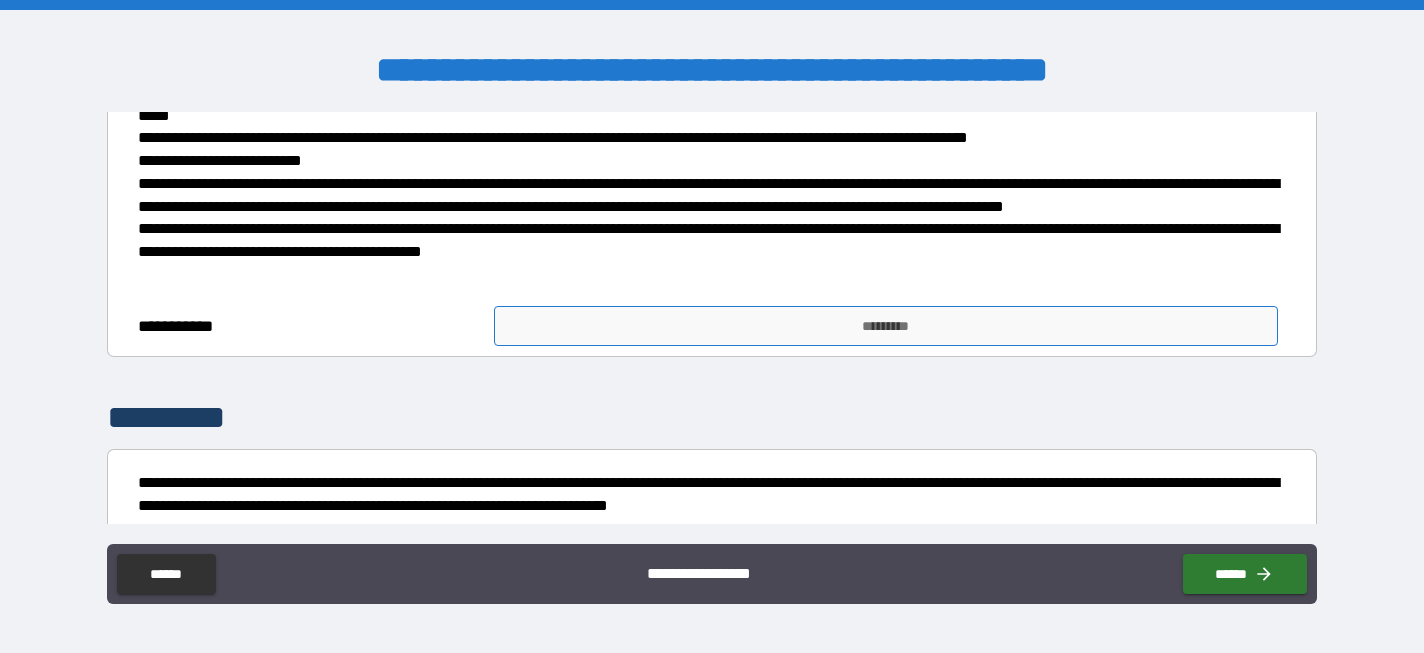click on "*********" at bounding box center (886, 326) 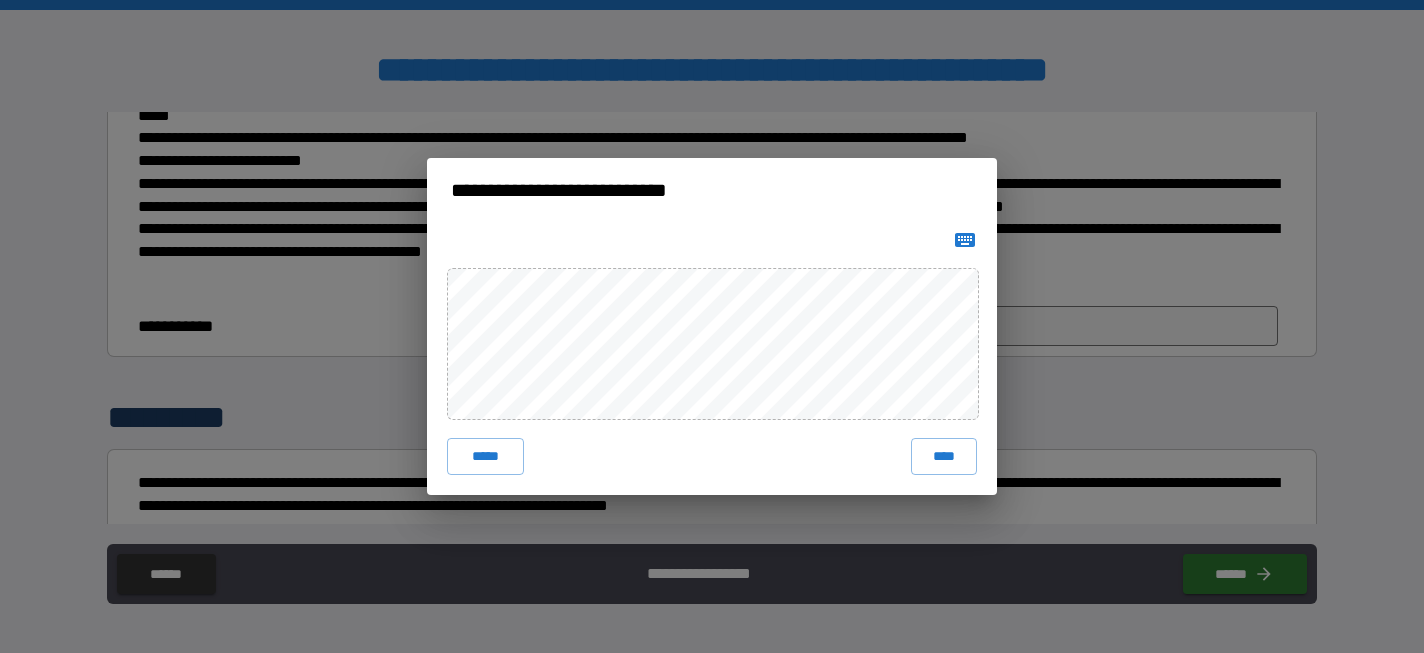 click 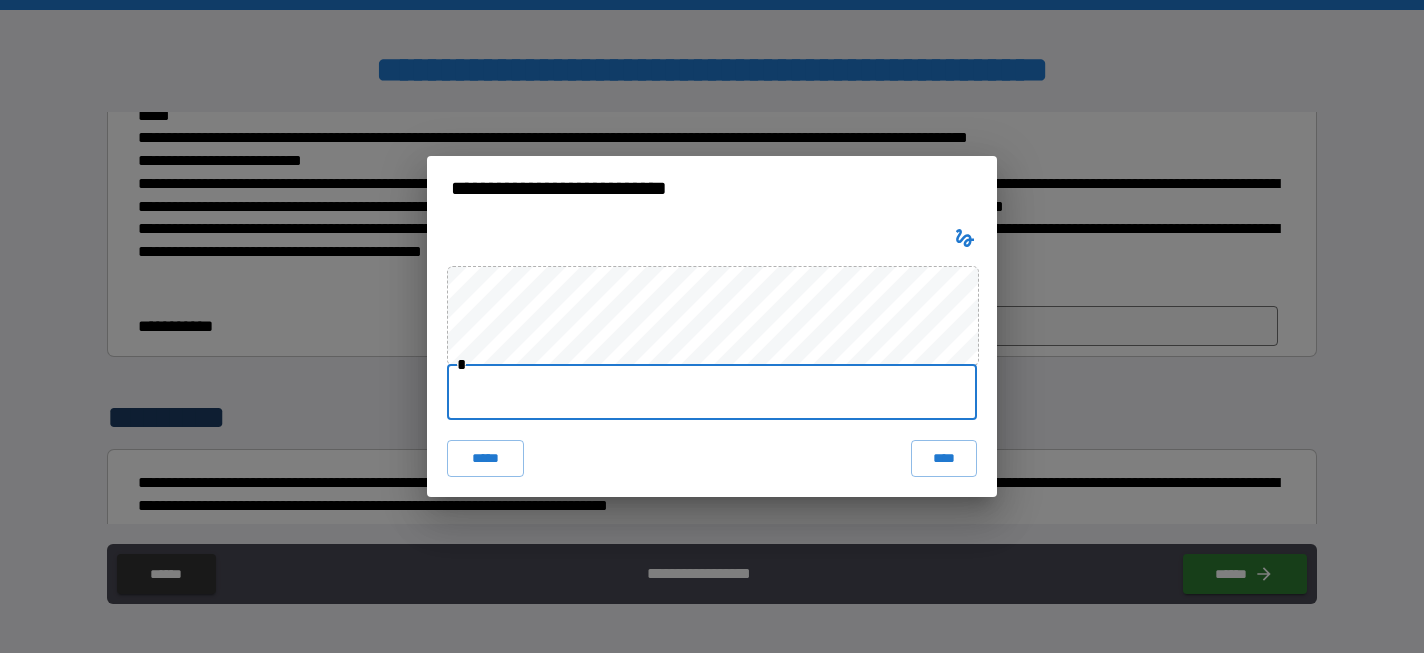 click at bounding box center (712, 392) 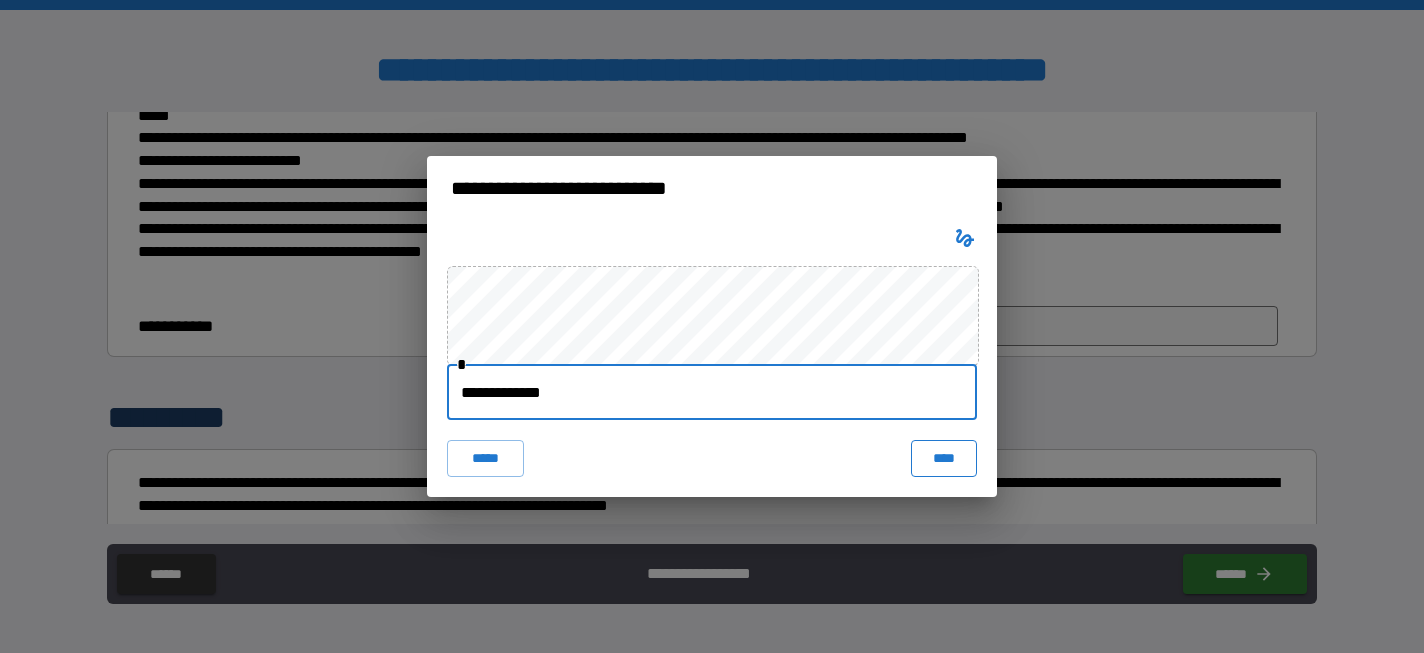 click on "****" at bounding box center (944, 458) 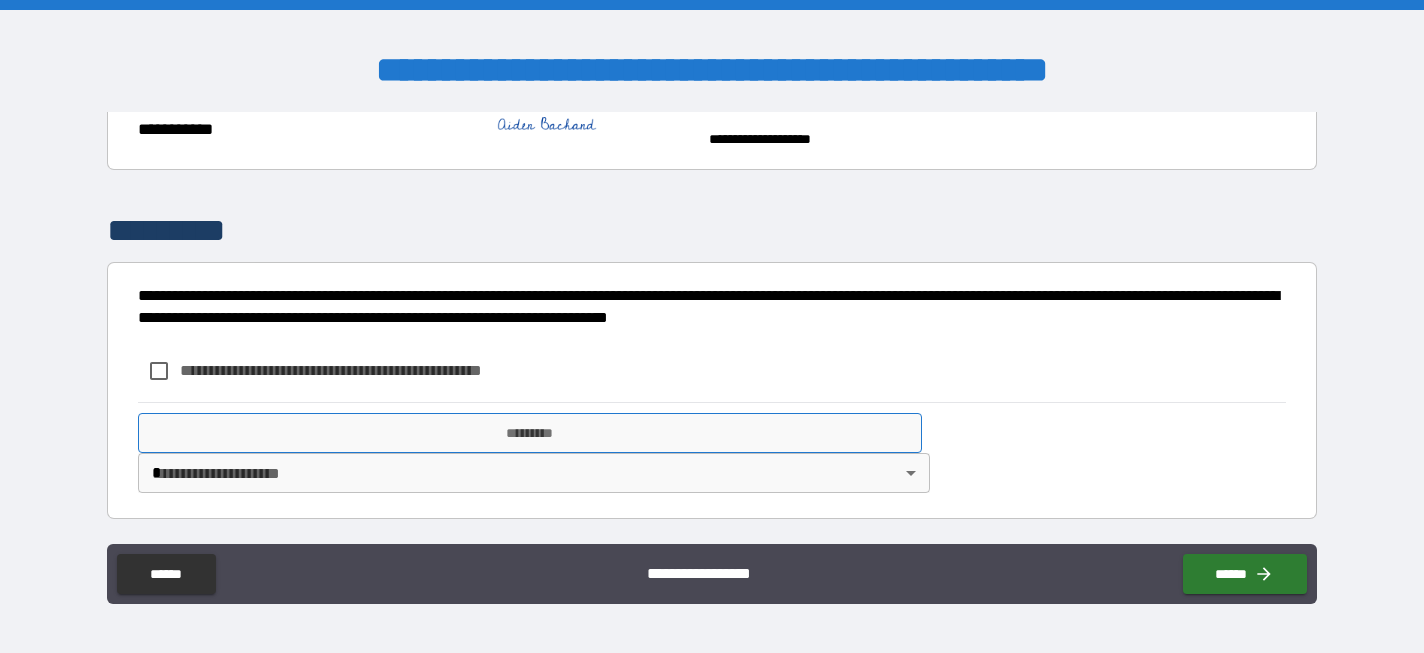 scroll, scrollTop: 6826, scrollLeft: 0, axis: vertical 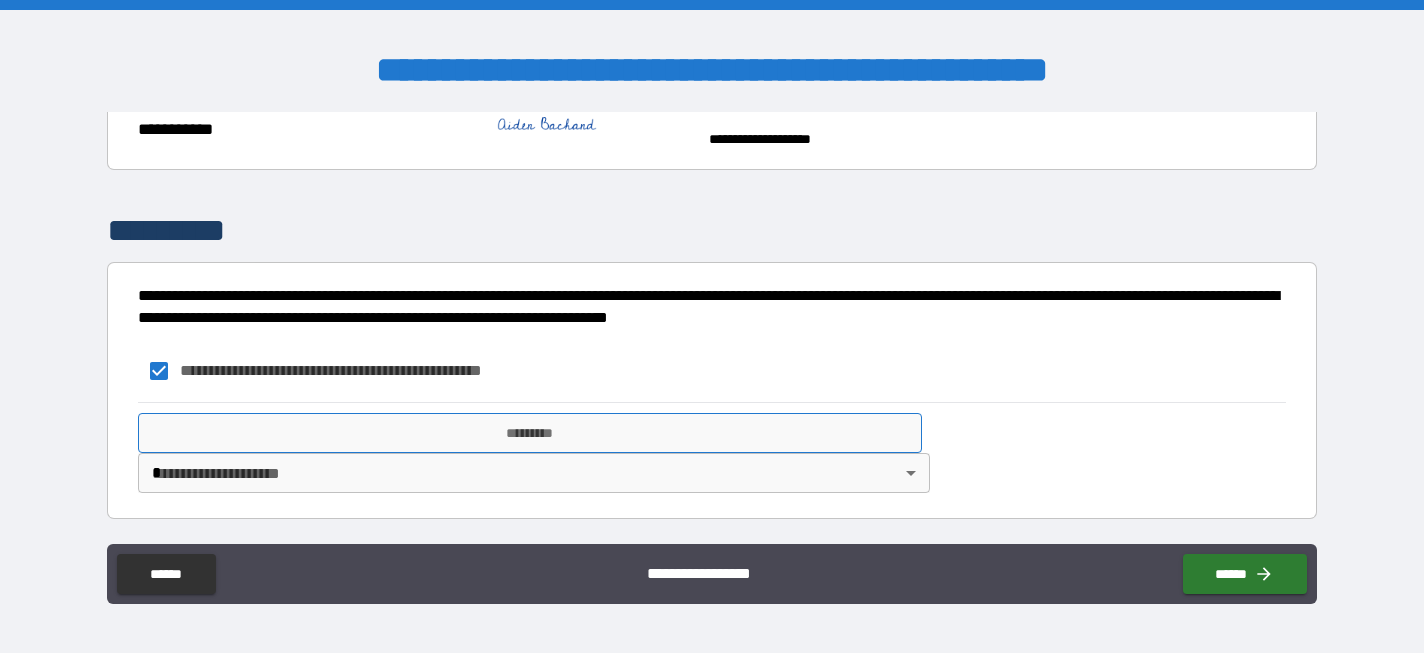 click on "*********" at bounding box center [530, 433] 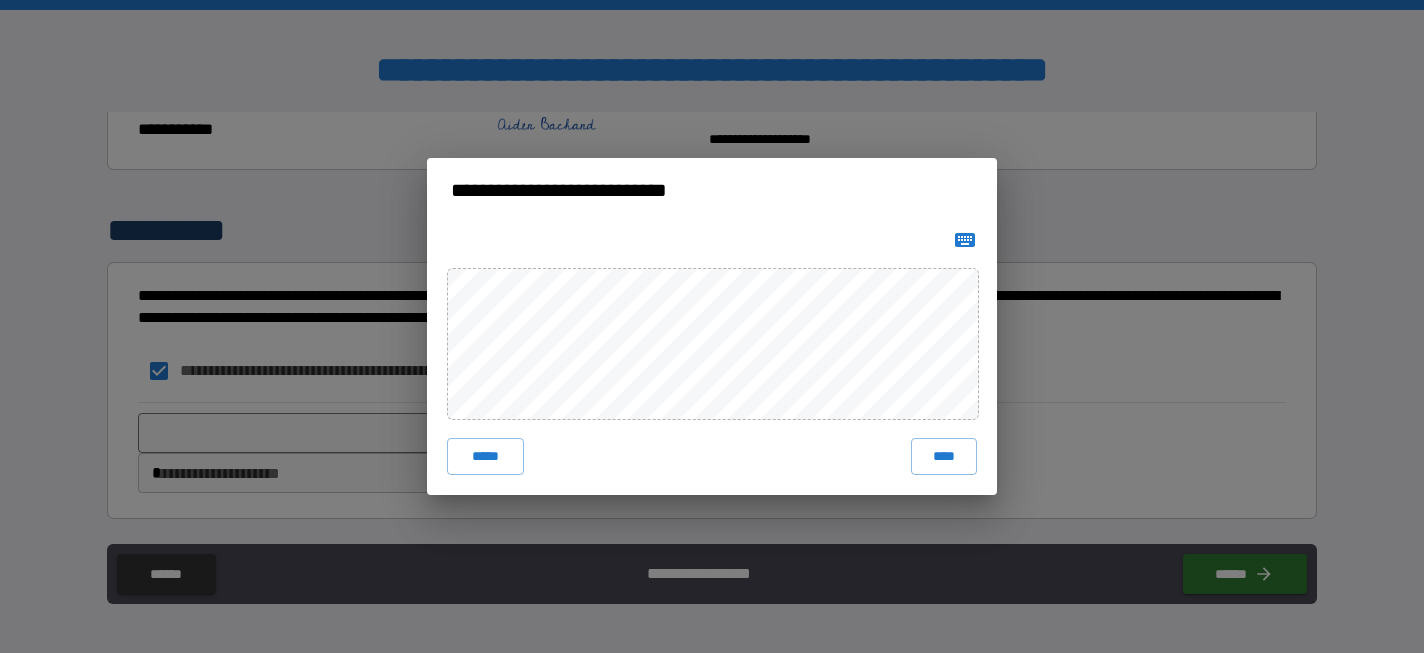 click at bounding box center [965, 240] 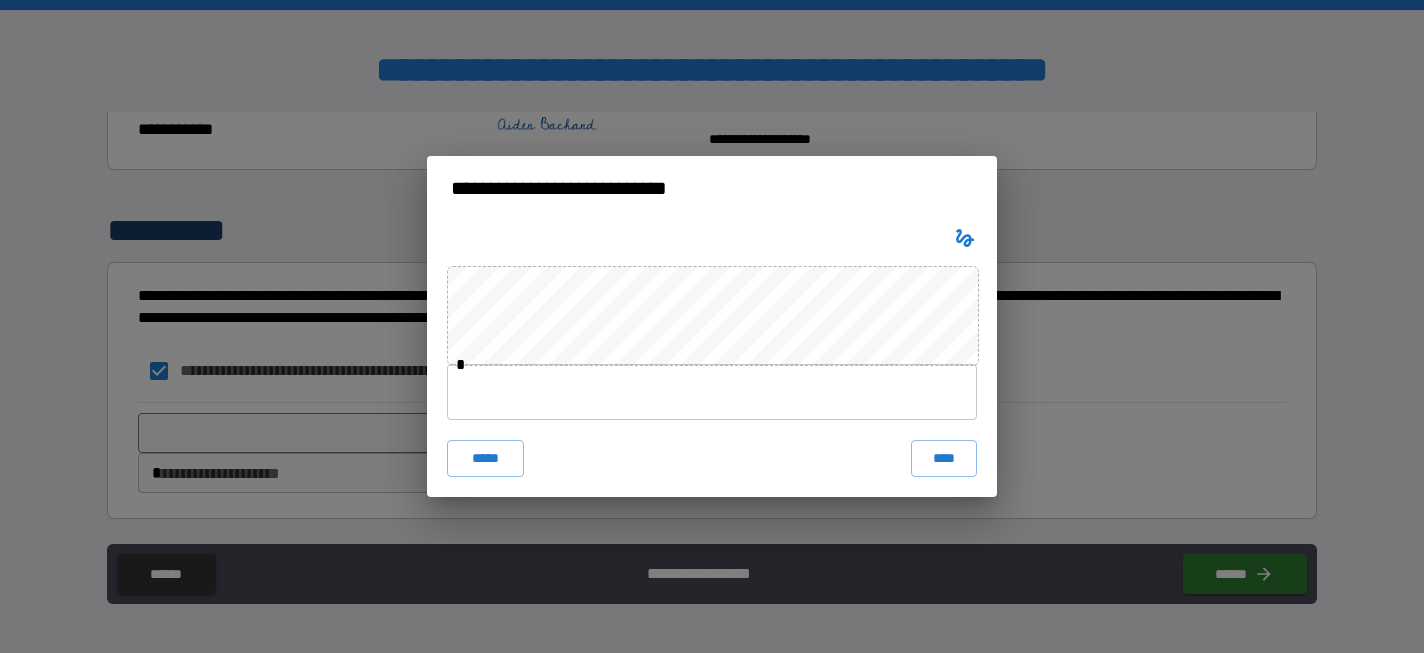 click at bounding box center (712, 392) 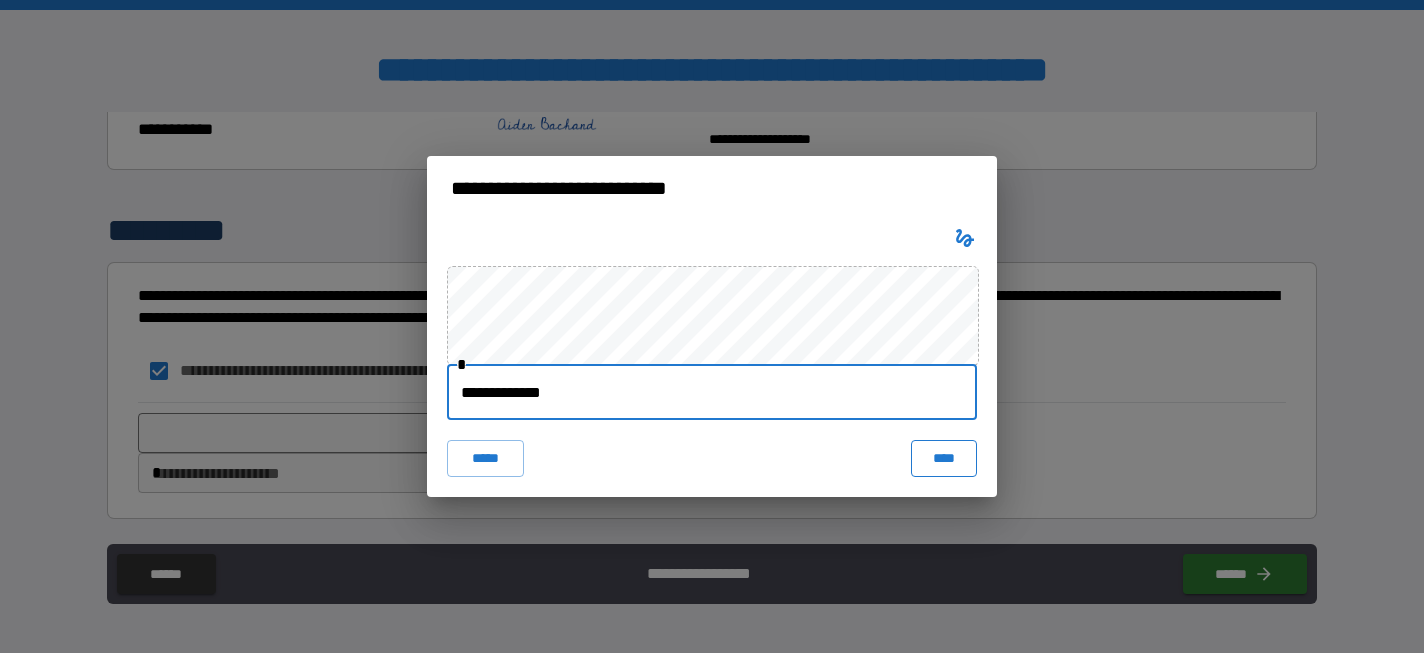 click on "****" at bounding box center [944, 458] 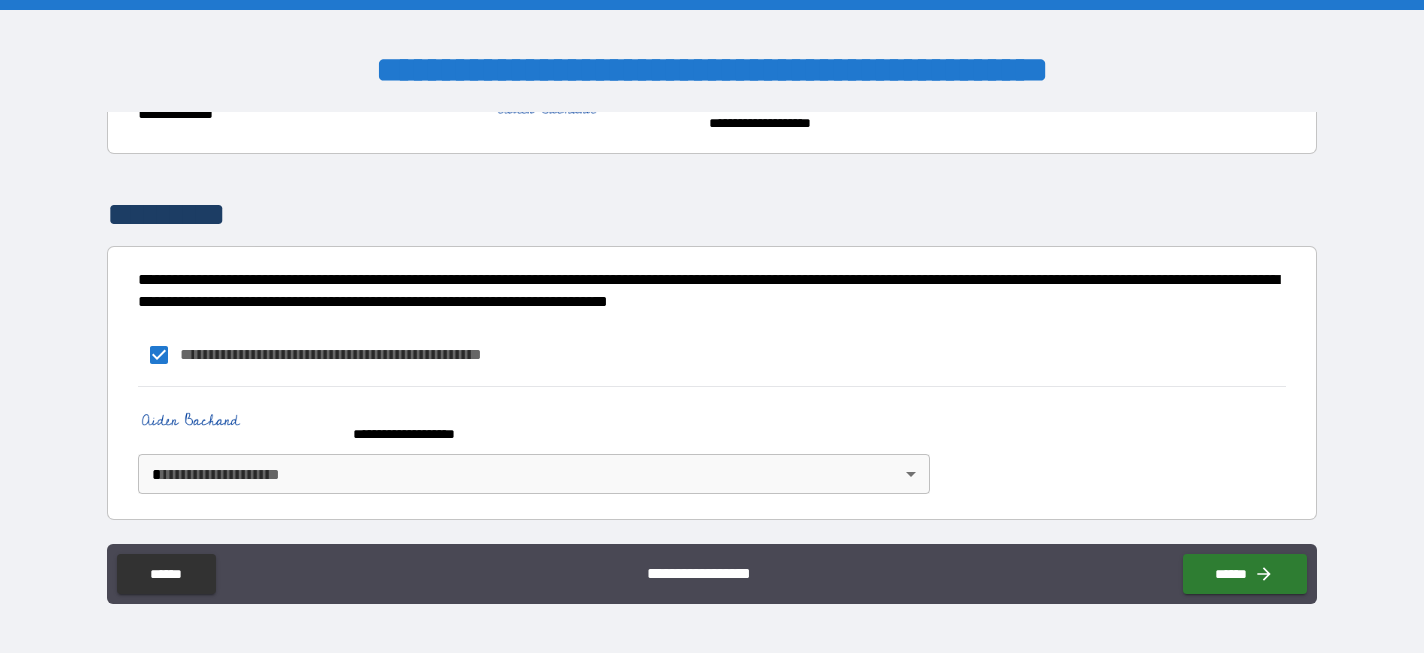 scroll, scrollTop: 6872, scrollLeft: 0, axis: vertical 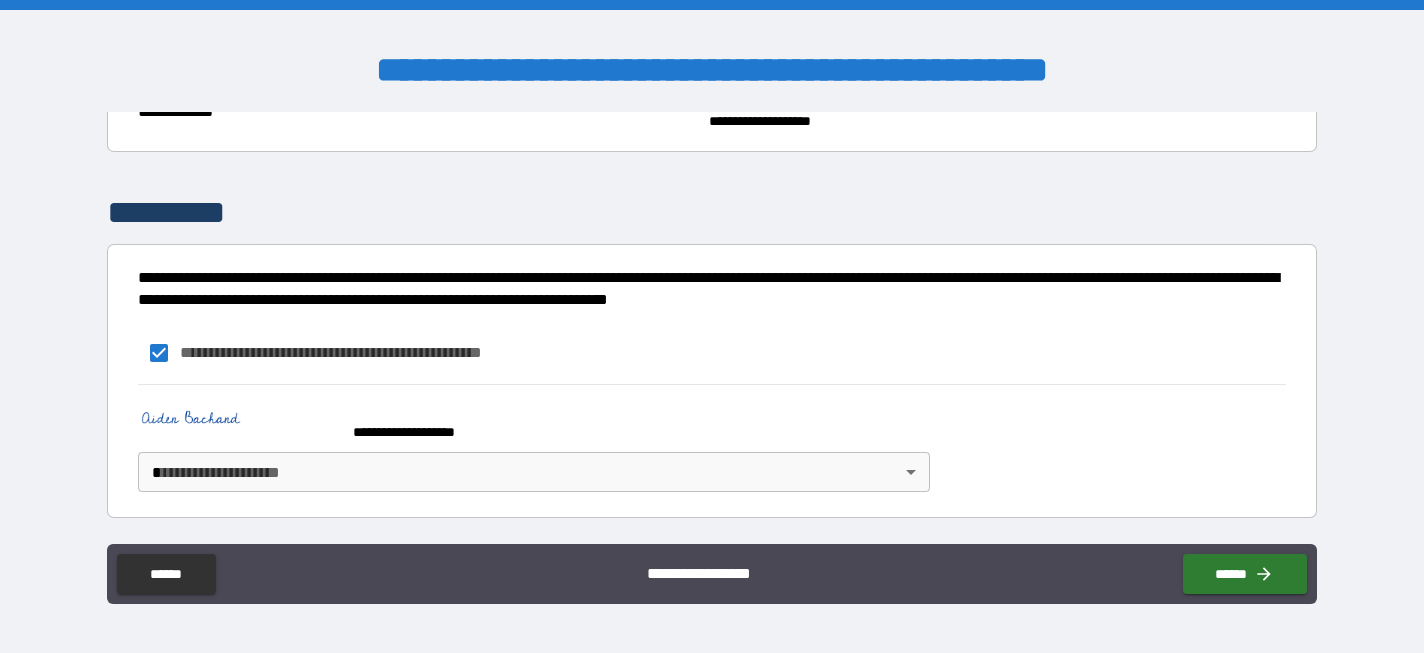 click on "**********" at bounding box center (712, 326) 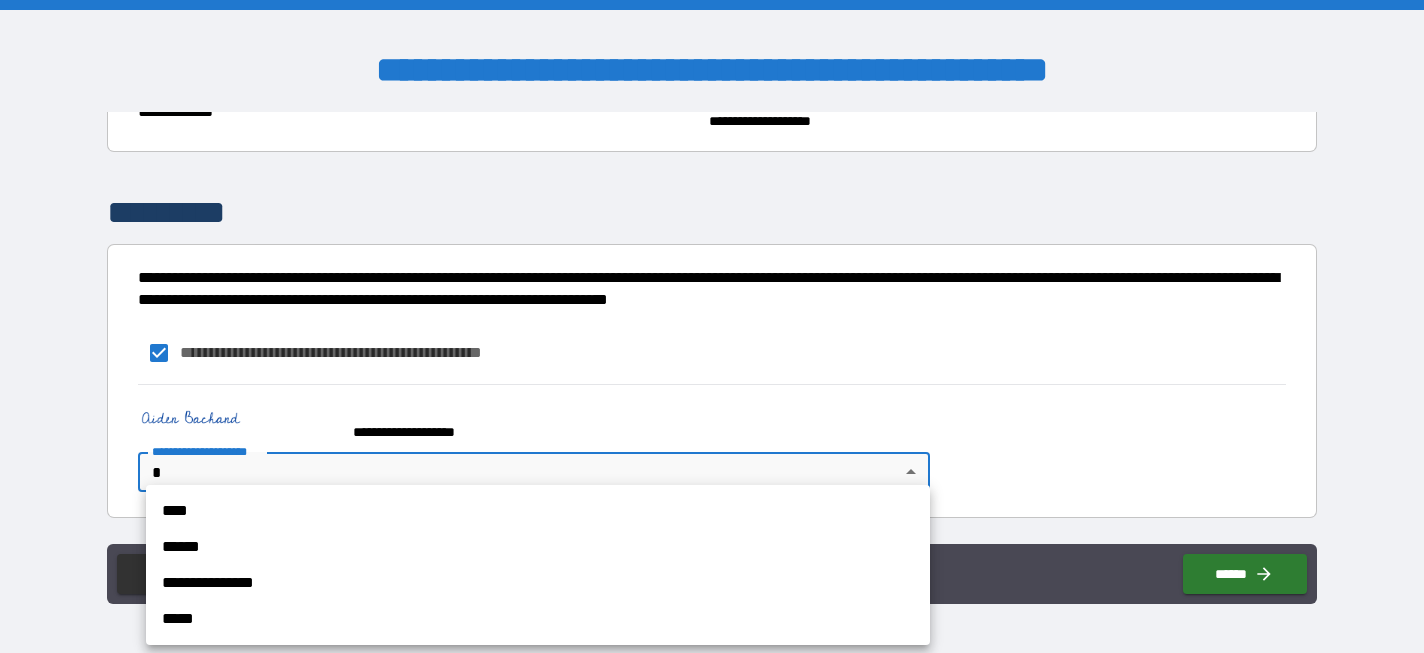 click on "****" at bounding box center [538, 511] 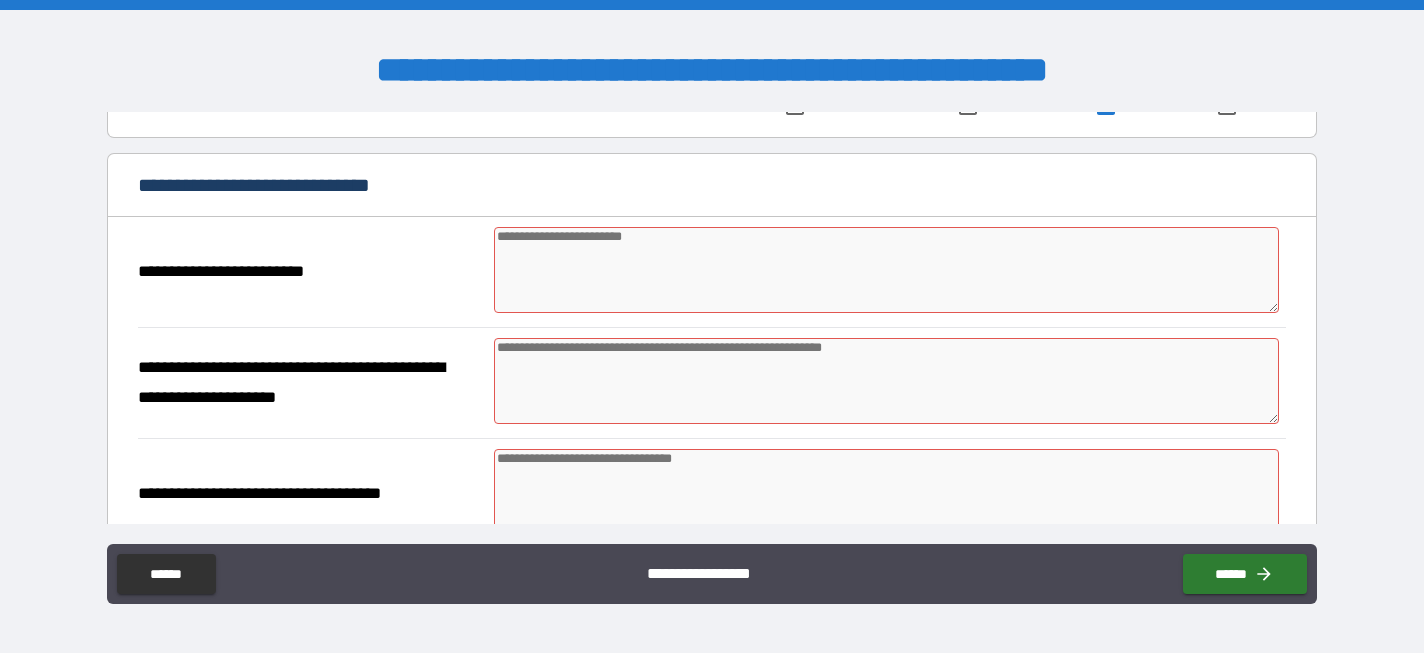 scroll, scrollTop: 950, scrollLeft: 0, axis: vertical 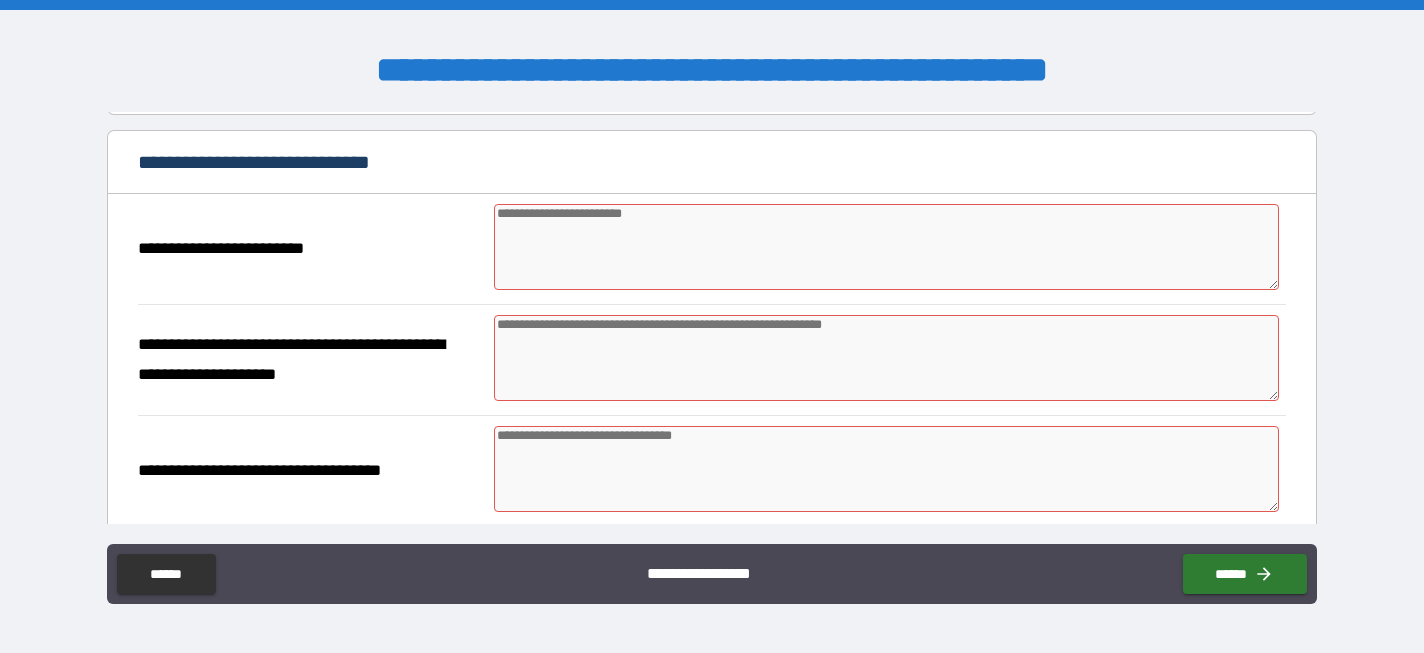 click at bounding box center [886, 247] 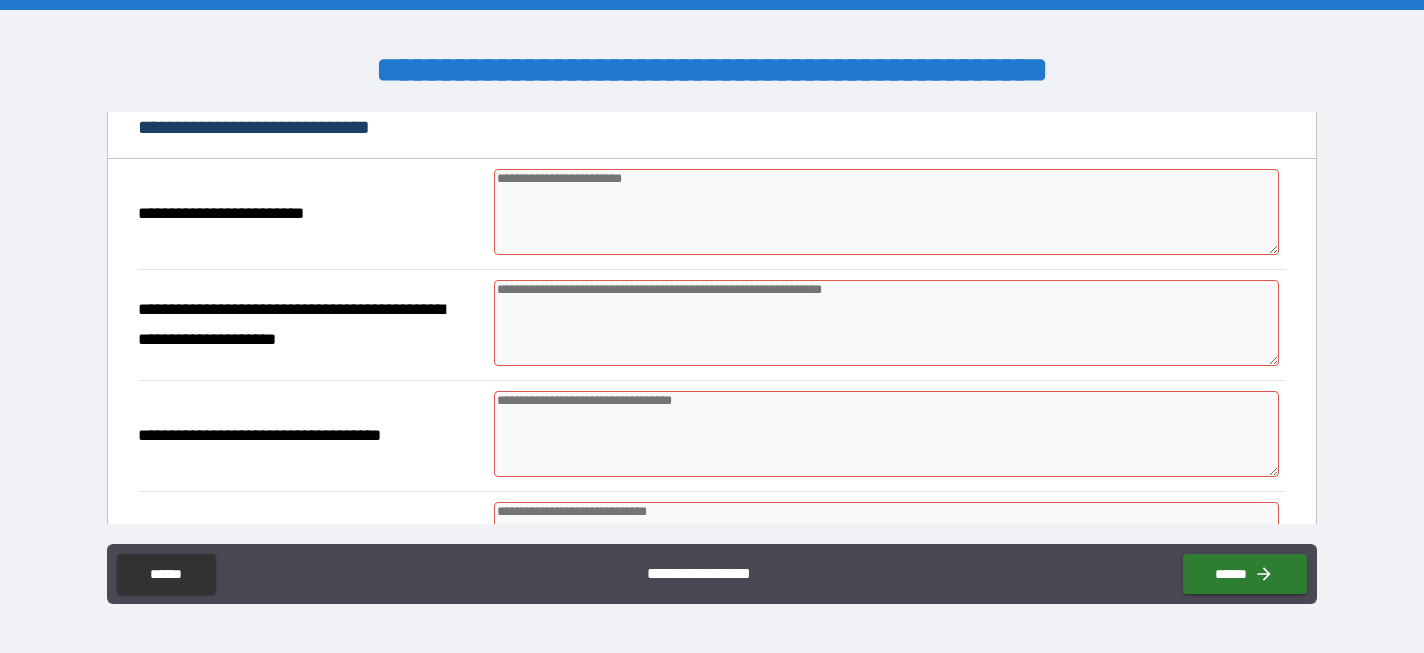 scroll, scrollTop: 981, scrollLeft: 0, axis: vertical 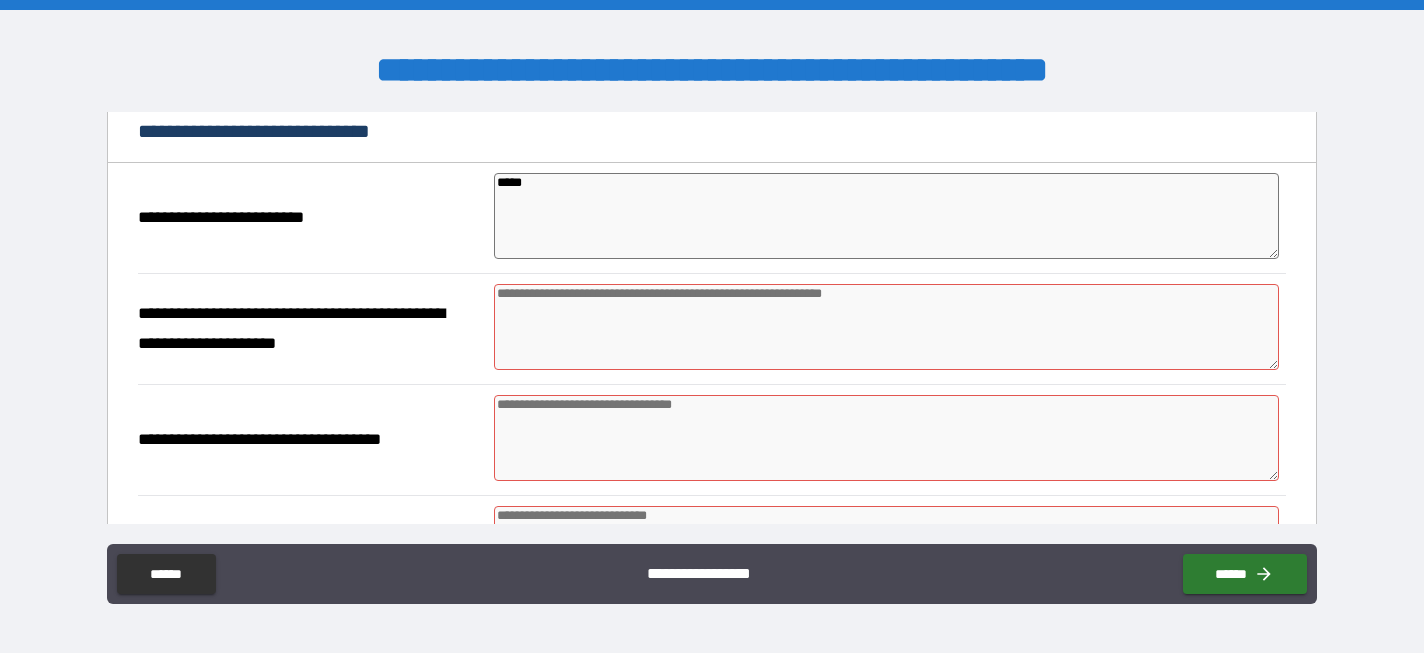 click on "**********" at bounding box center (712, 218) 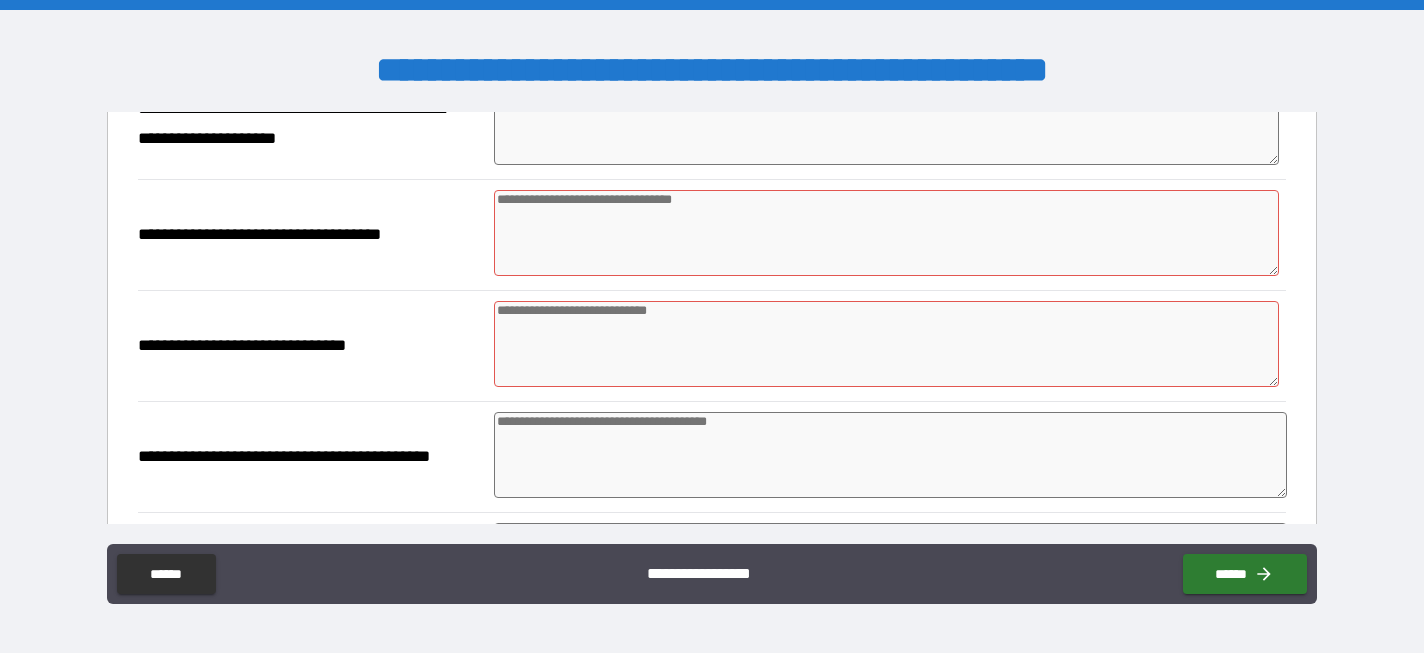 scroll, scrollTop: 1192, scrollLeft: 0, axis: vertical 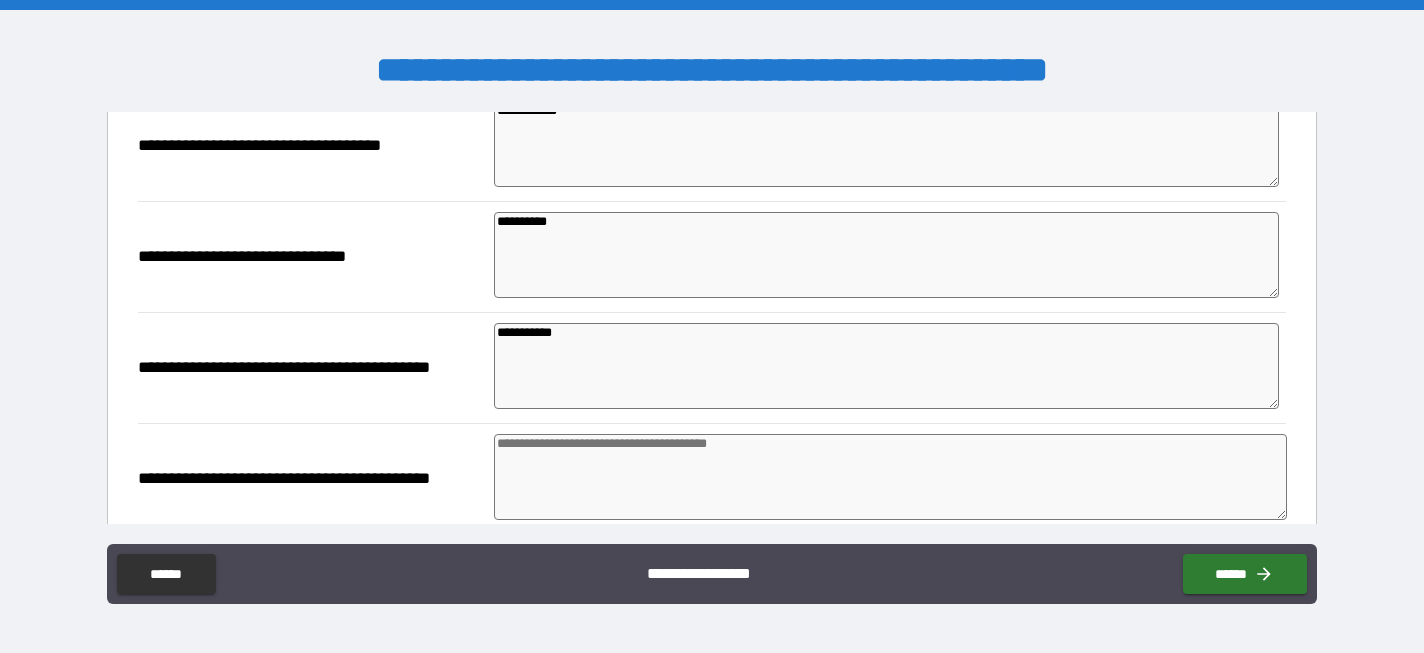 click on "**********" at bounding box center [886, 366] 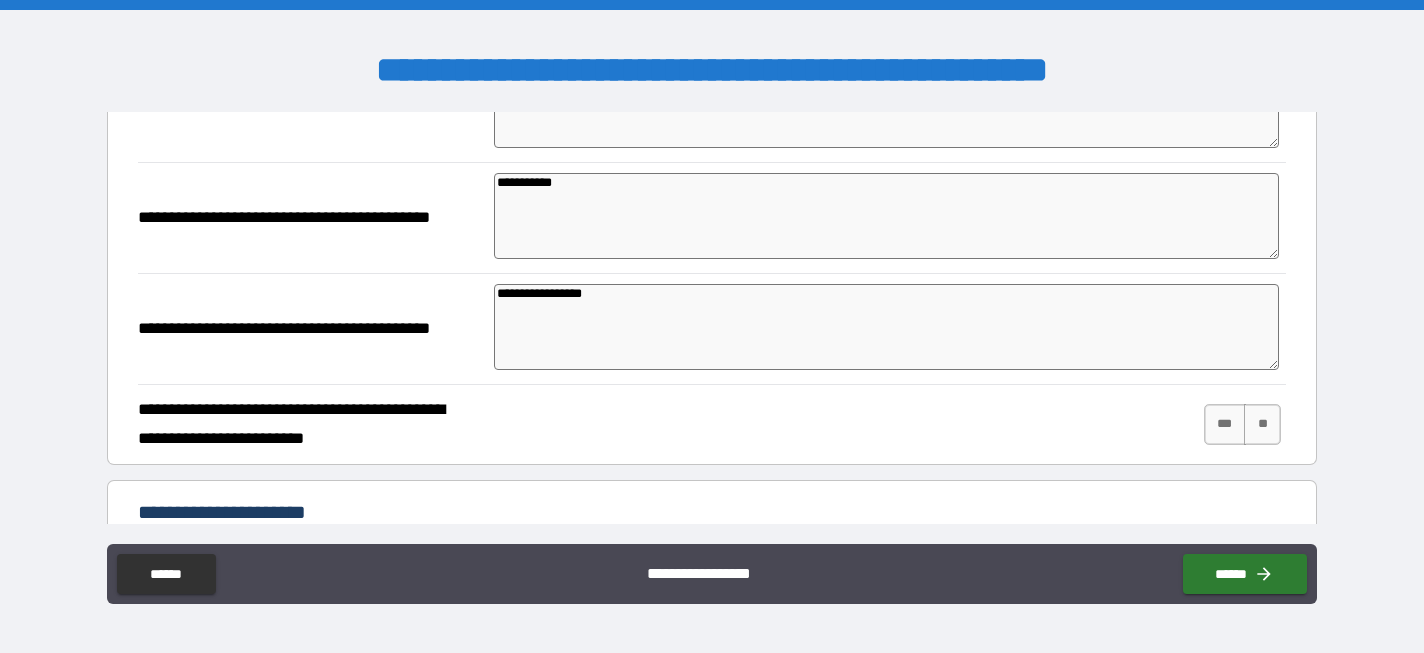 scroll, scrollTop: 1437, scrollLeft: 0, axis: vertical 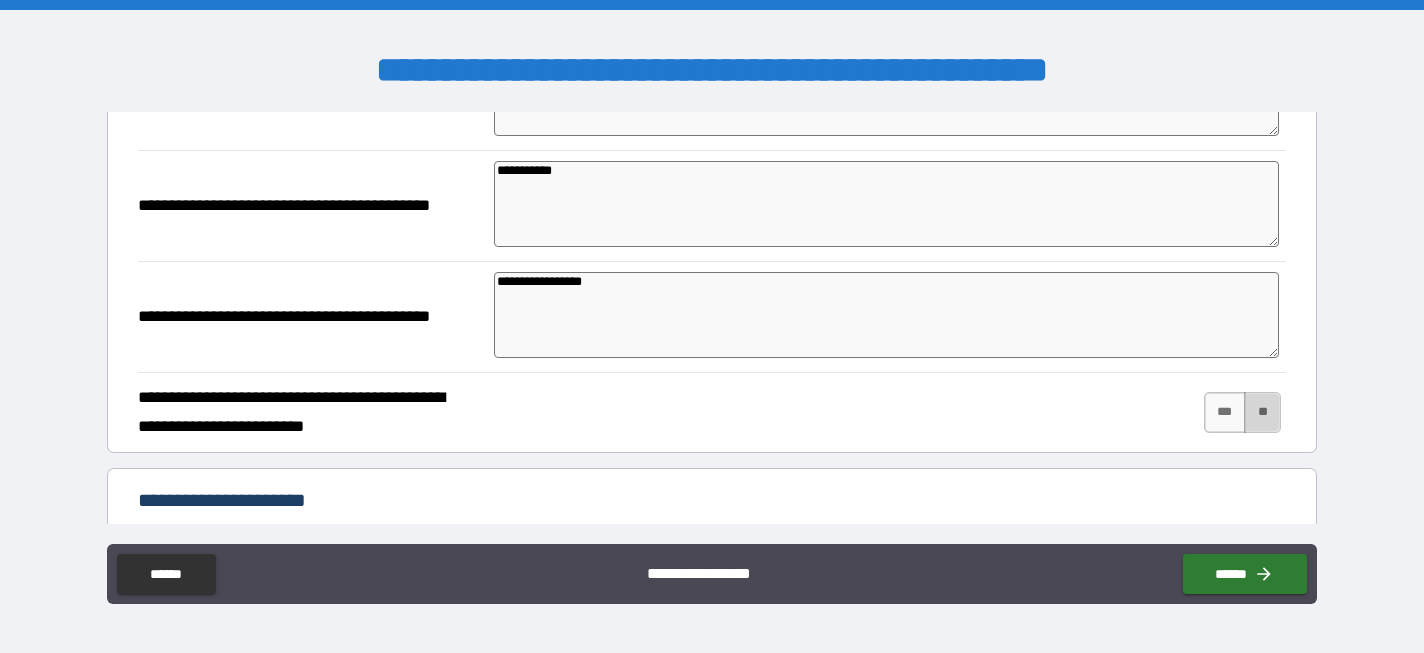 click on "**" at bounding box center (1262, 412) 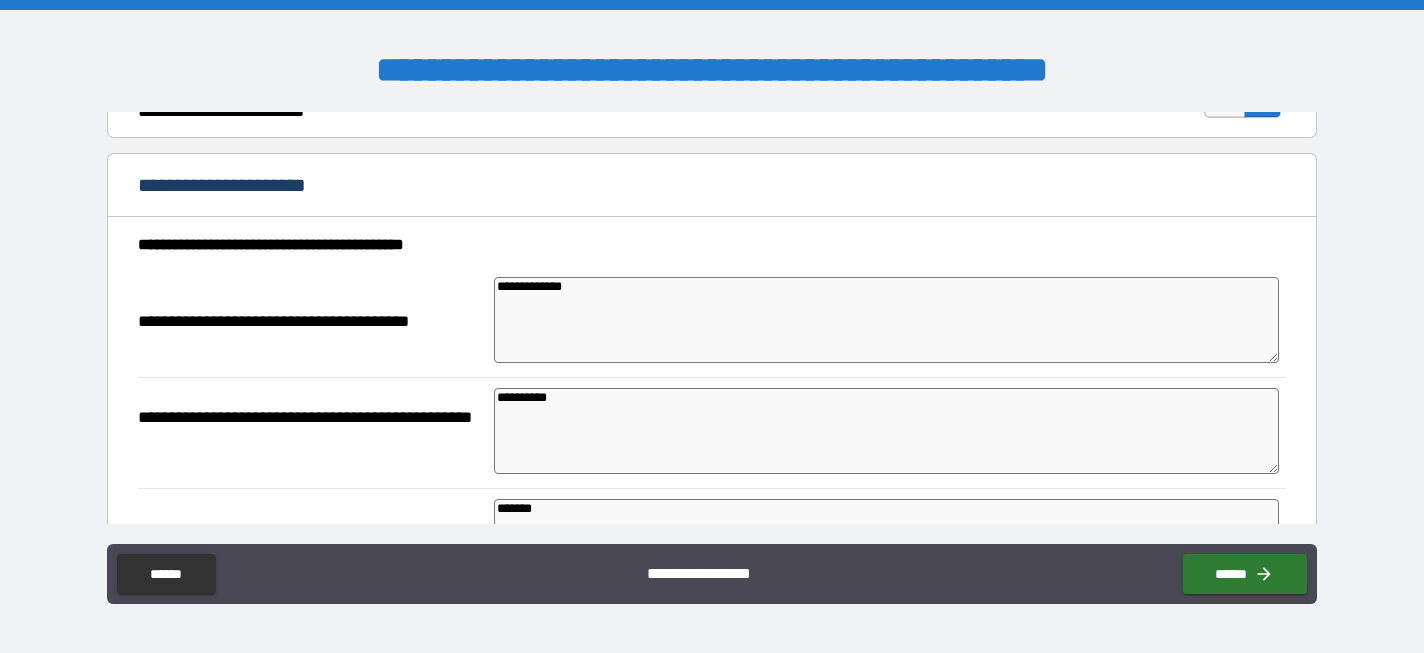 scroll, scrollTop: 1817, scrollLeft: 0, axis: vertical 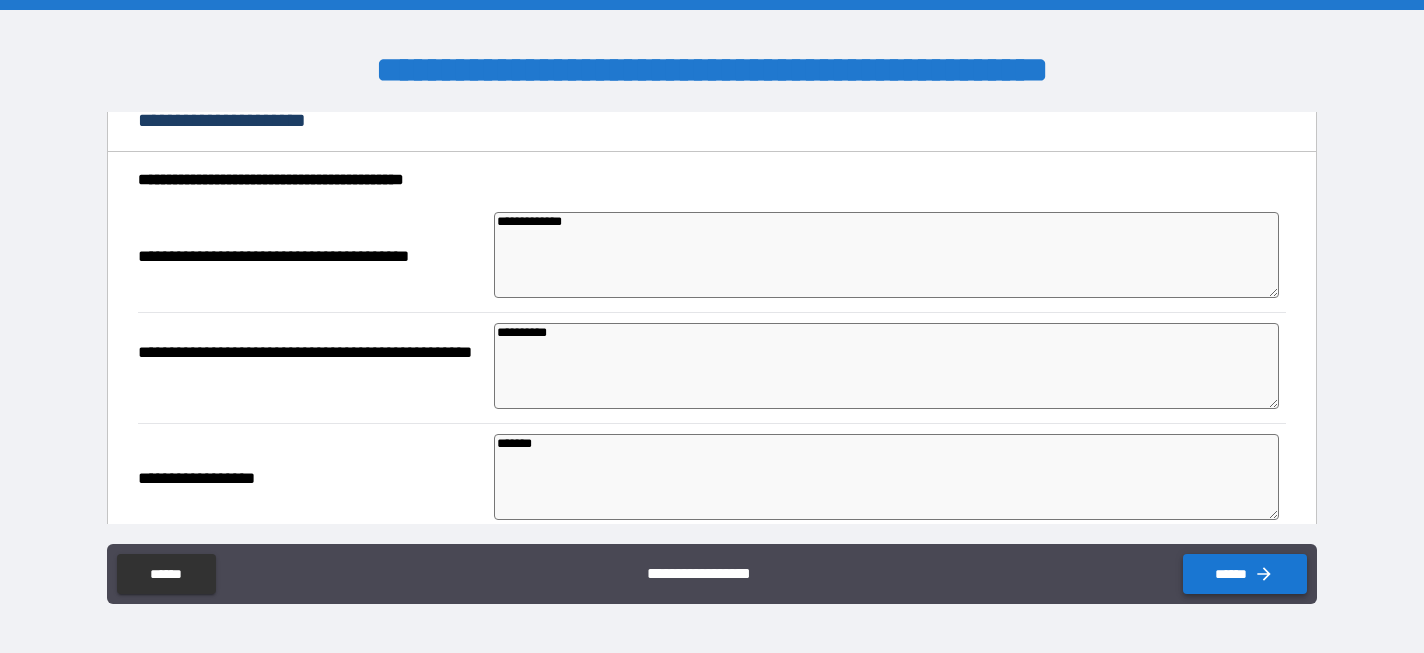 click on "******" at bounding box center (1245, 574) 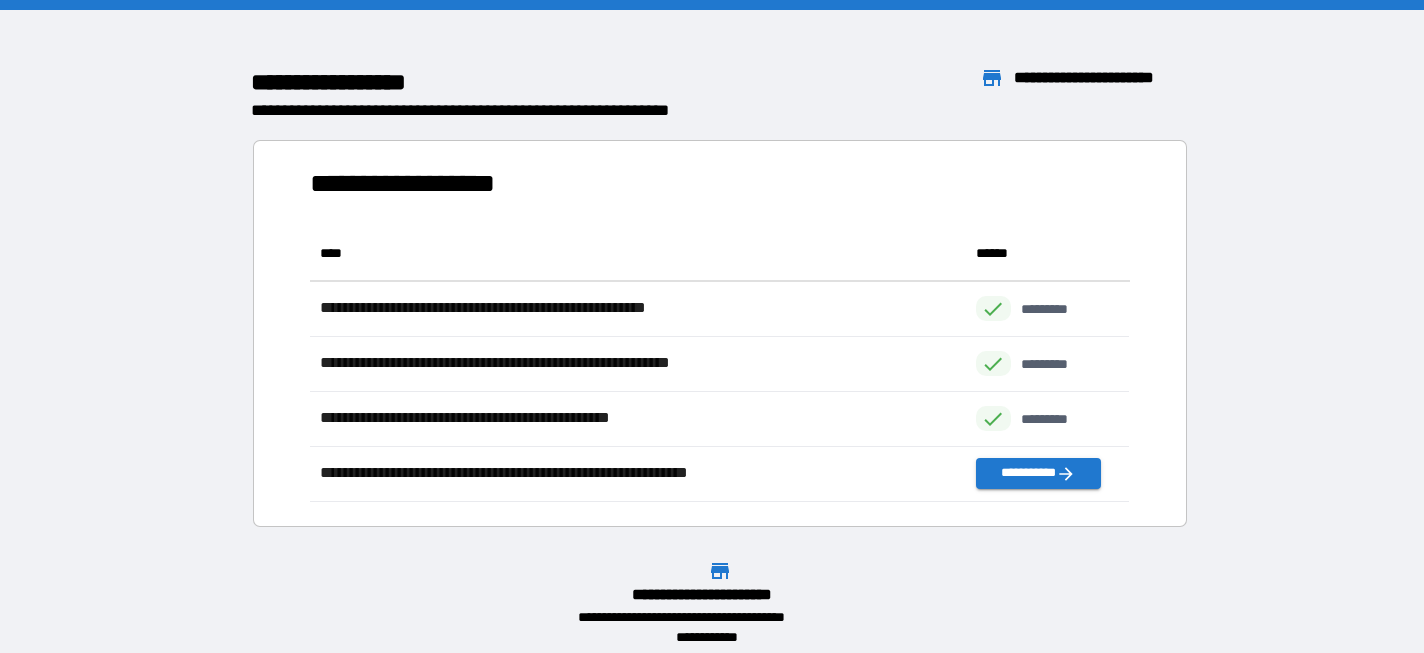 scroll, scrollTop: 1, scrollLeft: 0, axis: vertical 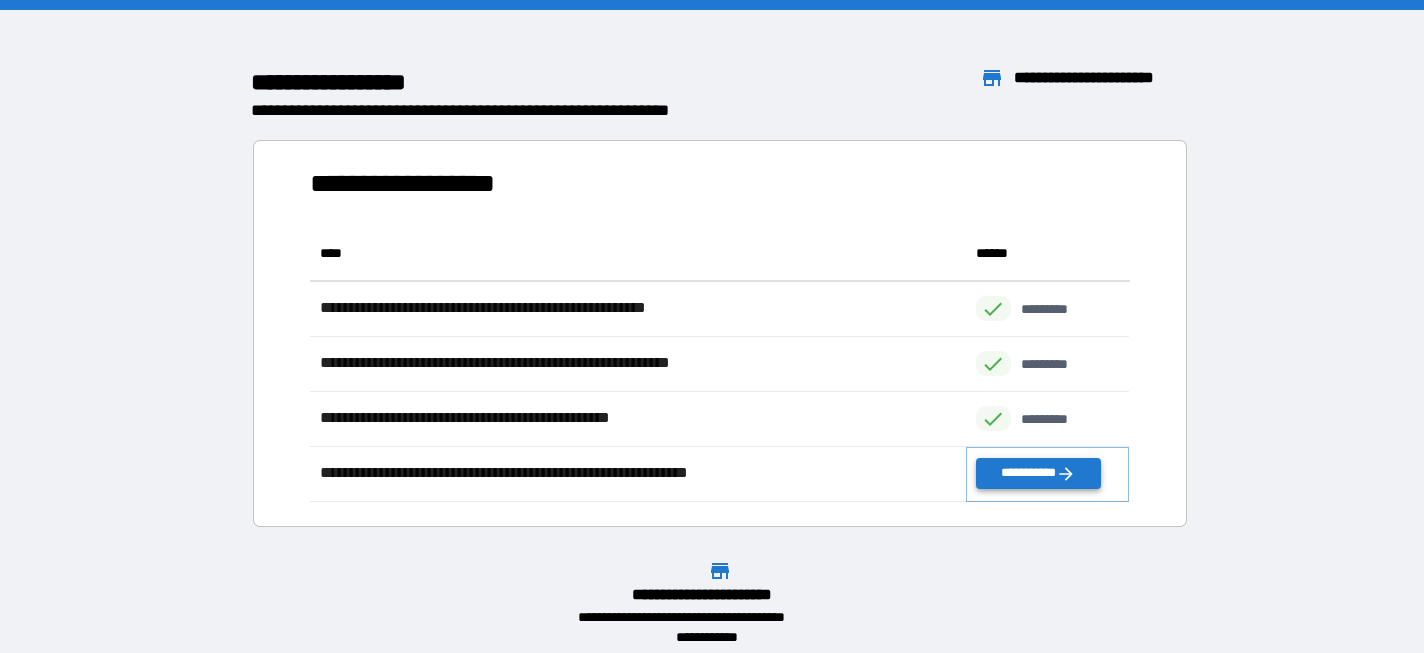 click on "**********" at bounding box center (1038, 473) 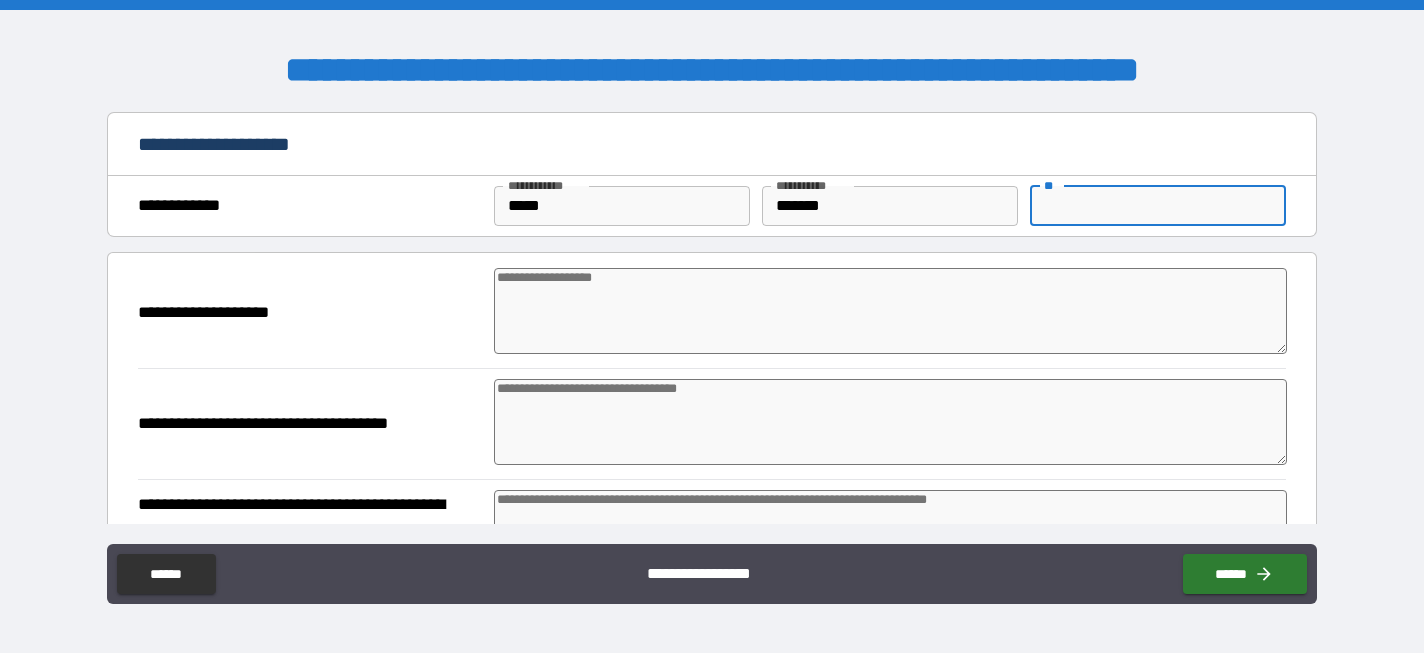 click on "**" at bounding box center [1158, 206] 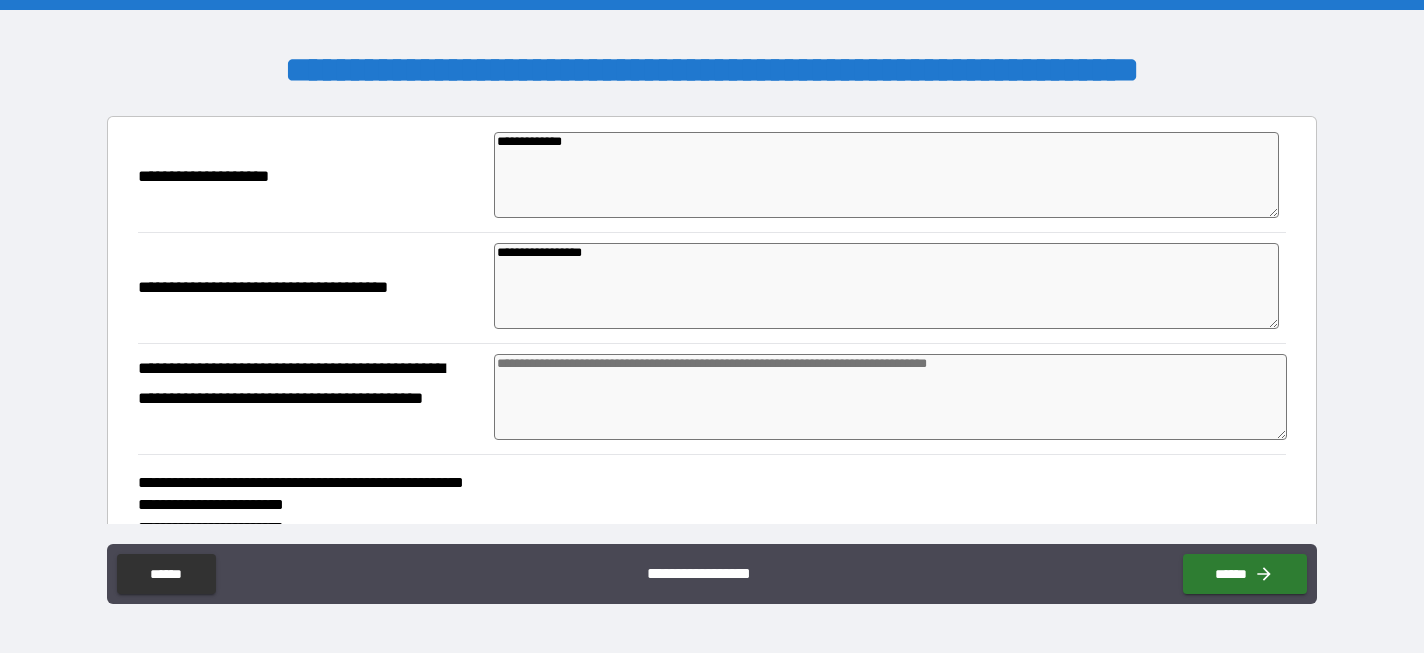 scroll, scrollTop: 141, scrollLeft: 0, axis: vertical 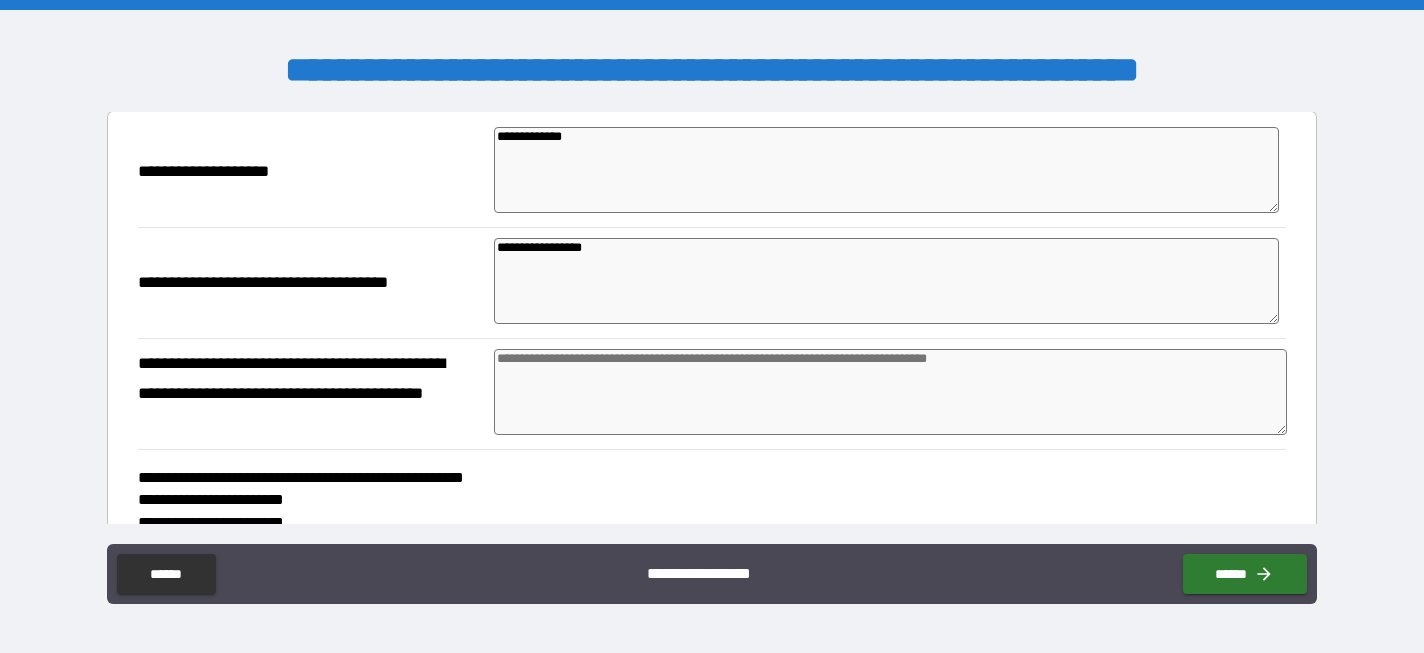 click on "**********" at bounding box center [886, 281] 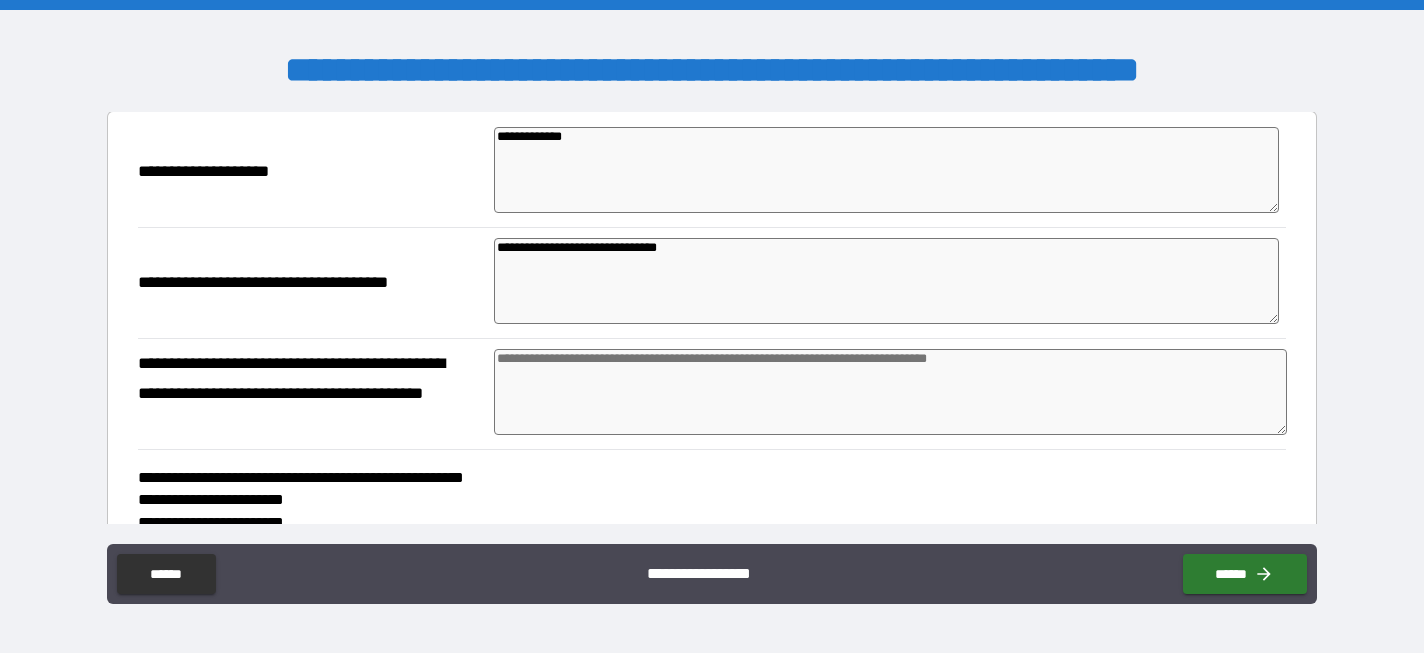 click at bounding box center [890, 392] 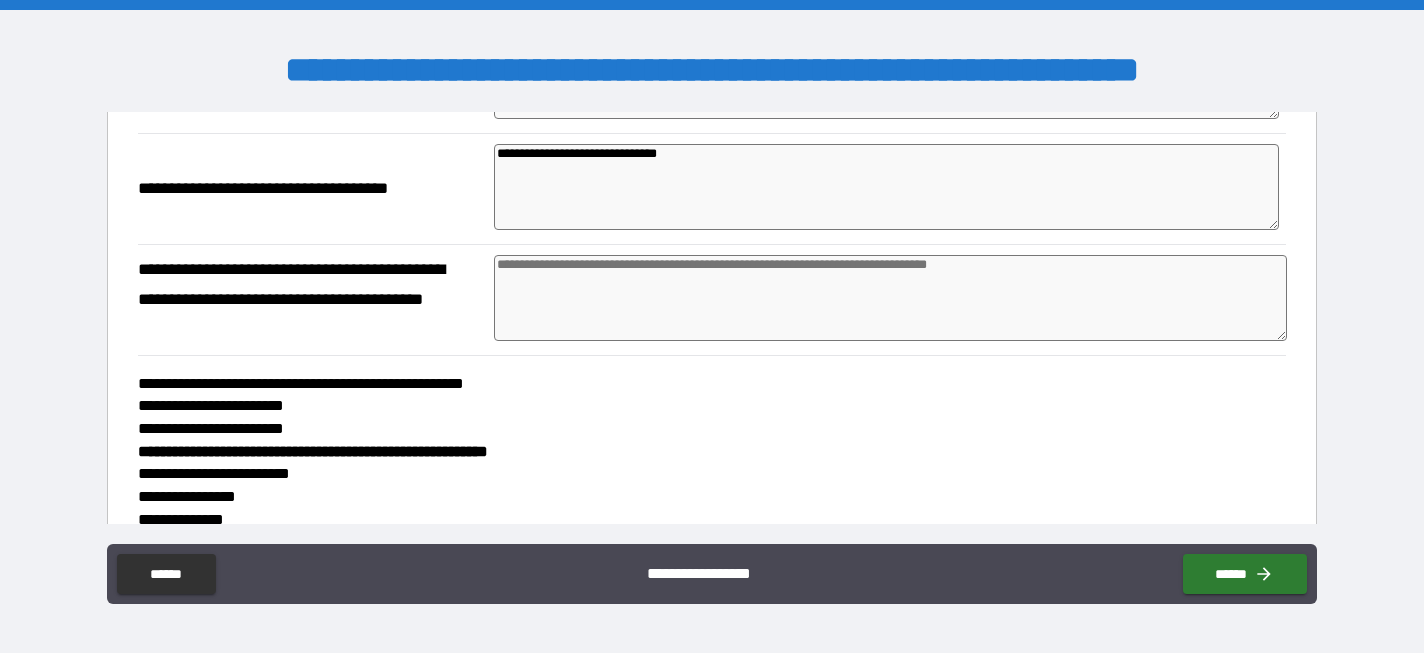 scroll, scrollTop: 233, scrollLeft: 0, axis: vertical 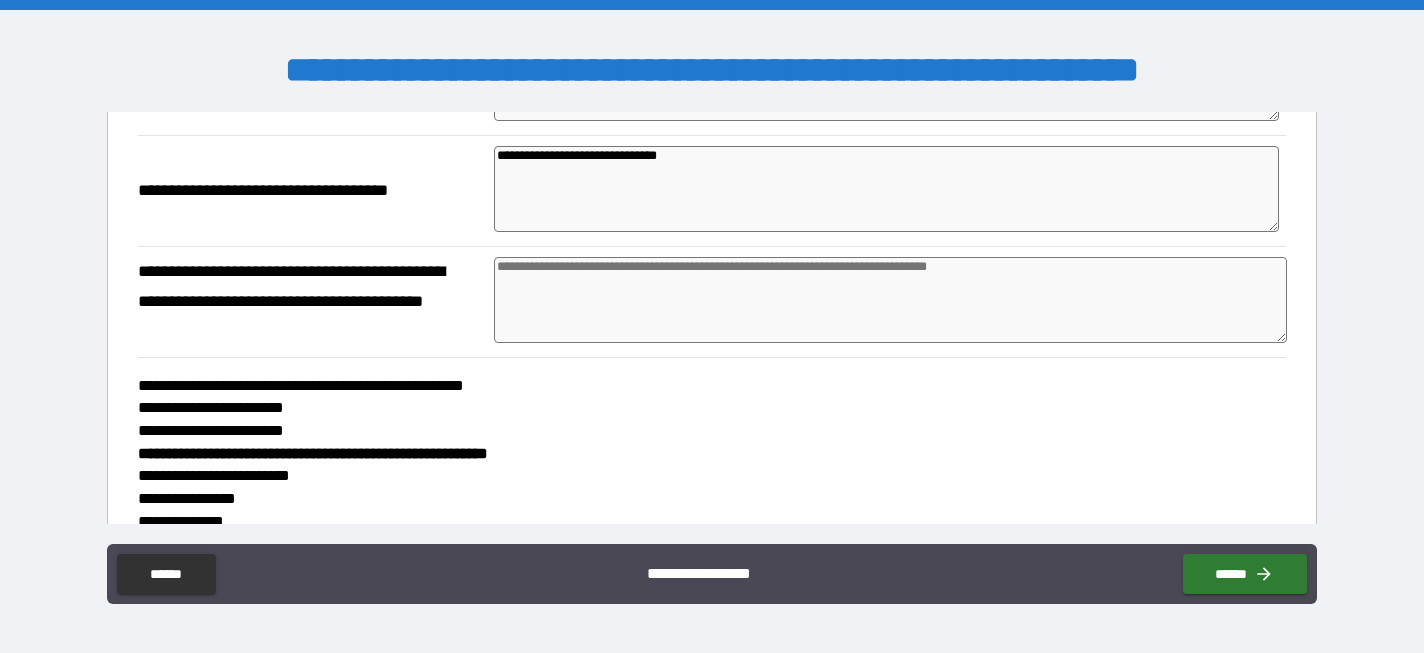 click at bounding box center [890, 300] 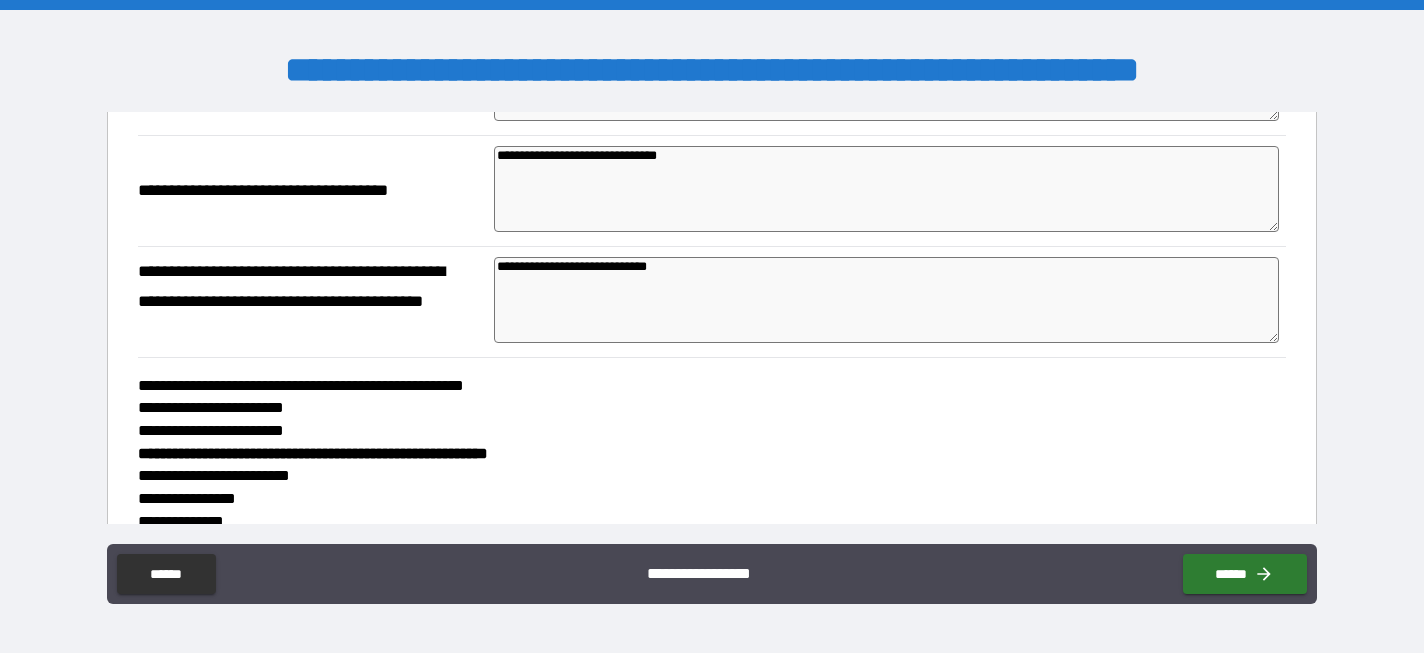 click on "**********" at bounding box center (886, 300) 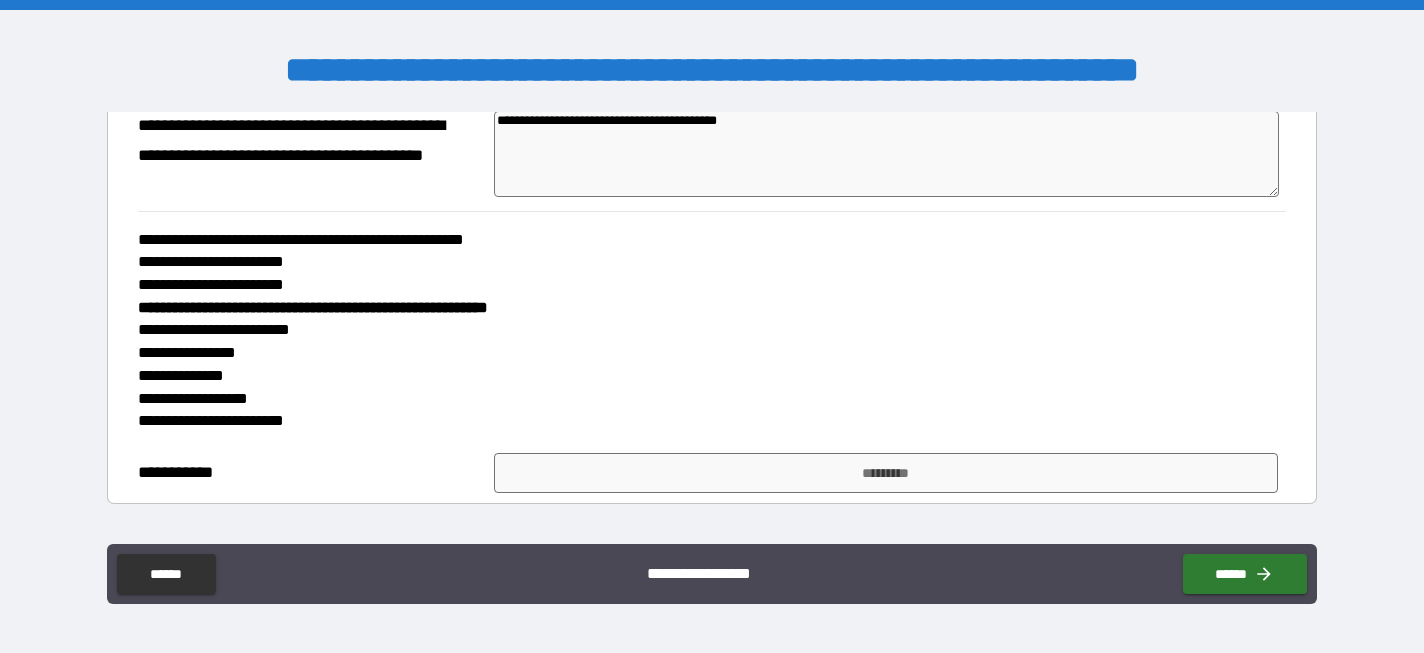 scroll, scrollTop: 397, scrollLeft: 0, axis: vertical 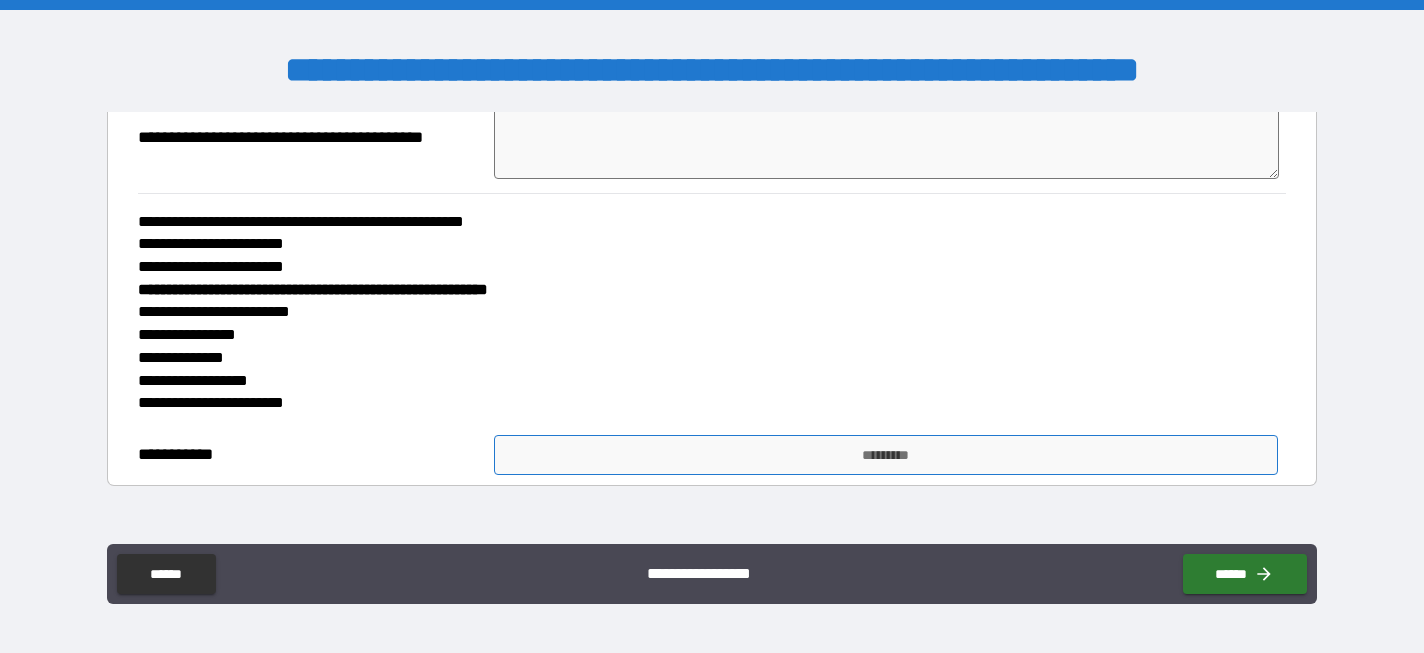 click on "*********" at bounding box center (886, 455) 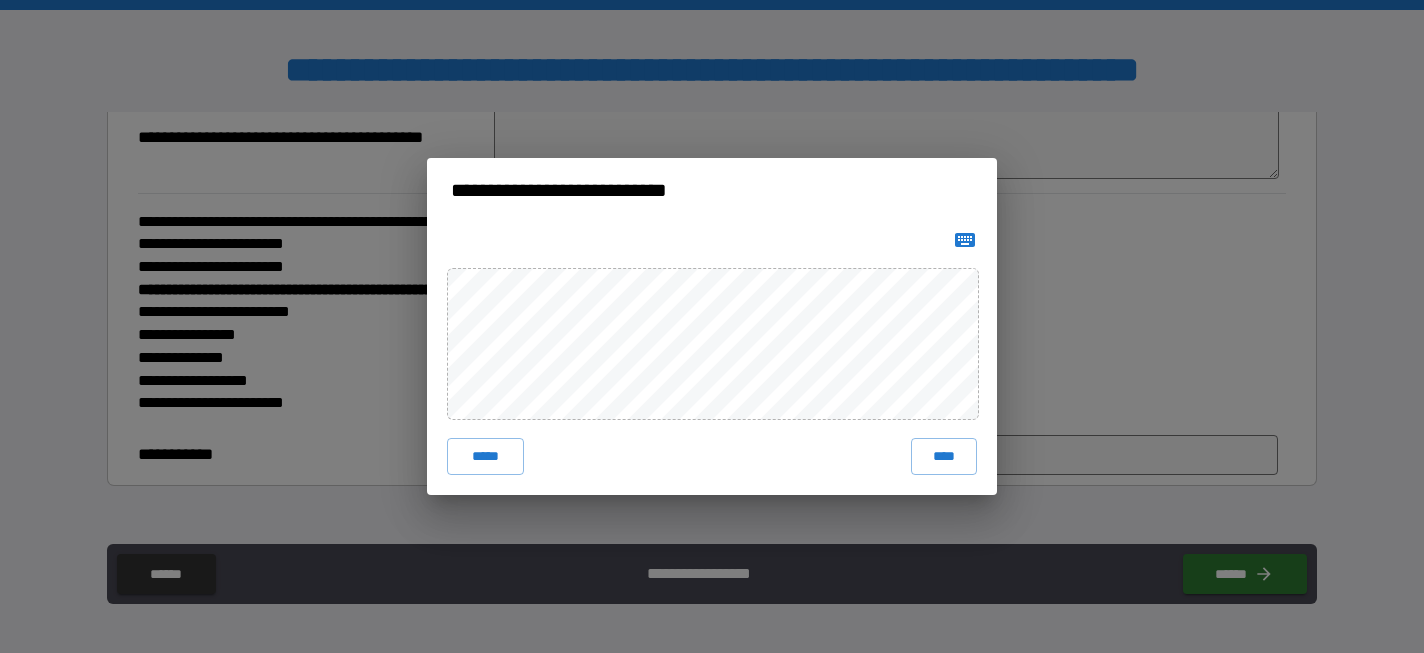 click 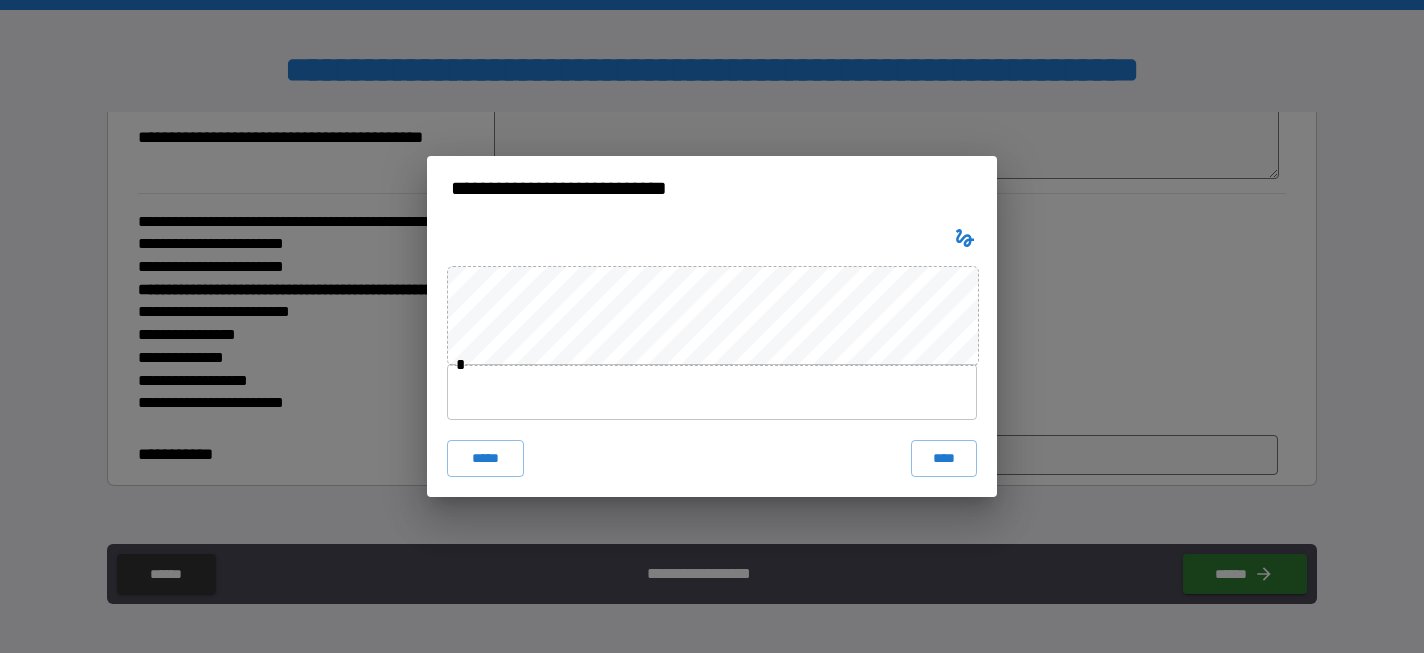 click at bounding box center [712, 392] 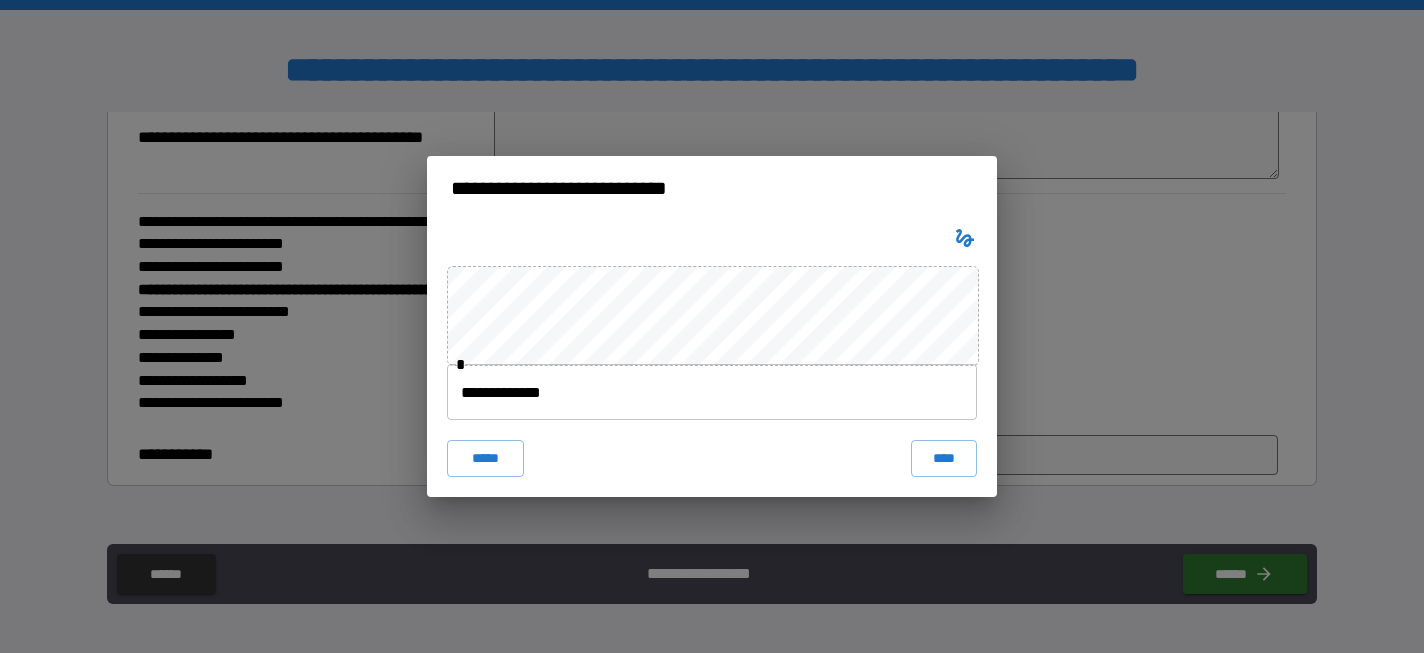 click on "**********" at bounding box center (712, 358) 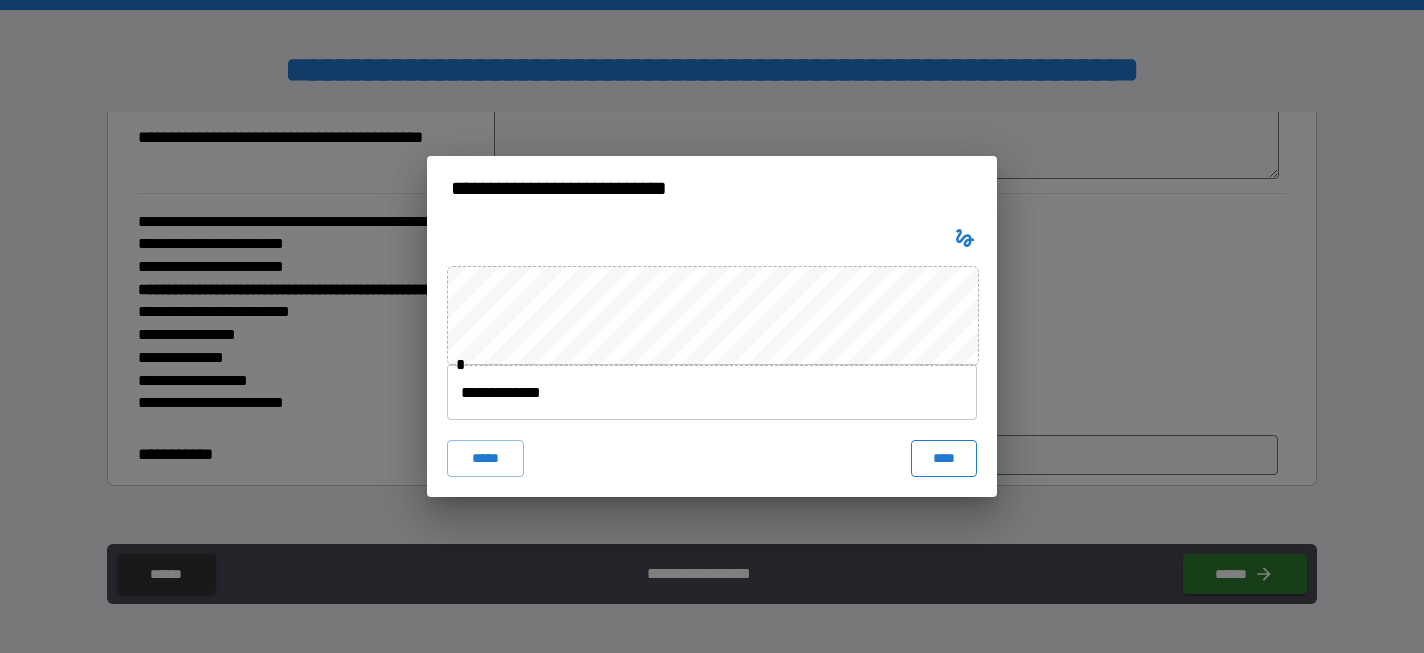 click on "****" at bounding box center [944, 458] 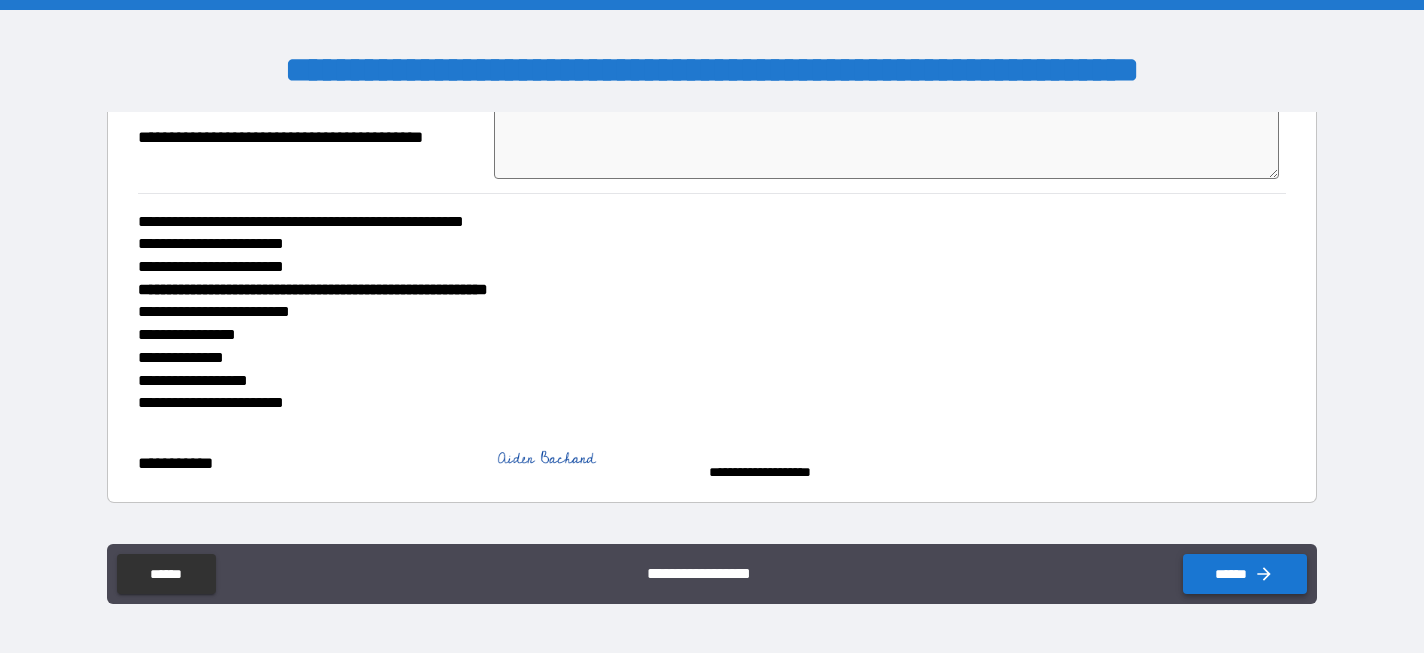click on "******" at bounding box center [1245, 574] 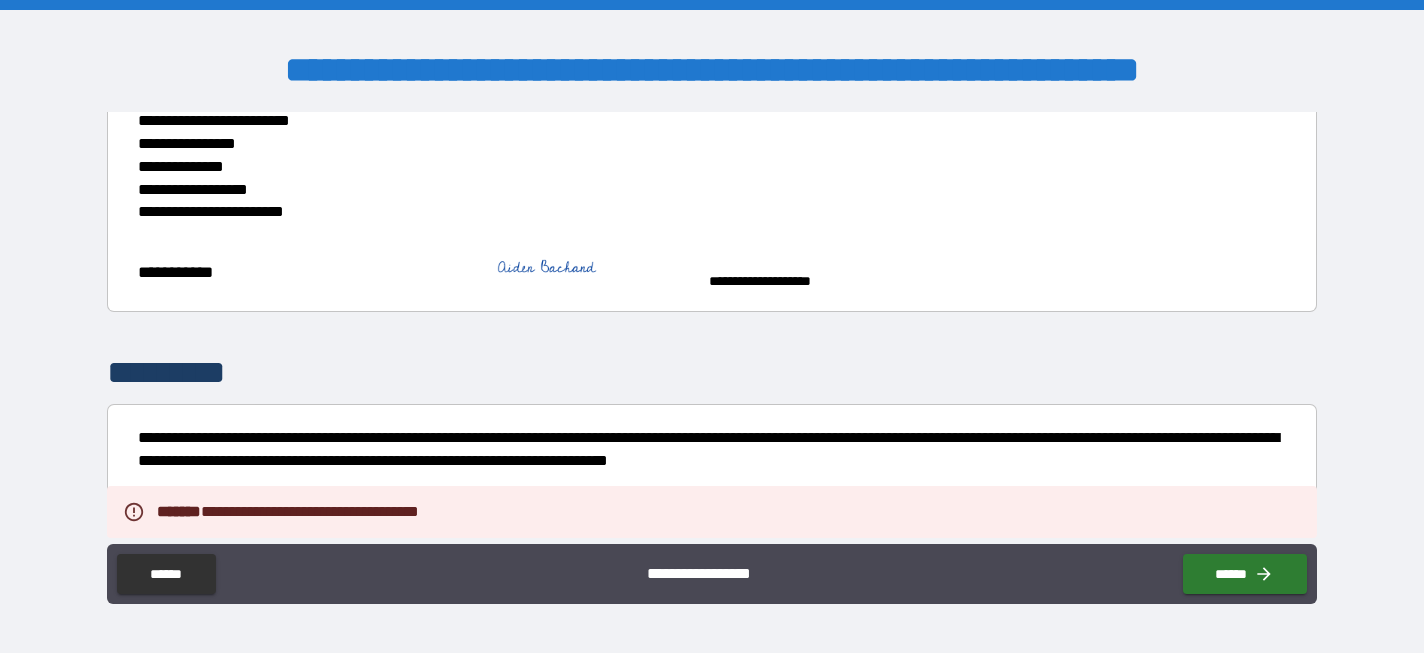 scroll, scrollTop: 730, scrollLeft: 0, axis: vertical 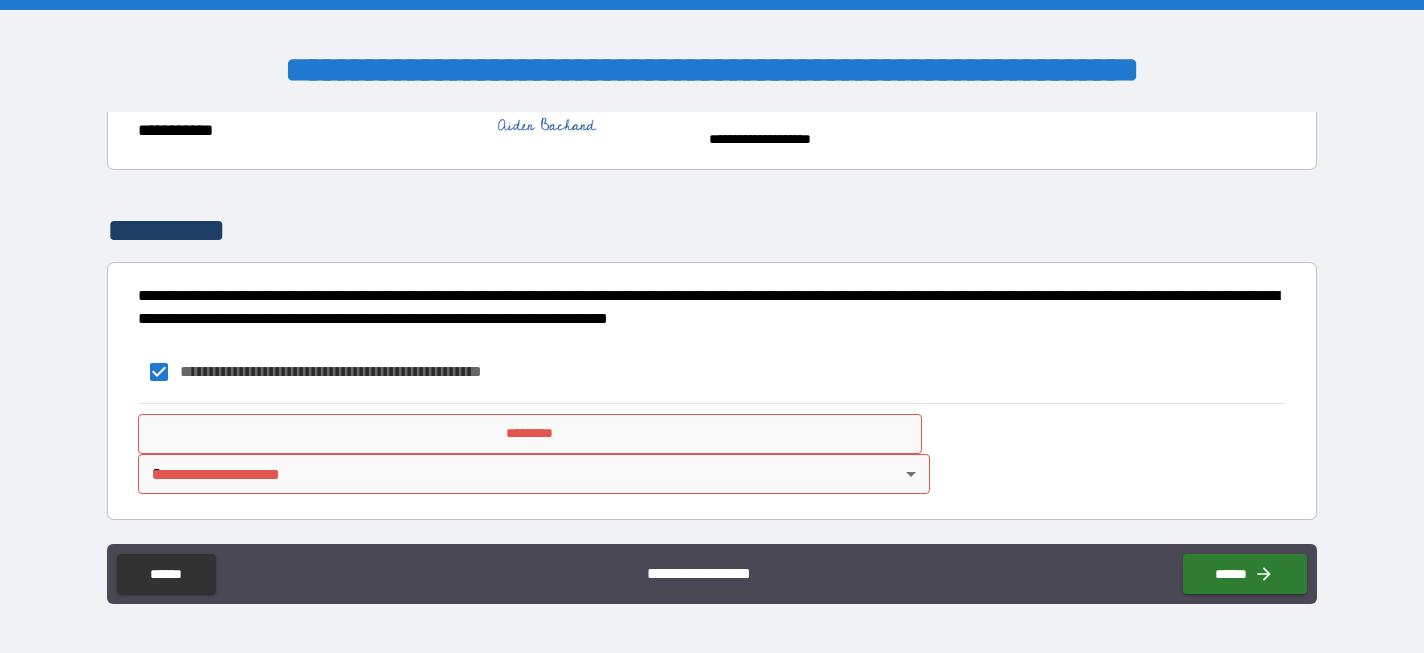 click on "*********" at bounding box center [530, 434] 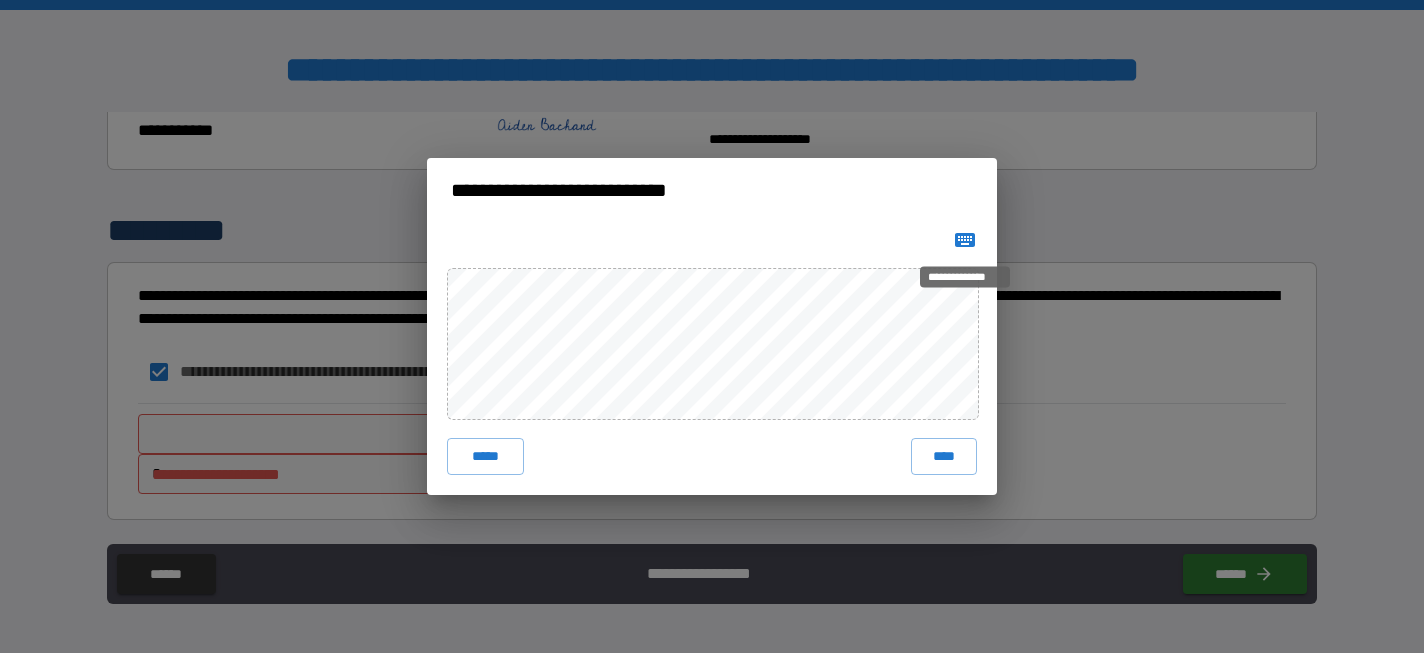 click 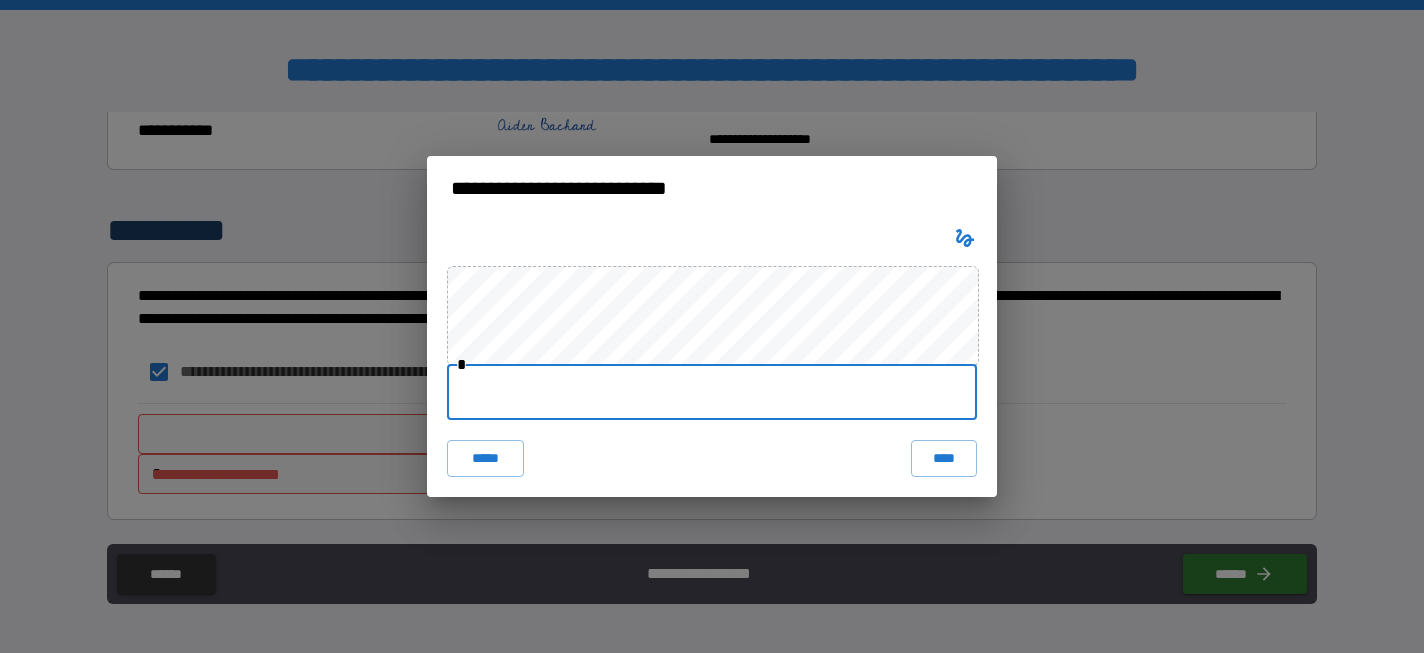 click at bounding box center [712, 392] 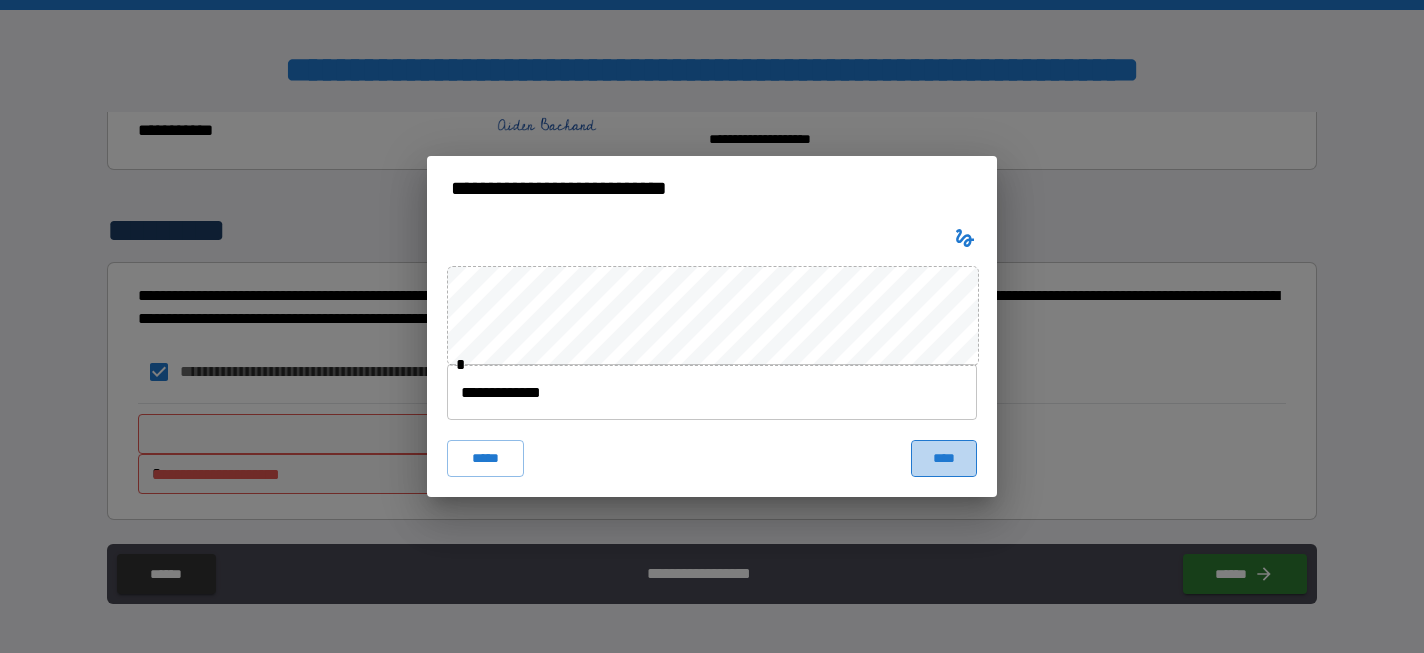 click on "****" at bounding box center [944, 458] 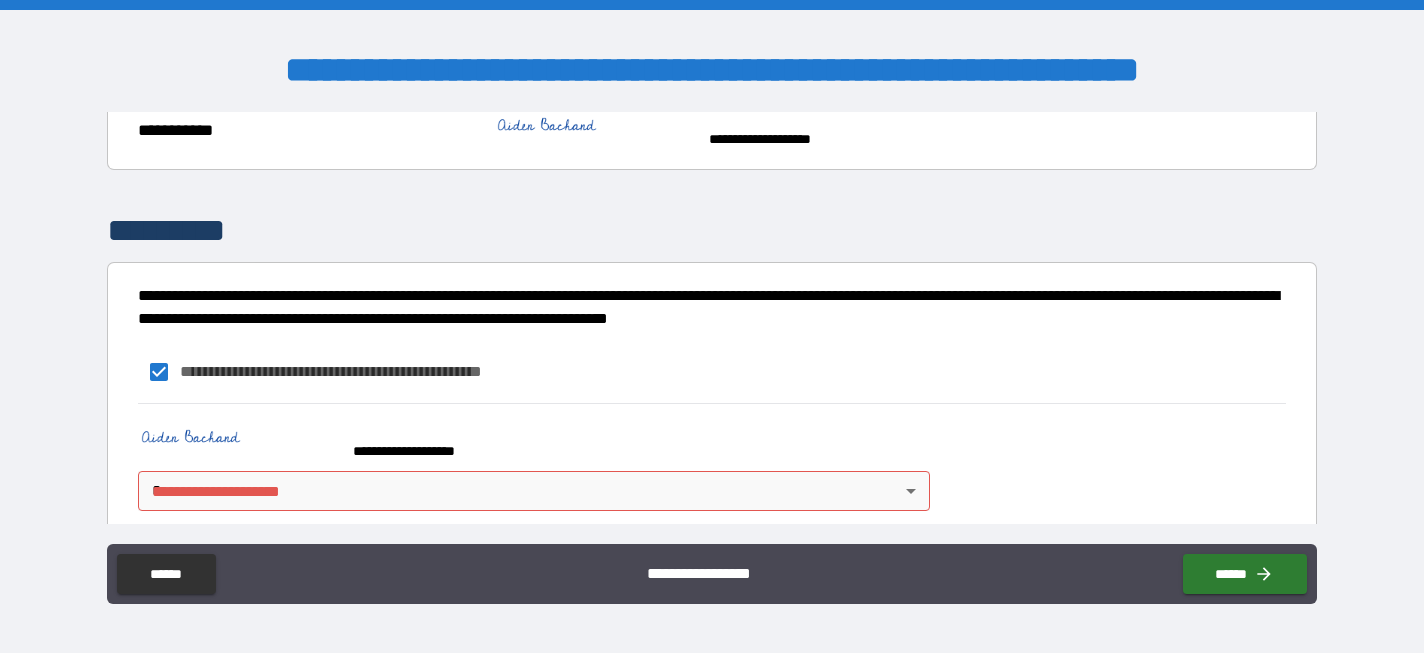 scroll, scrollTop: 747, scrollLeft: 0, axis: vertical 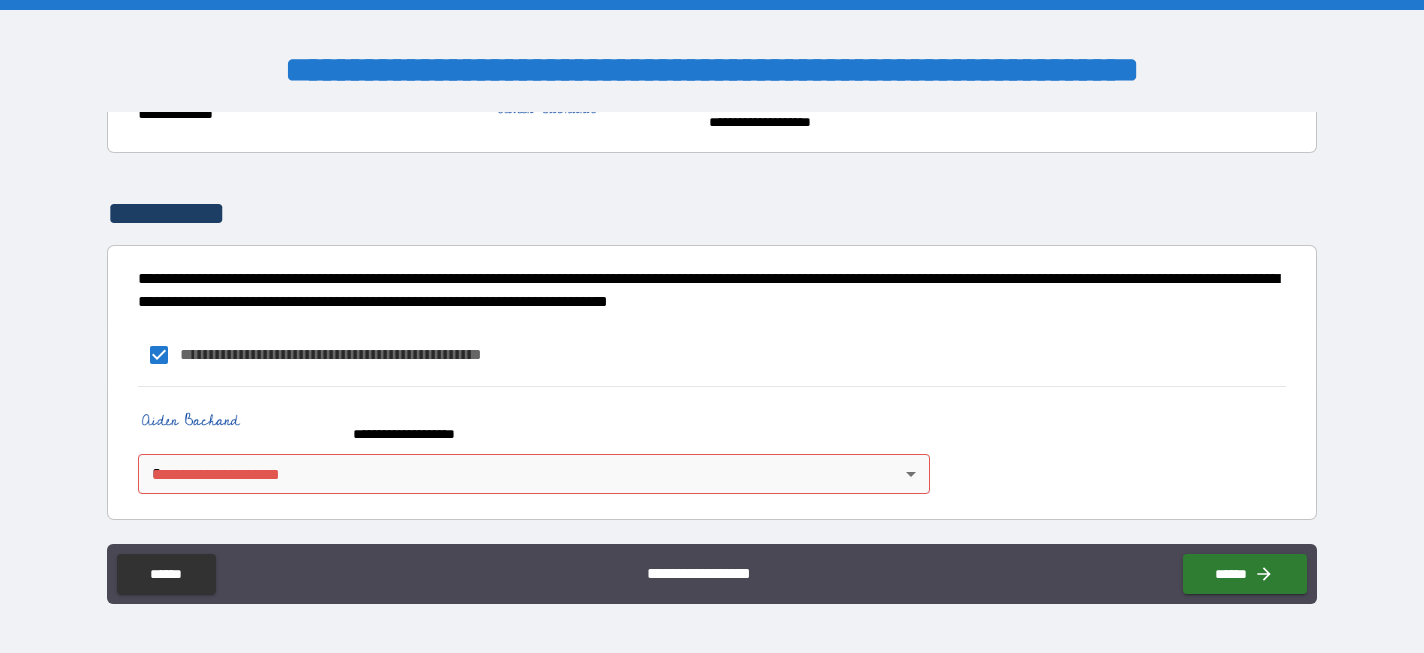 click on "**********" at bounding box center [712, 326] 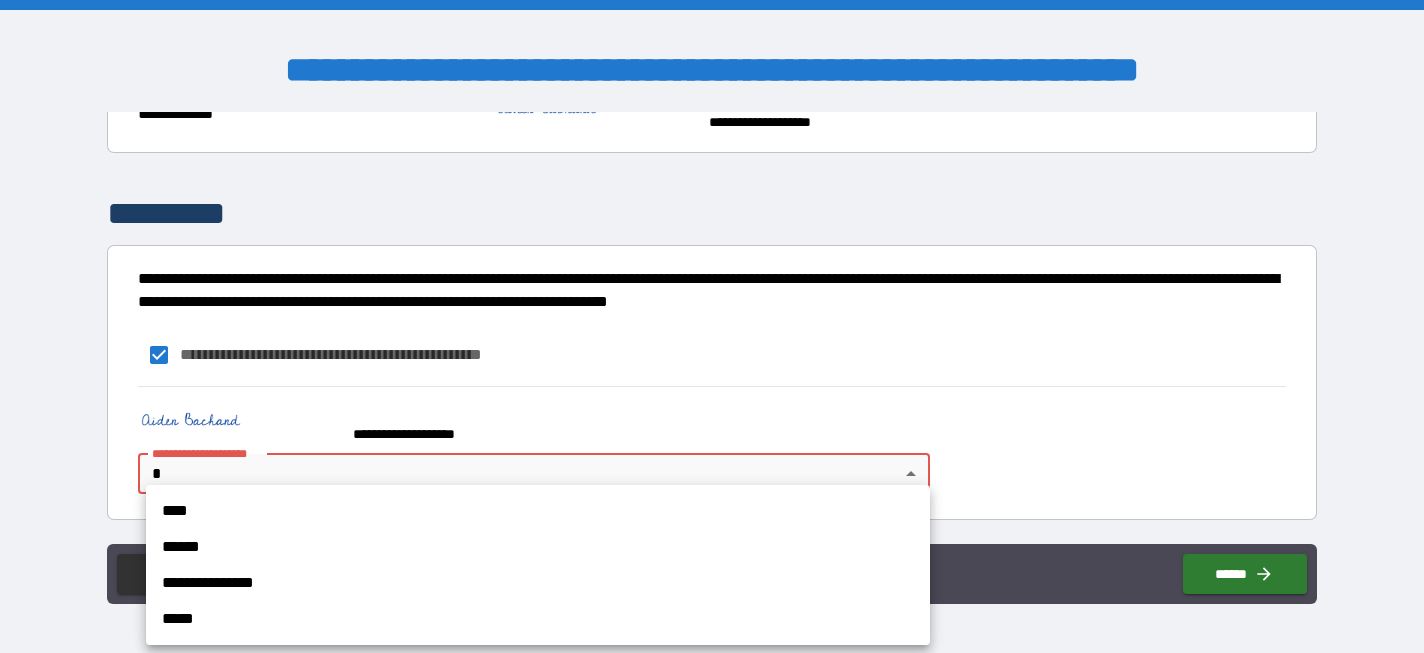 click on "****" at bounding box center (538, 511) 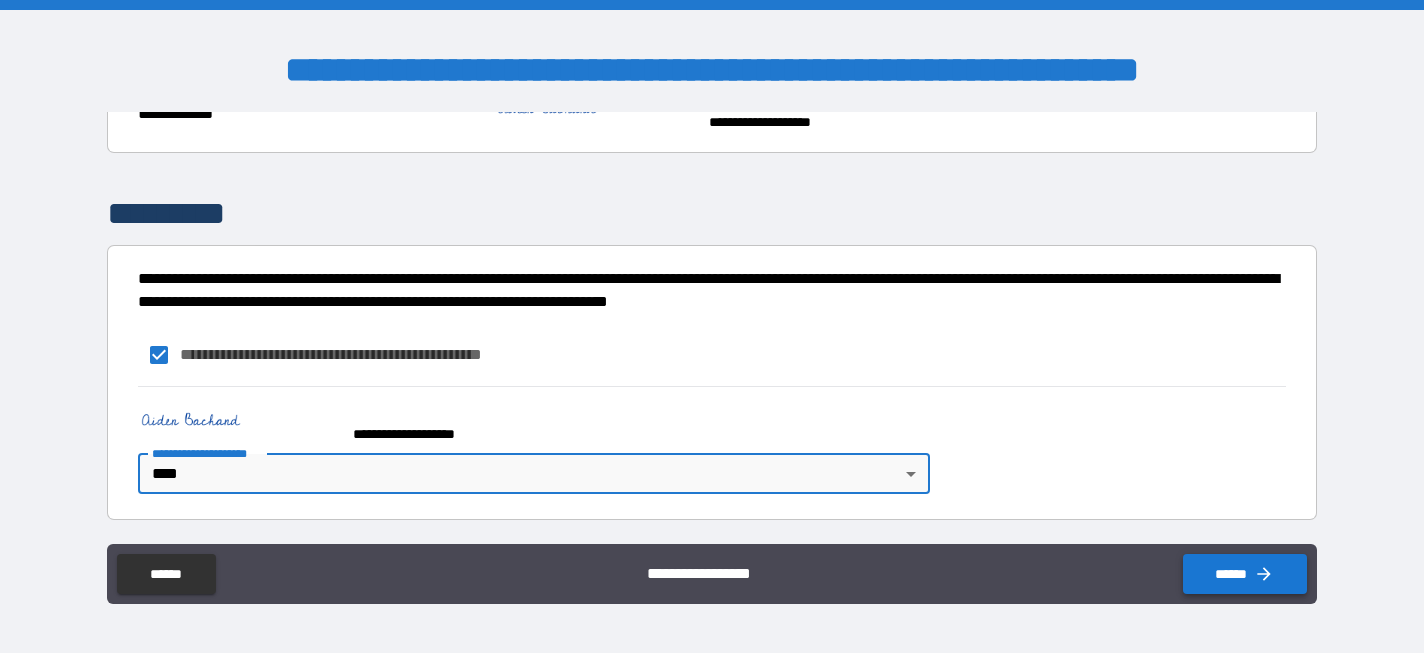 click on "******" at bounding box center [1245, 574] 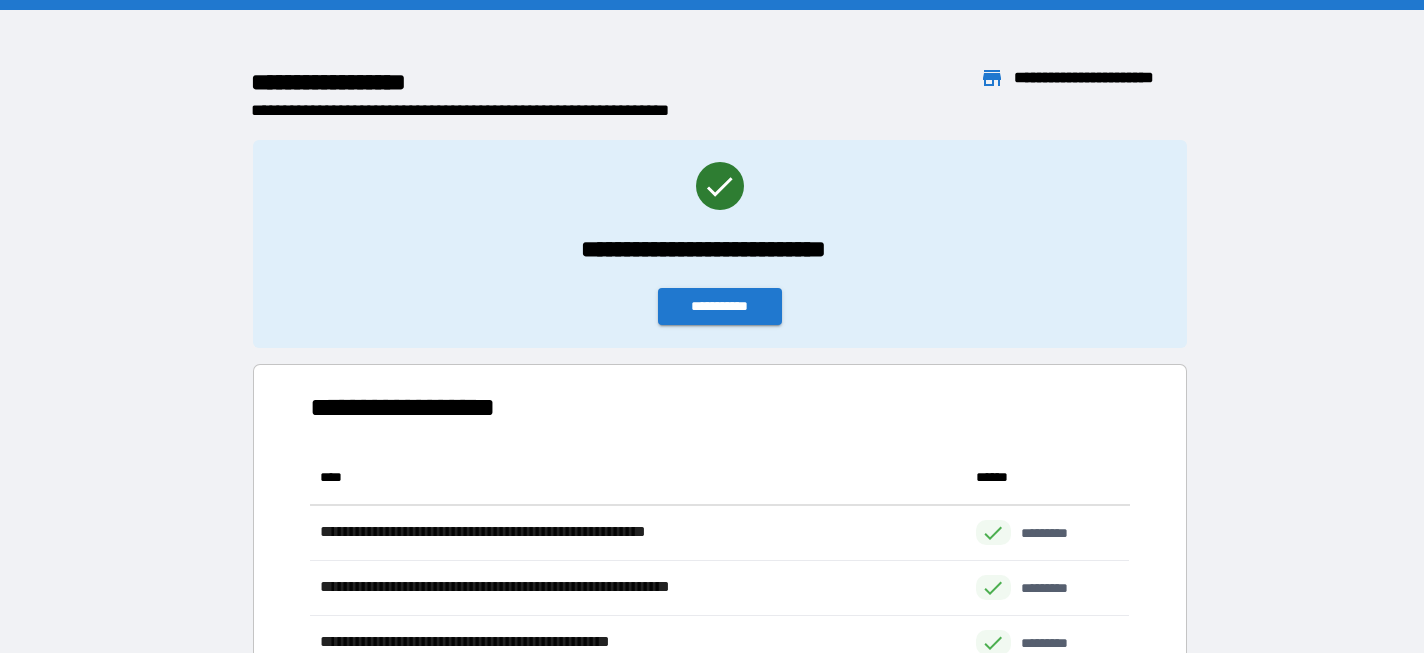 scroll, scrollTop: 1, scrollLeft: 0, axis: vertical 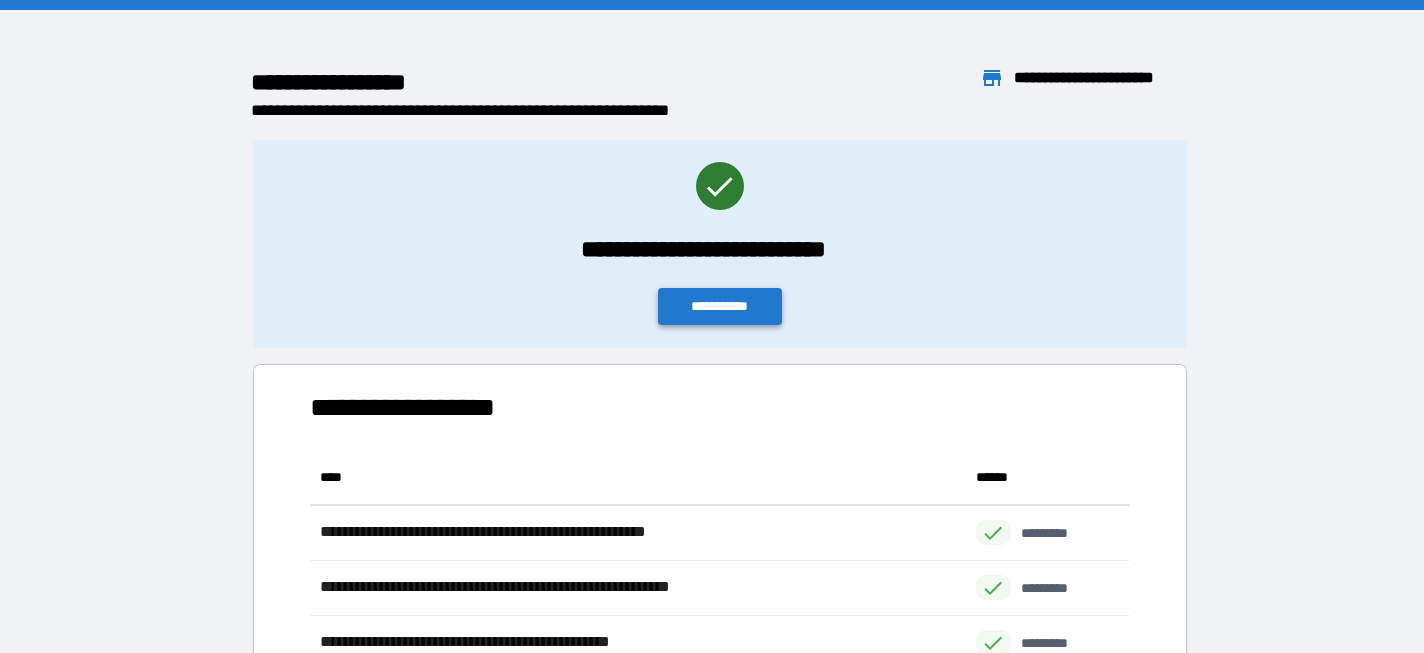 click on "**********" at bounding box center [720, 306] 